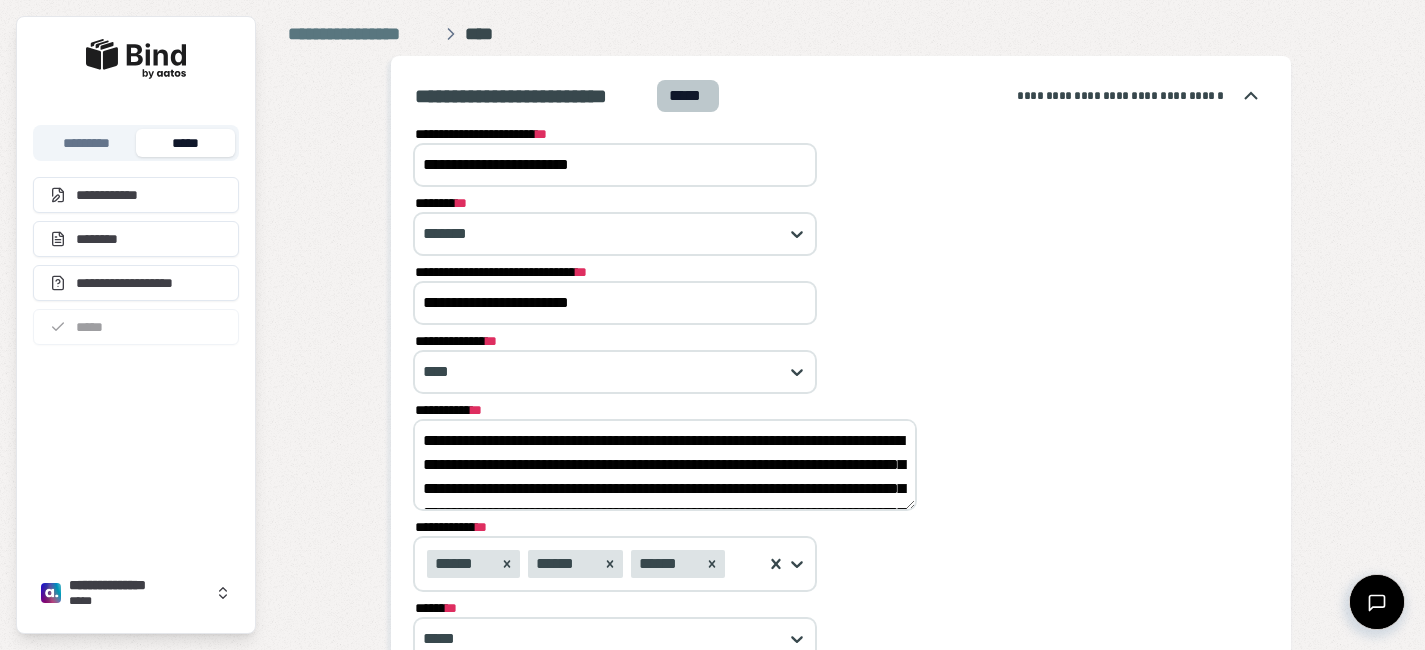 scroll, scrollTop: 0, scrollLeft: 0, axis: both 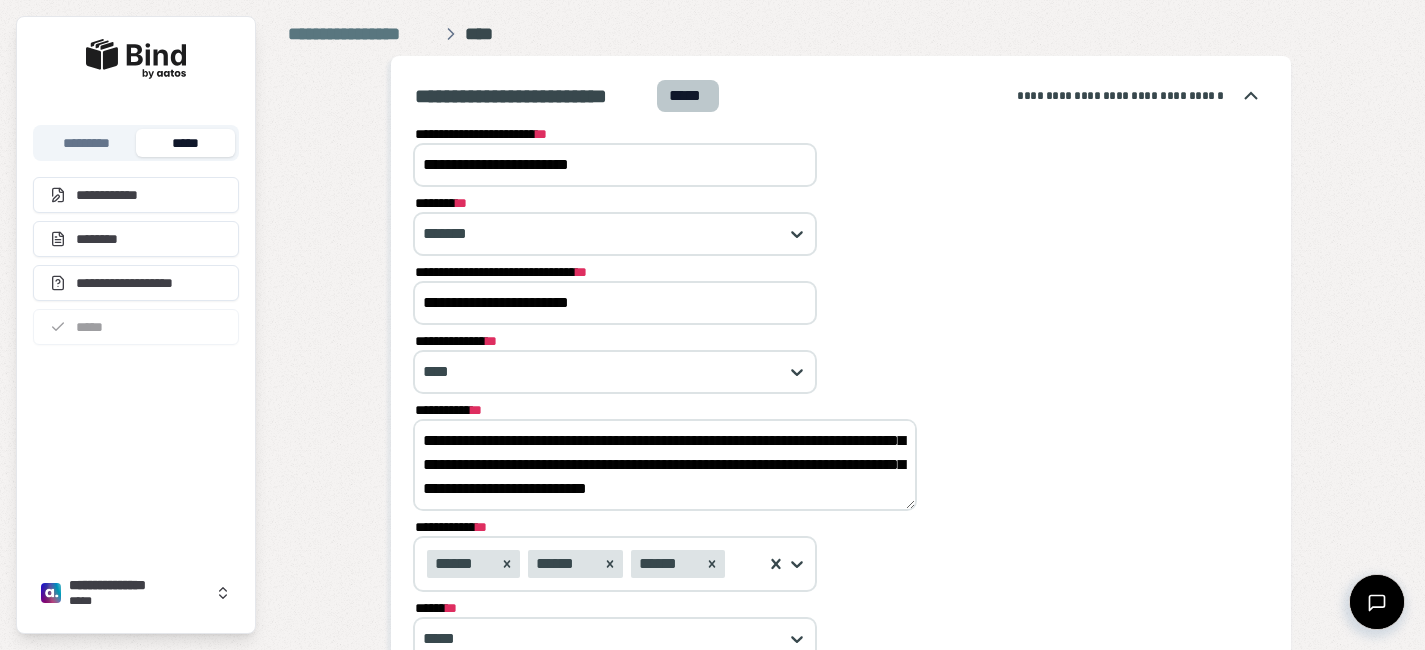 click on "*****" at bounding box center [185, 143] 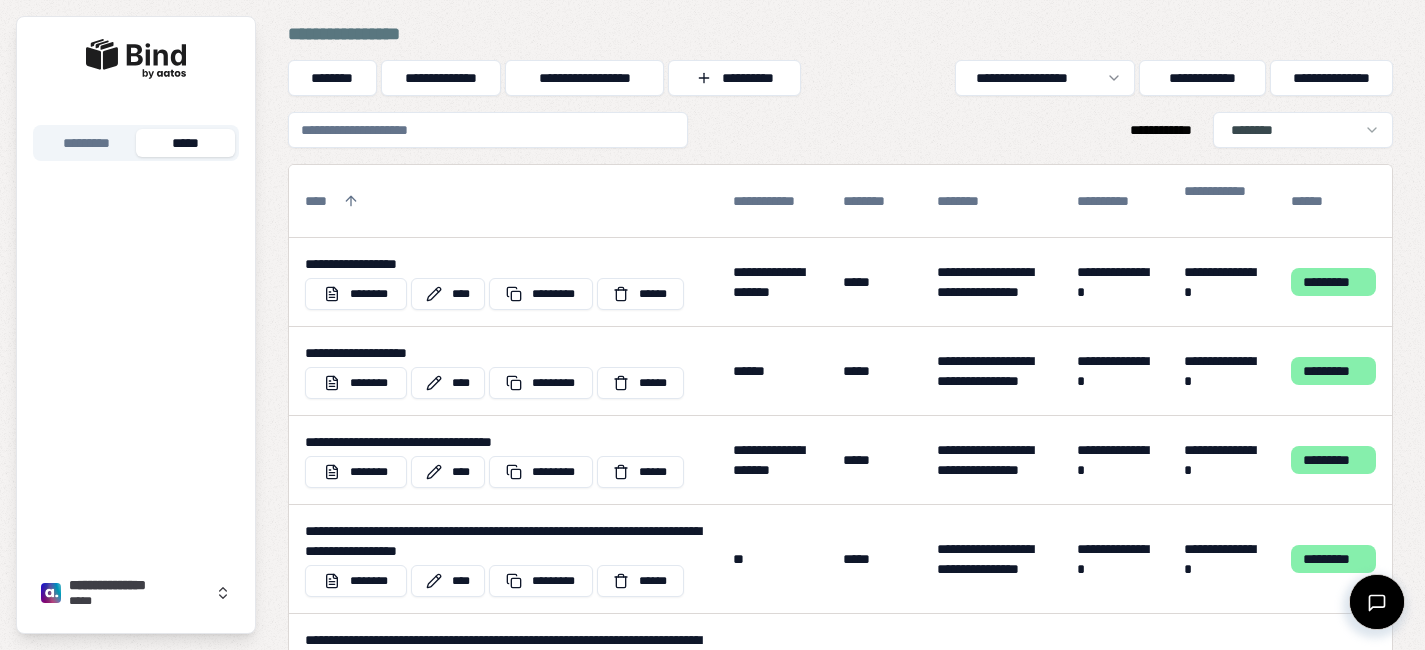 click at bounding box center (488, 130) 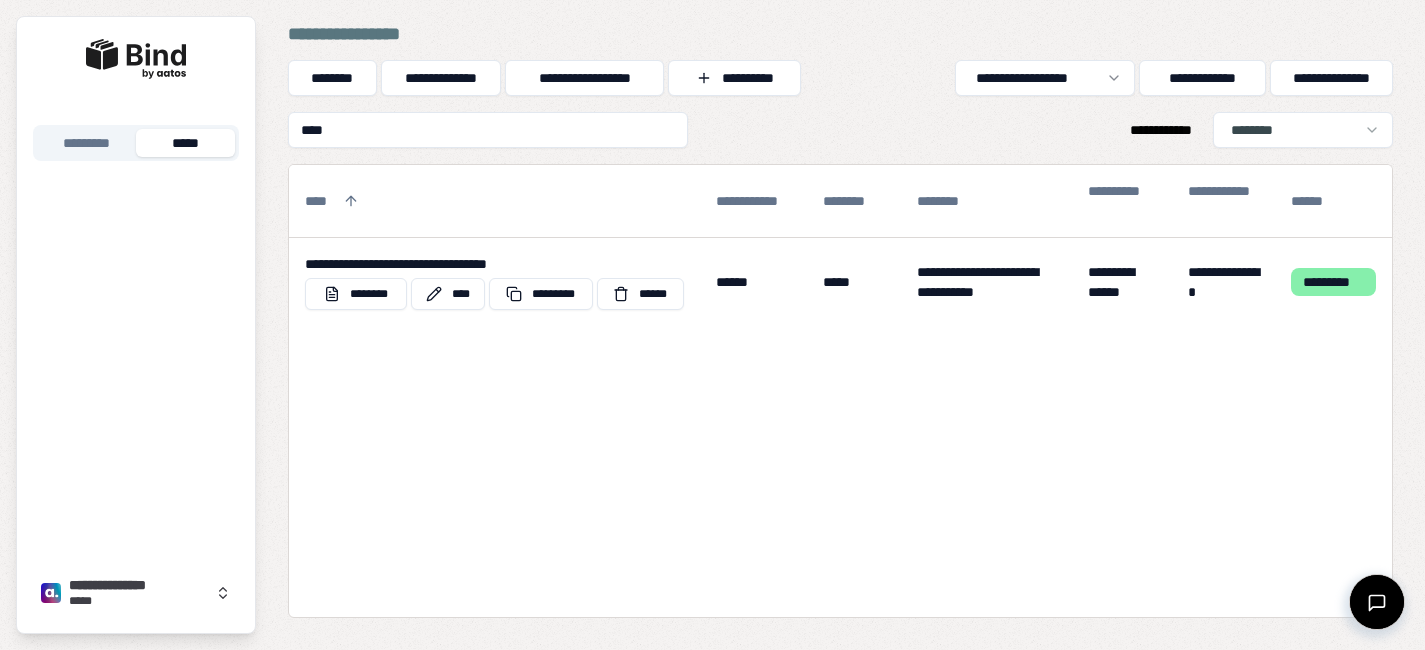 type on "*****" 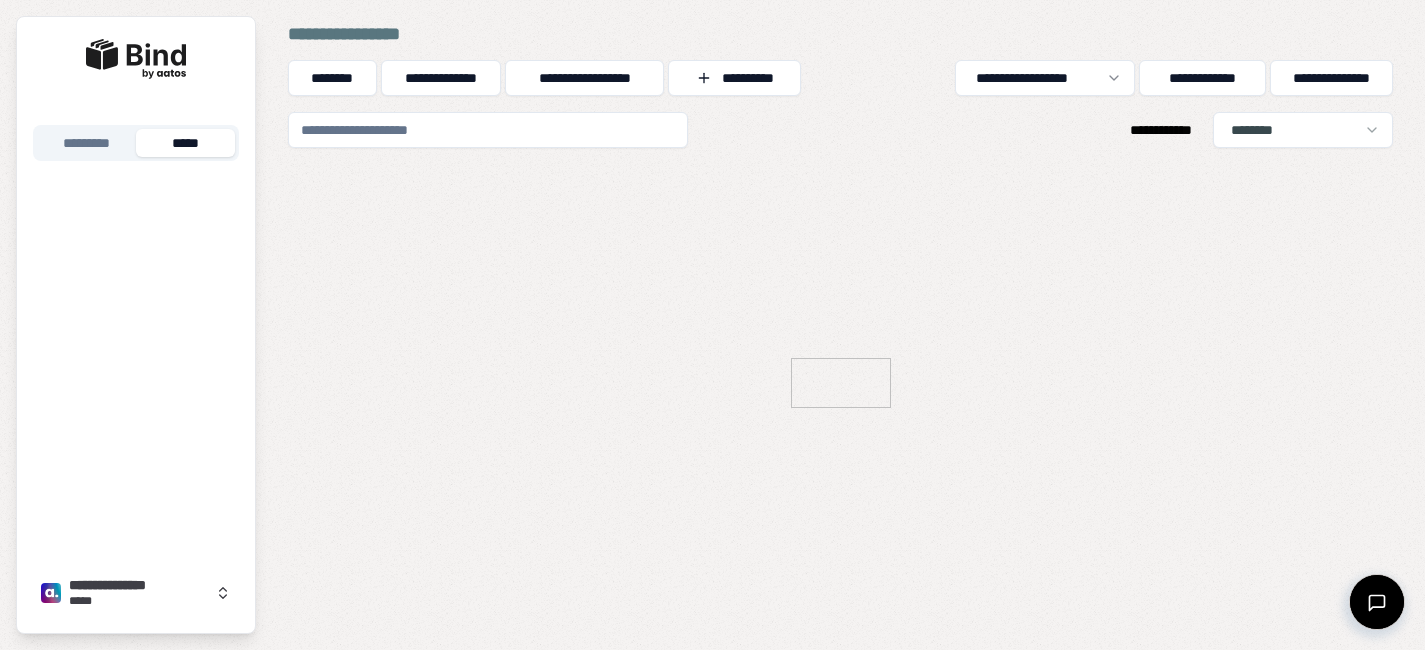 scroll, scrollTop: 0, scrollLeft: 0, axis: both 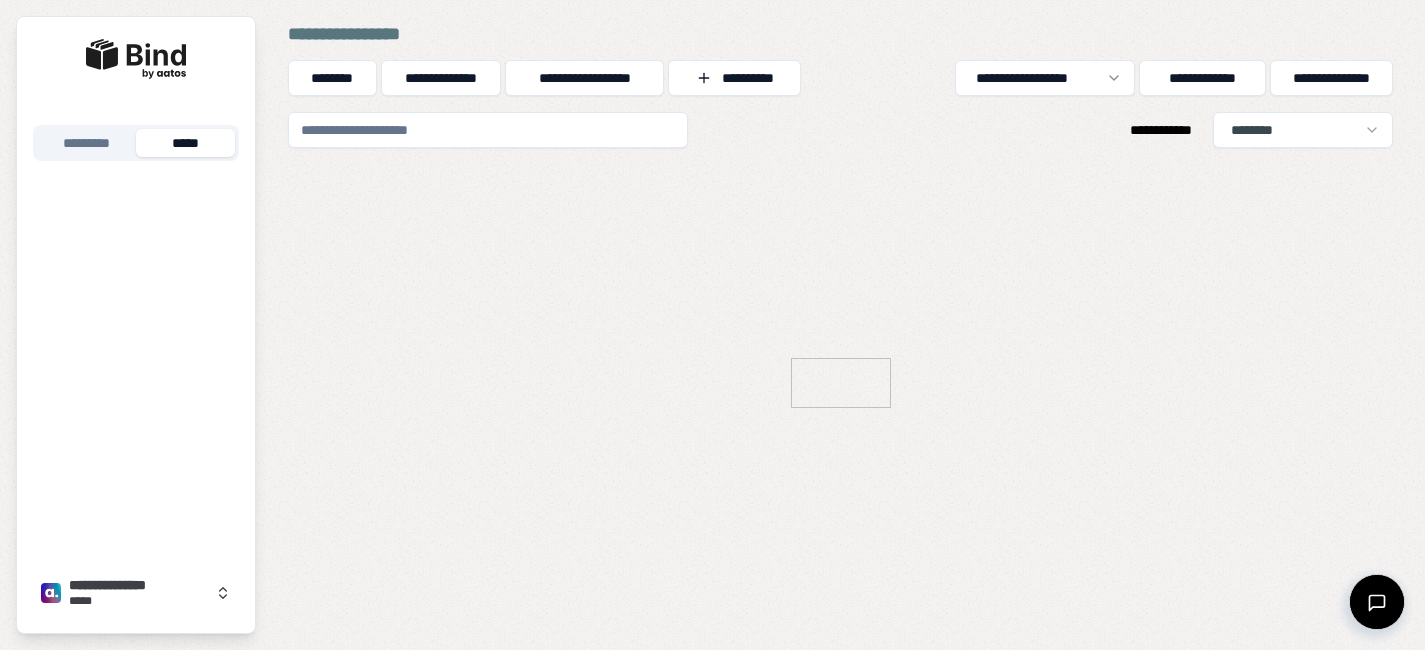 click at bounding box center [488, 130] 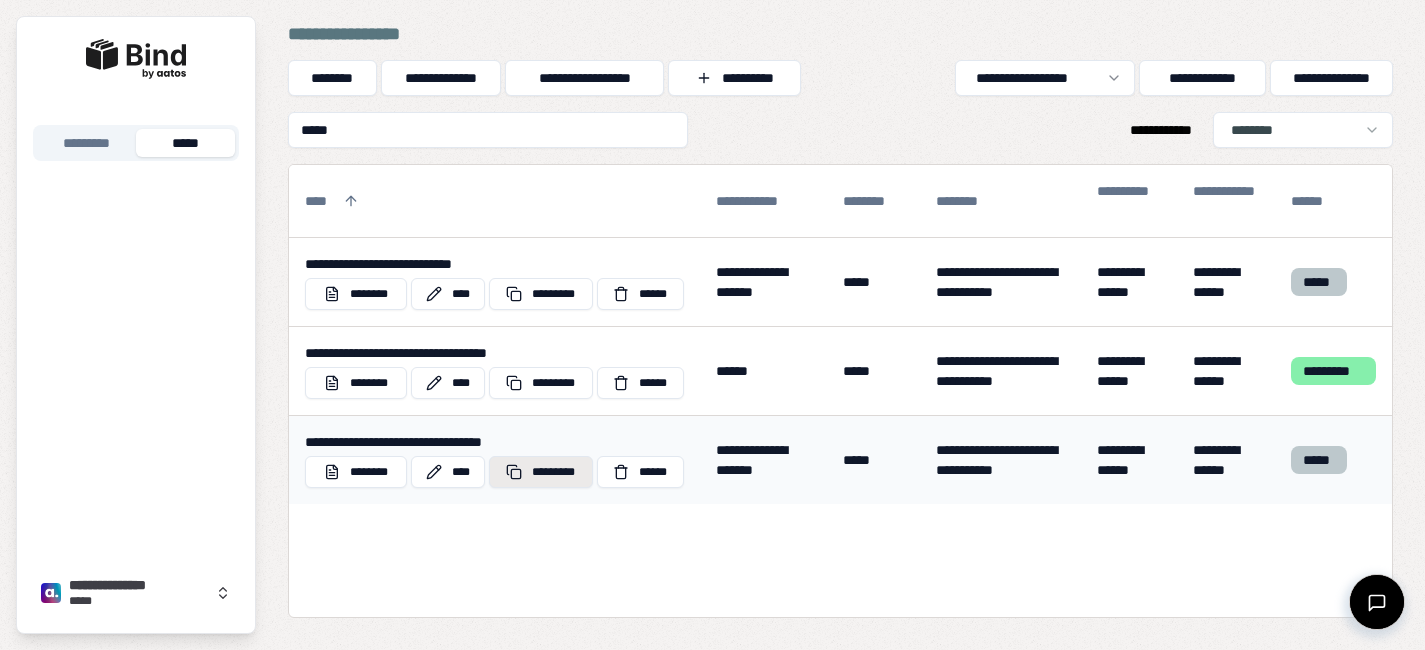 type on "*****" 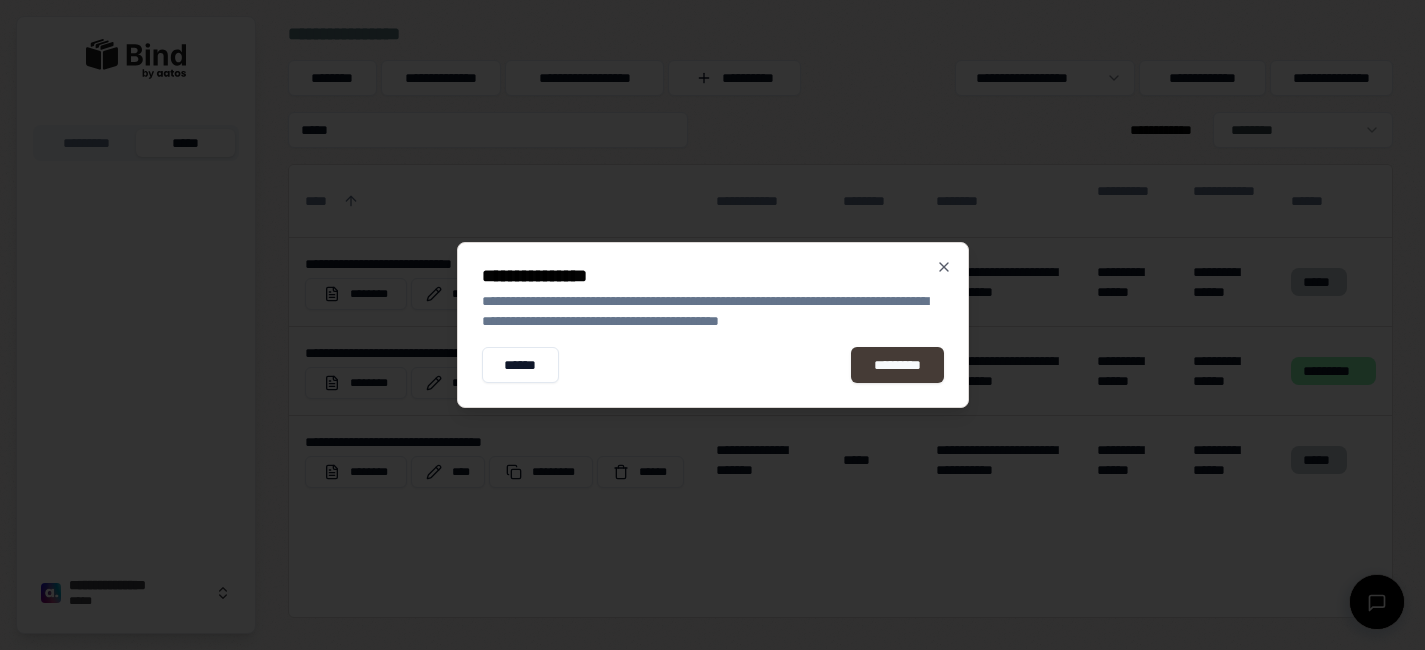 click on "*********" at bounding box center (897, 365) 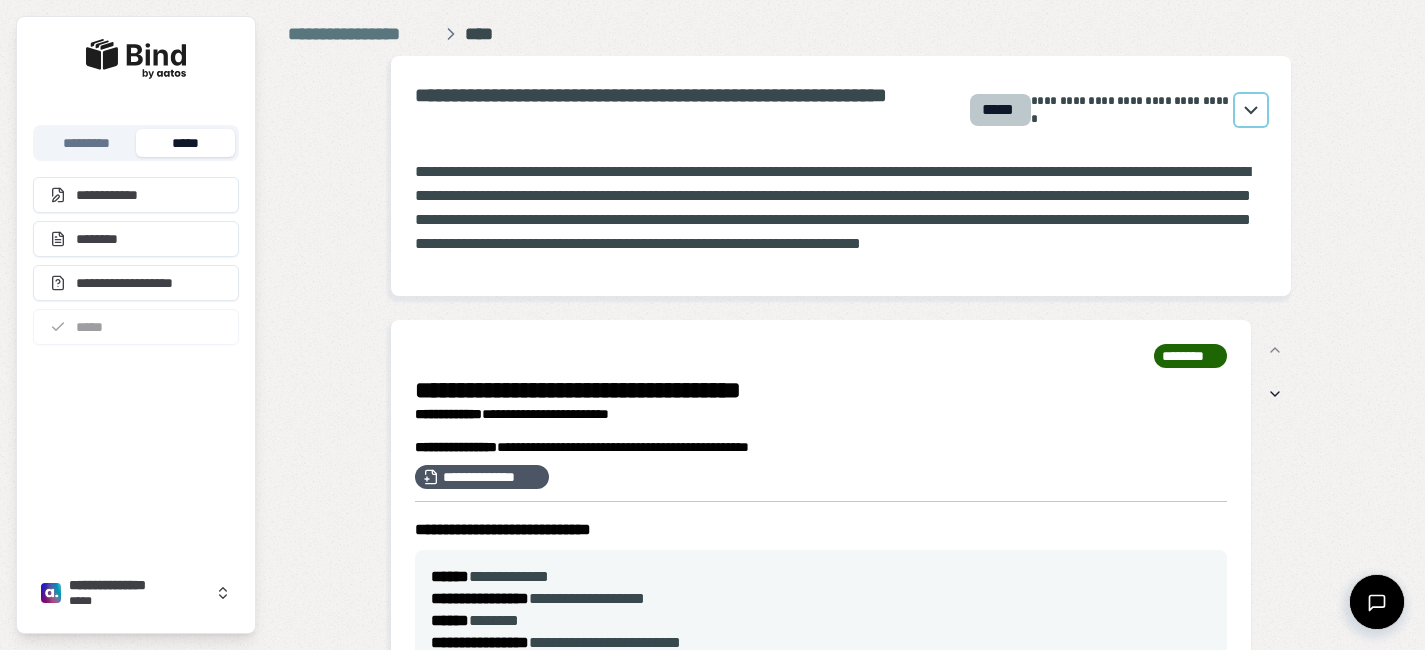 click 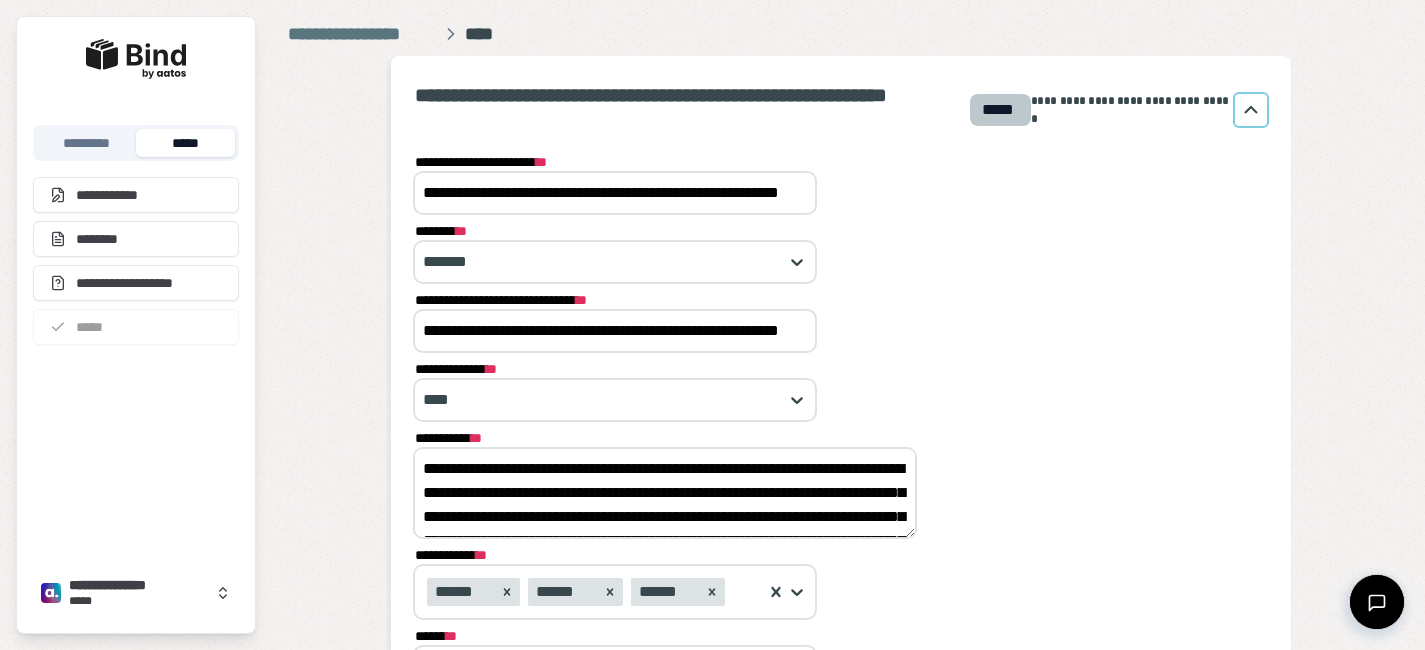 scroll, scrollTop: 0, scrollLeft: 72, axis: horizontal 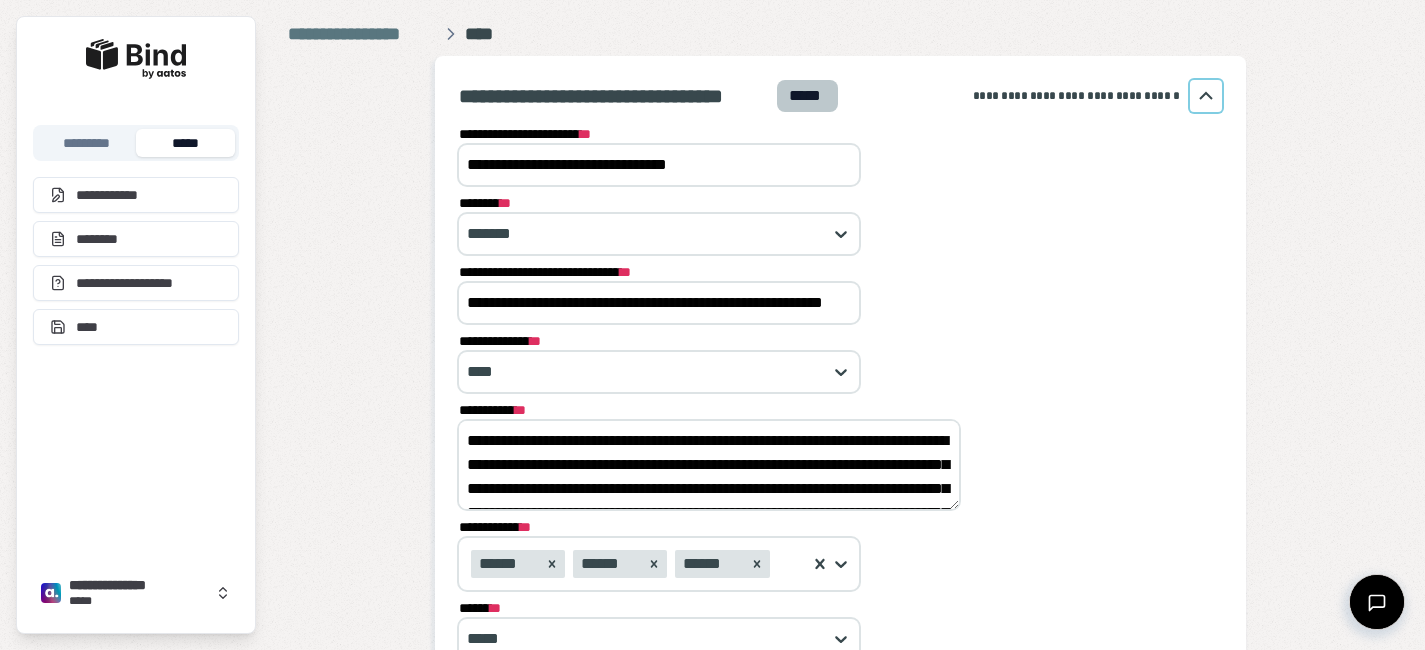 type on "**********" 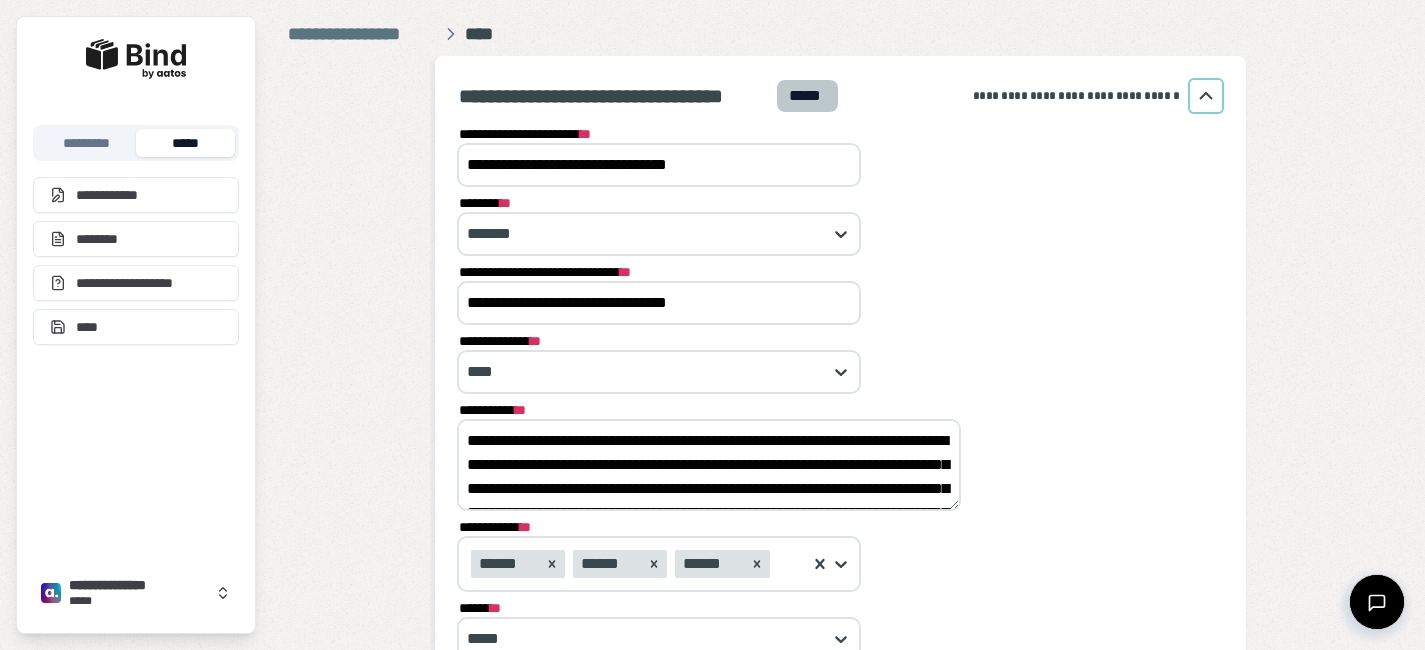scroll, scrollTop: 0, scrollLeft: 0, axis: both 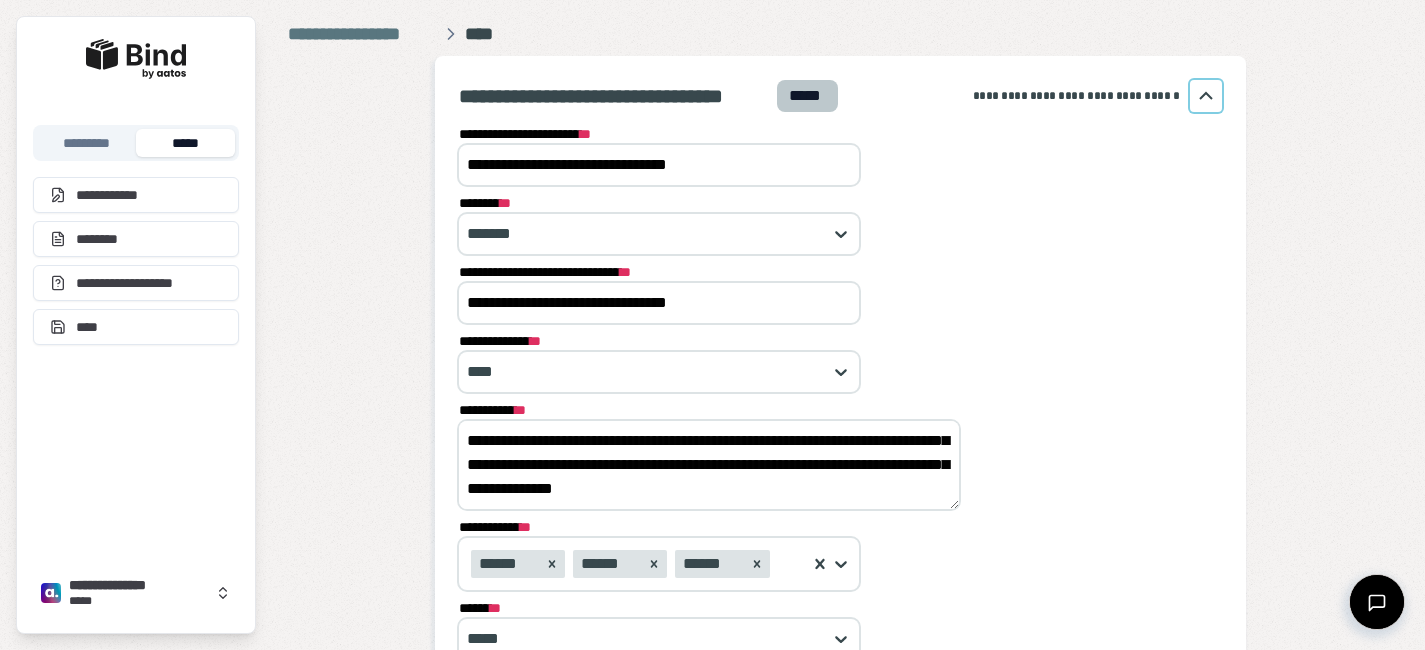 drag, startPoint x: 466, startPoint y: 440, endPoint x: 752, endPoint y: 609, distance: 332.20023 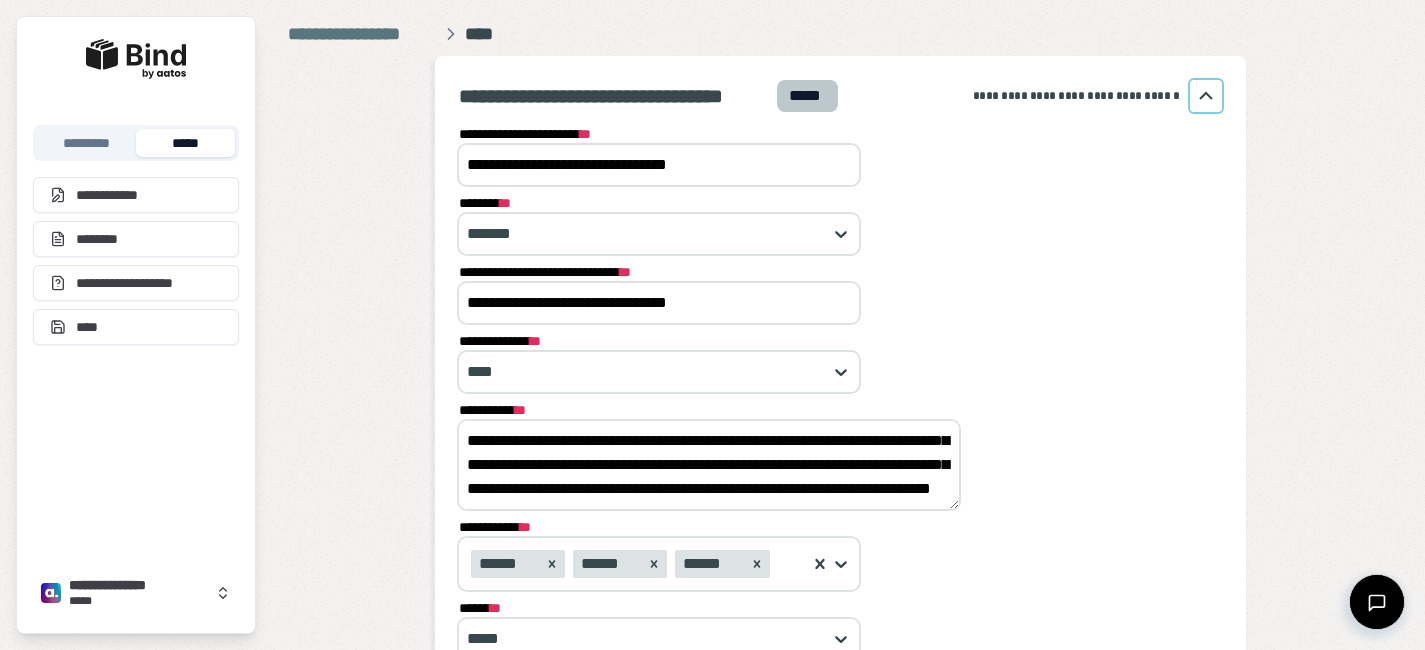 scroll, scrollTop: 0, scrollLeft: 0, axis: both 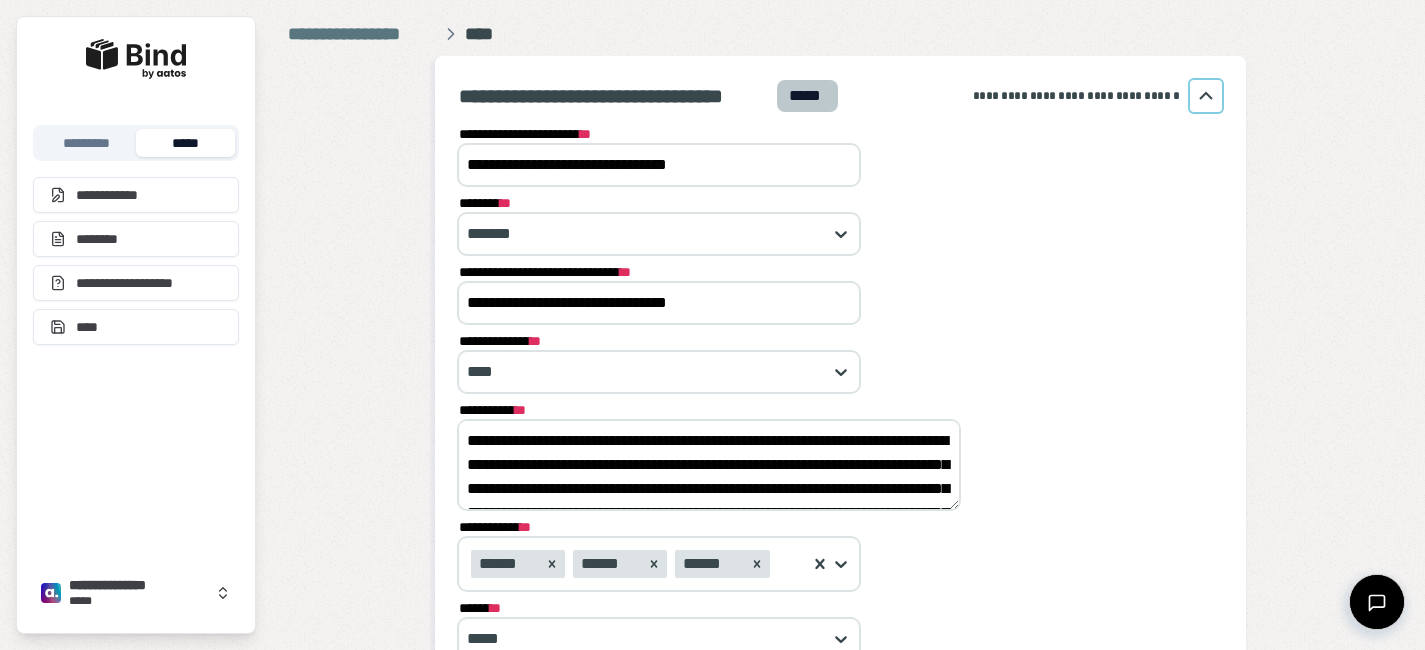 click on "**********" at bounding box center (709, 465) 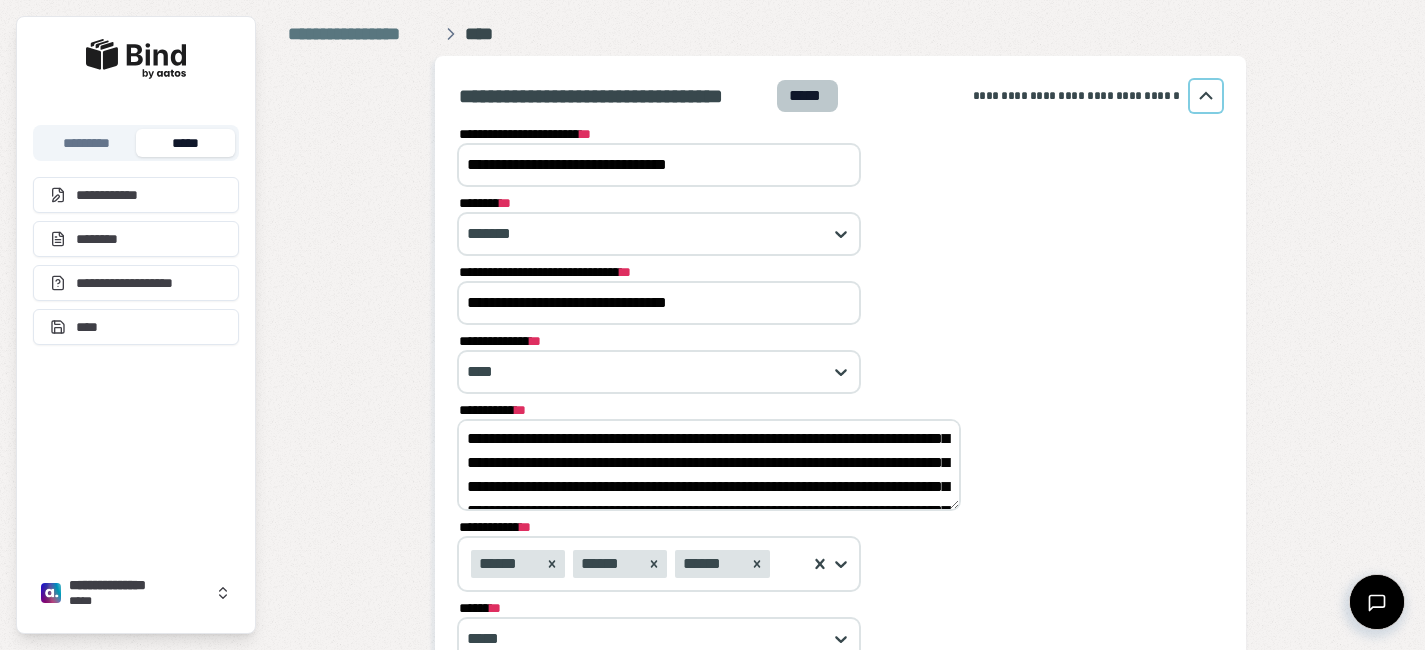 scroll, scrollTop: 55, scrollLeft: 0, axis: vertical 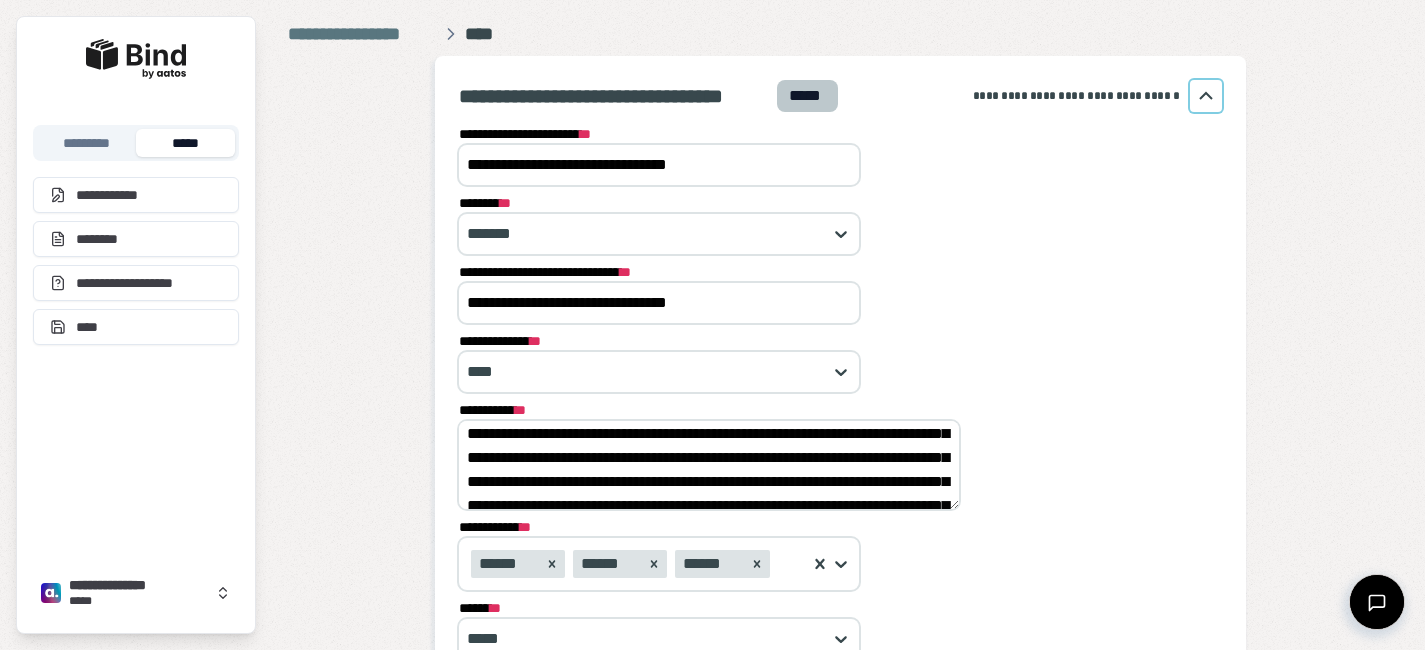 click on "**********" at bounding box center (709, 465) 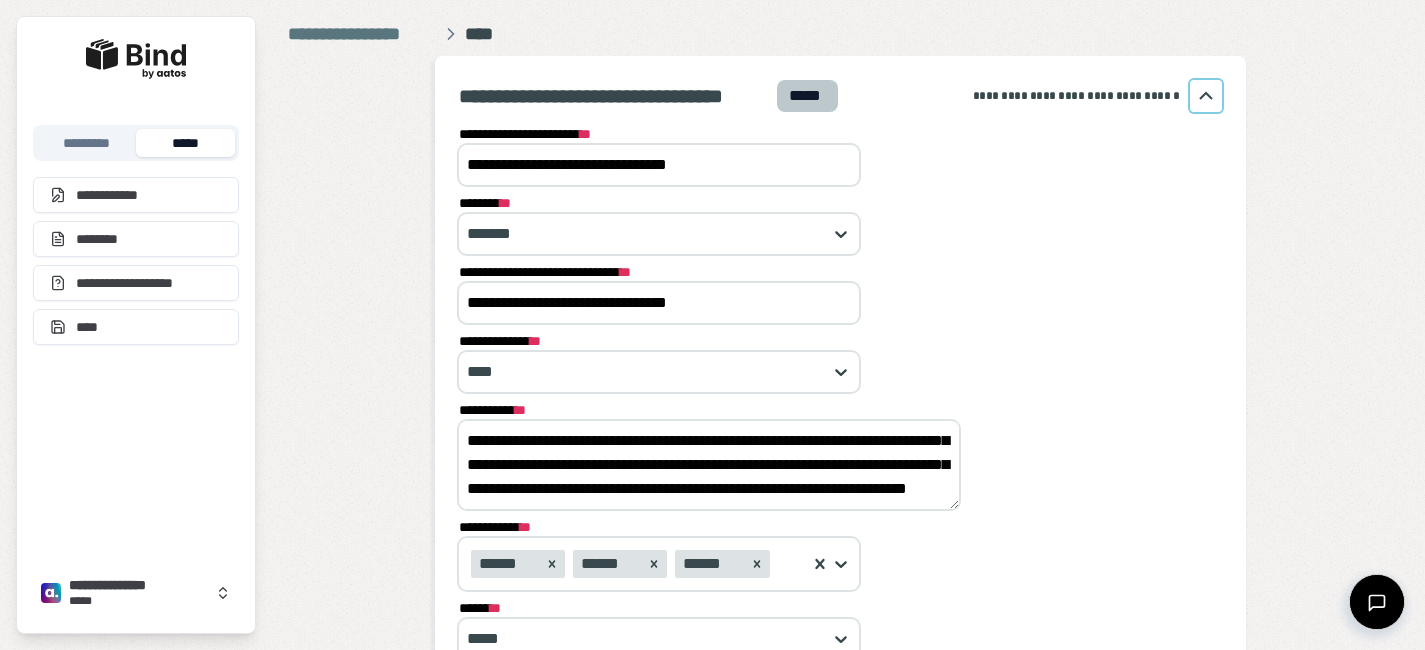 scroll, scrollTop: 144, scrollLeft: 0, axis: vertical 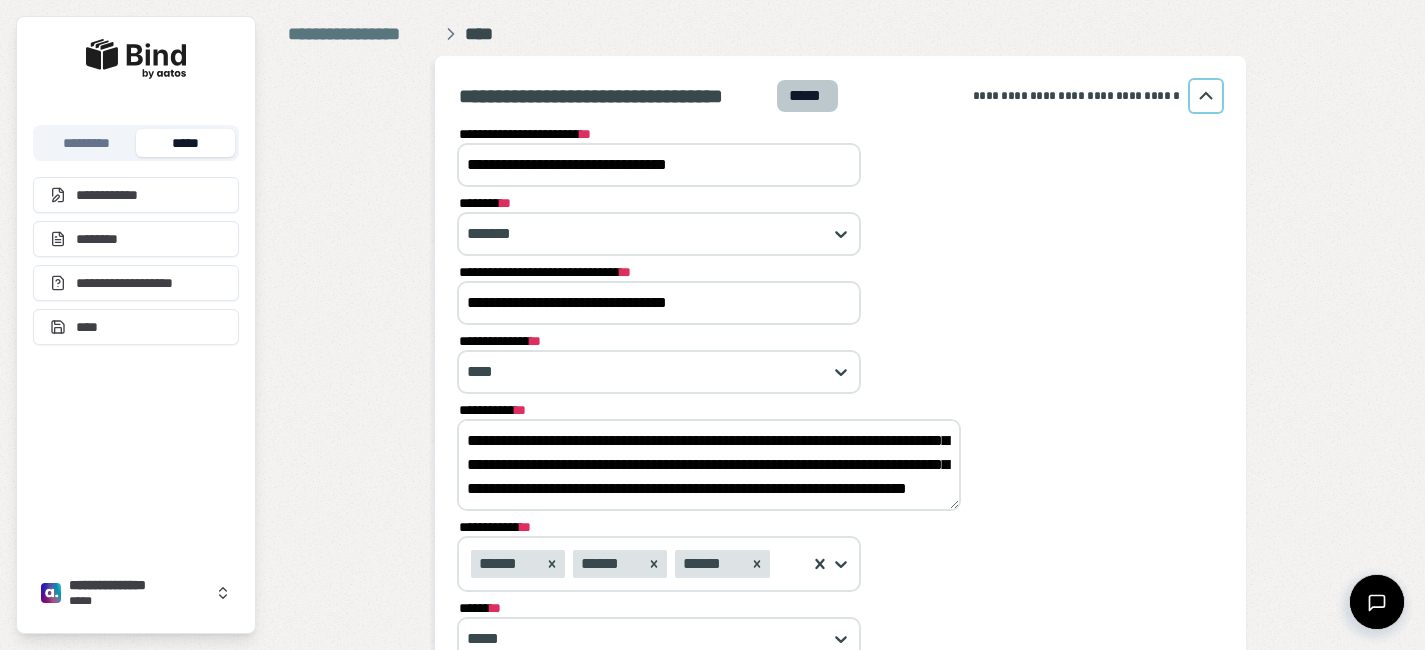 drag, startPoint x: 743, startPoint y: 304, endPoint x: 343, endPoint y: 263, distance: 402.09576 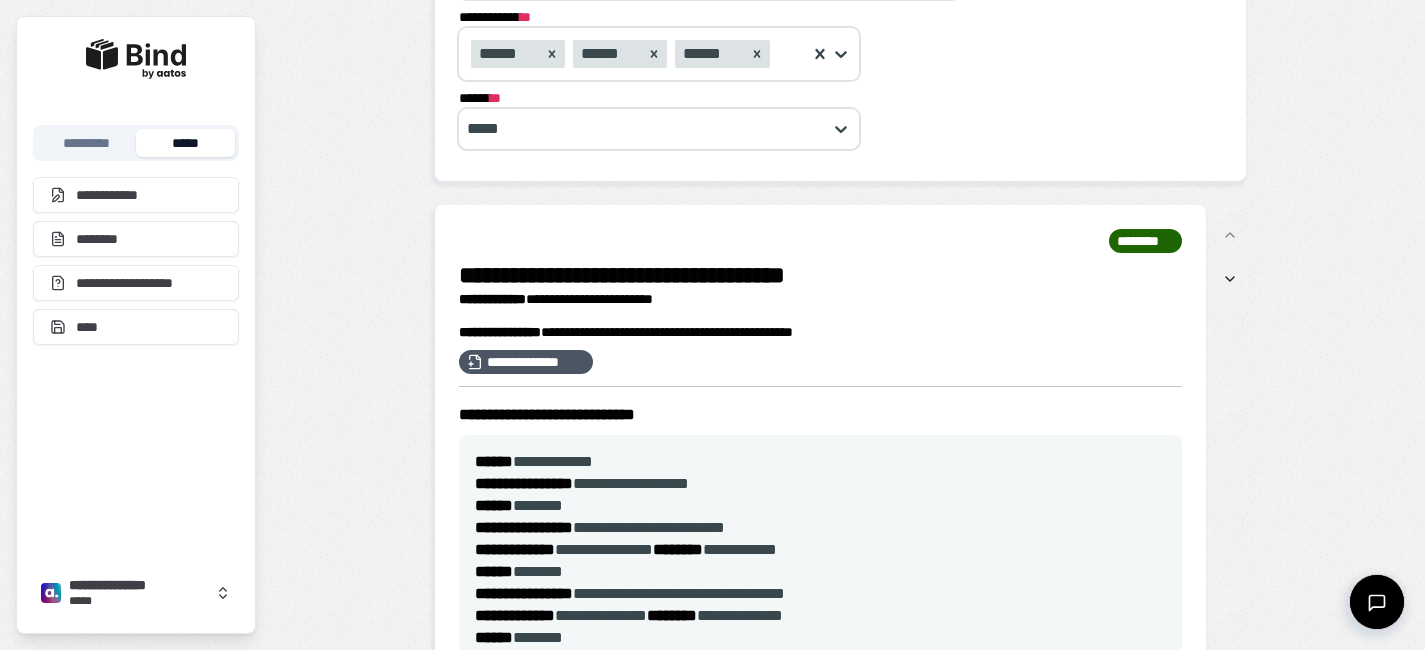 scroll, scrollTop: 511, scrollLeft: 0, axis: vertical 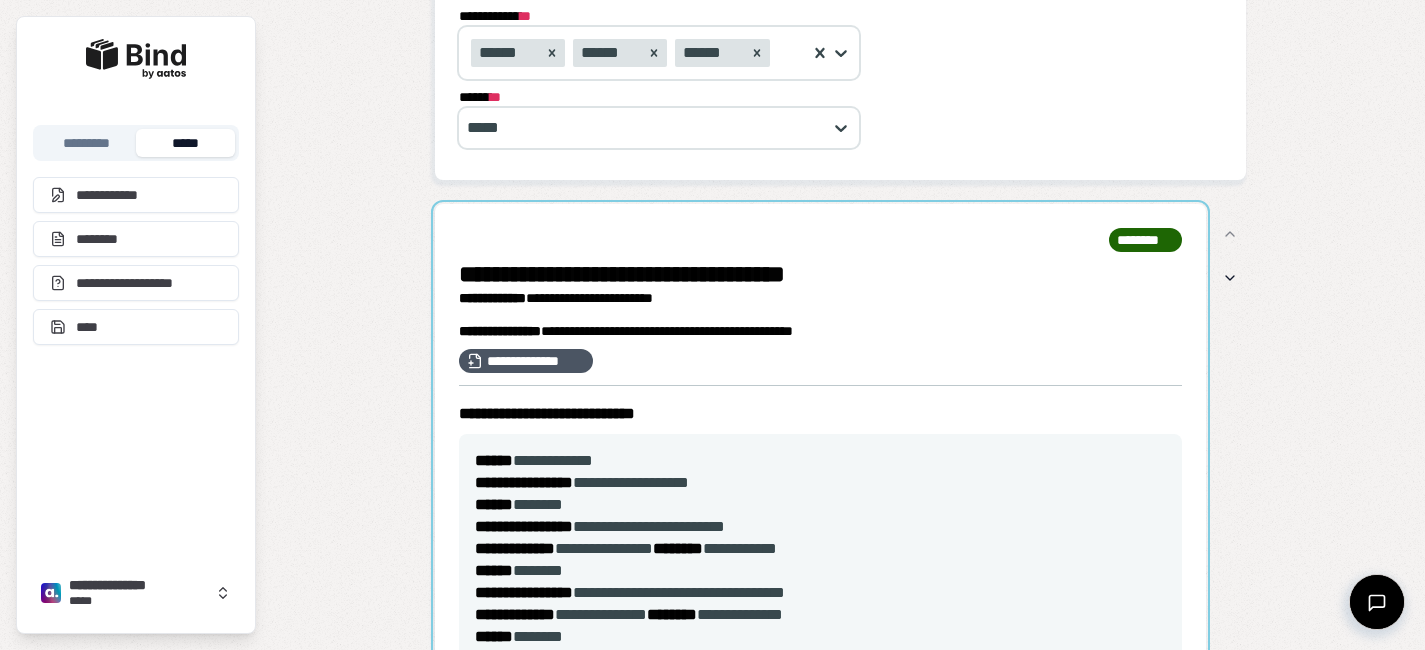 click at bounding box center (820, 534) 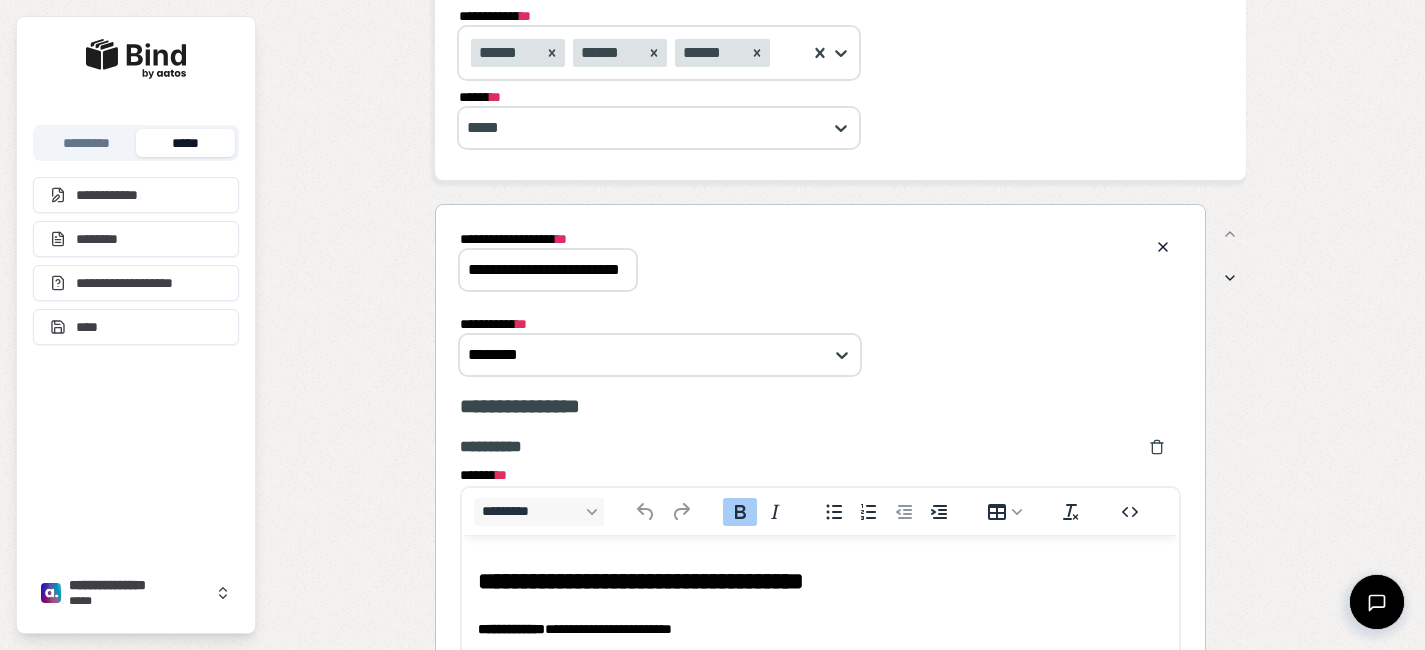 scroll, scrollTop: 0, scrollLeft: 0, axis: both 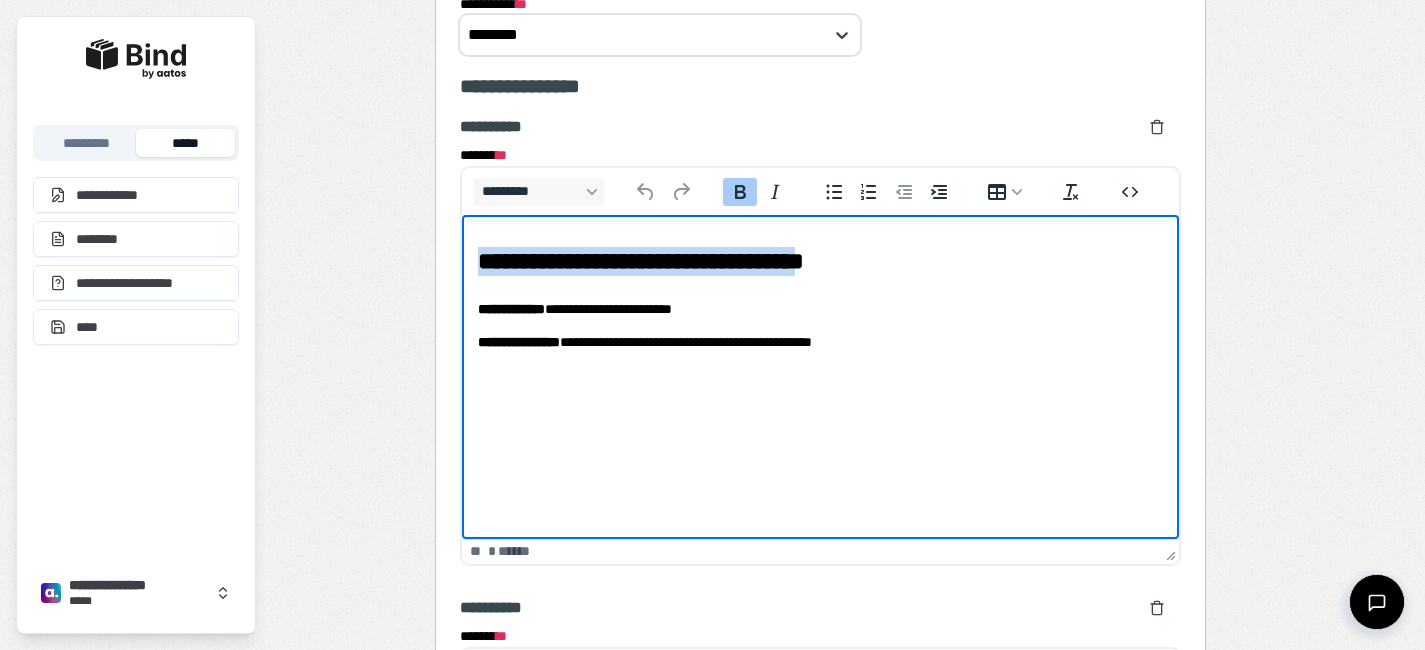 drag, startPoint x: 907, startPoint y: 263, endPoint x: 468, endPoint y: 246, distance: 439.32904 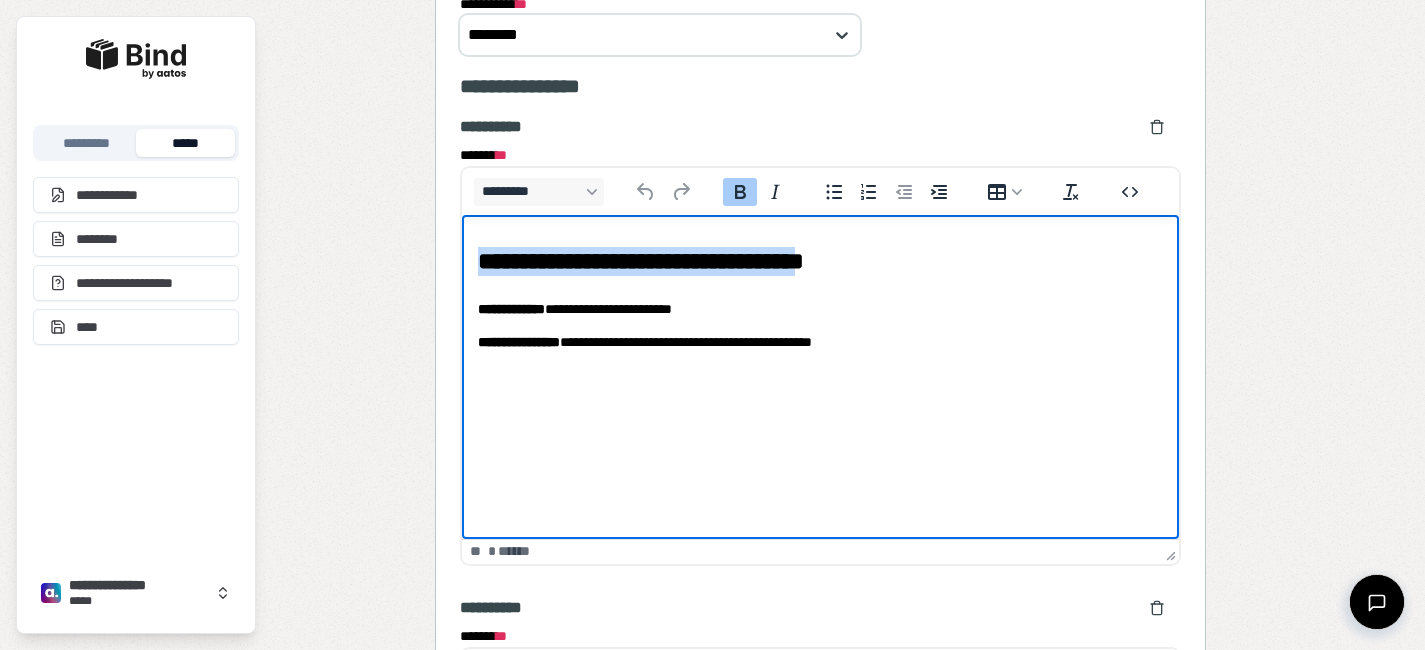 paste 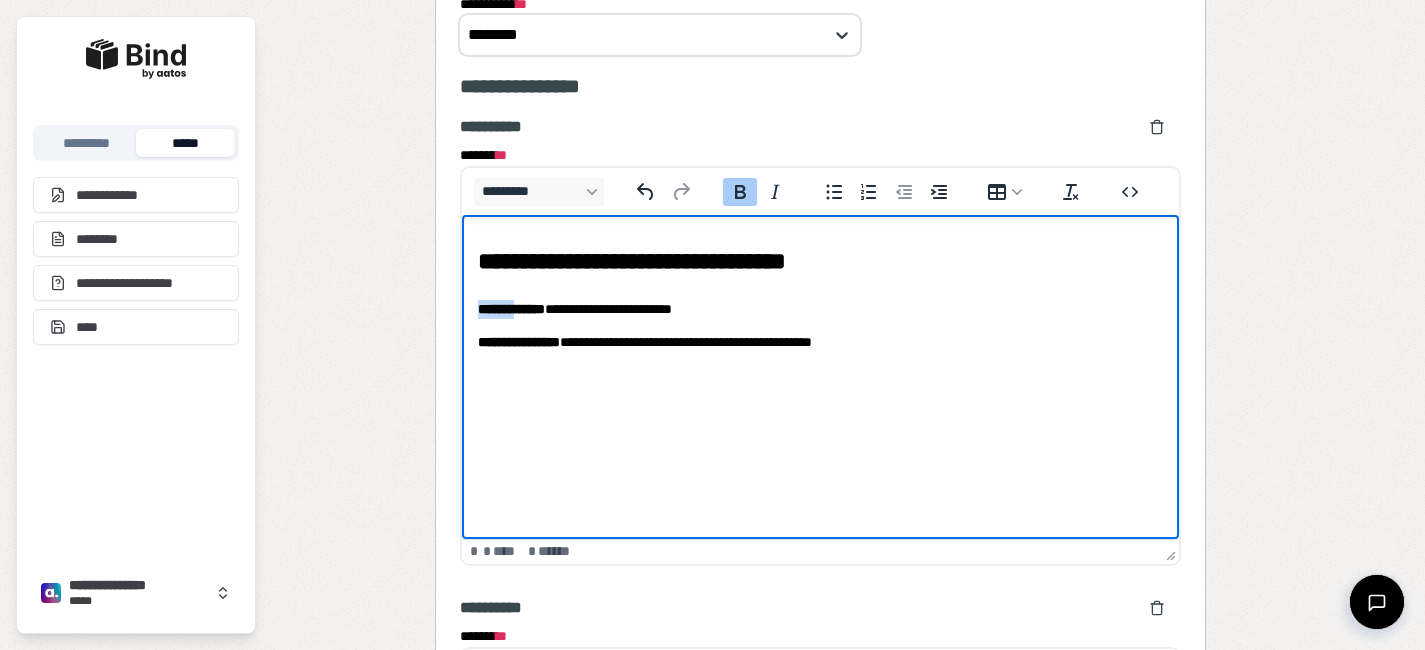 drag, startPoint x: 541, startPoint y: 306, endPoint x: 447, endPoint y: 300, distance: 94.19129 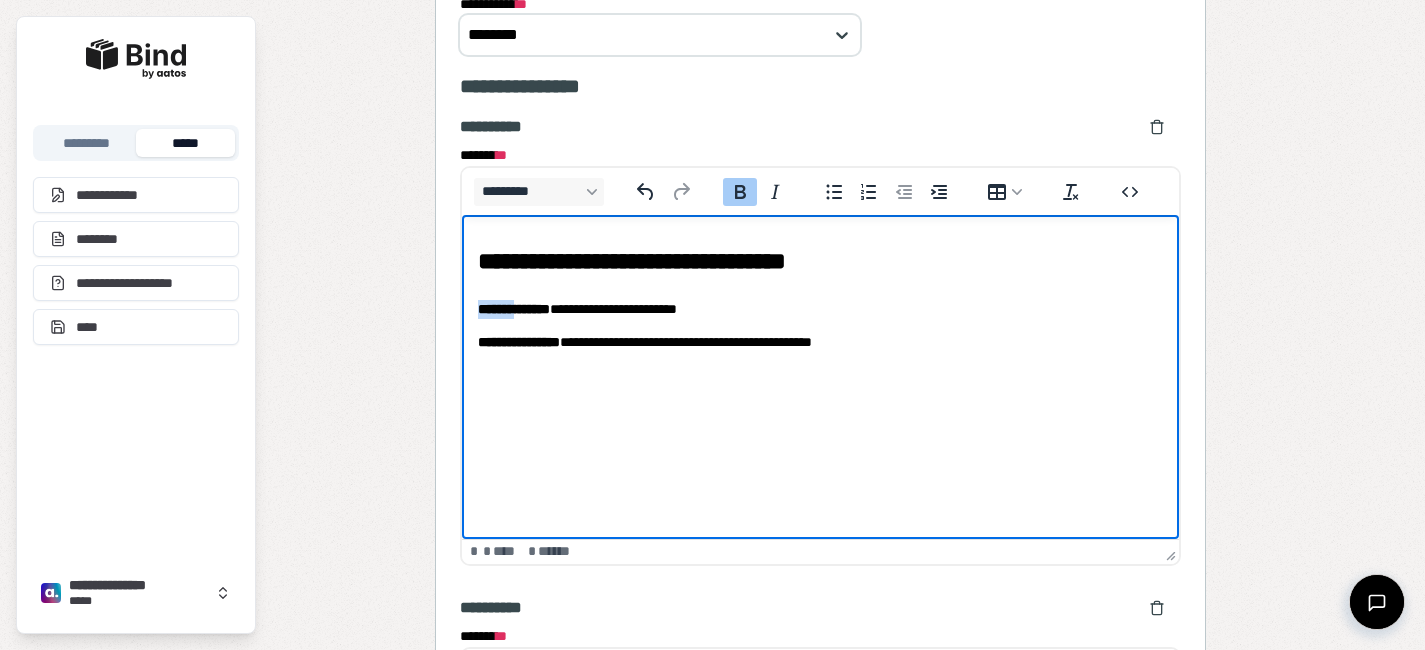 drag, startPoint x: 539, startPoint y: 308, endPoint x: 449, endPoint y: 308, distance: 90 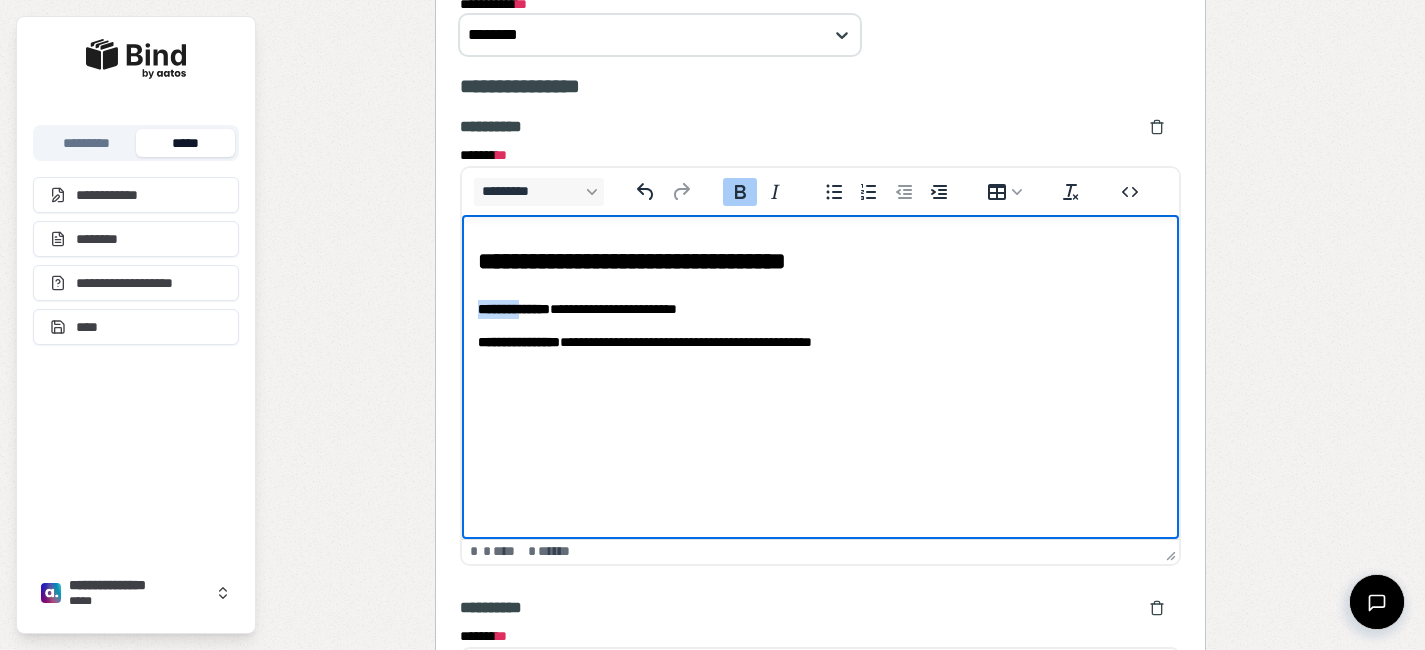 drag, startPoint x: 540, startPoint y: 311, endPoint x: 905, endPoint y: 526, distance: 423.6154 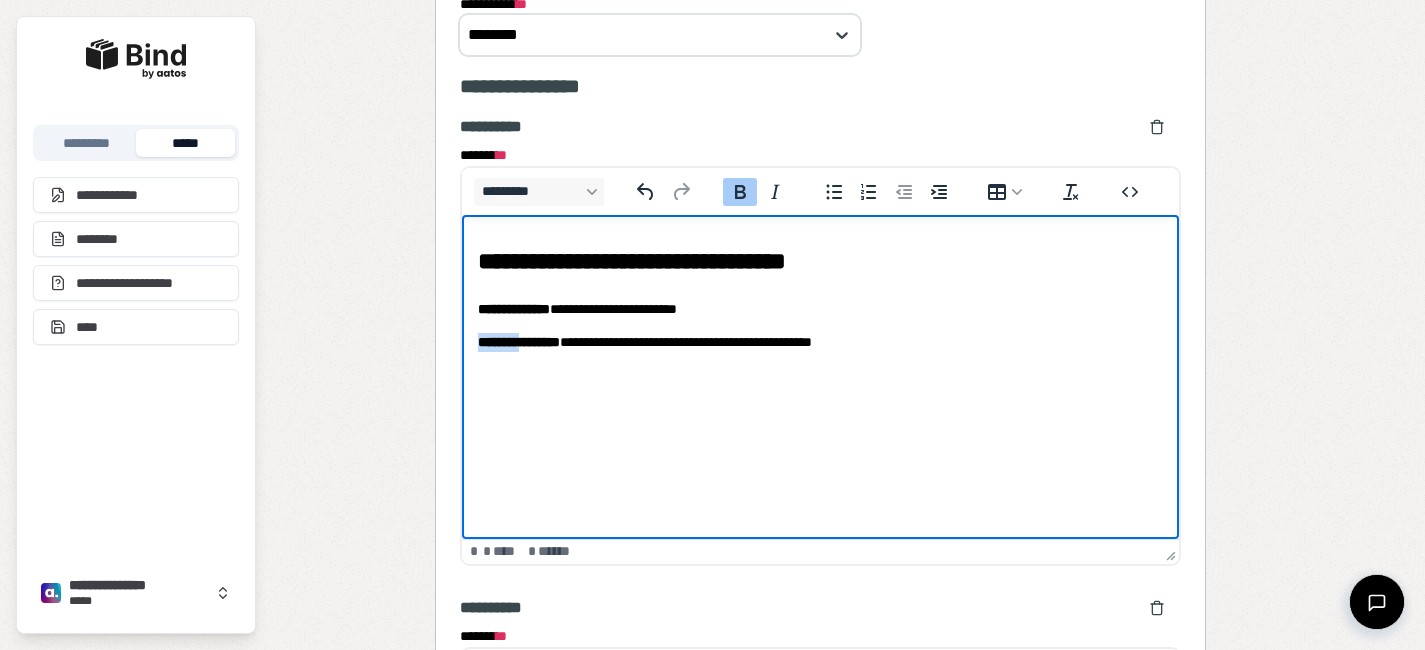 drag, startPoint x: 544, startPoint y: 343, endPoint x: 417, endPoint y: 340, distance: 127.03543 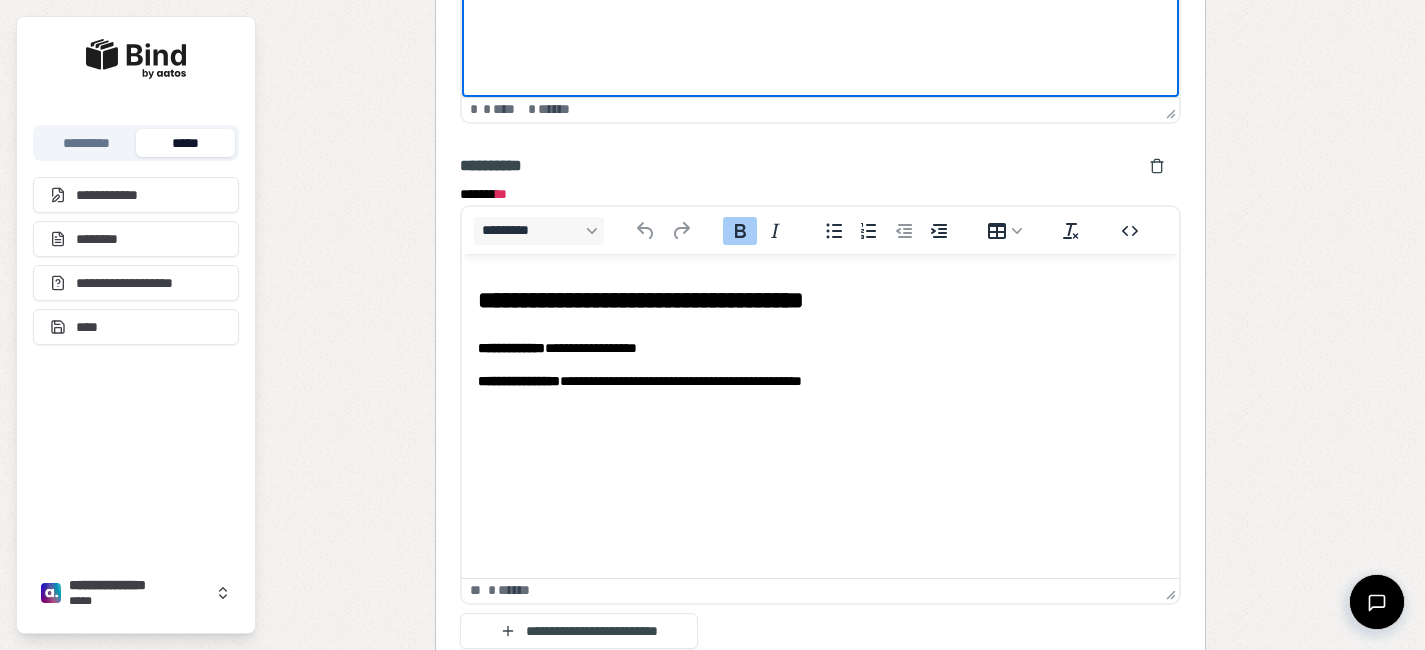 scroll, scrollTop: 1274, scrollLeft: 0, axis: vertical 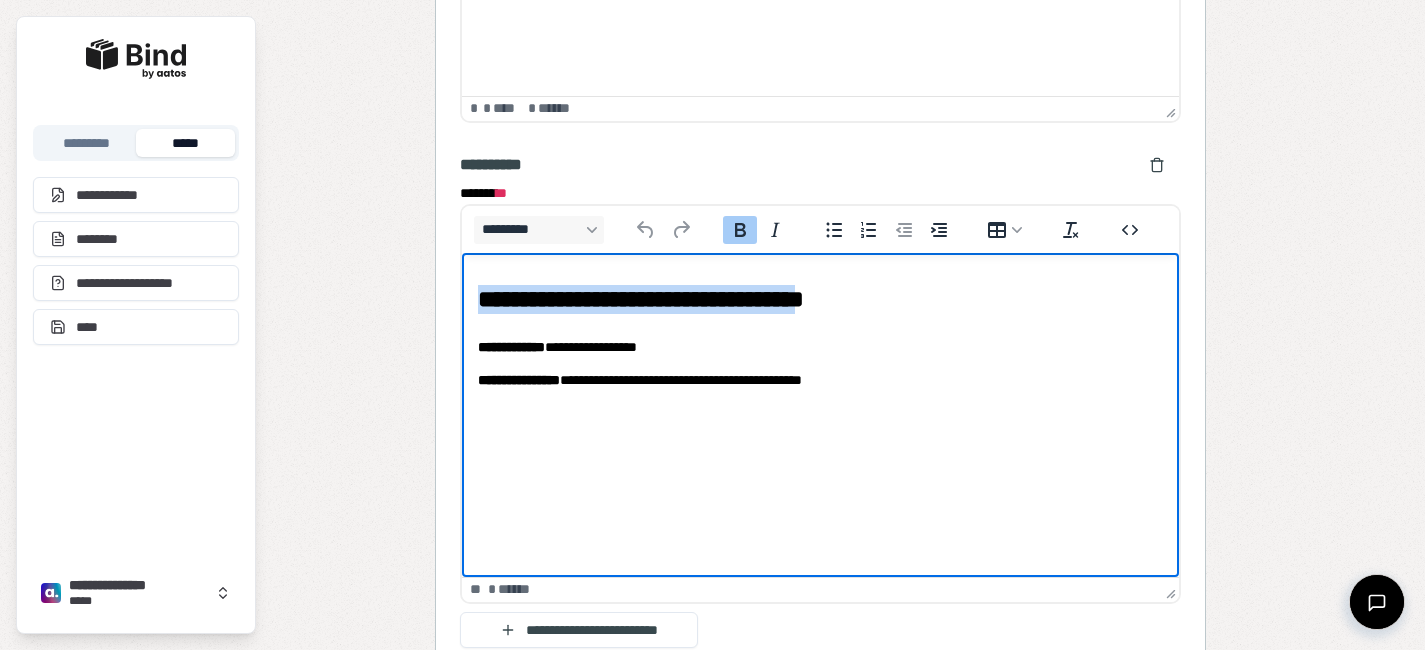 drag, startPoint x: 907, startPoint y: 300, endPoint x: 479, endPoint y: 273, distance: 428.8508 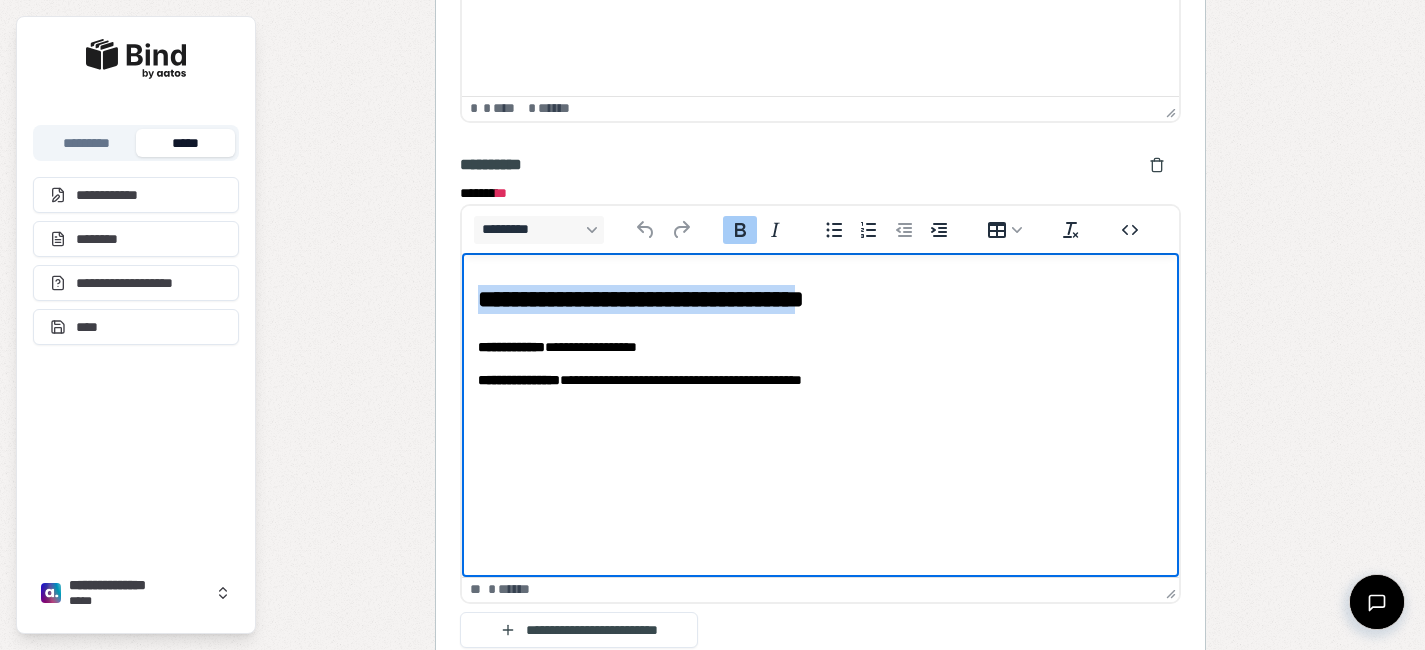 paste 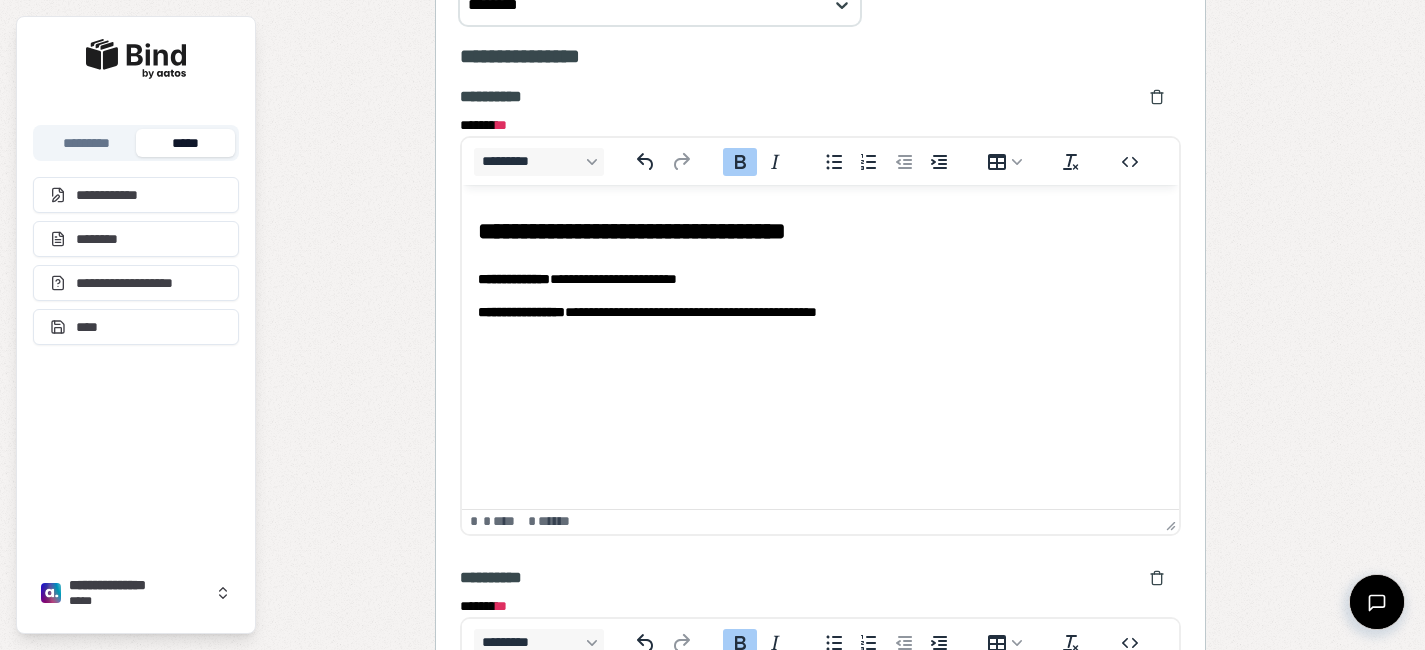scroll, scrollTop: 807, scrollLeft: 0, axis: vertical 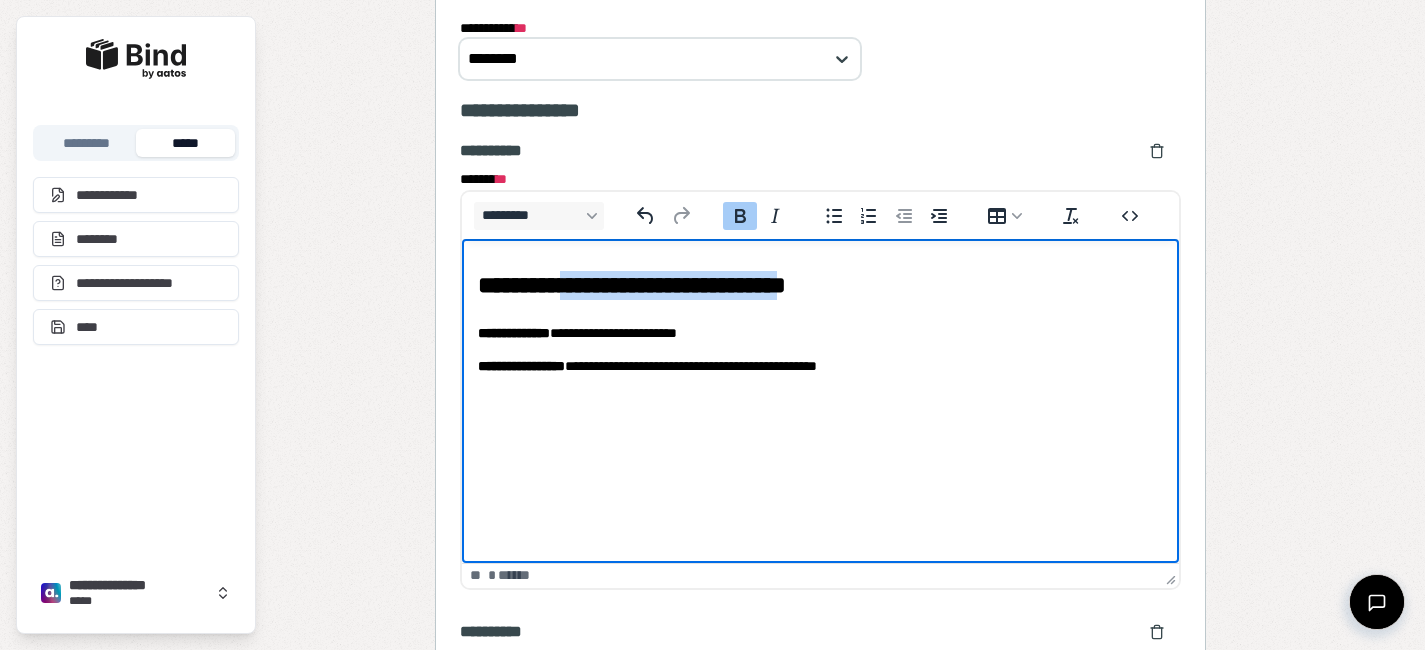 drag, startPoint x: 868, startPoint y: 280, endPoint x: 603, endPoint y: 277, distance: 265.01697 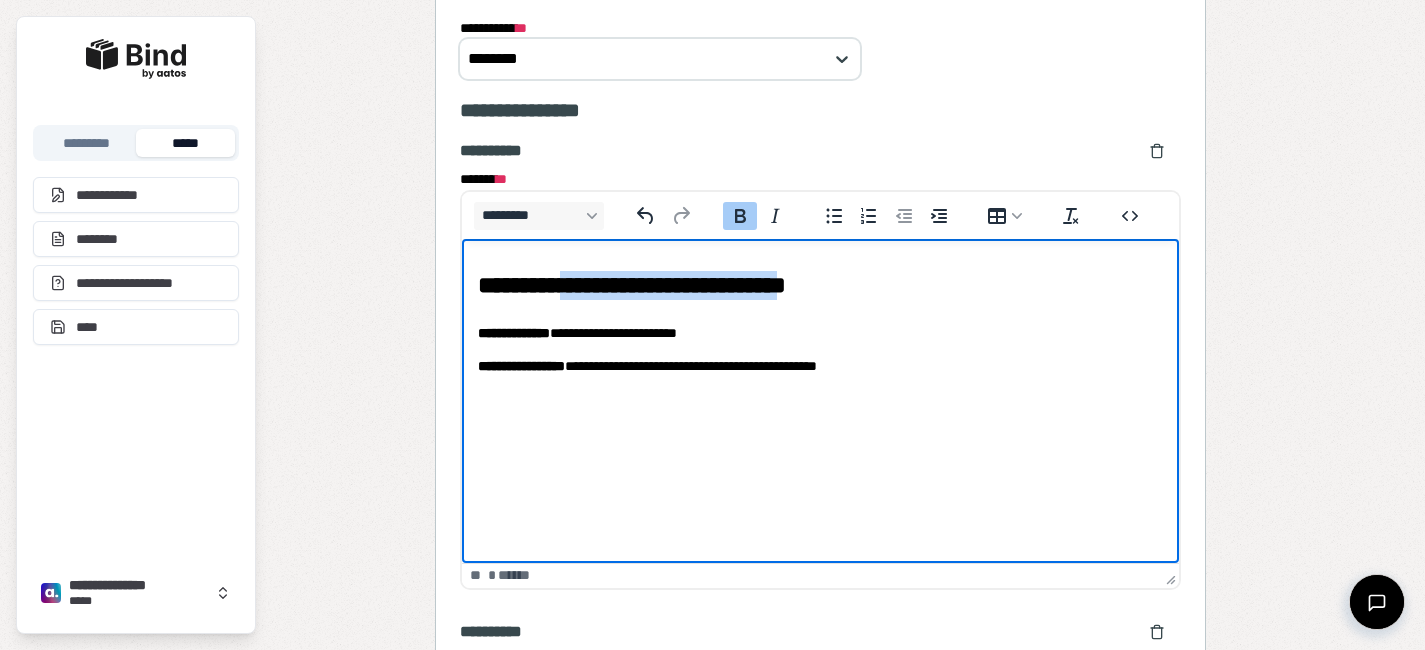 copy on "**********" 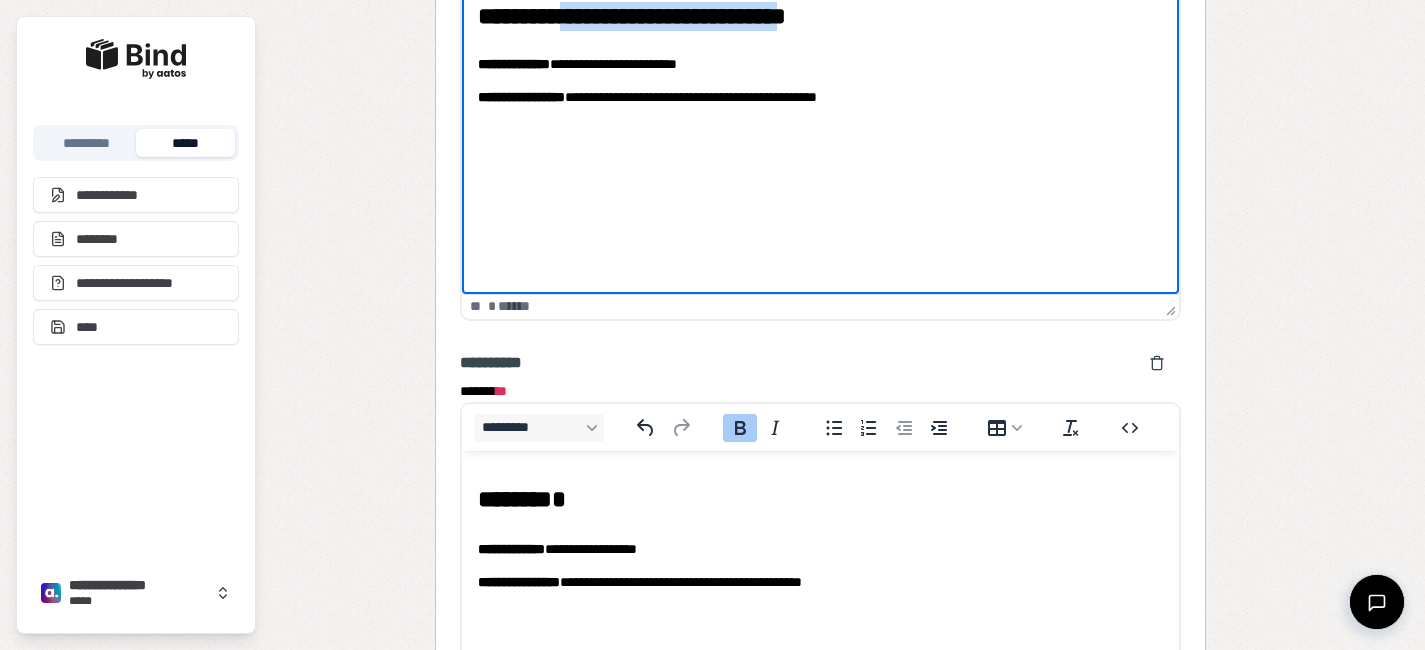 scroll, scrollTop: 1183, scrollLeft: 0, axis: vertical 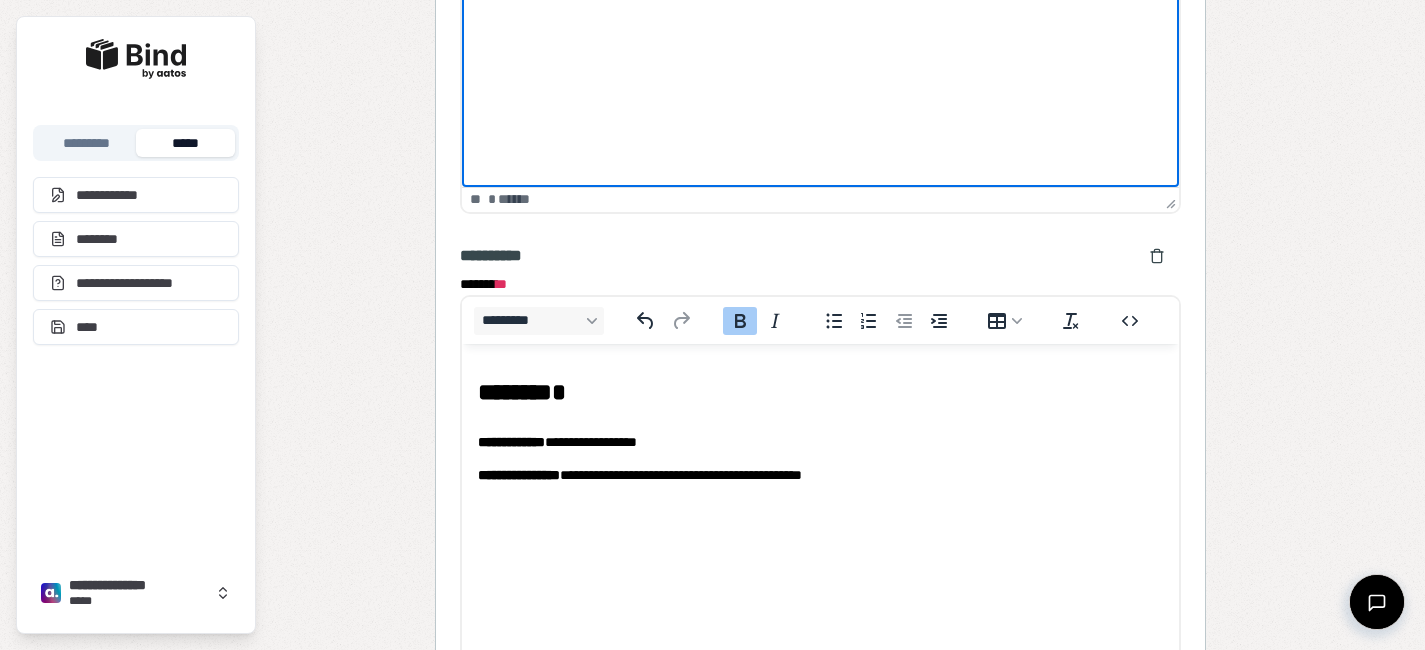 click on "********" at bounding box center [515, 392] 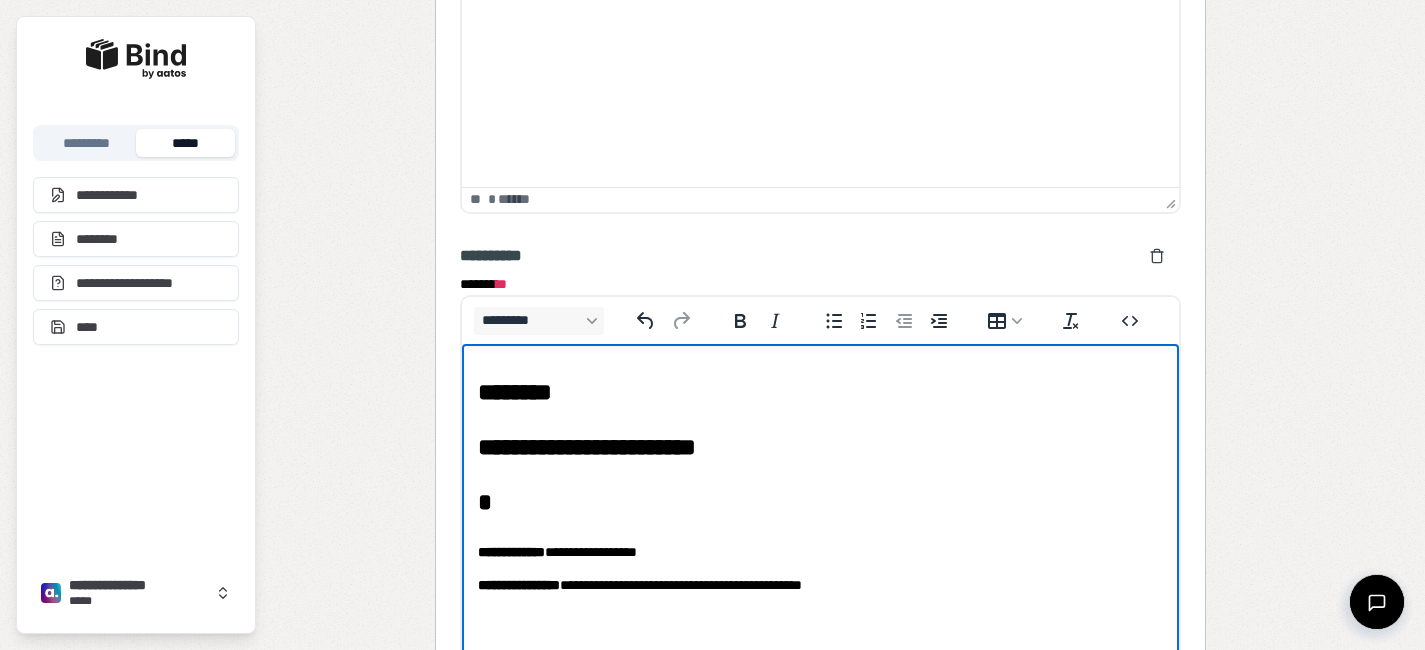 click on "**********" at bounding box center [587, 447] 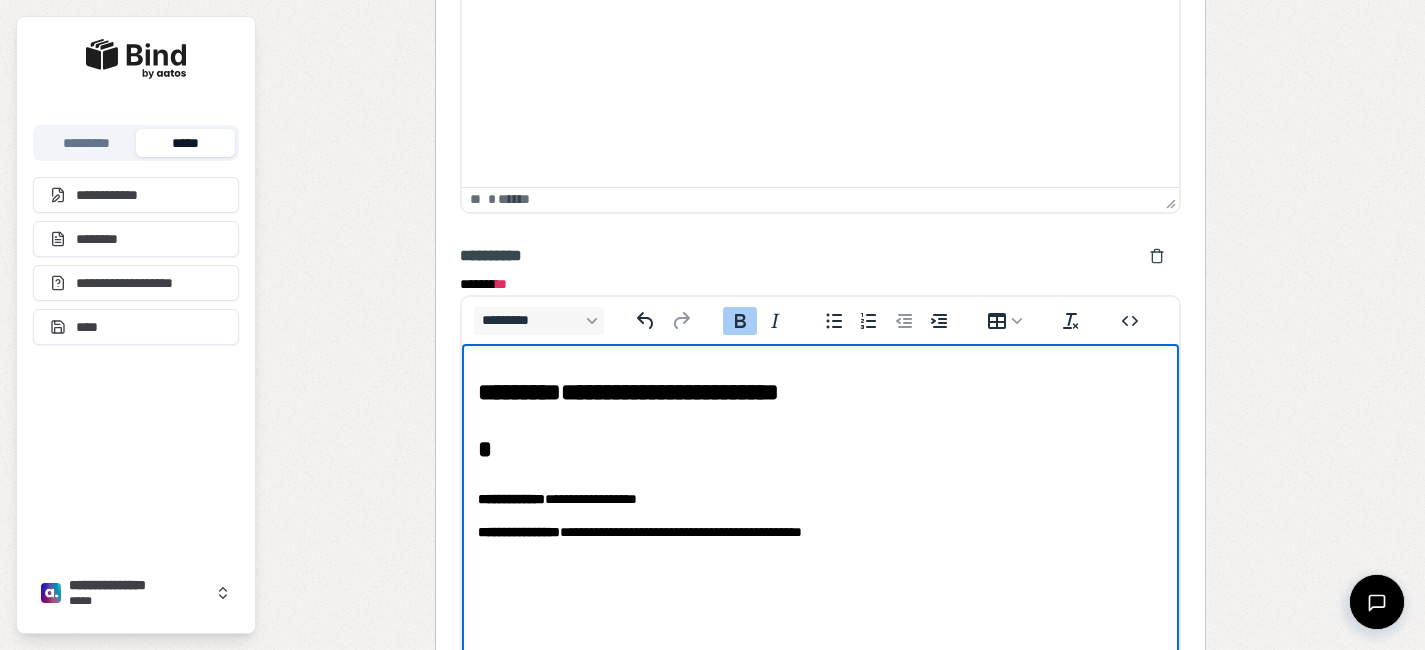 click on "**********" at bounding box center [820, 458] 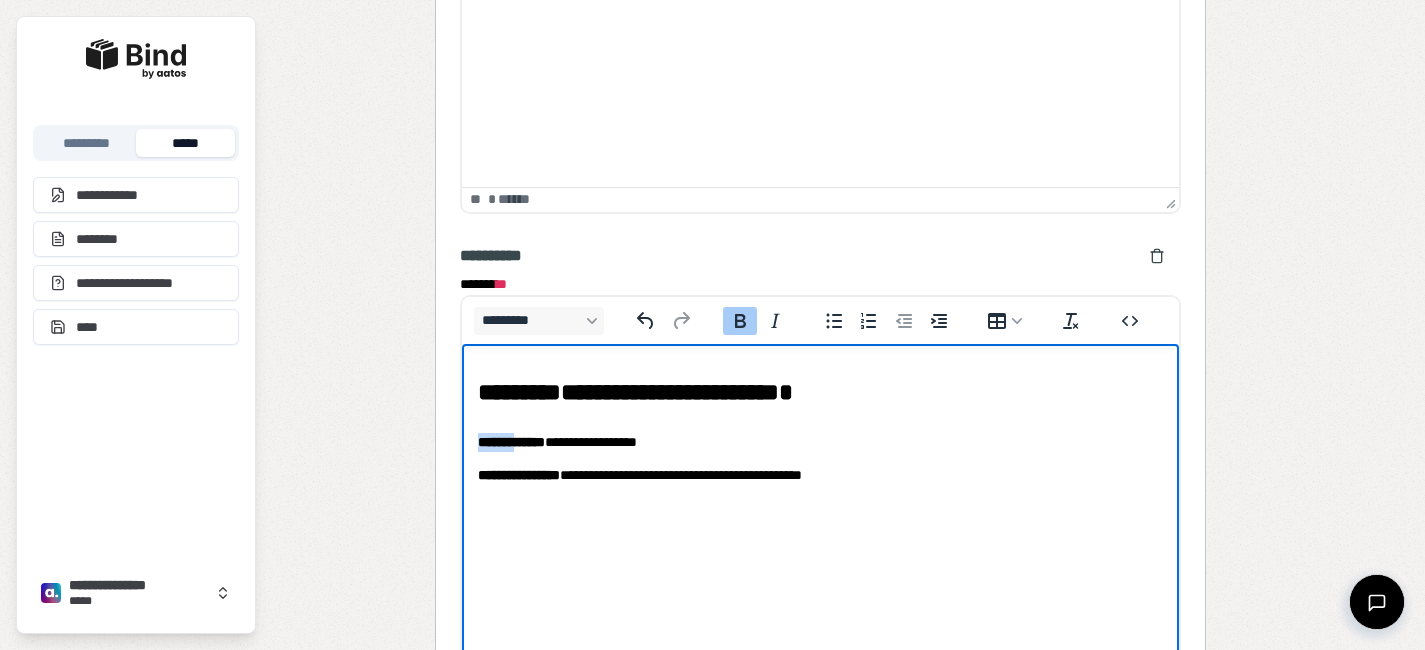 drag, startPoint x: 533, startPoint y: 439, endPoint x: 453, endPoint y: 439, distance: 80 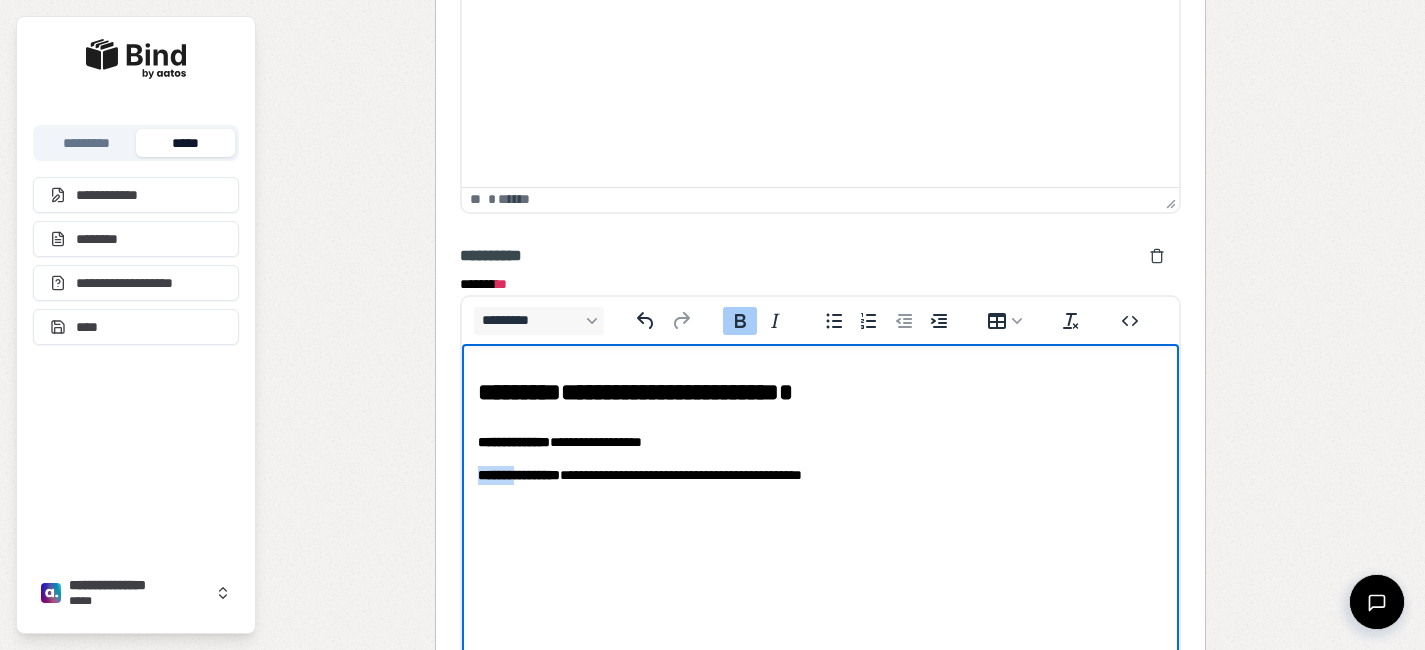 drag, startPoint x: 542, startPoint y: 475, endPoint x: 413, endPoint y: 468, distance: 129.18979 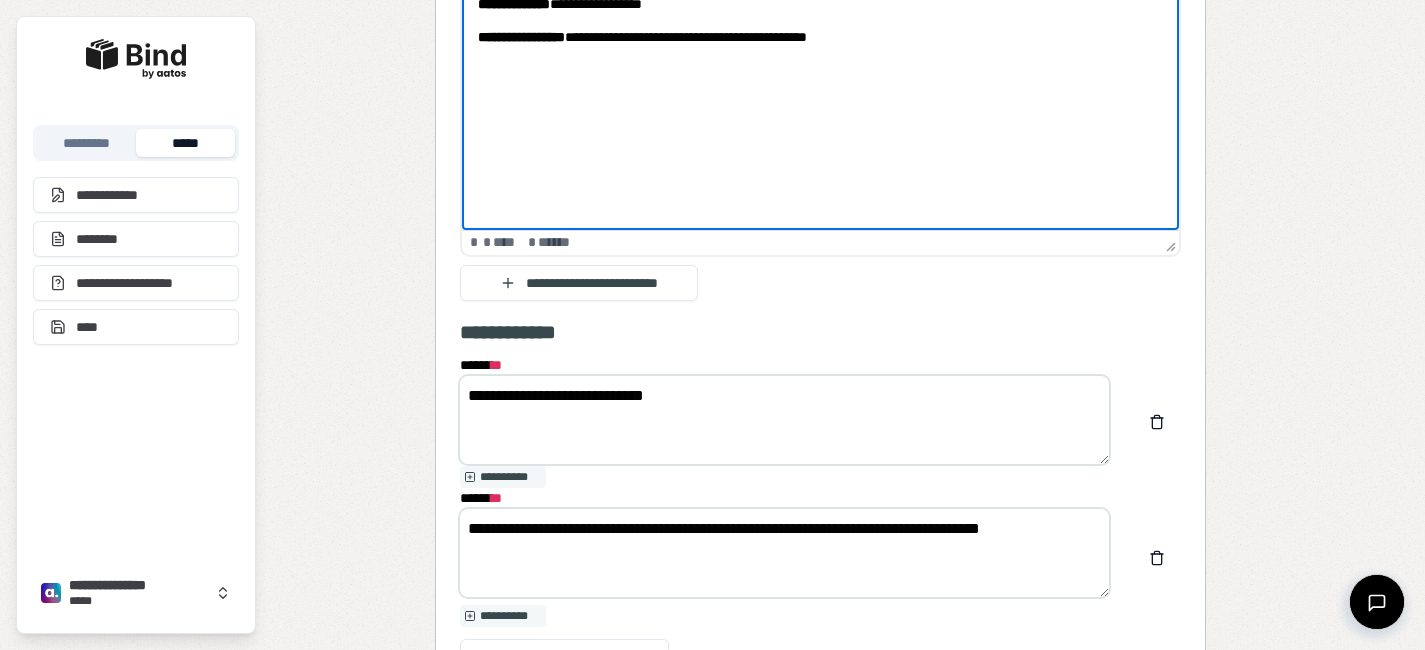 scroll, scrollTop: 1623, scrollLeft: 0, axis: vertical 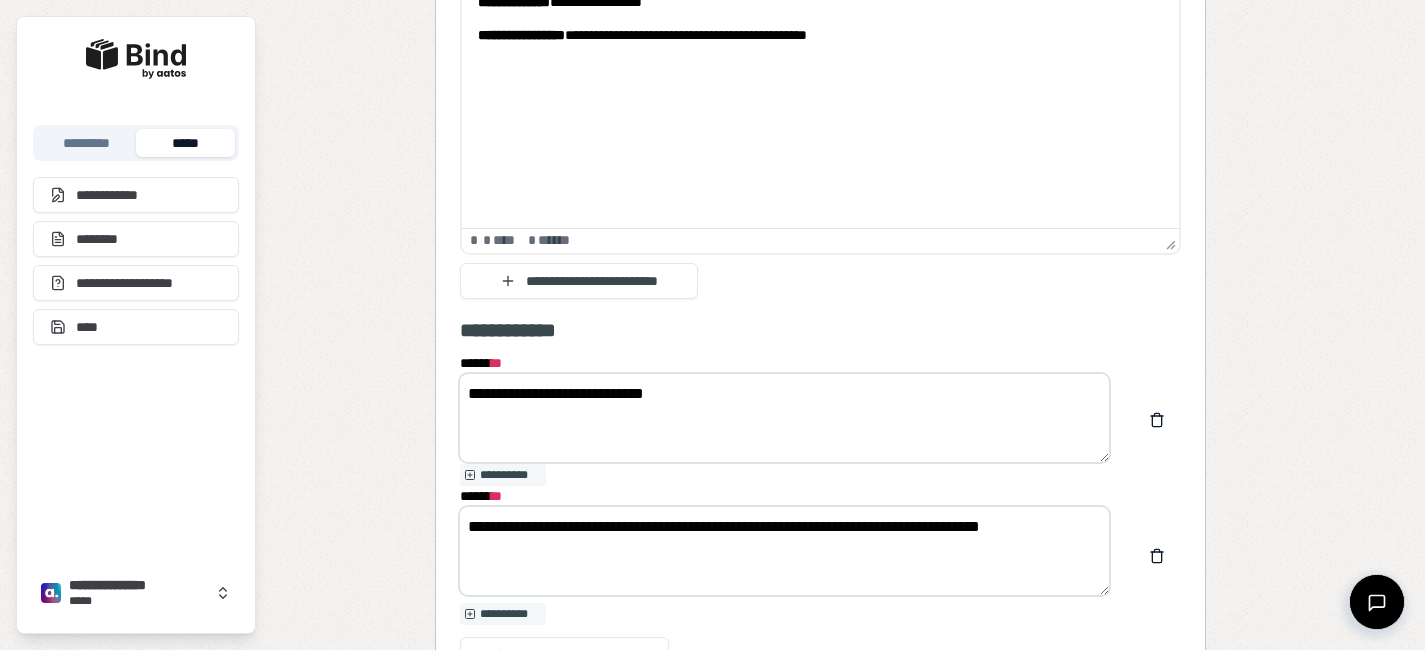 drag, startPoint x: 653, startPoint y: 397, endPoint x: 590, endPoint y: 397, distance: 63 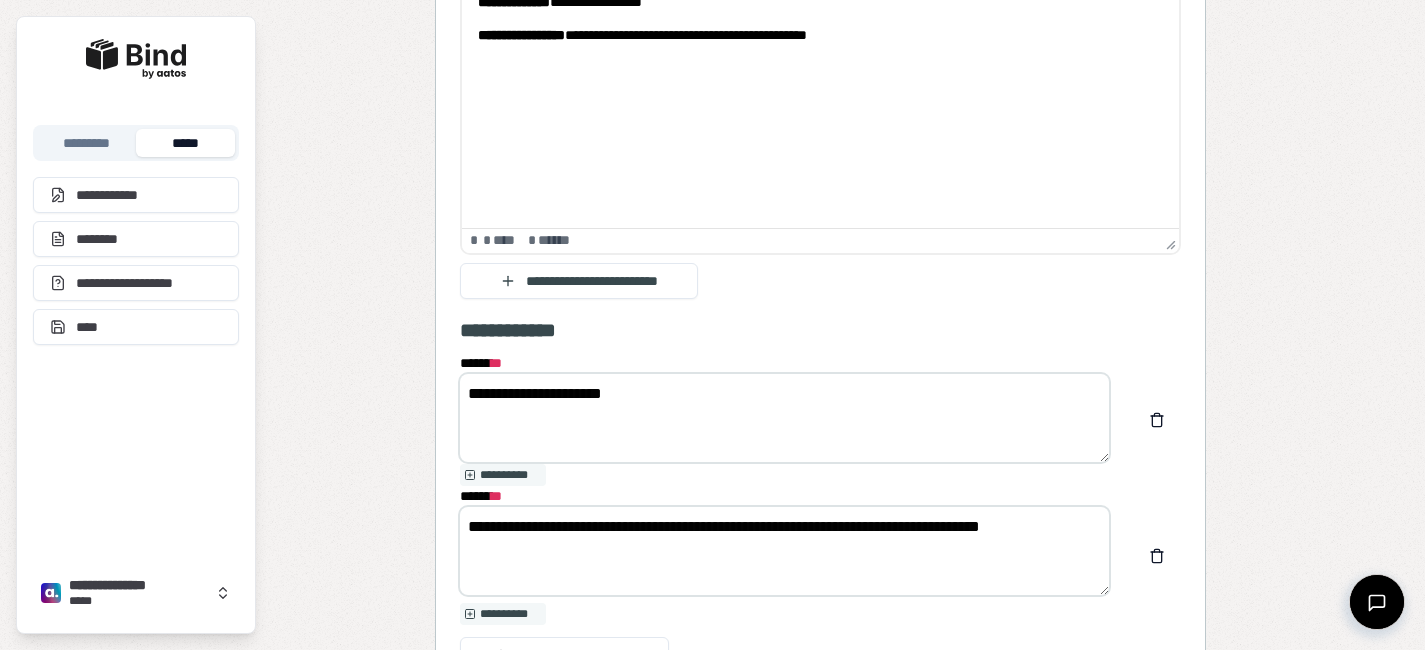 click on "**********" at bounding box center [784, 418] 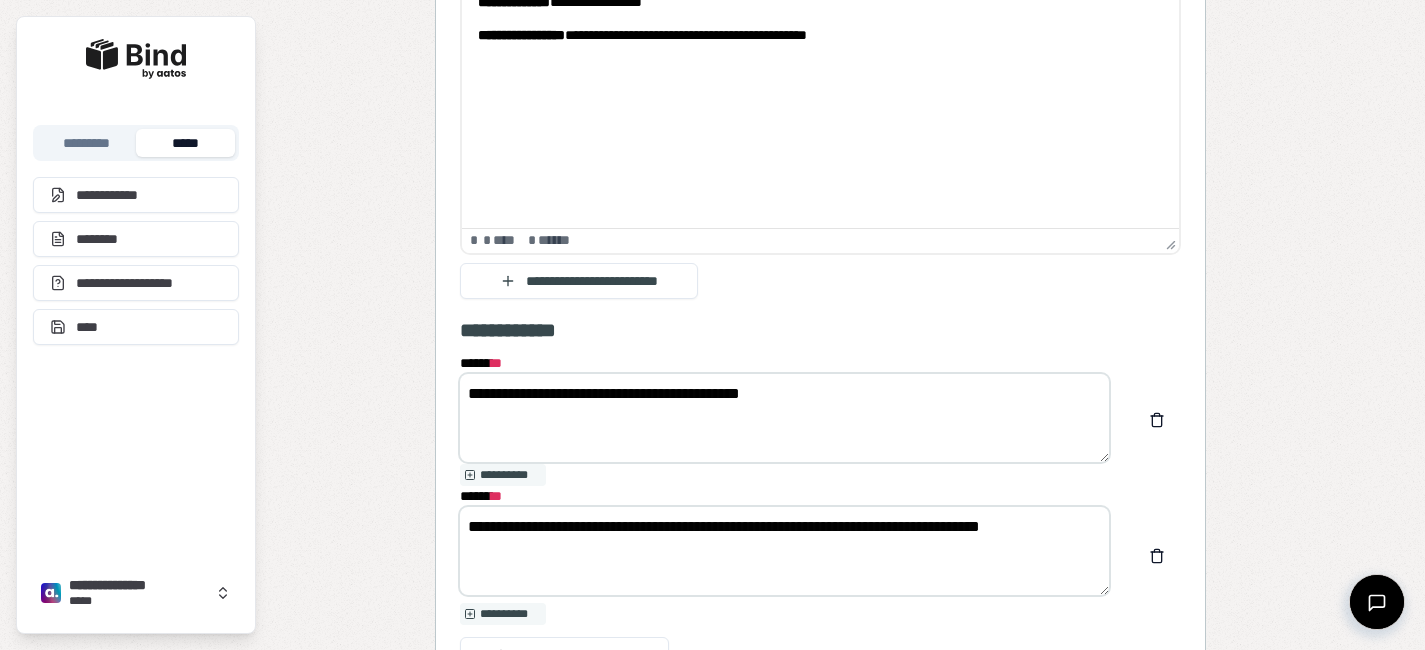 click on "**********" at bounding box center [784, 418] 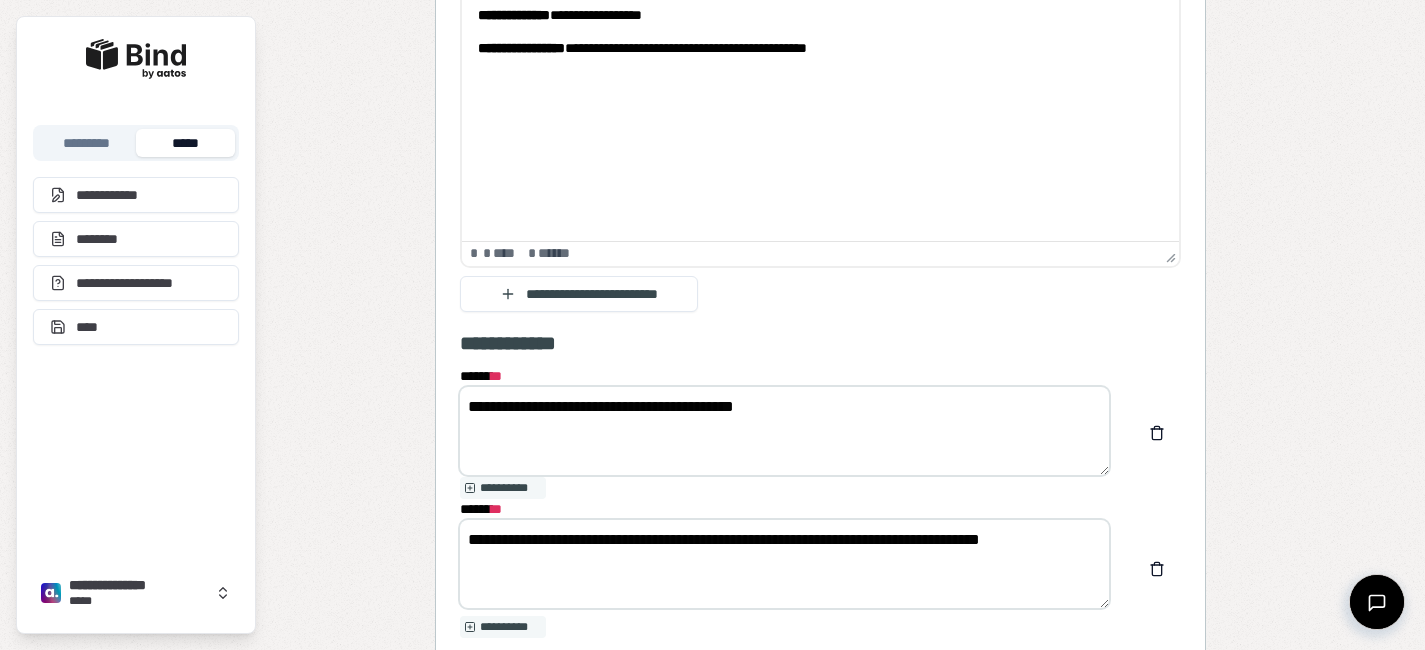 scroll, scrollTop: 1602, scrollLeft: 0, axis: vertical 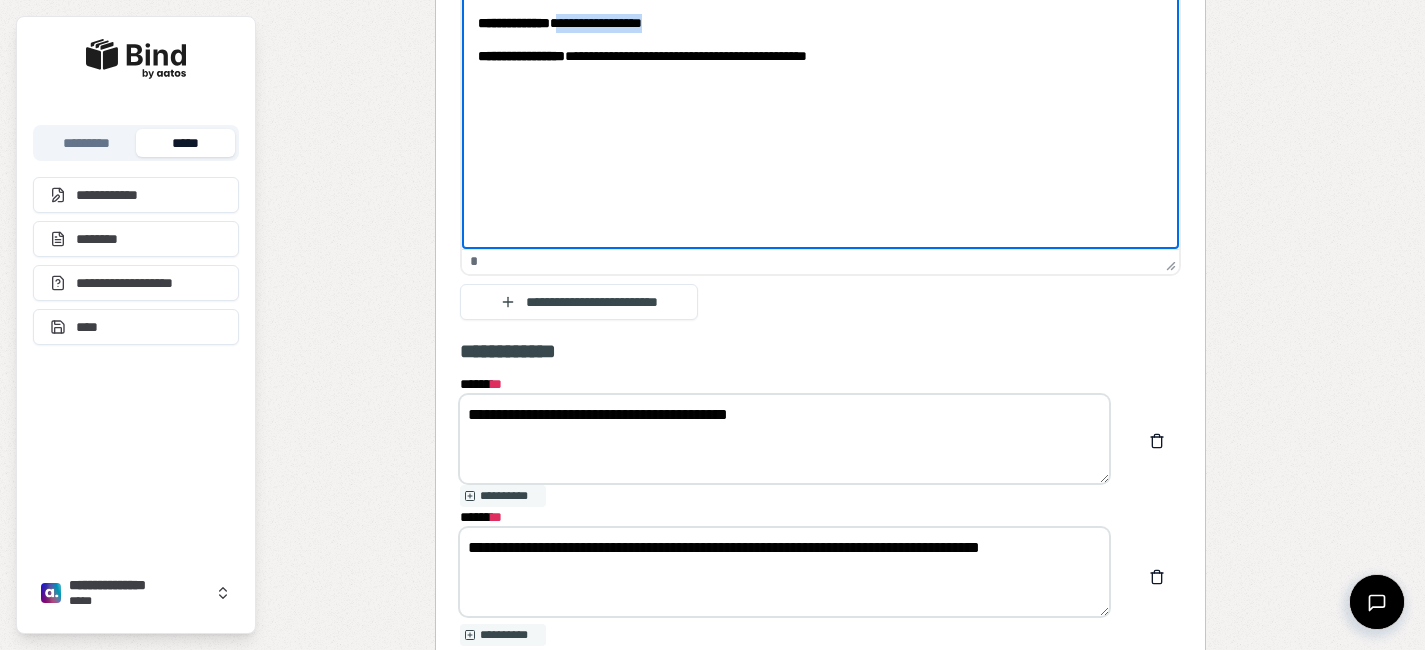 drag, startPoint x: 717, startPoint y: 19, endPoint x: 593, endPoint y: 19, distance: 124 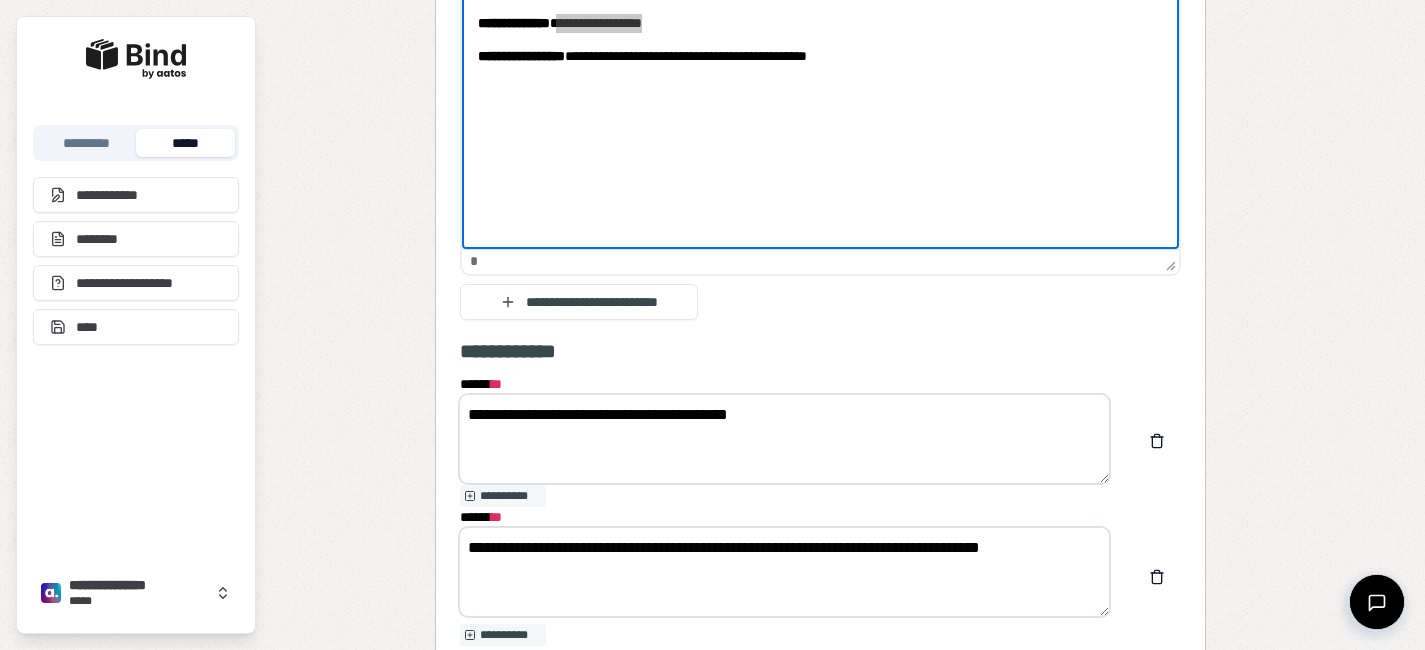 click on "**********" at bounding box center (784, 439) 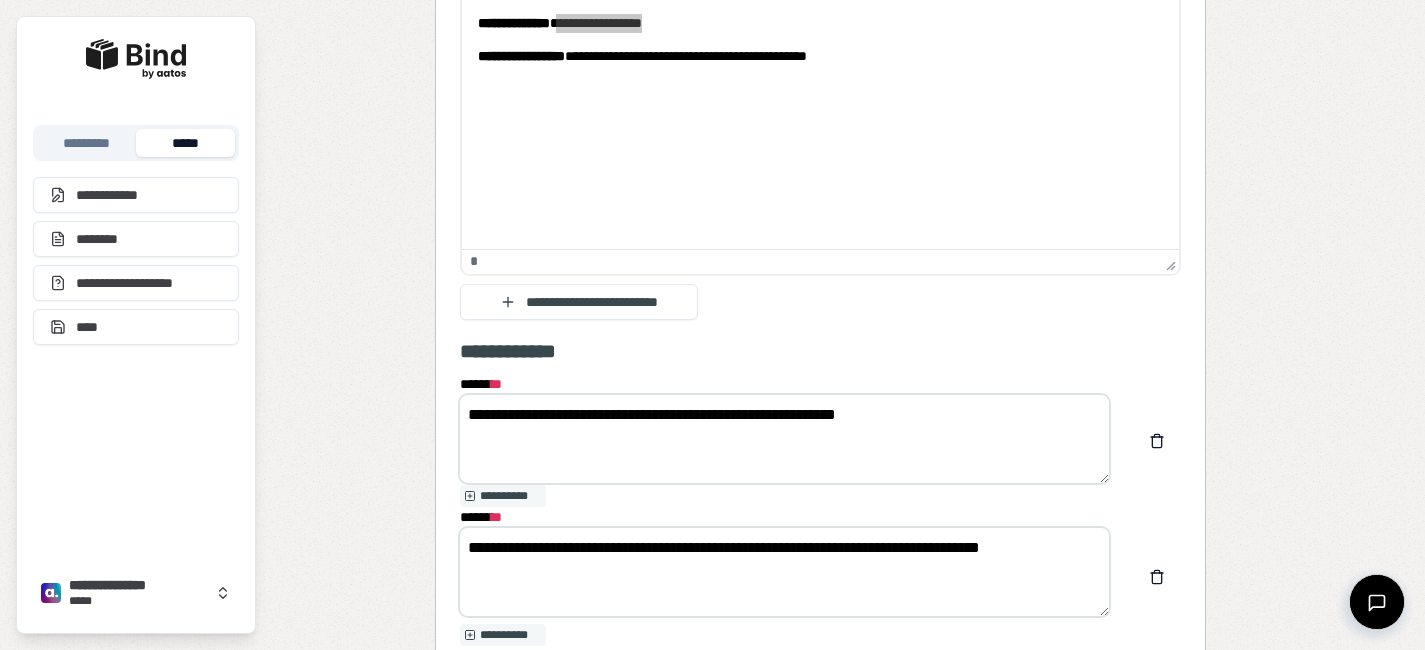 type on "**********" 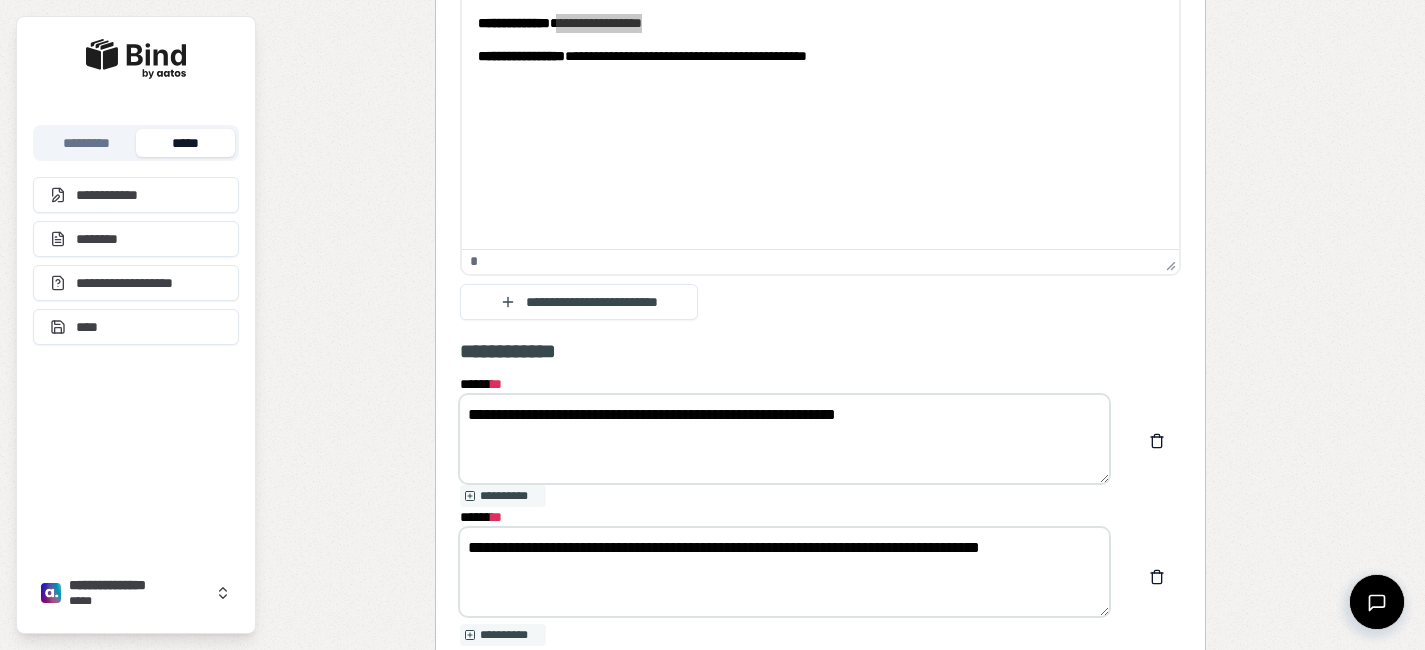 drag, startPoint x: 659, startPoint y: 552, endPoint x: 594, endPoint y: 552, distance: 65 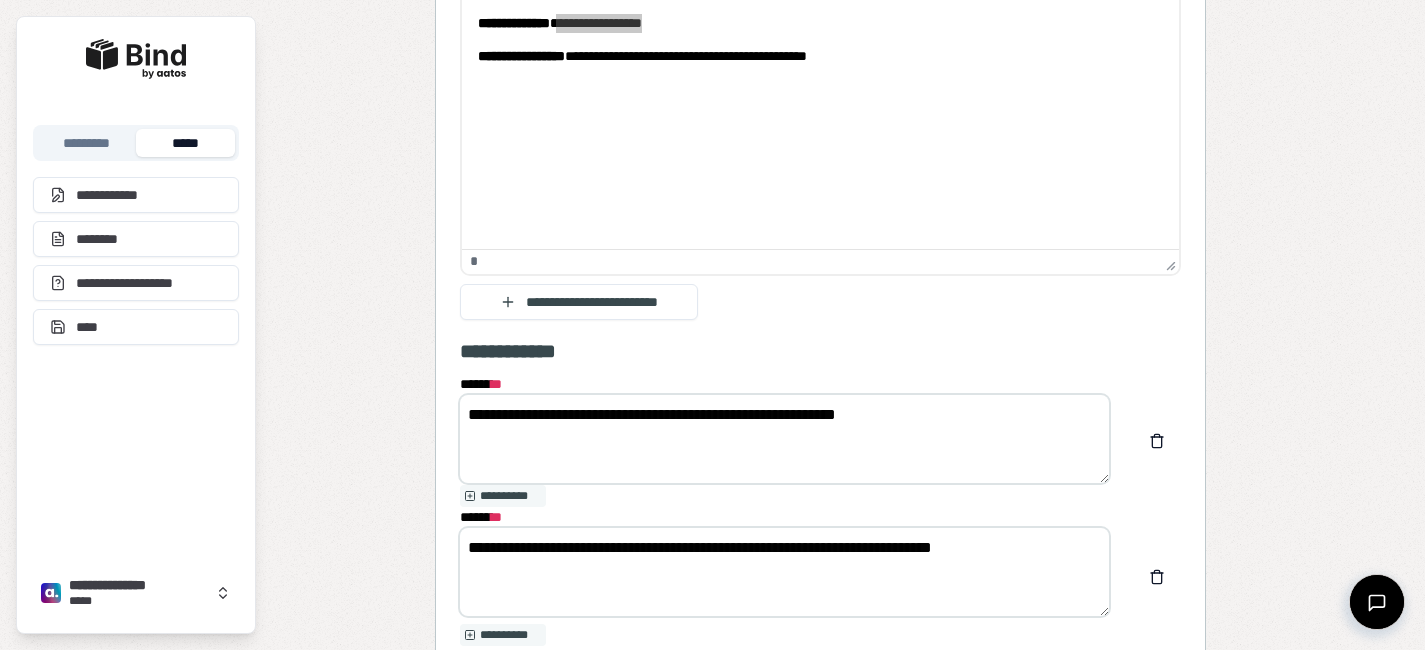 click on "**********" at bounding box center [784, 572] 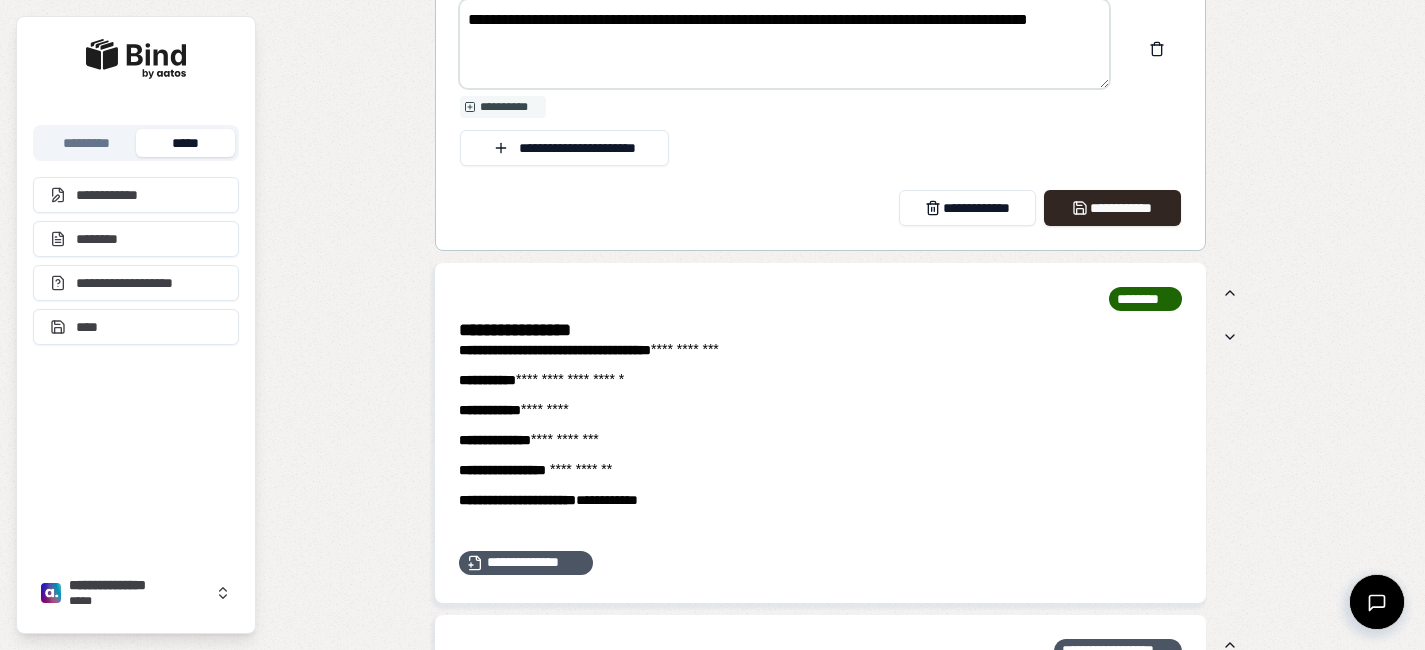 scroll, scrollTop: 2177, scrollLeft: 0, axis: vertical 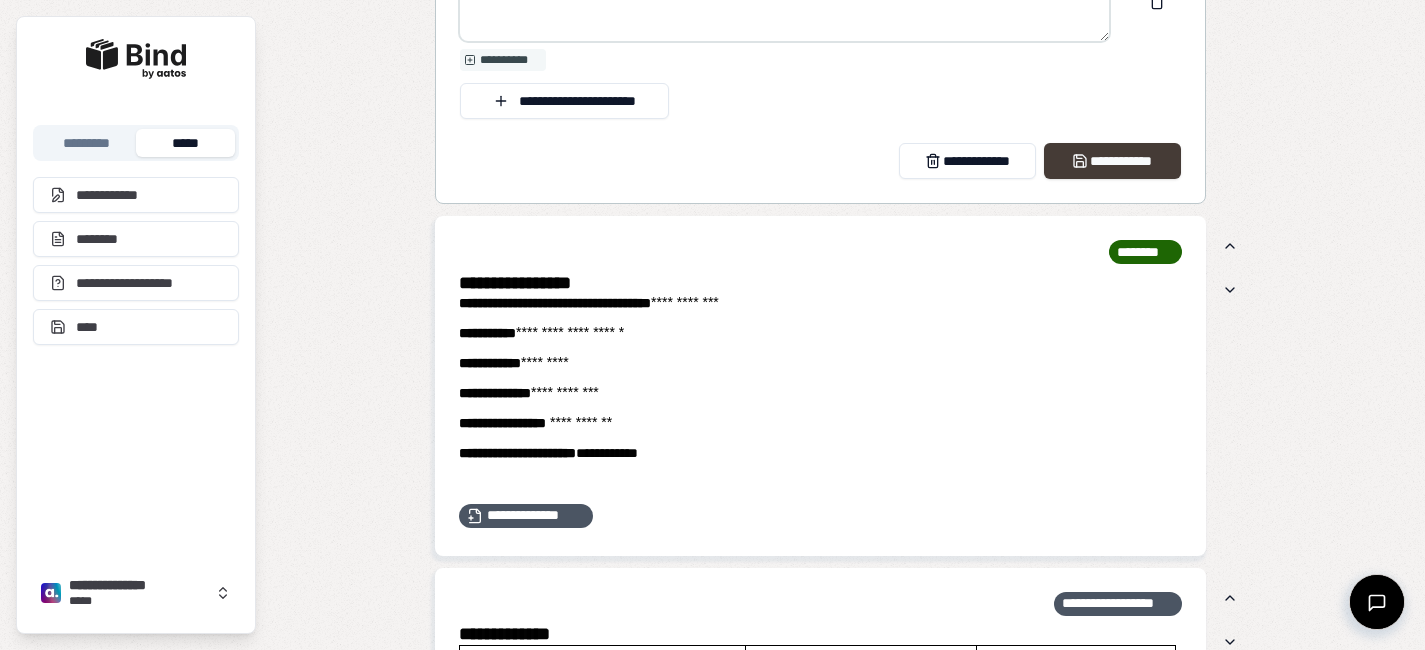 type on "**********" 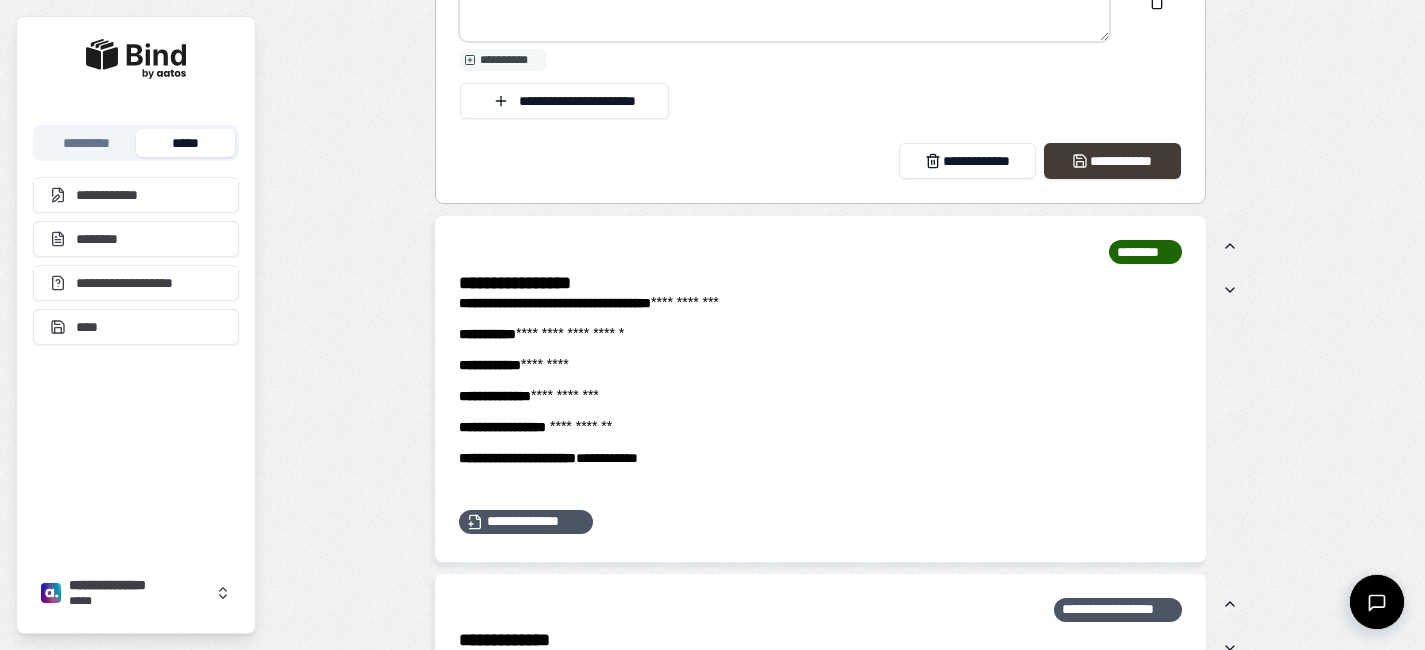 click on "**********" at bounding box center (1112, 161) 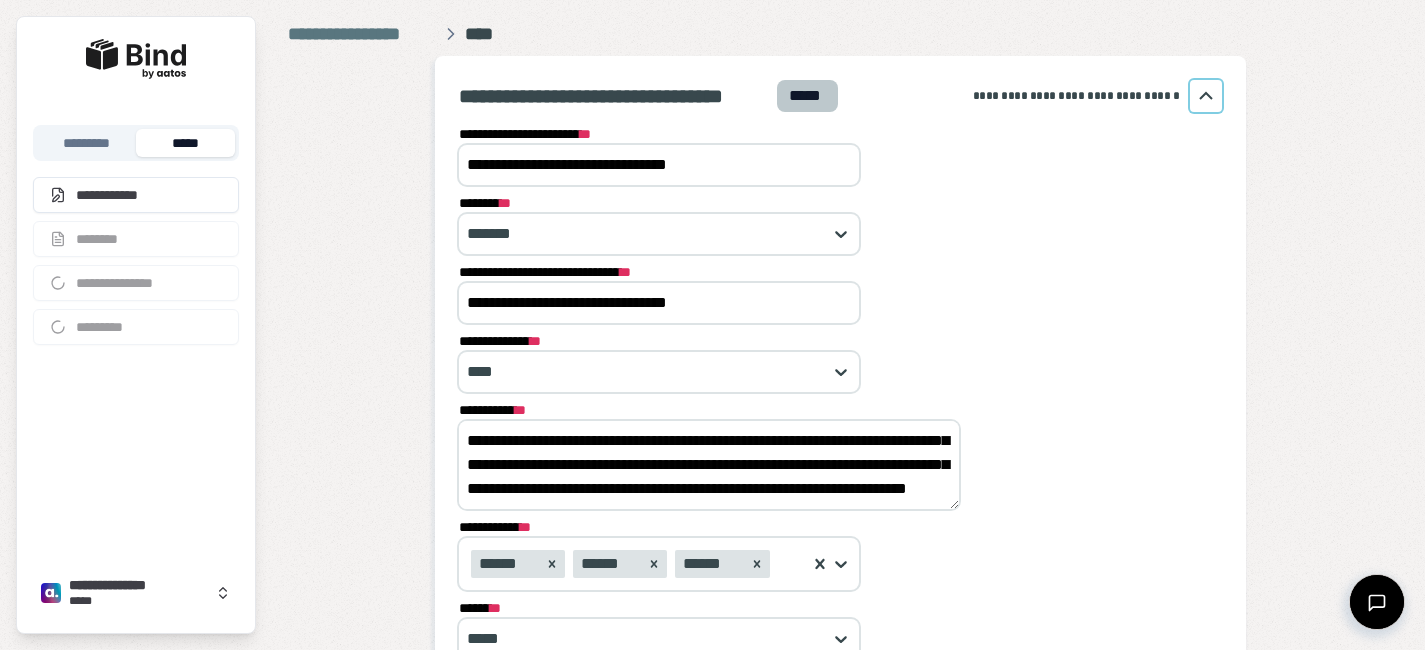 scroll, scrollTop: 63, scrollLeft: 0, axis: vertical 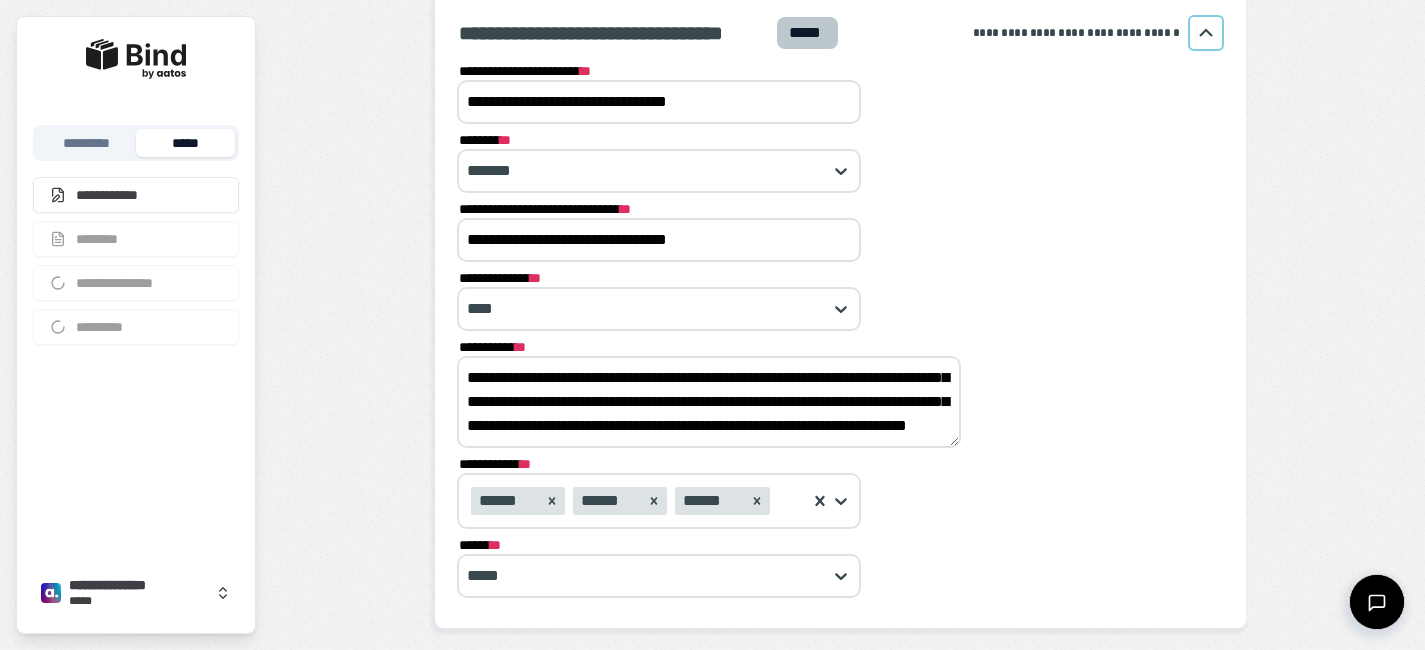 drag, startPoint x: 743, startPoint y: 238, endPoint x: 367, endPoint y: 205, distance: 377.44537 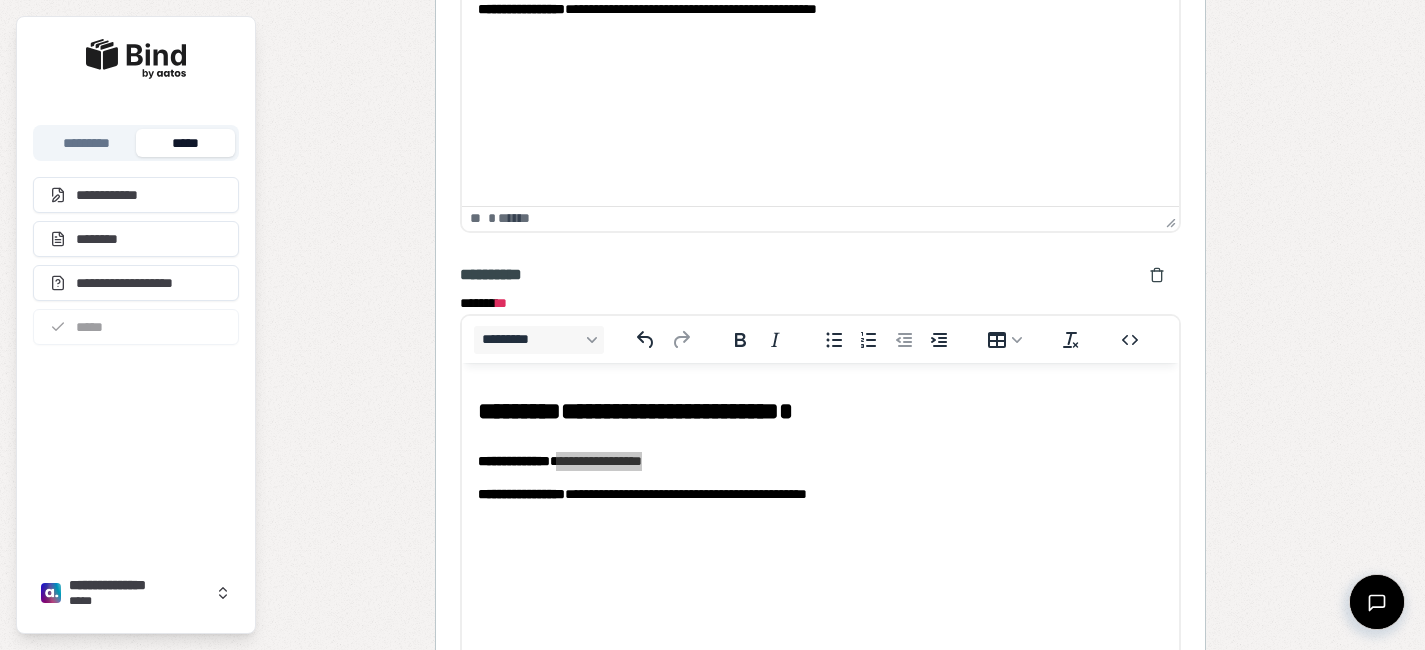scroll, scrollTop: 1167, scrollLeft: 0, axis: vertical 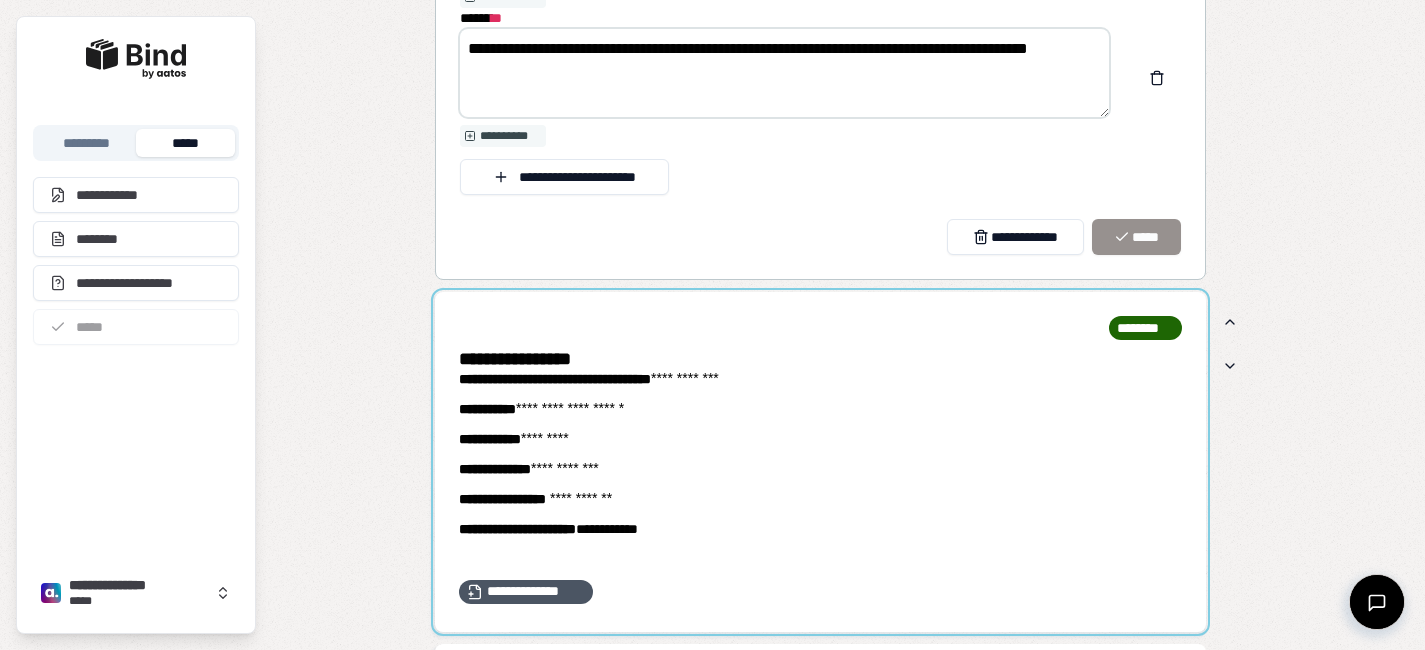 click at bounding box center (820, 462) 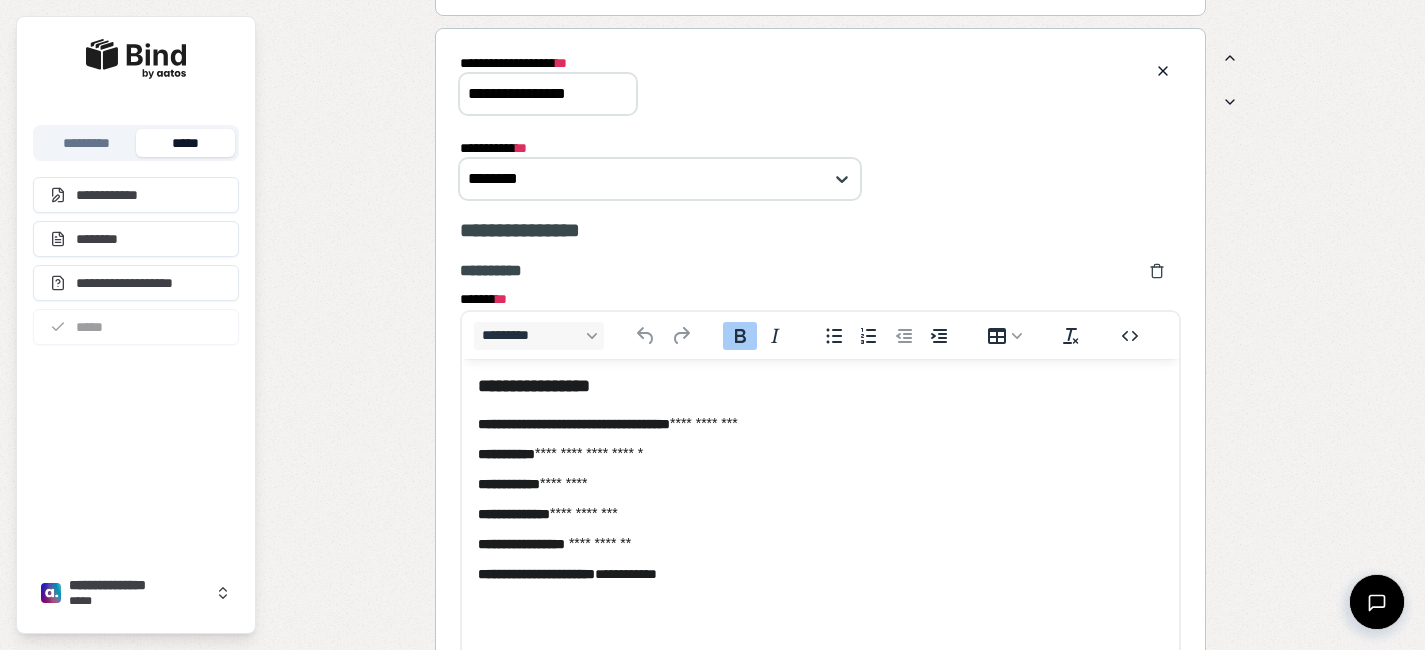 scroll, scrollTop: 0, scrollLeft: 0, axis: both 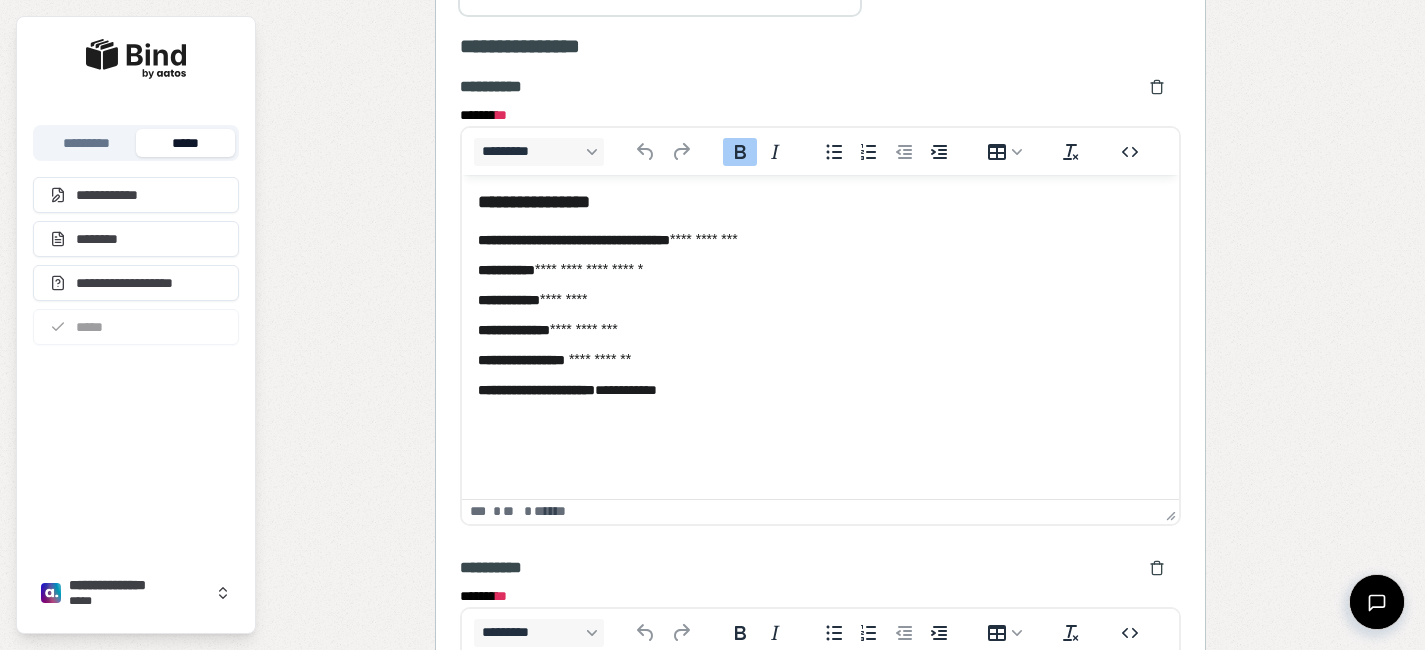 click at bounding box center [820, 423] 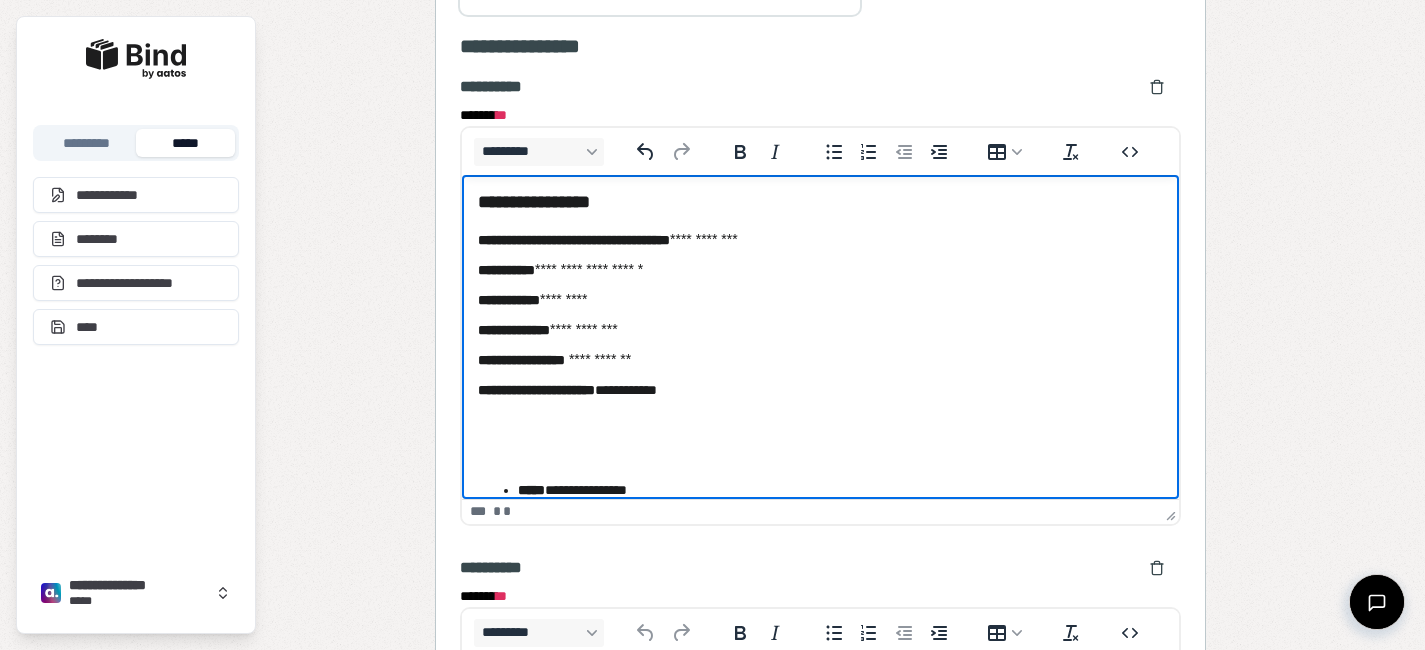 scroll, scrollTop: 90, scrollLeft: 0, axis: vertical 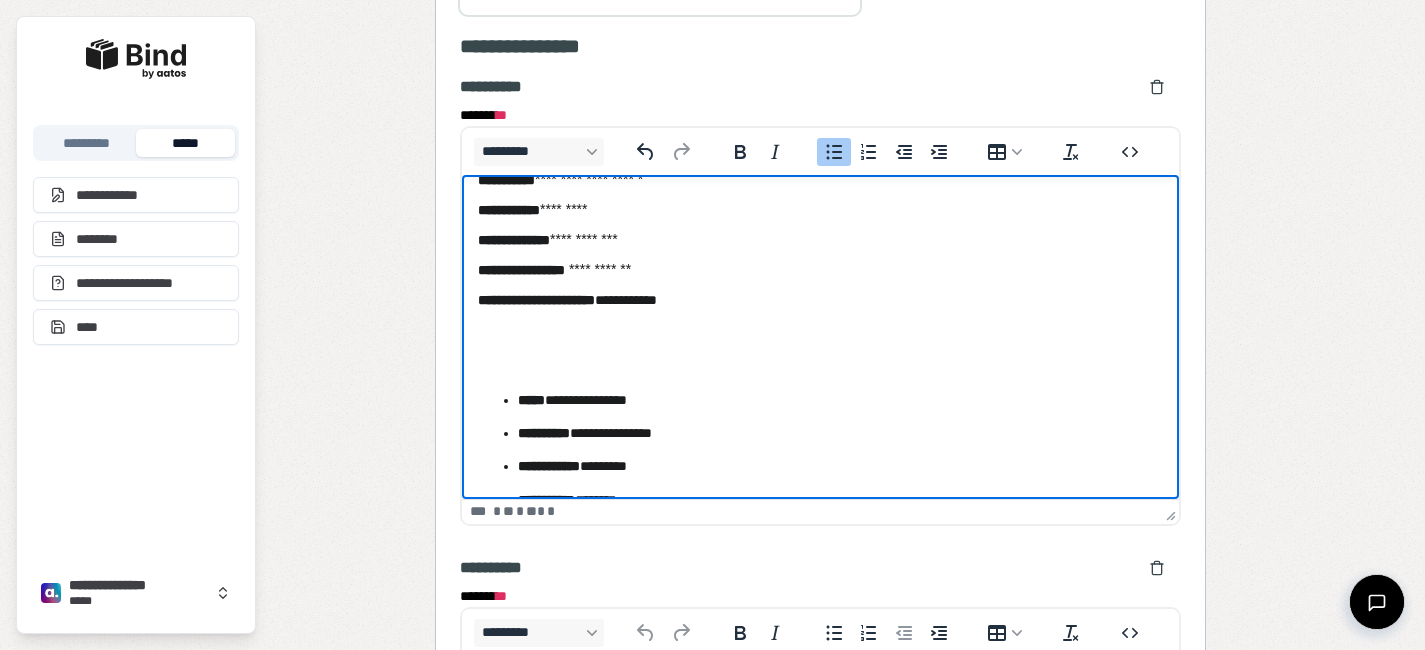 drag, startPoint x: 743, startPoint y: 427, endPoint x: 676, endPoint y: 426, distance: 67.00746 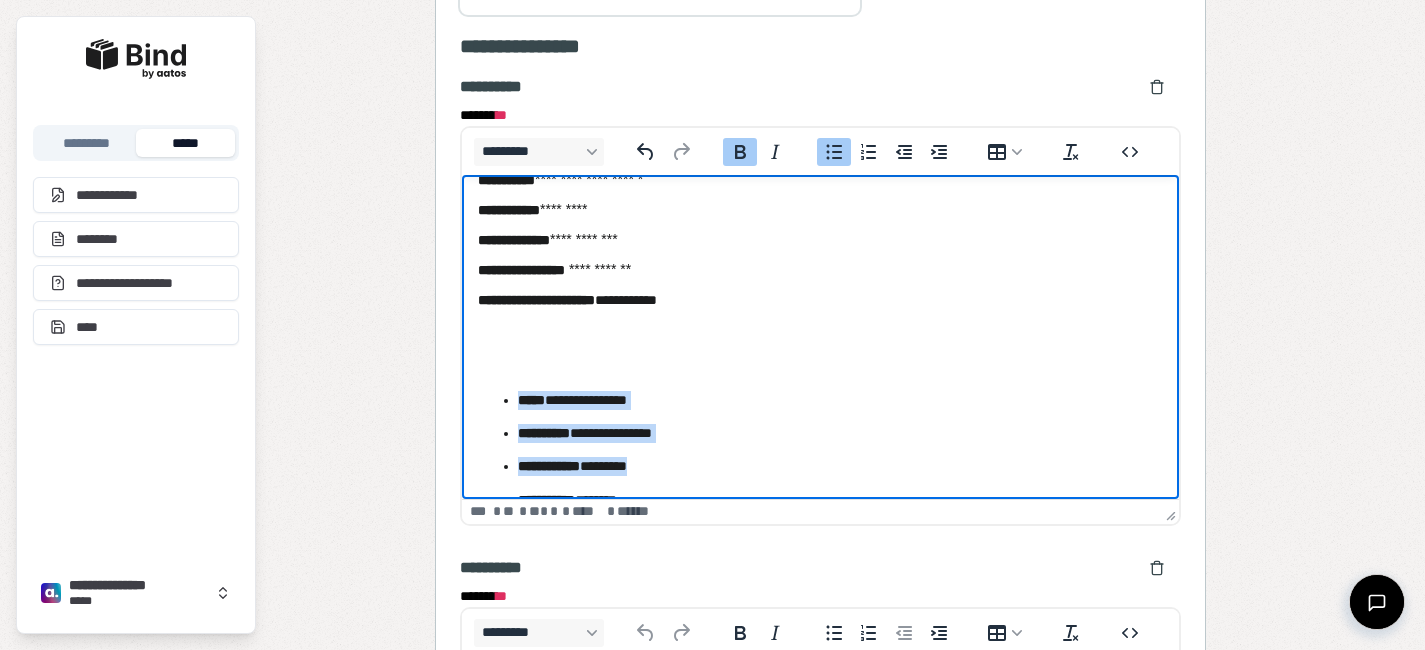 drag, startPoint x: 703, startPoint y: 470, endPoint x: 493, endPoint y: 381, distance: 228.08113 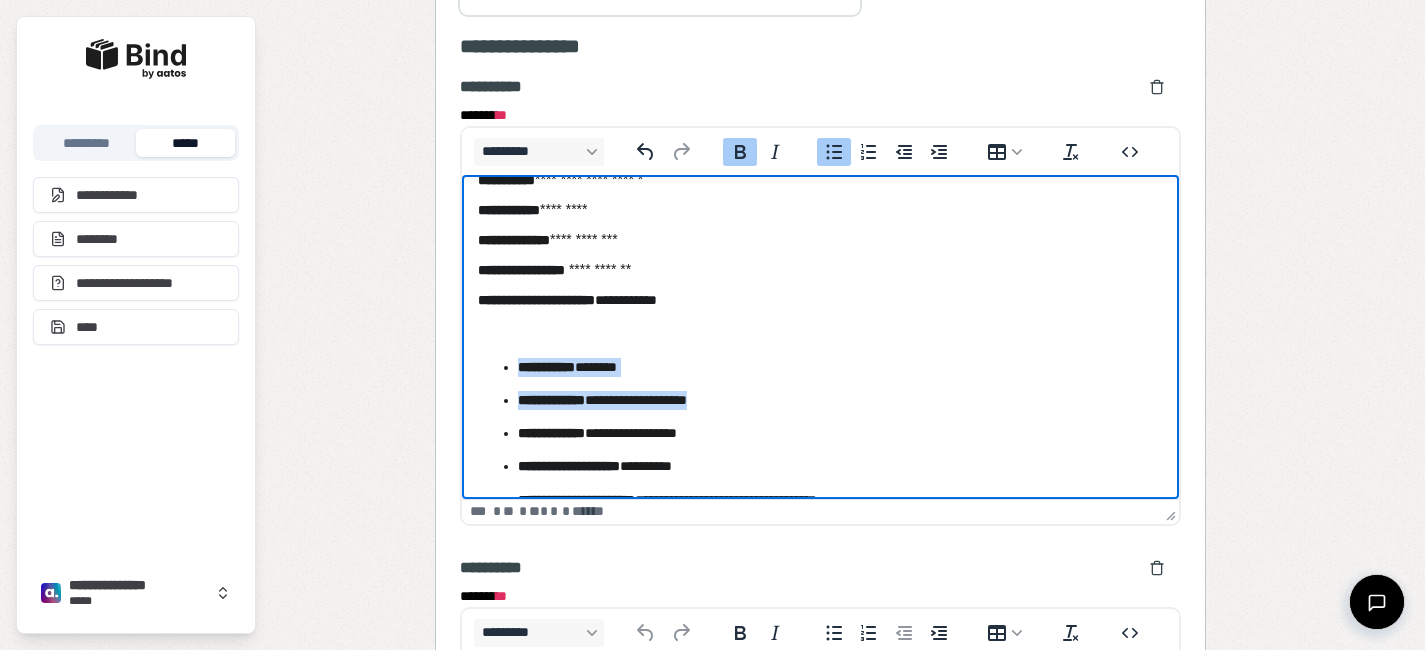 drag, startPoint x: 759, startPoint y: 399, endPoint x: 501, endPoint y: 358, distance: 261.23743 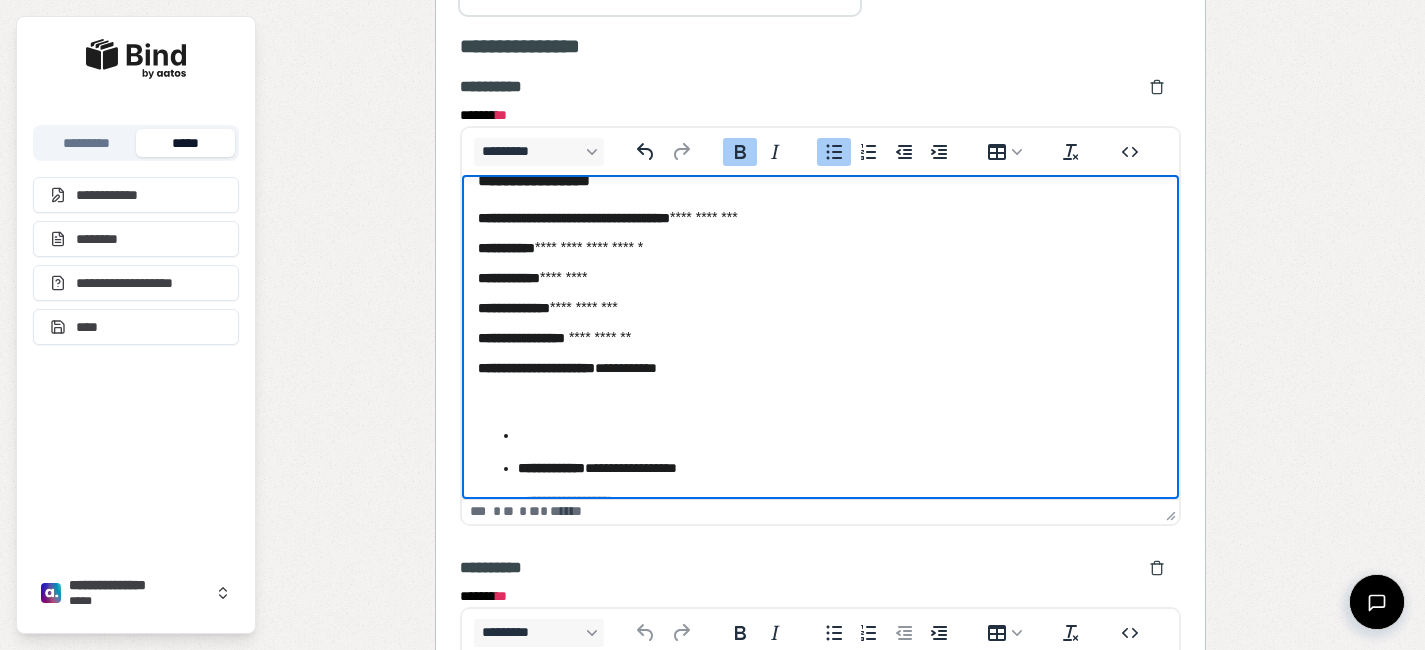 scroll, scrollTop: 0, scrollLeft: 0, axis: both 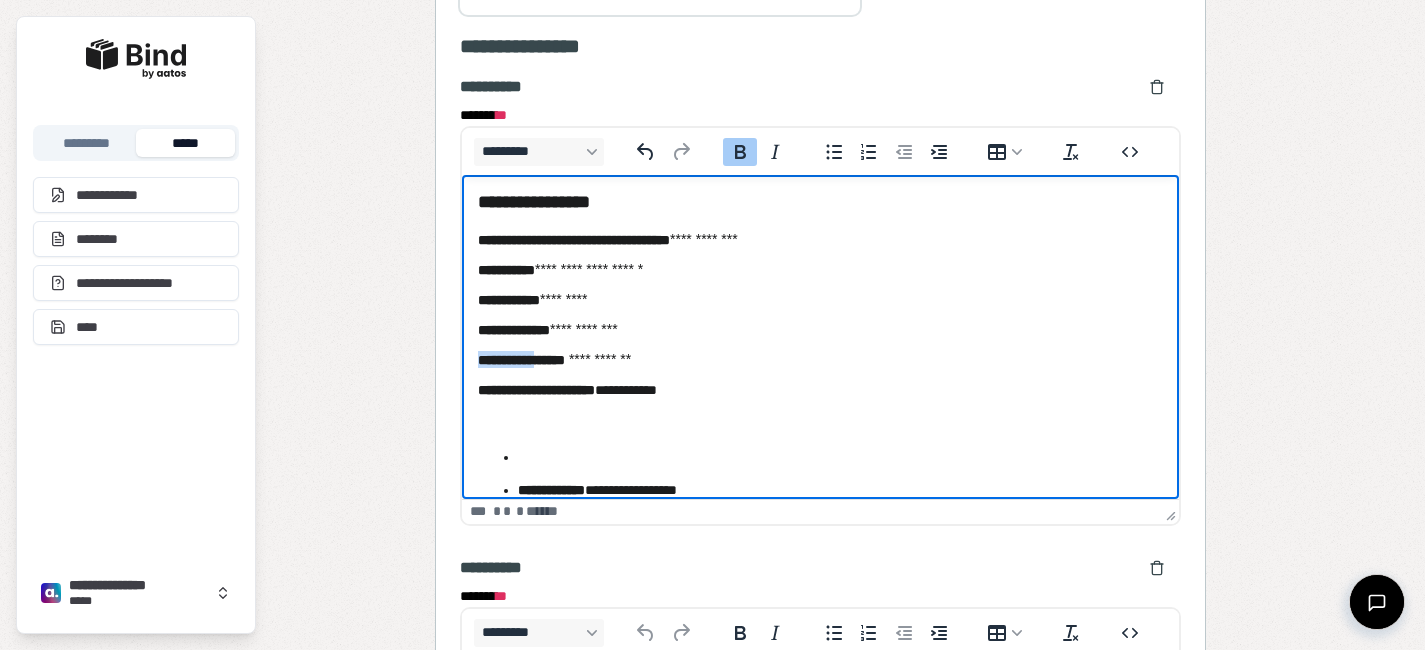 drag, startPoint x: 555, startPoint y: 359, endPoint x: 446, endPoint y: 339, distance: 110.81967 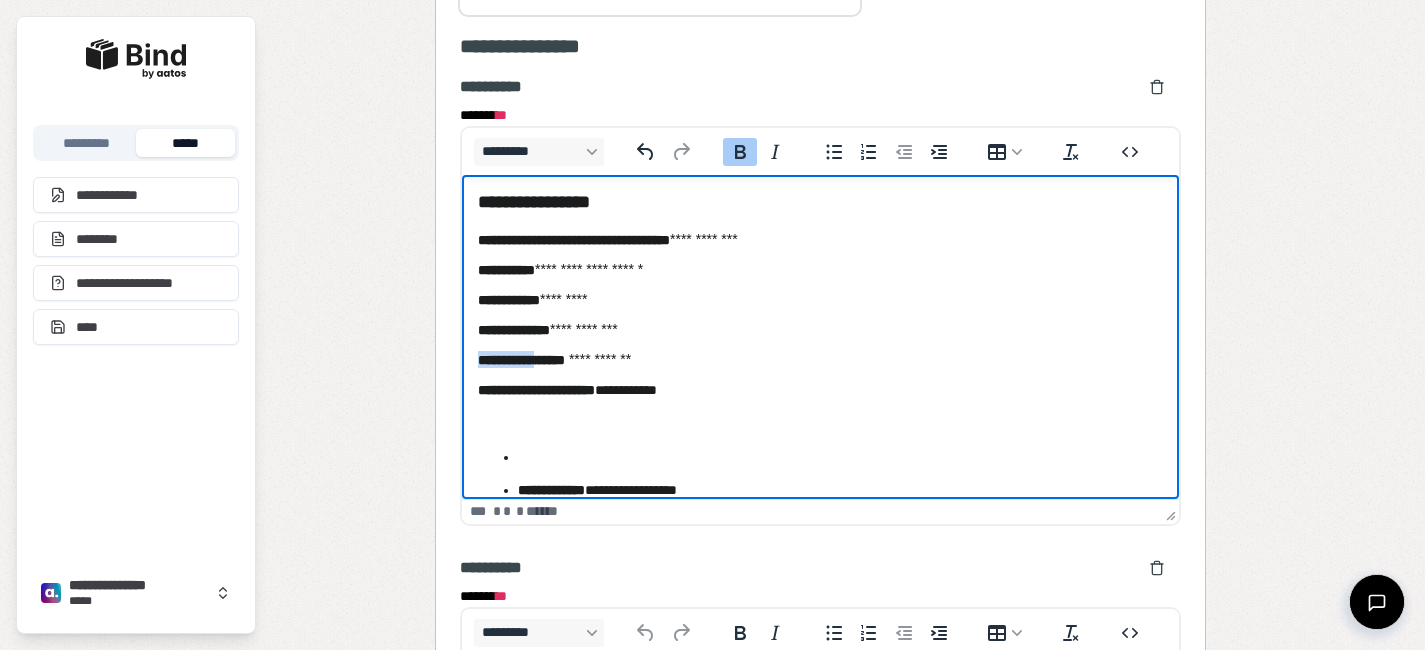 type 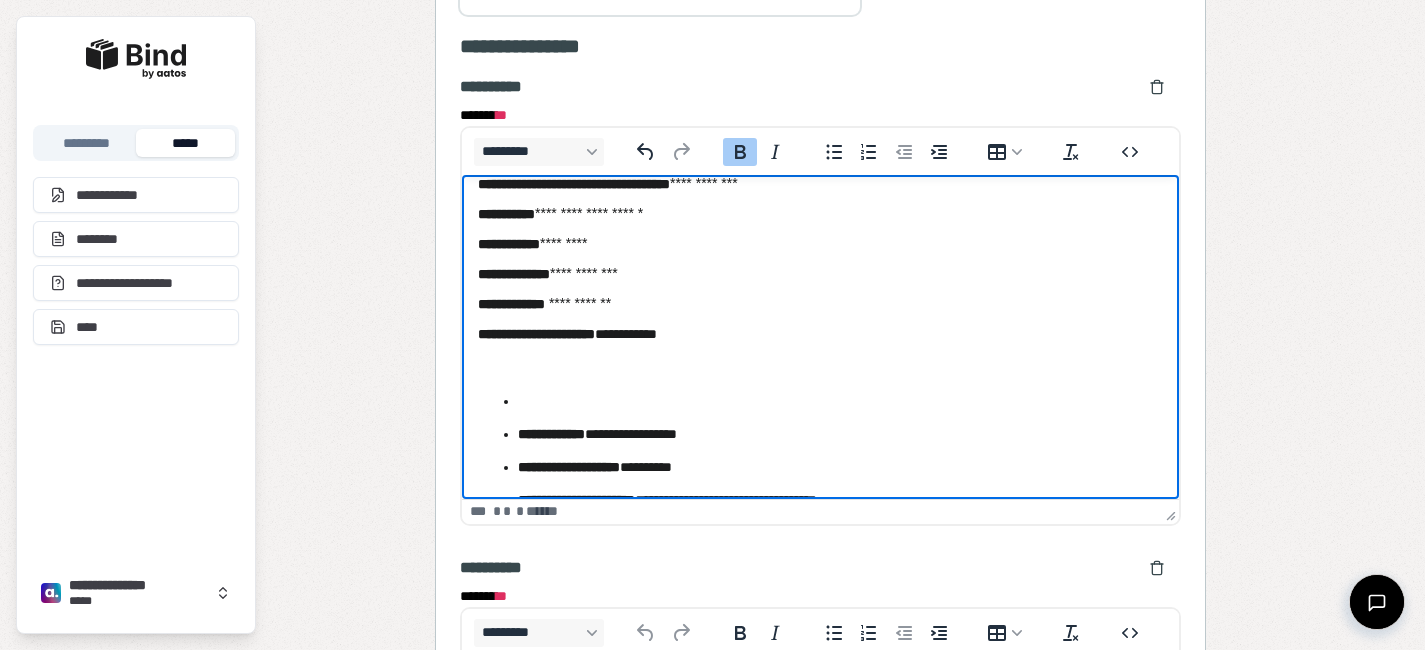scroll, scrollTop: 63, scrollLeft: 0, axis: vertical 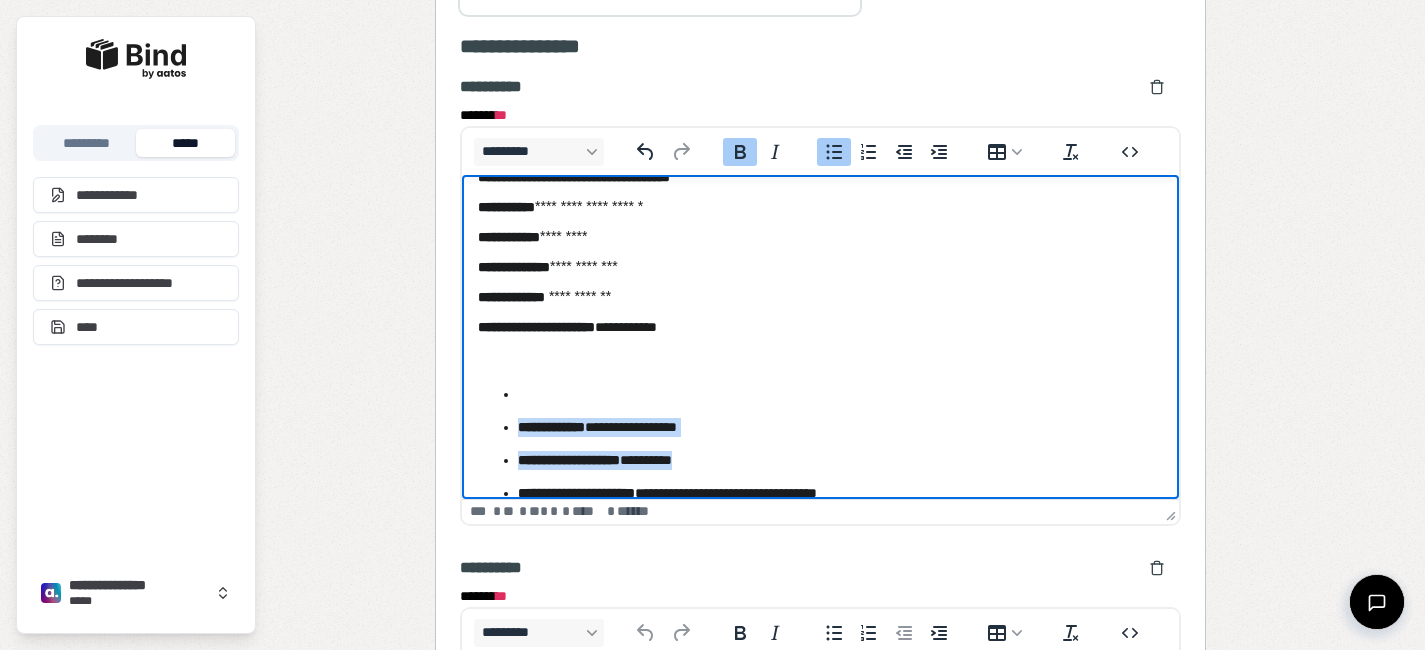 drag, startPoint x: 733, startPoint y: 459, endPoint x: 470, endPoint y: 409, distance: 267.71066 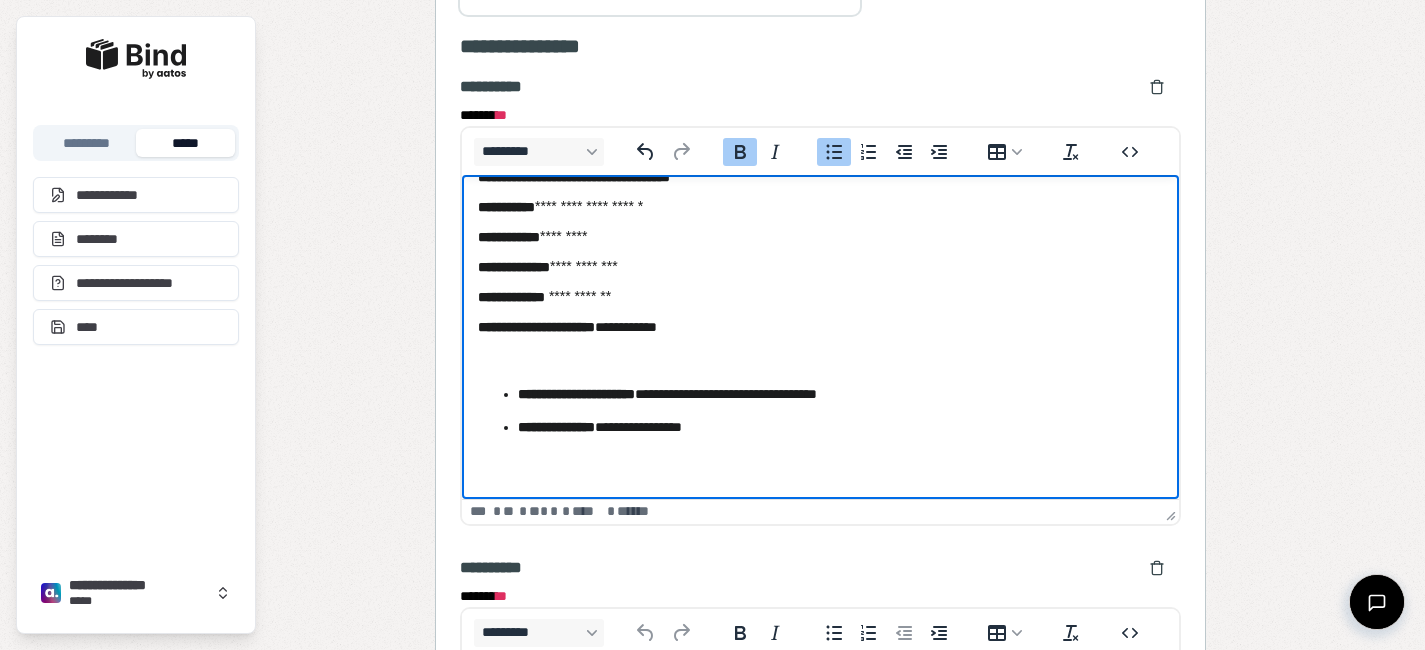 drag, startPoint x: 517, startPoint y: 388, endPoint x: 467, endPoint y: 388, distance: 50 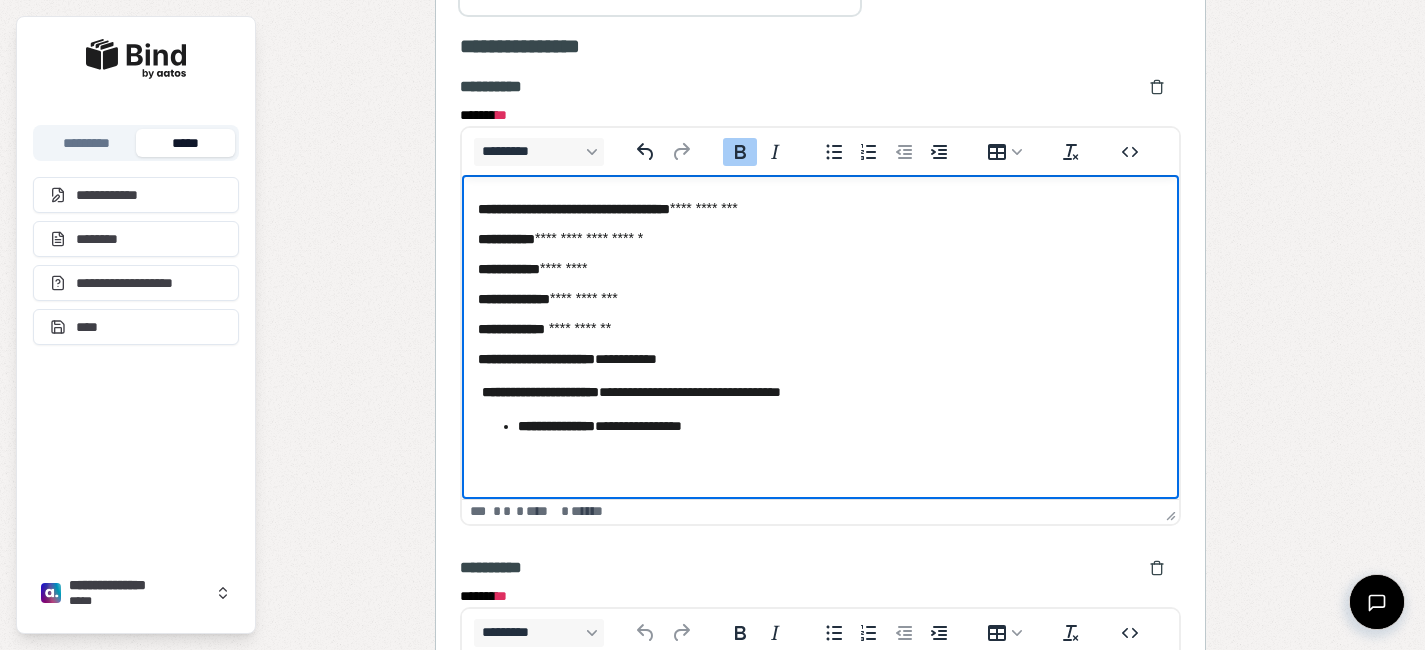 scroll, scrollTop: 30, scrollLeft: 0, axis: vertical 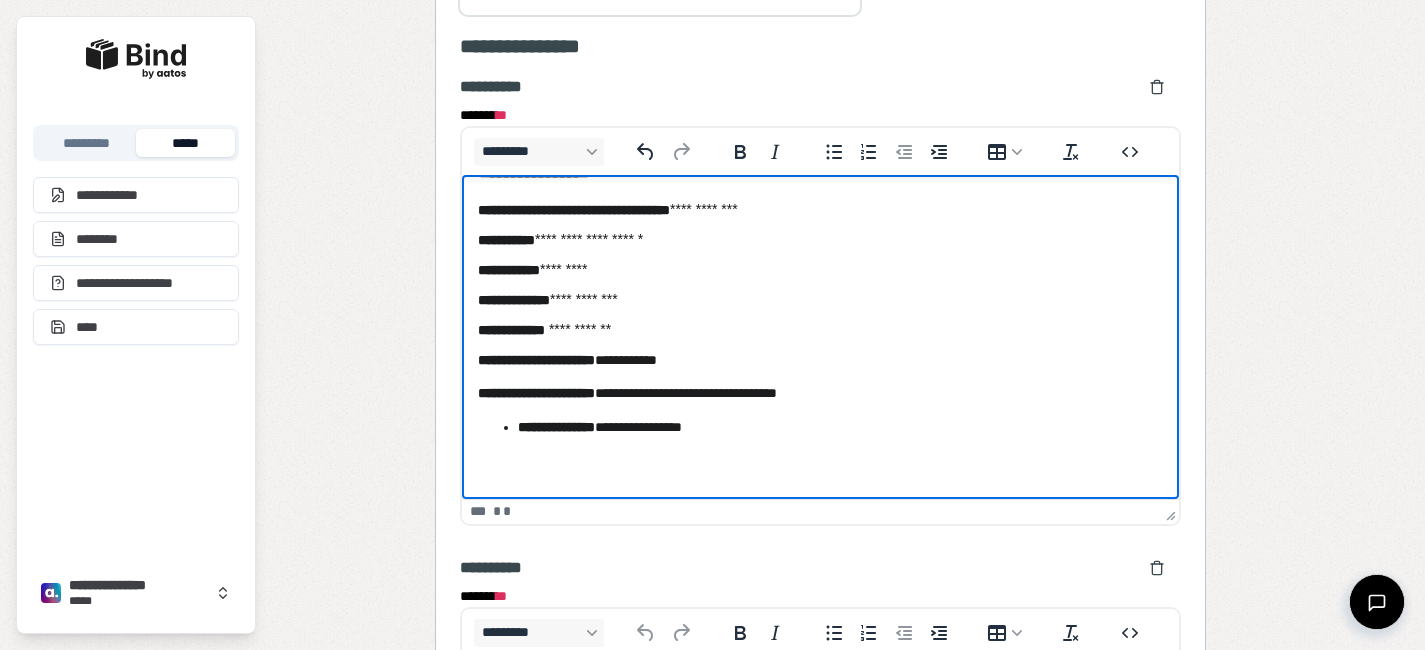 click on "**********" at bounding box center [820, 299] 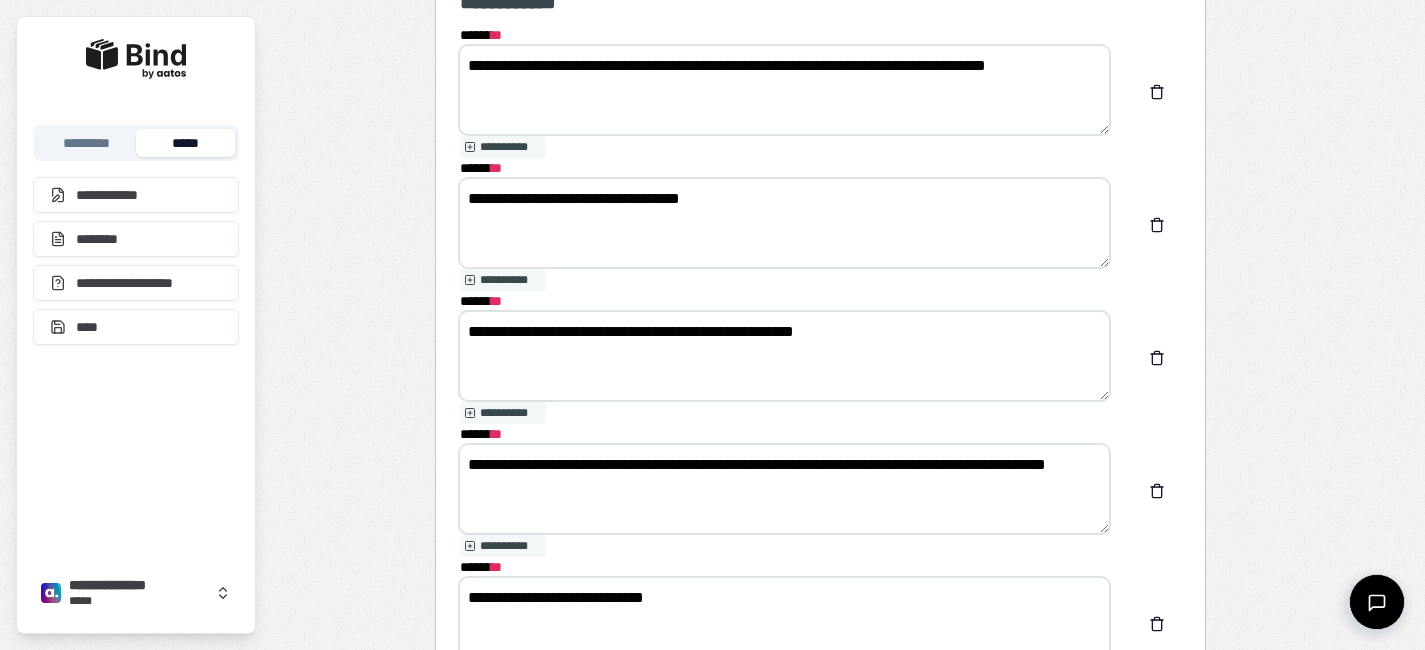 scroll, scrollTop: 3633, scrollLeft: 0, axis: vertical 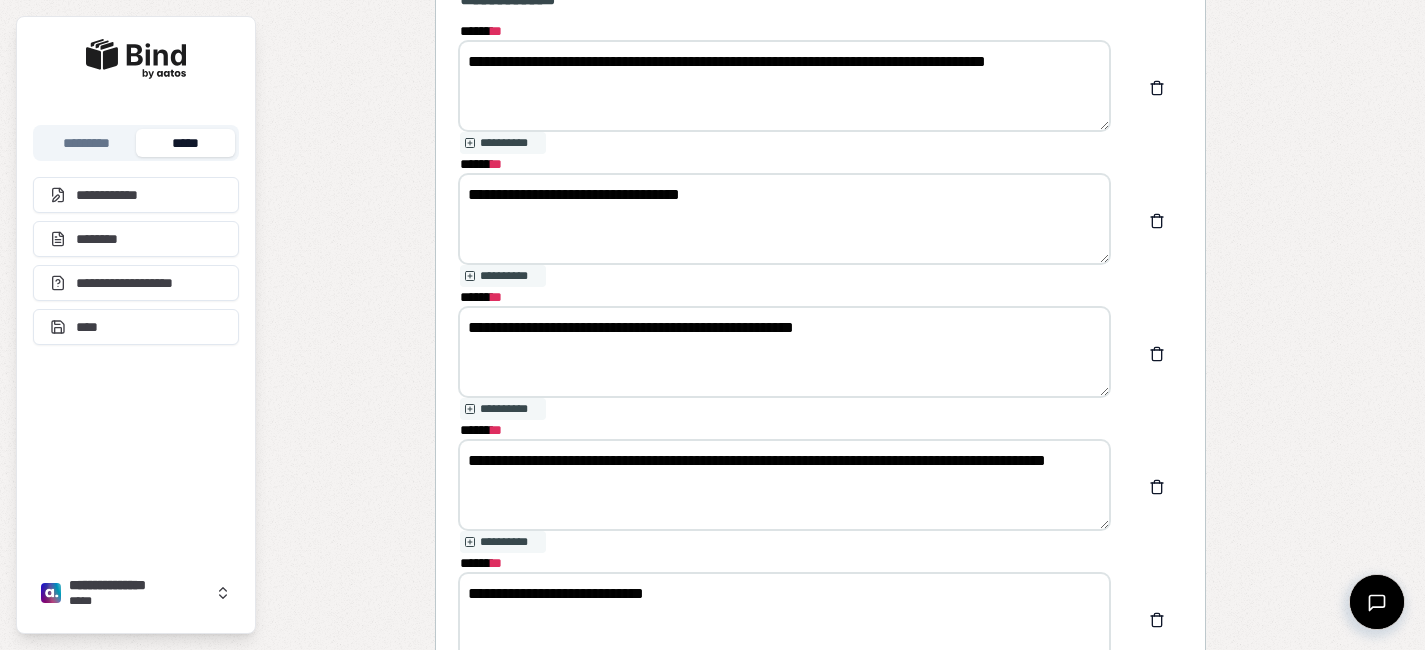 click on "**********" at bounding box center [784, 485] 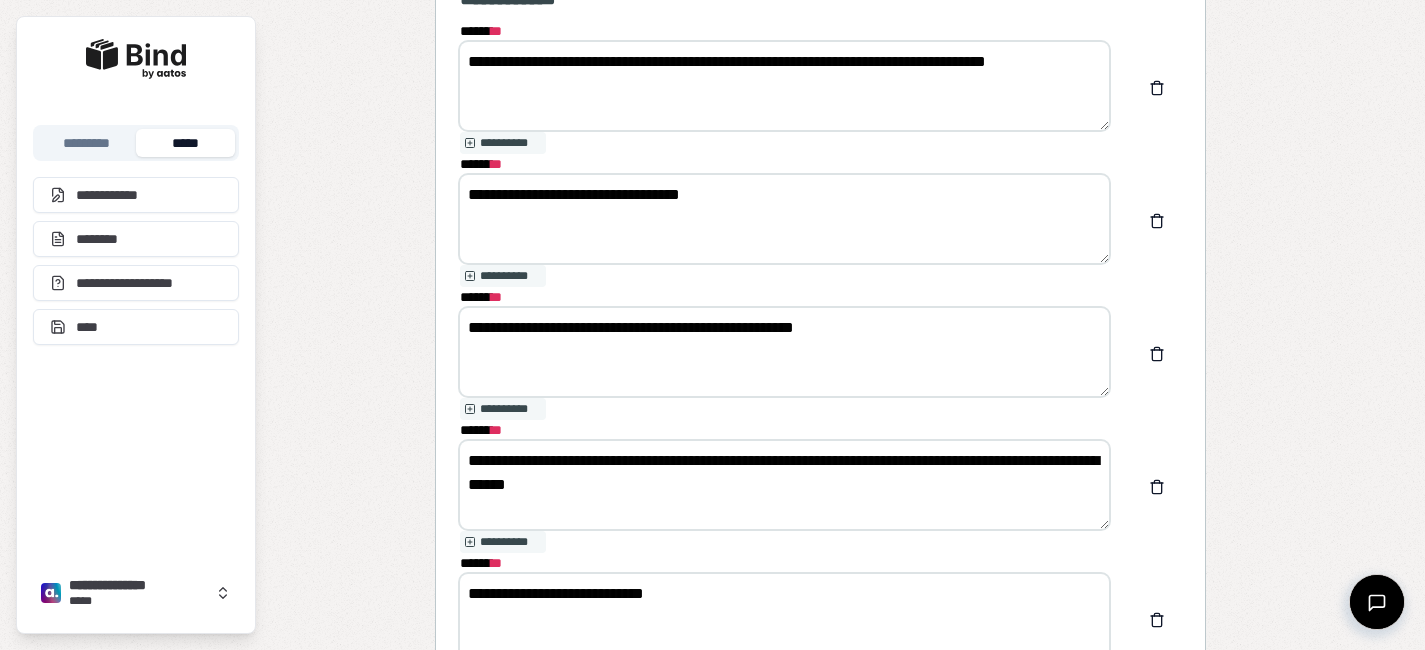 click on "**********" at bounding box center [784, 485] 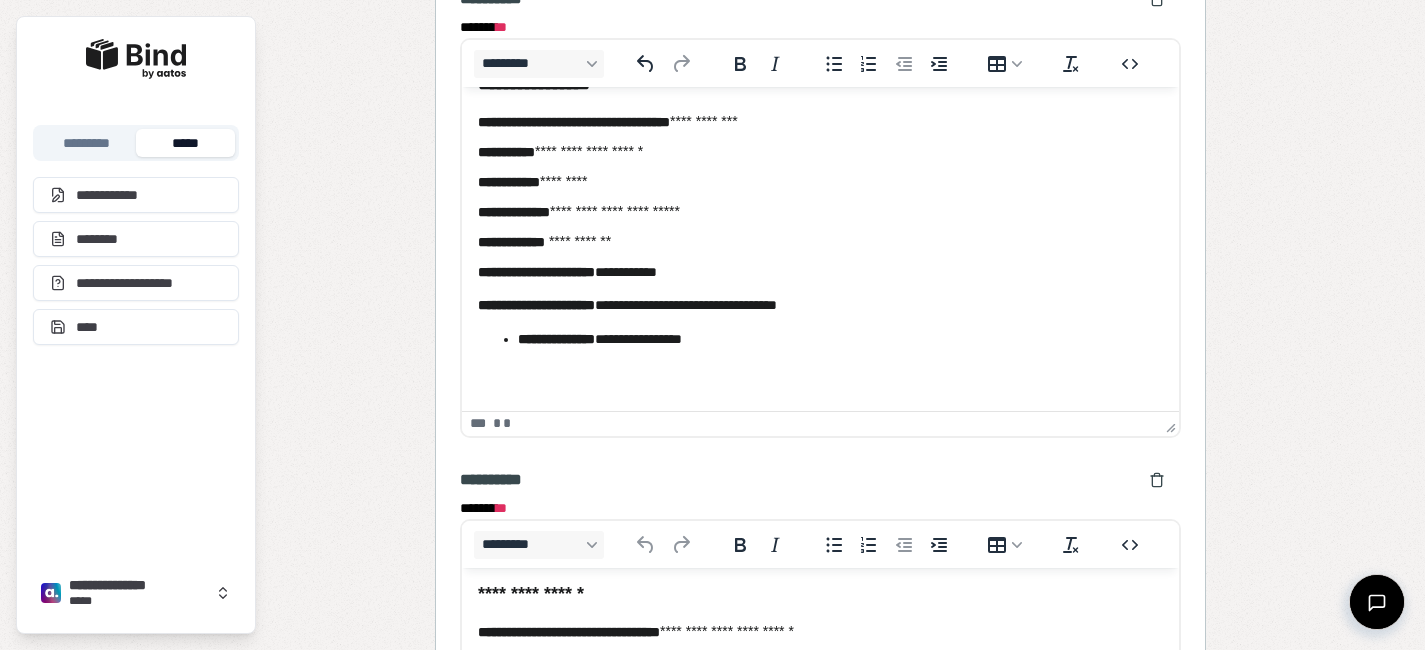 scroll, scrollTop: 2614, scrollLeft: 0, axis: vertical 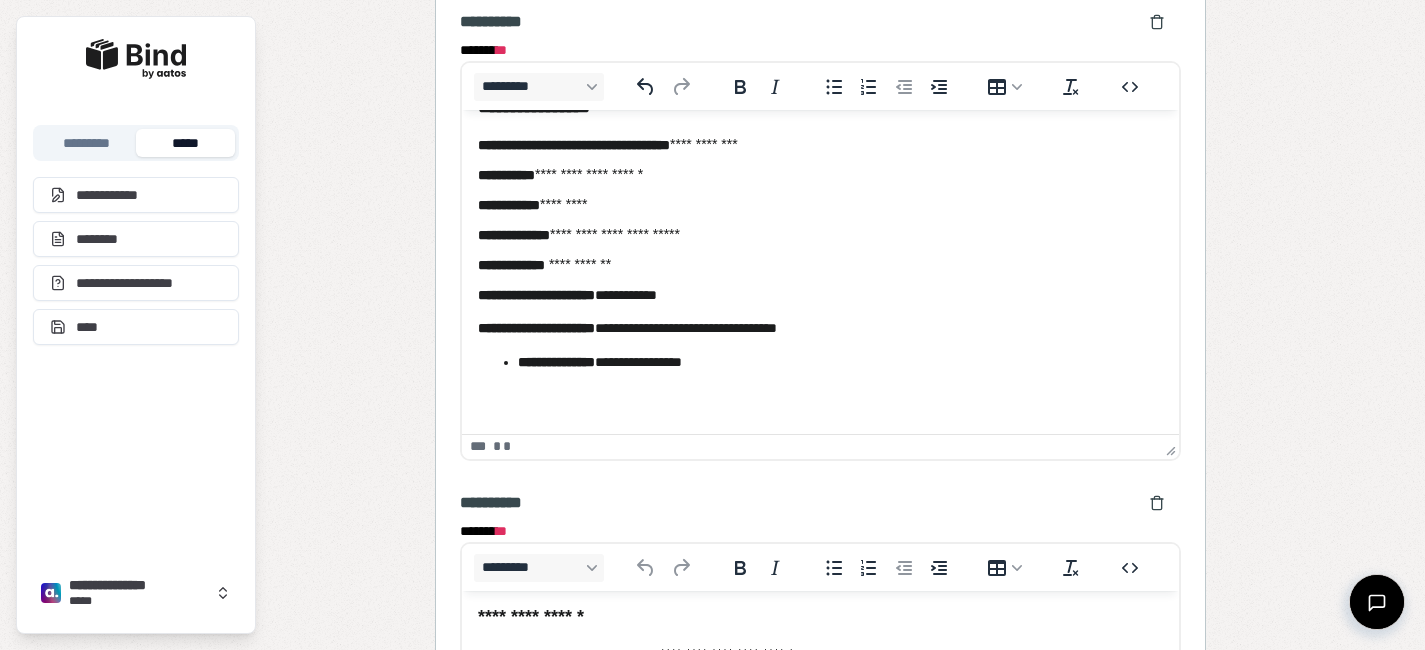 type on "**********" 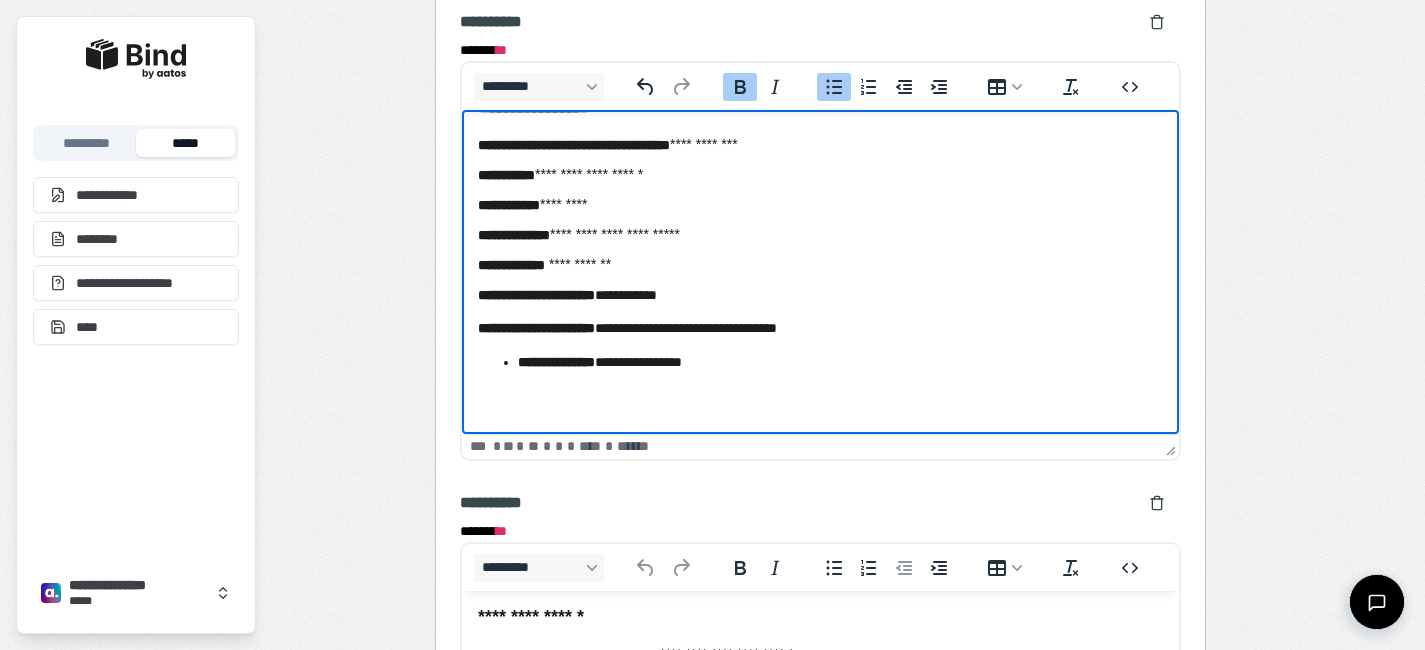 click on "**********" at bounding box center [556, 362] 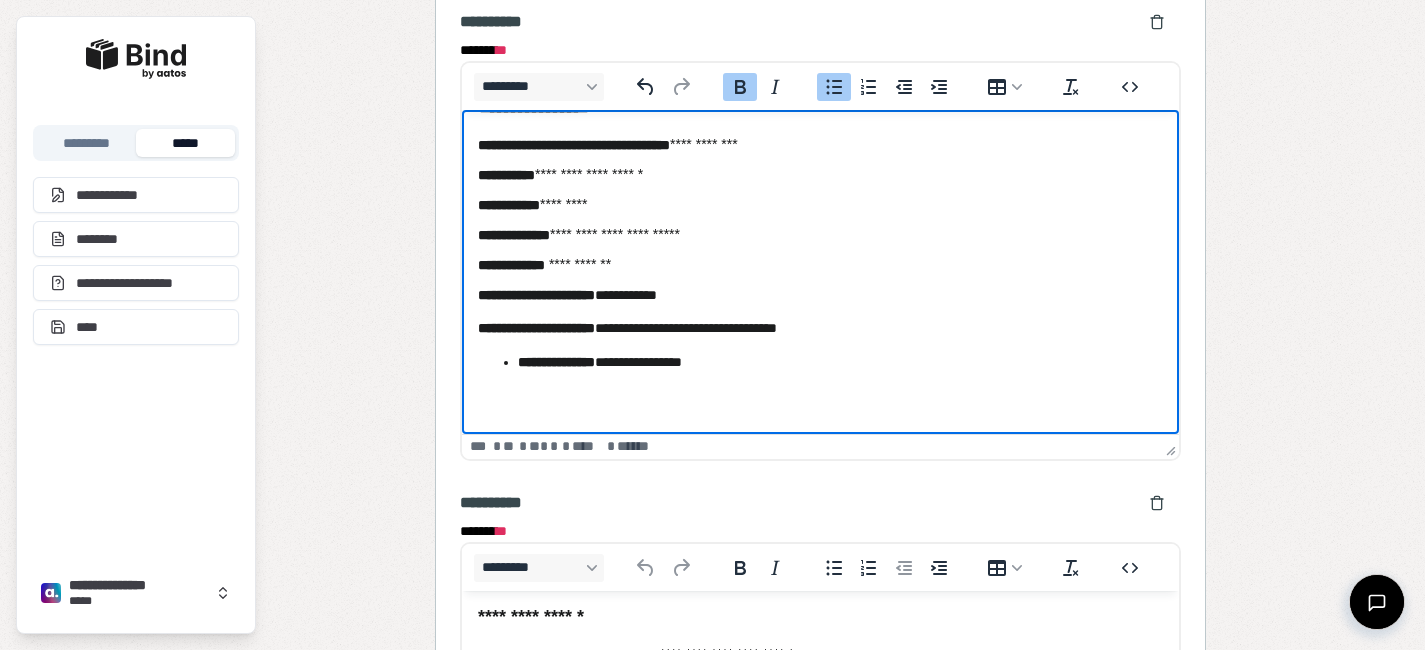 click on "**********" at bounding box center (820, 362) 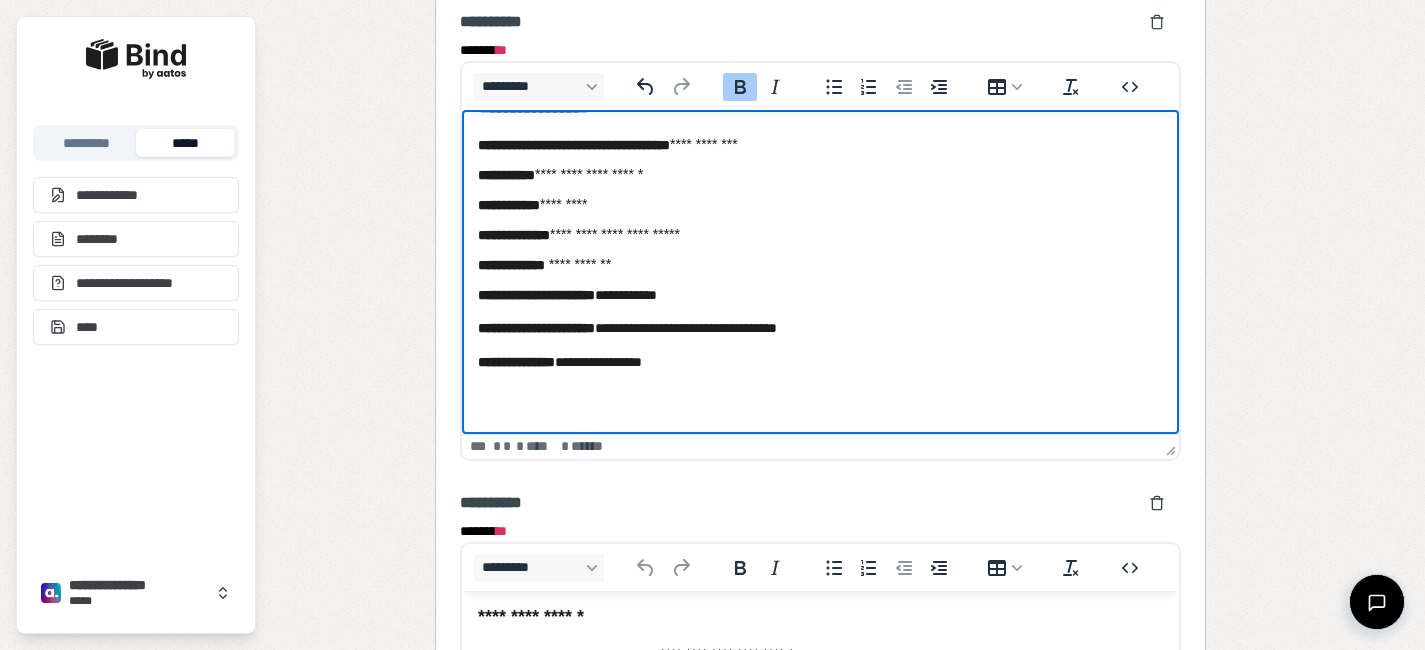 click on "**********" at bounding box center [820, 257] 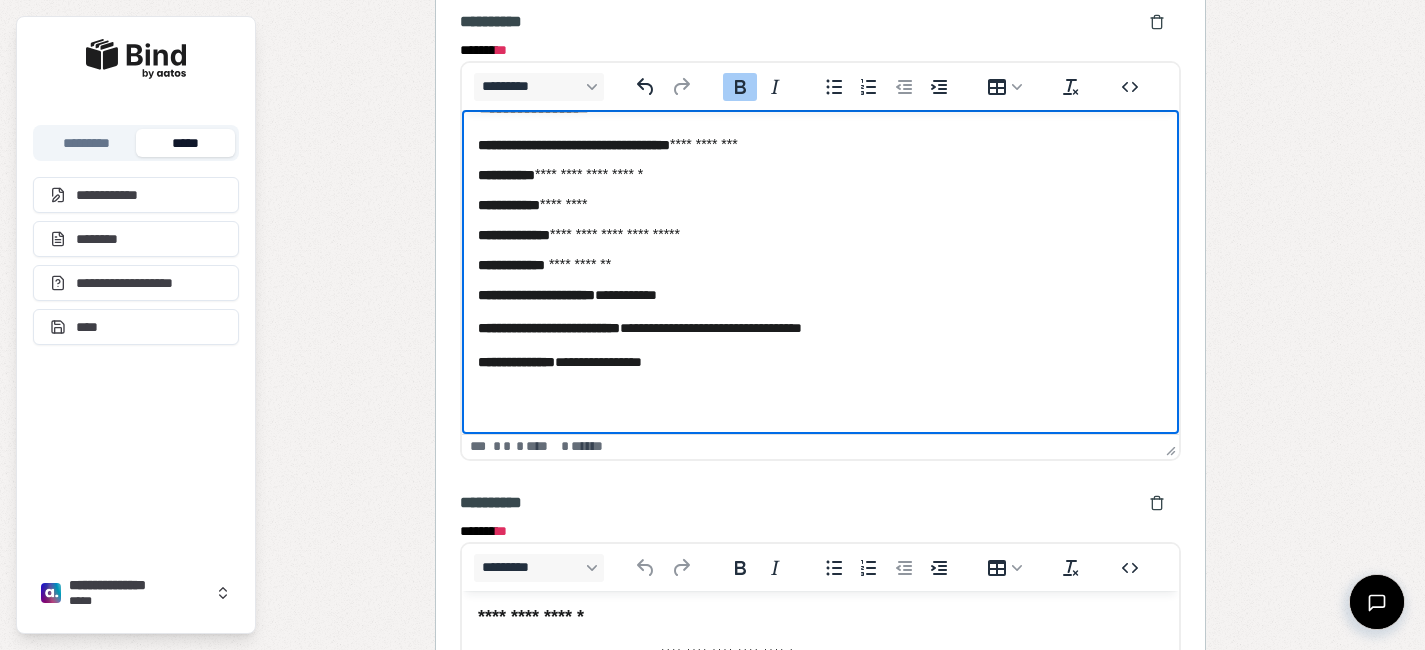 click on "**********" at bounding box center (820, 257) 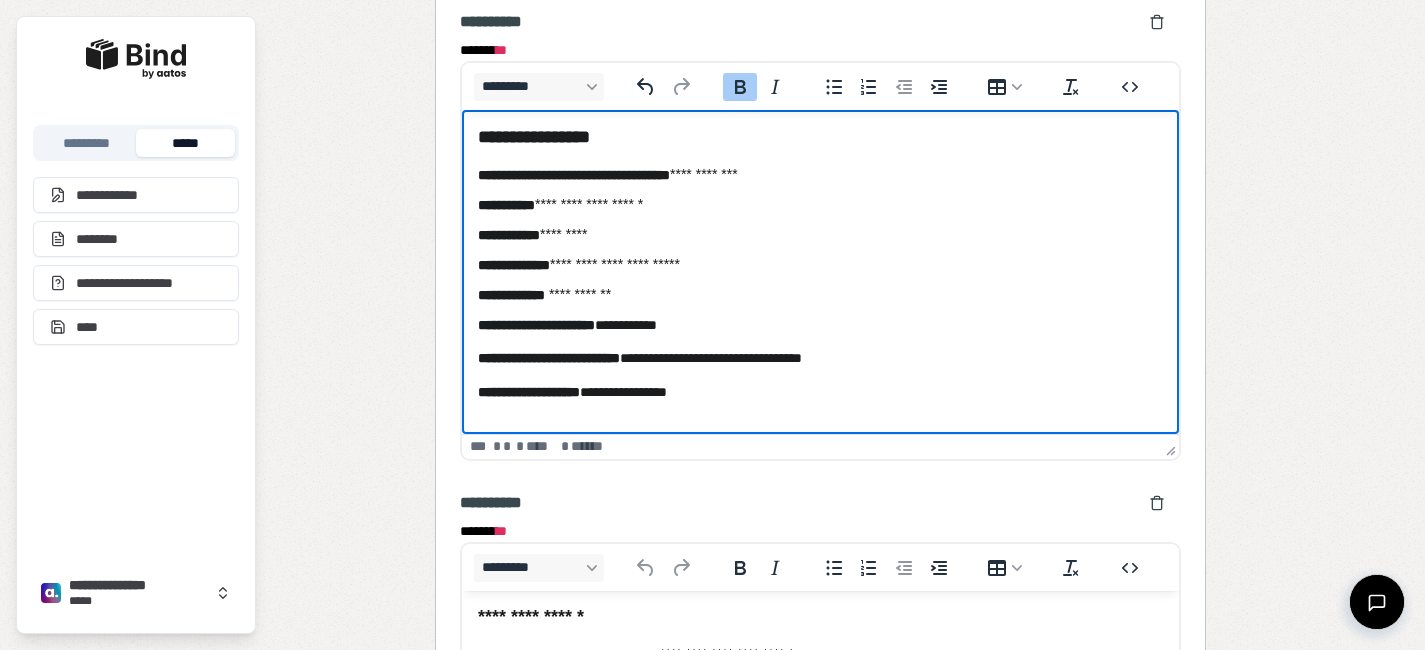 scroll, scrollTop: 30, scrollLeft: 0, axis: vertical 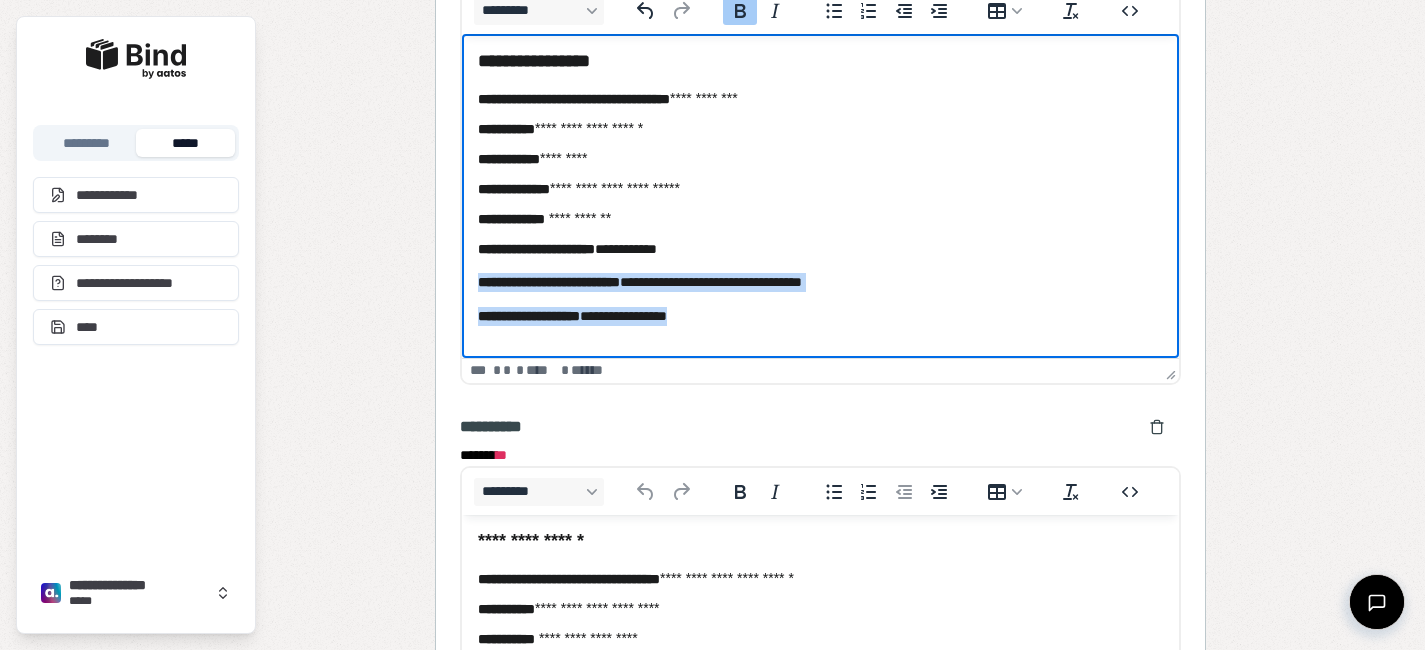 drag, startPoint x: 760, startPoint y: 315, endPoint x: 466, endPoint y: 288, distance: 295.23718 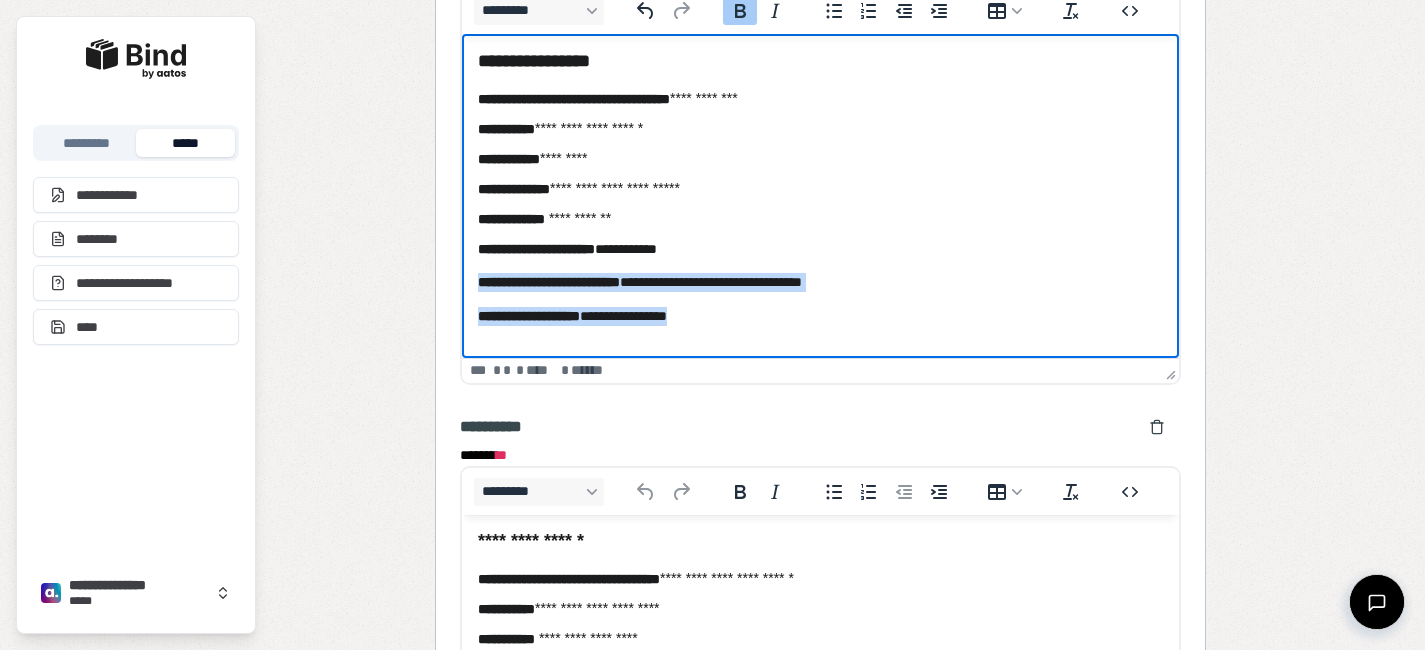 scroll, scrollTop: 30, scrollLeft: 0, axis: vertical 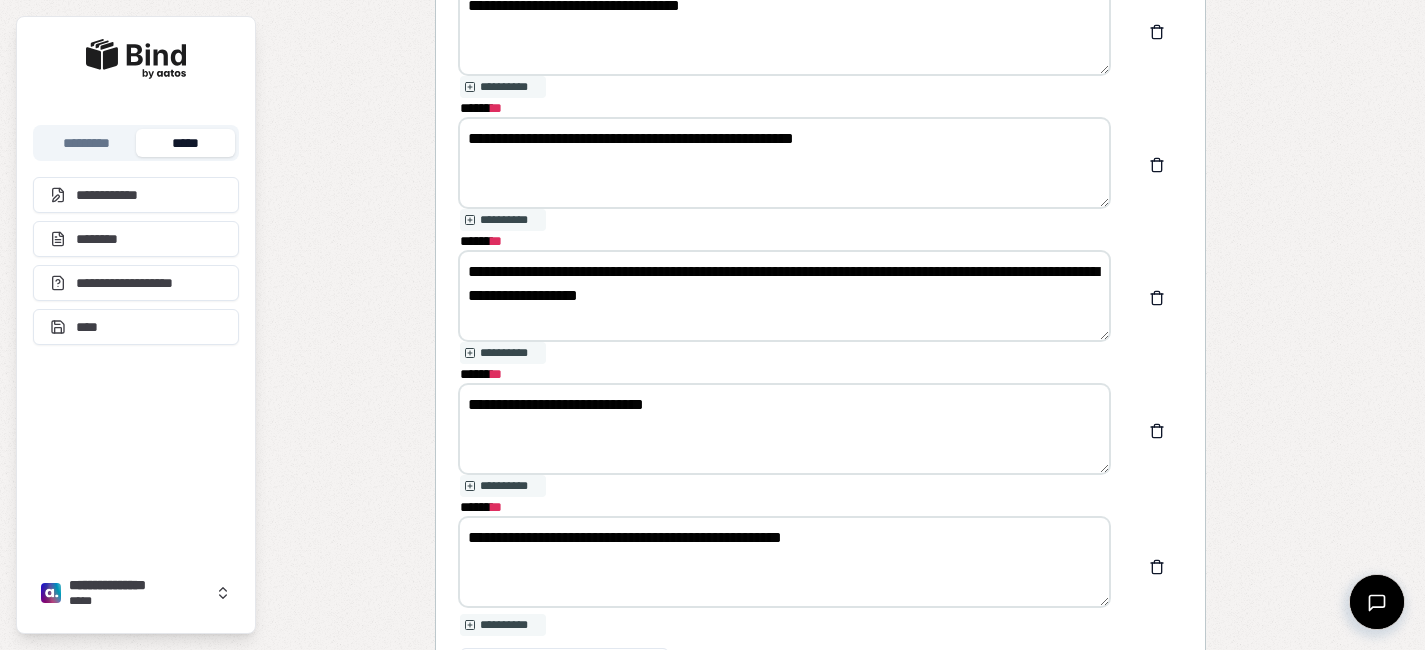 click on "**********" at bounding box center [784, 429] 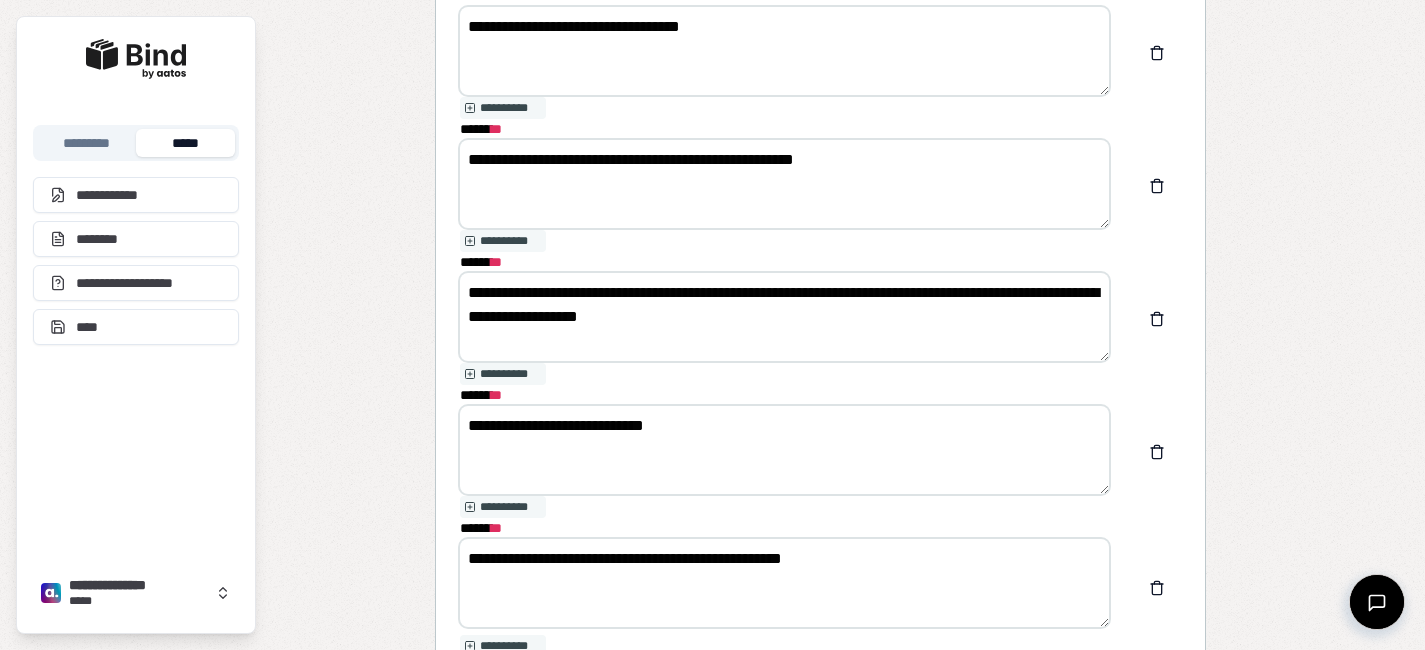 scroll, scrollTop: 3807, scrollLeft: 0, axis: vertical 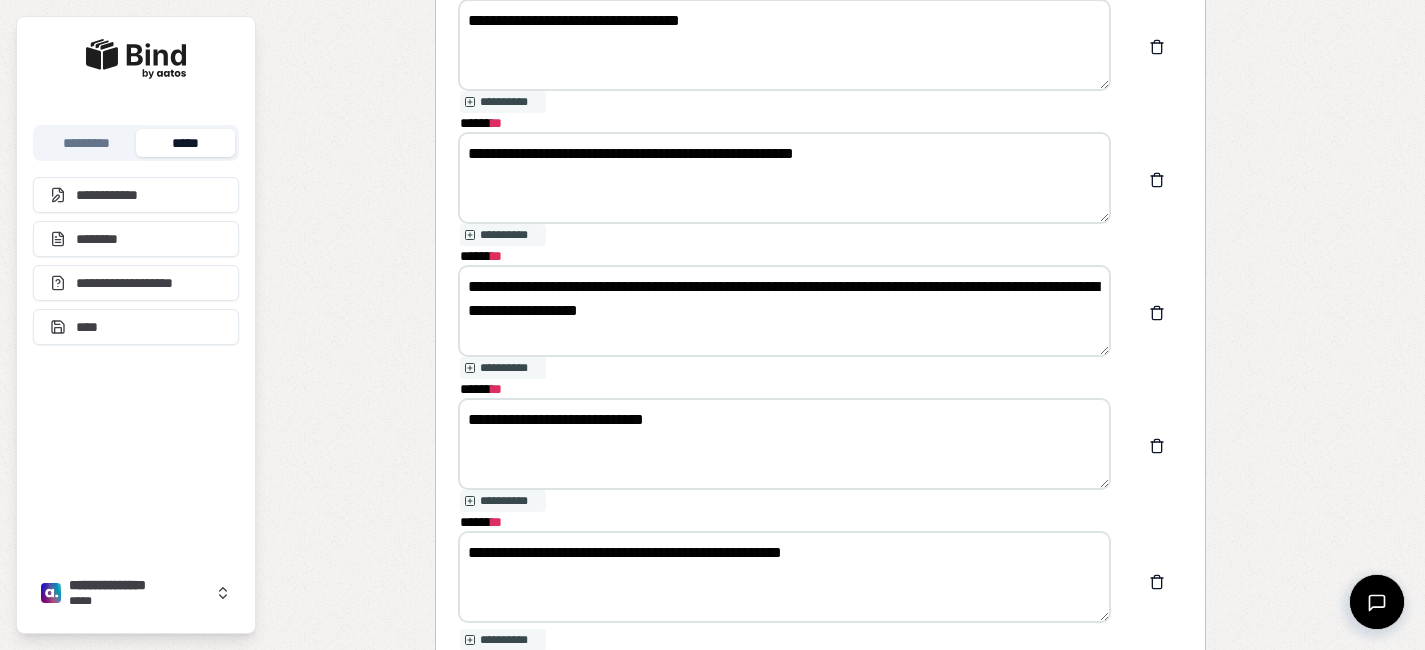 drag, startPoint x: 649, startPoint y: 419, endPoint x: 560, endPoint y: 417, distance: 89.02247 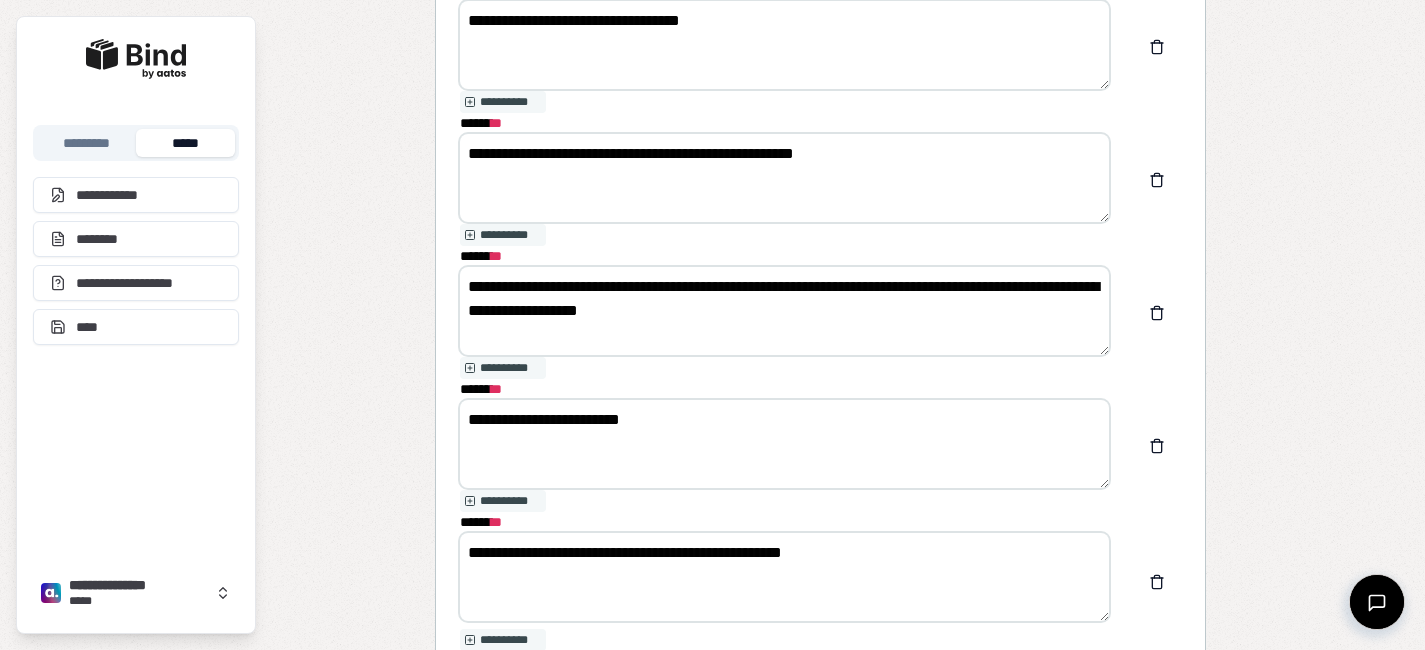 type on "**********" 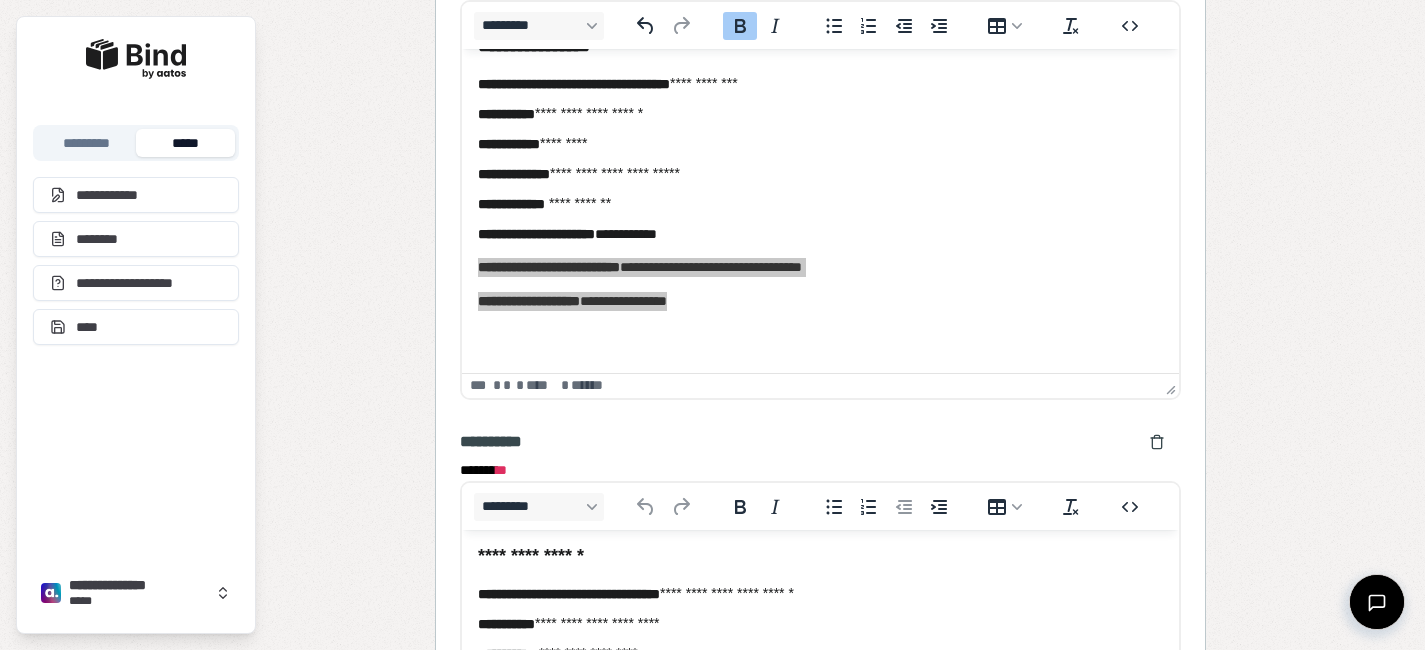 scroll, scrollTop: 2678, scrollLeft: 0, axis: vertical 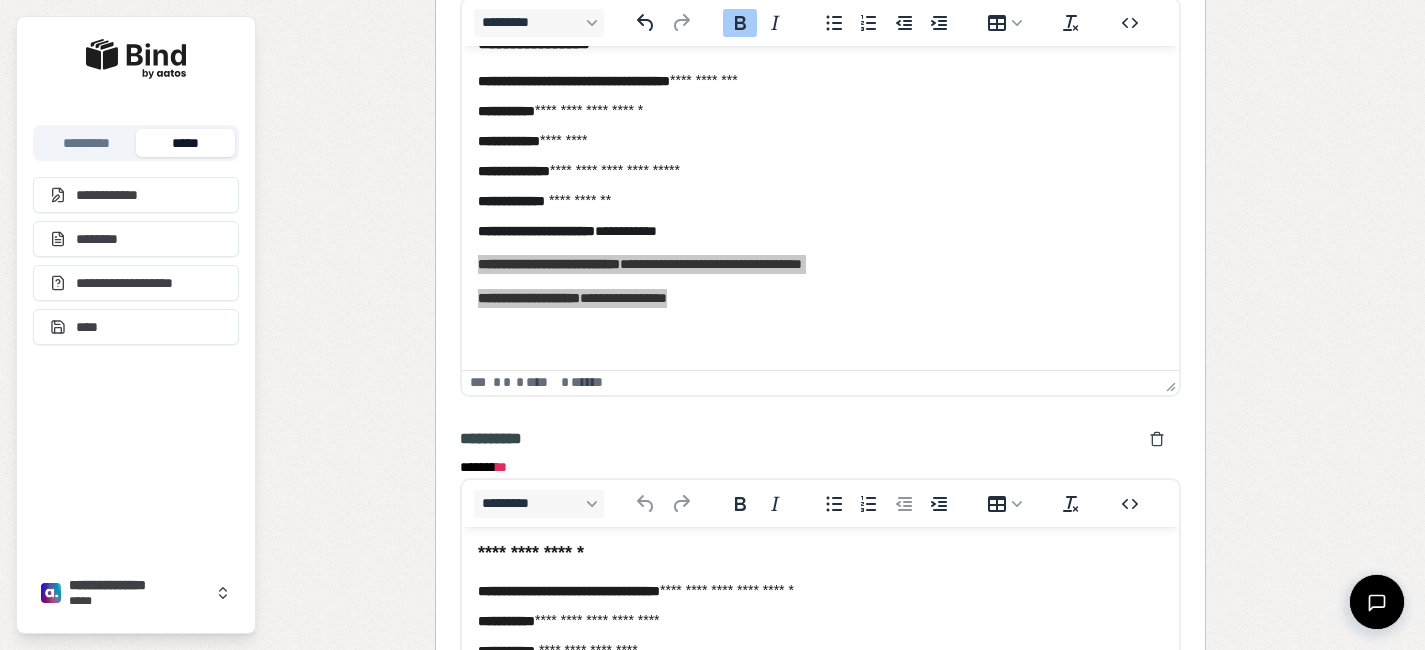 type on "**********" 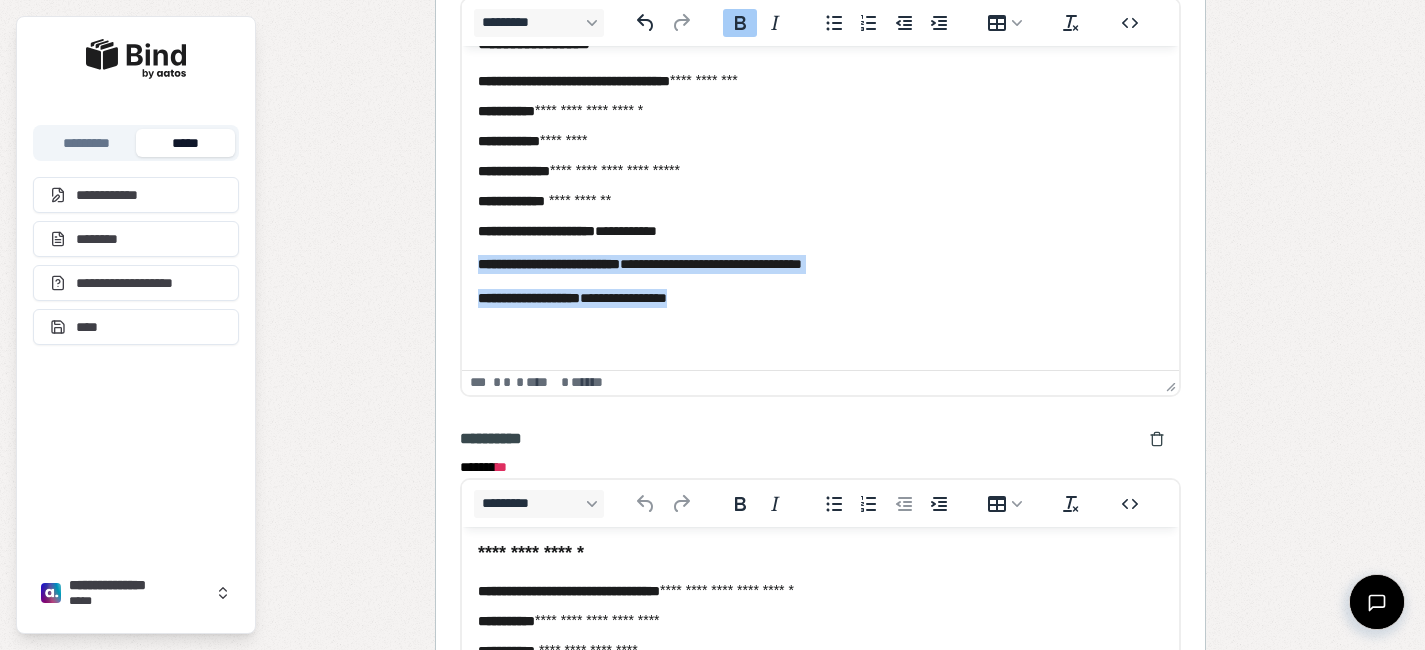 click on "**********" at bounding box center [820, 298] 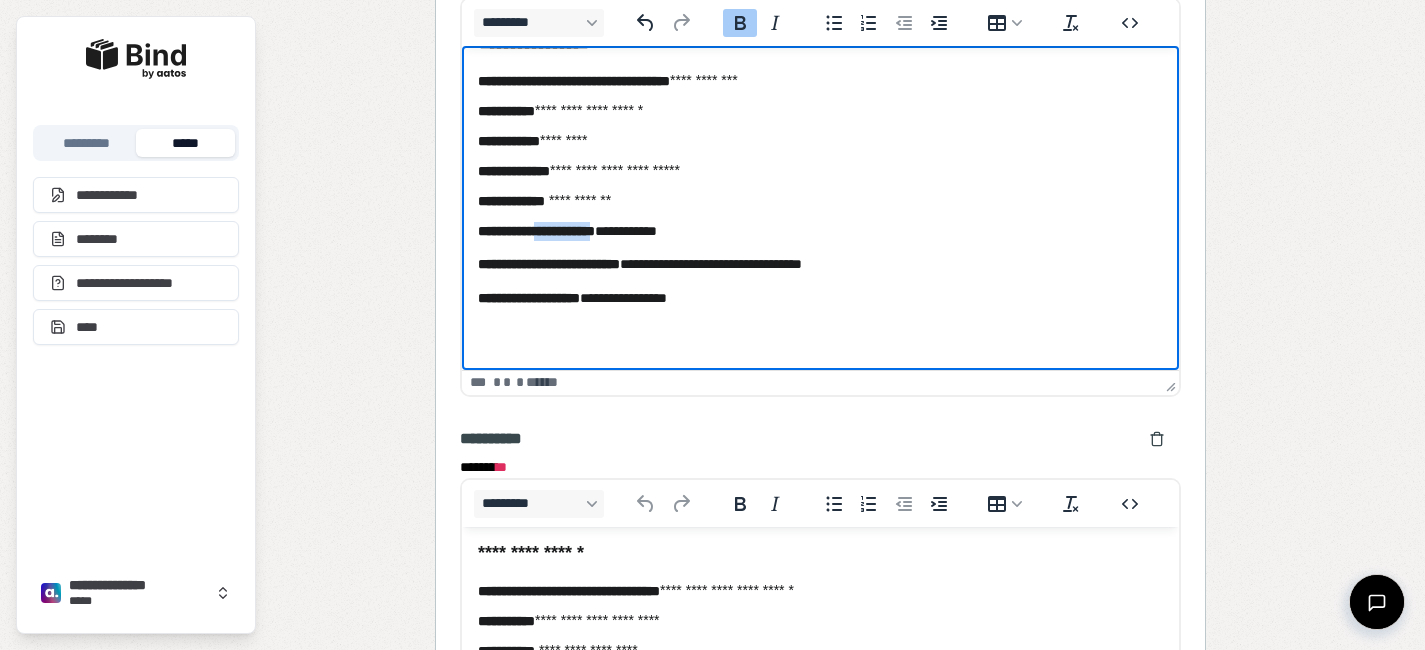 drag, startPoint x: 633, startPoint y: 230, endPoint x: 556, endPoint y: 229, distance: 77.00649 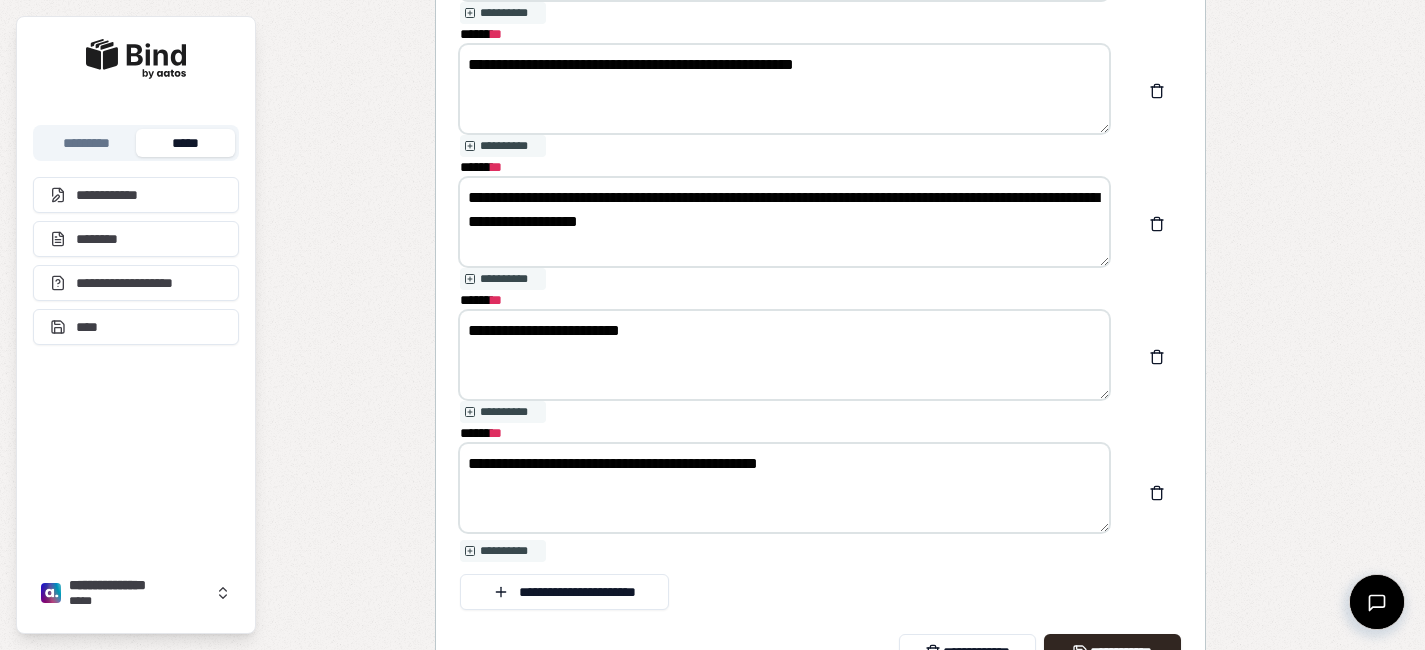 scroll, scrollTop: 3942, scrollLeft: 0, axis: vertical 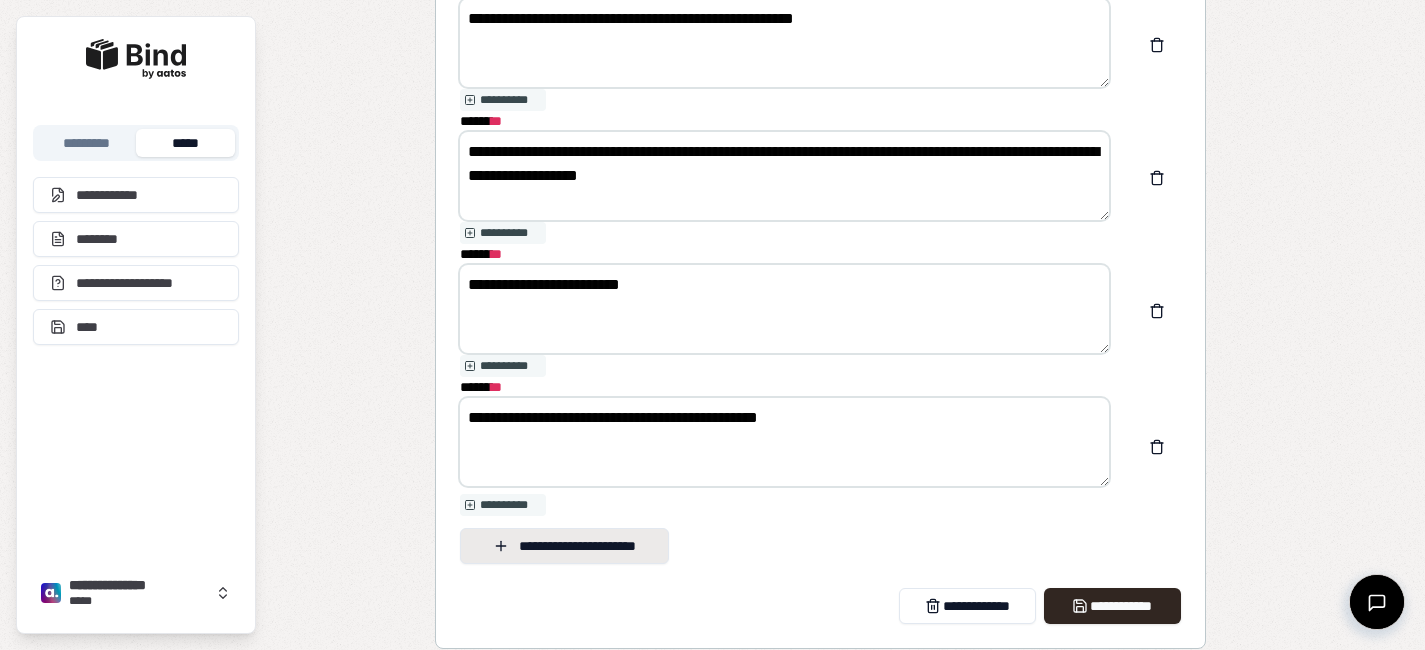 click on "**********" at bounding box center [564, 546] 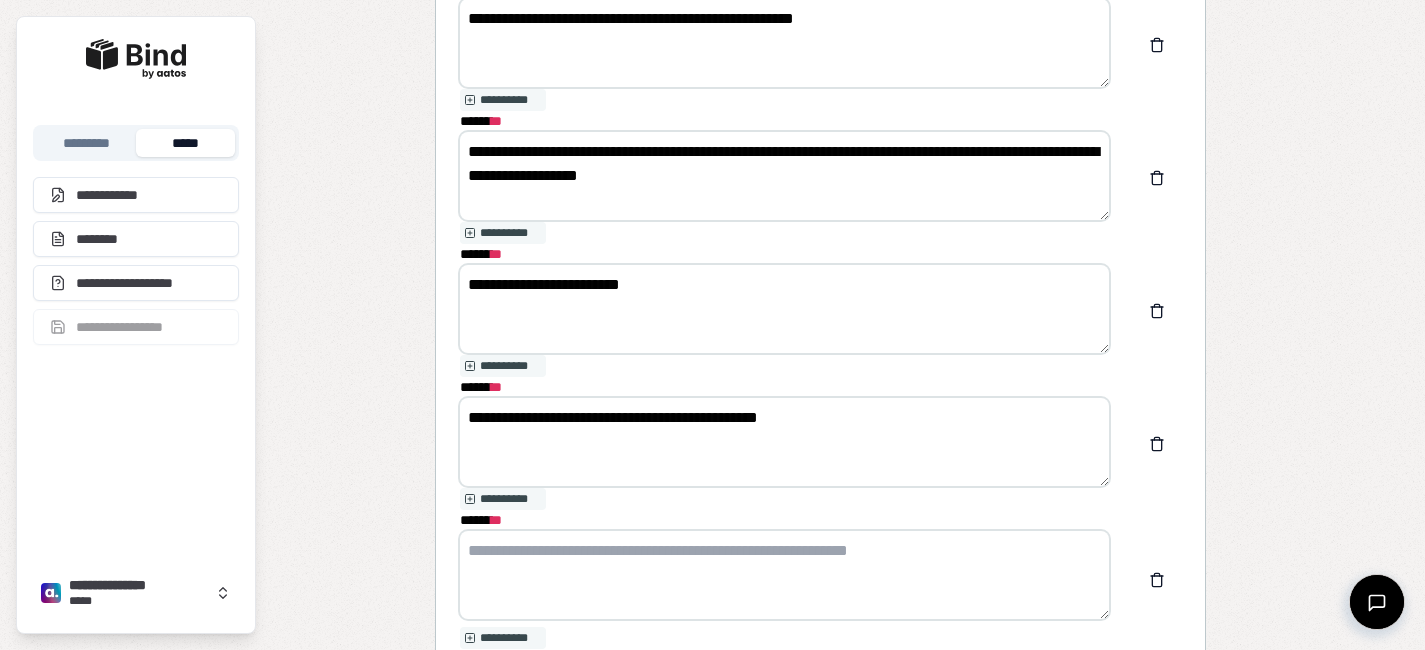 scroll, scrollTop: 3983, scrollLeft: 0, axis: vertical 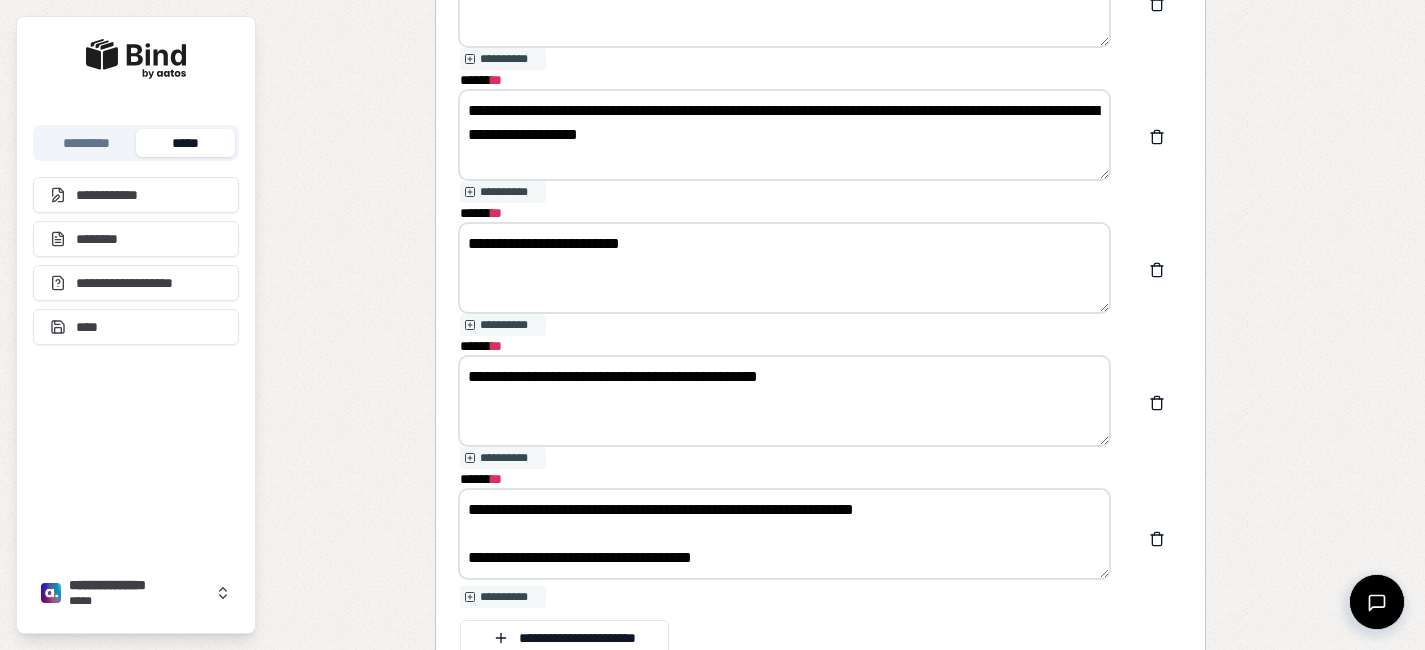 drag, startPoint x: 564, startPoint y: 379, endPoint x: 400, endPoint y: 375, distance: 164.04877 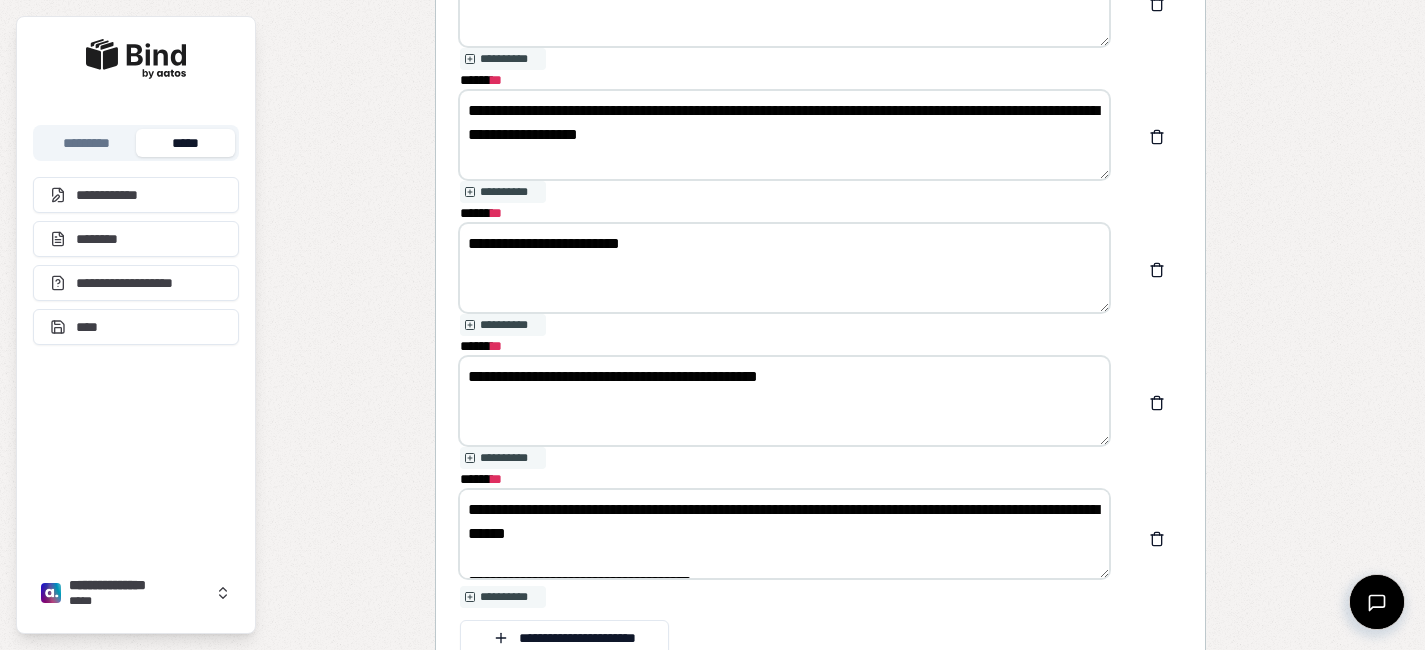drag, startPoint x: 925, startPoint y: 511, endPoint x: 1028, endPoint y: 511, distance: 103 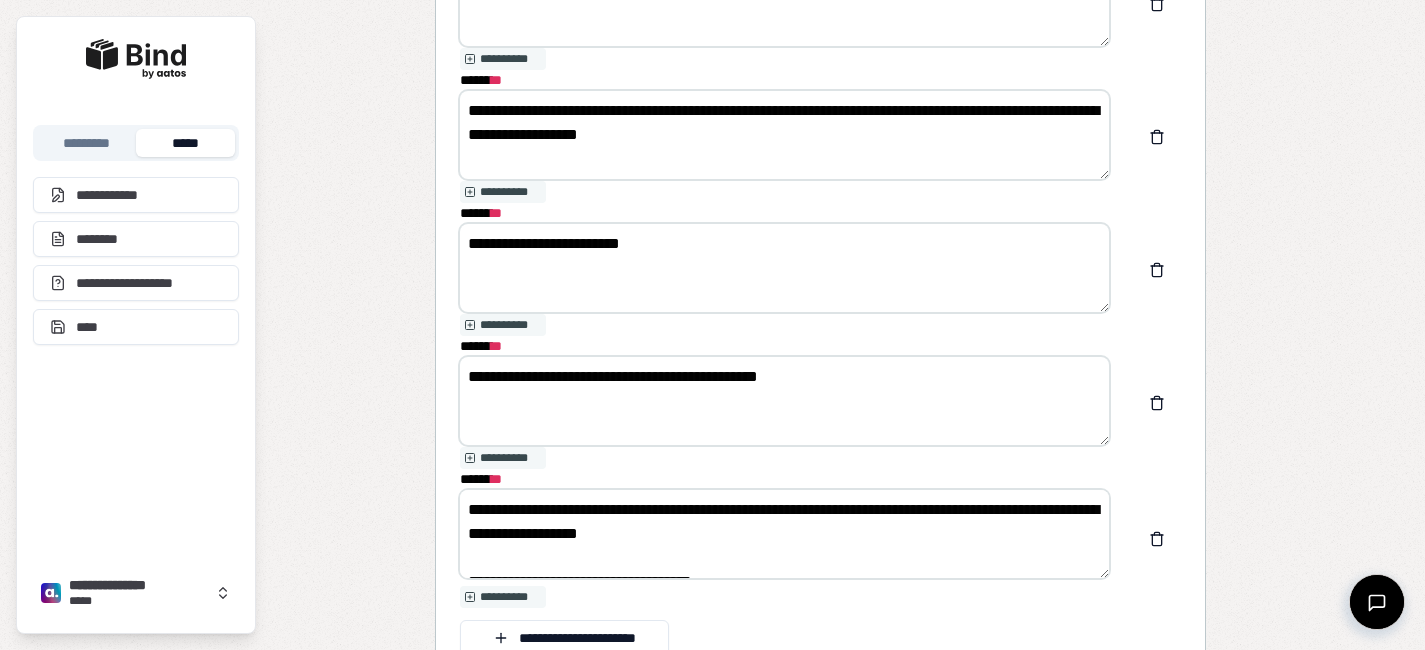 scroll, scrollTop: 24, scrollLeft: 0, axis: vertical 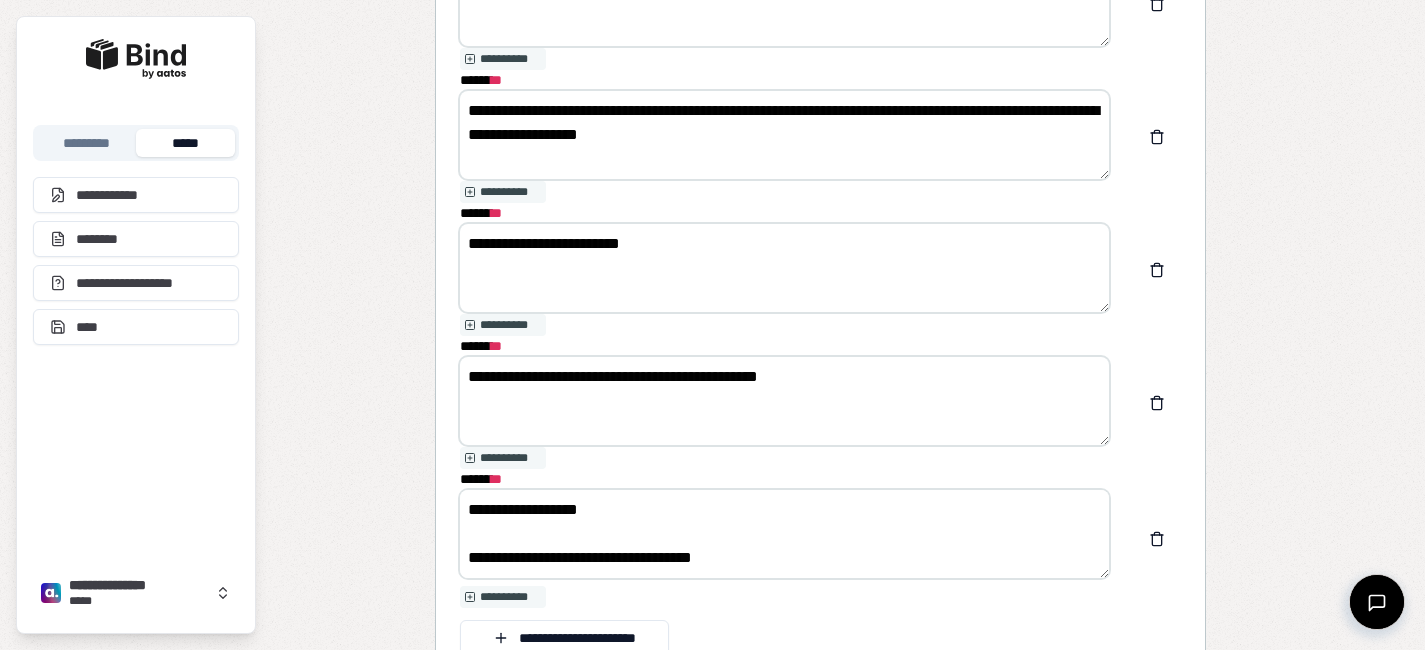 drag, startPoint x: 764, startPoint y: 552, endPoint x: 403, endPoint y: 552, distance: 361 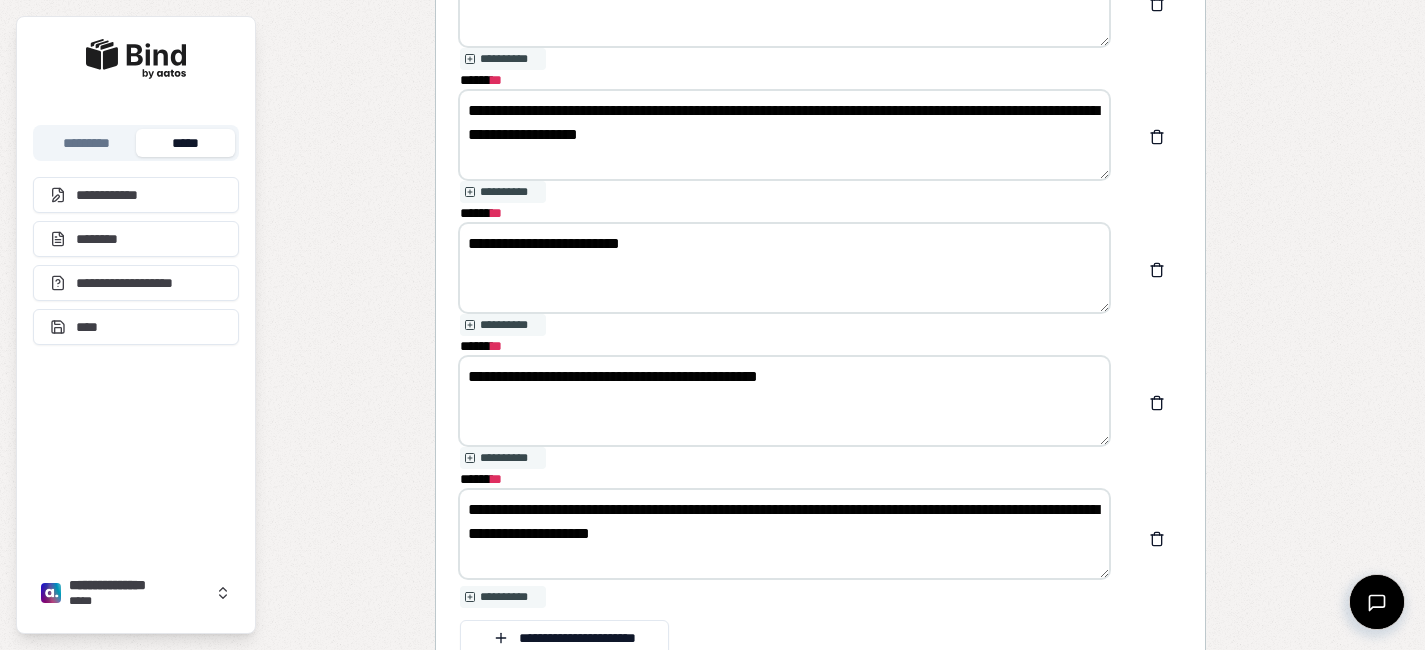 scroll, scrollTop: 0, scrollLeft: 0, axis: both 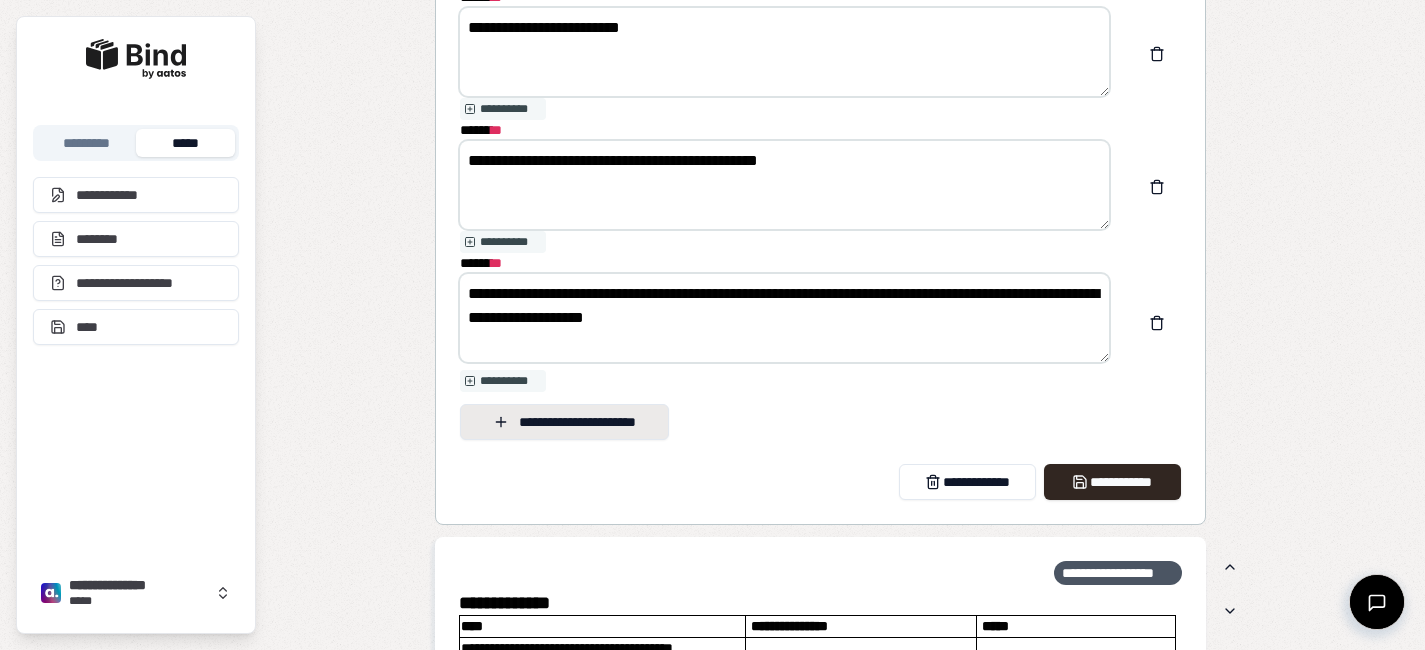 click on "**********" at bounding box center (564, 422) 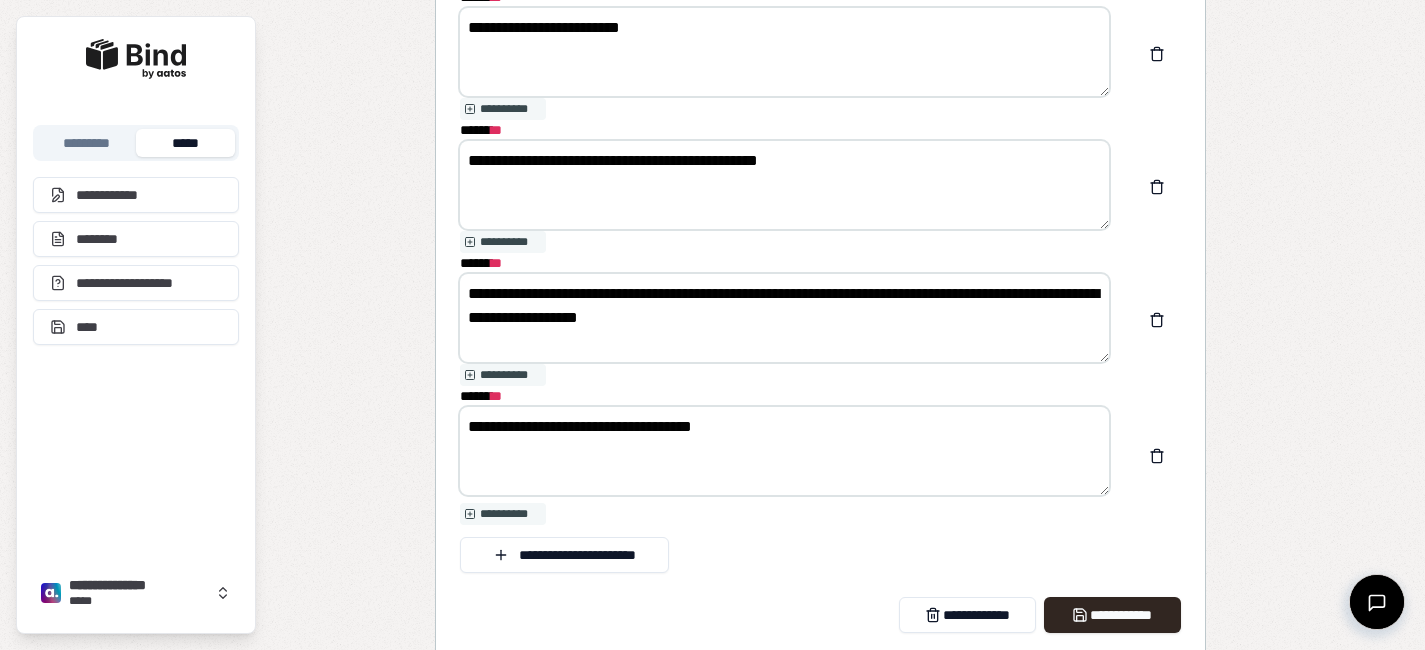 click on "**********" at bounding box center (784, 451) 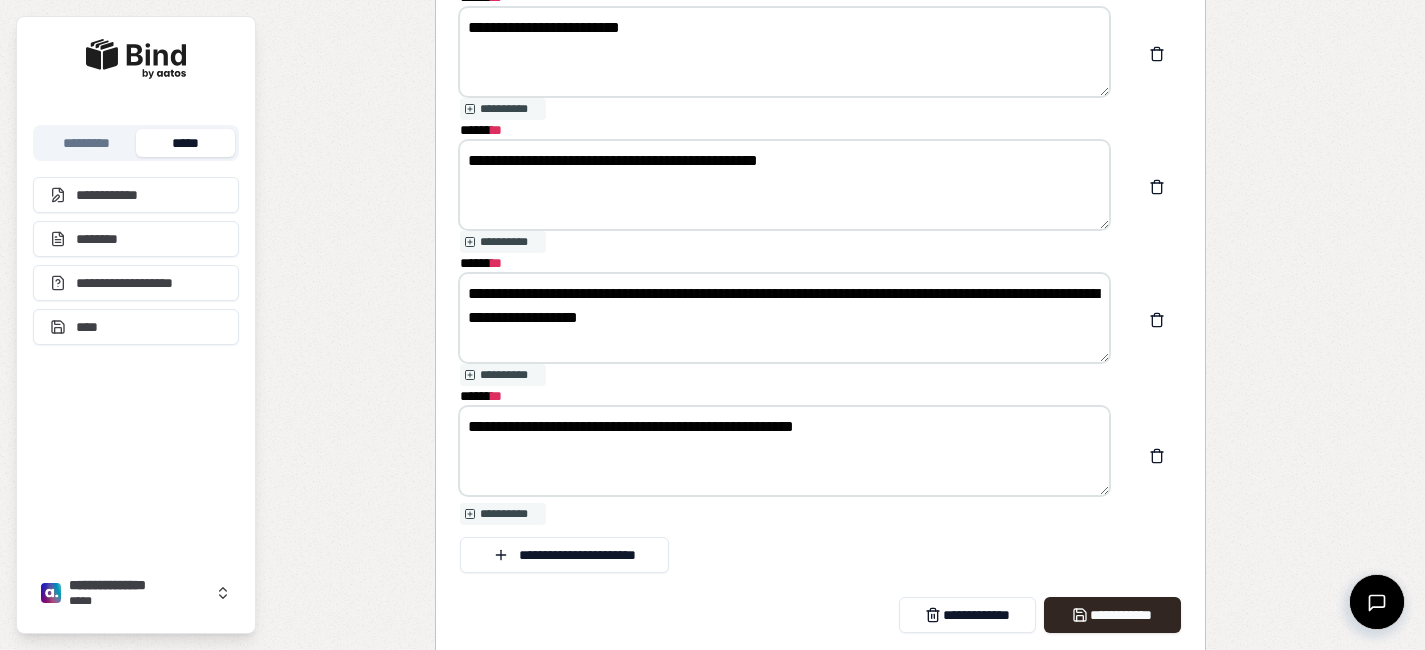 drag, startPoint x: 722, startPoint y: 429, endPoint x: 958, endPoint y: 437, distance: 236.13556 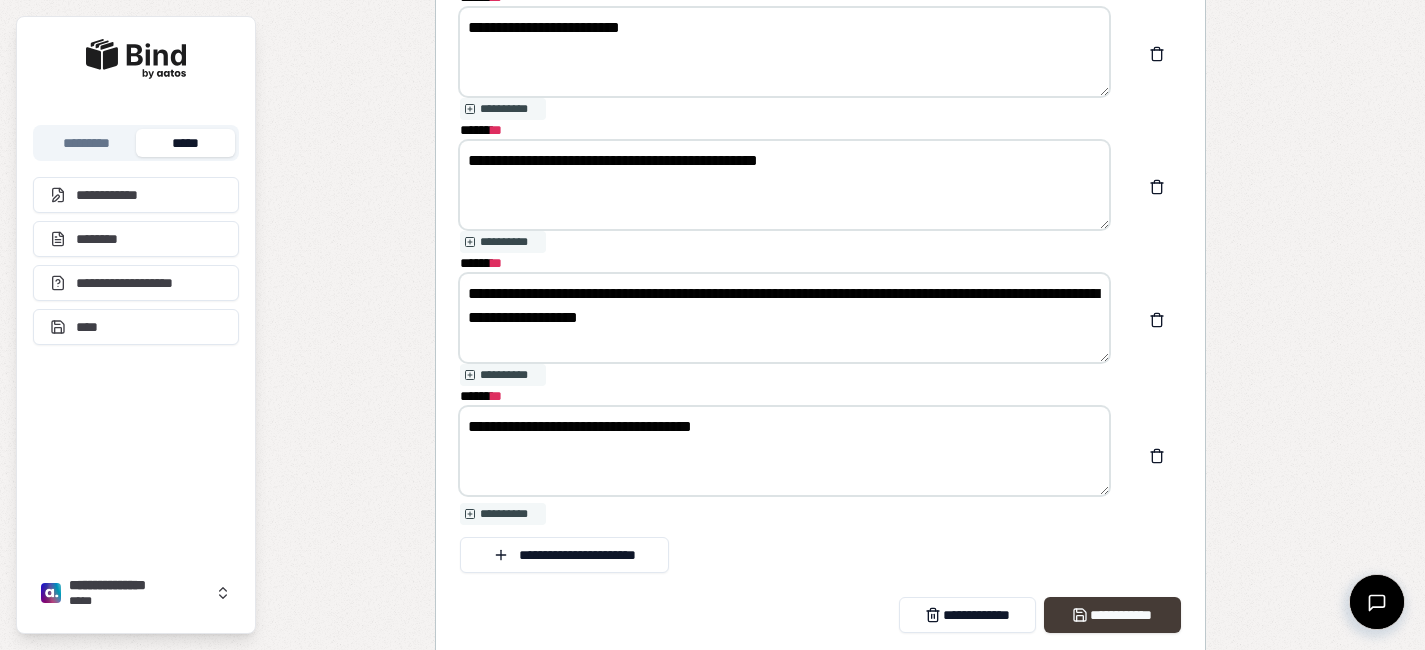 type on "**********" 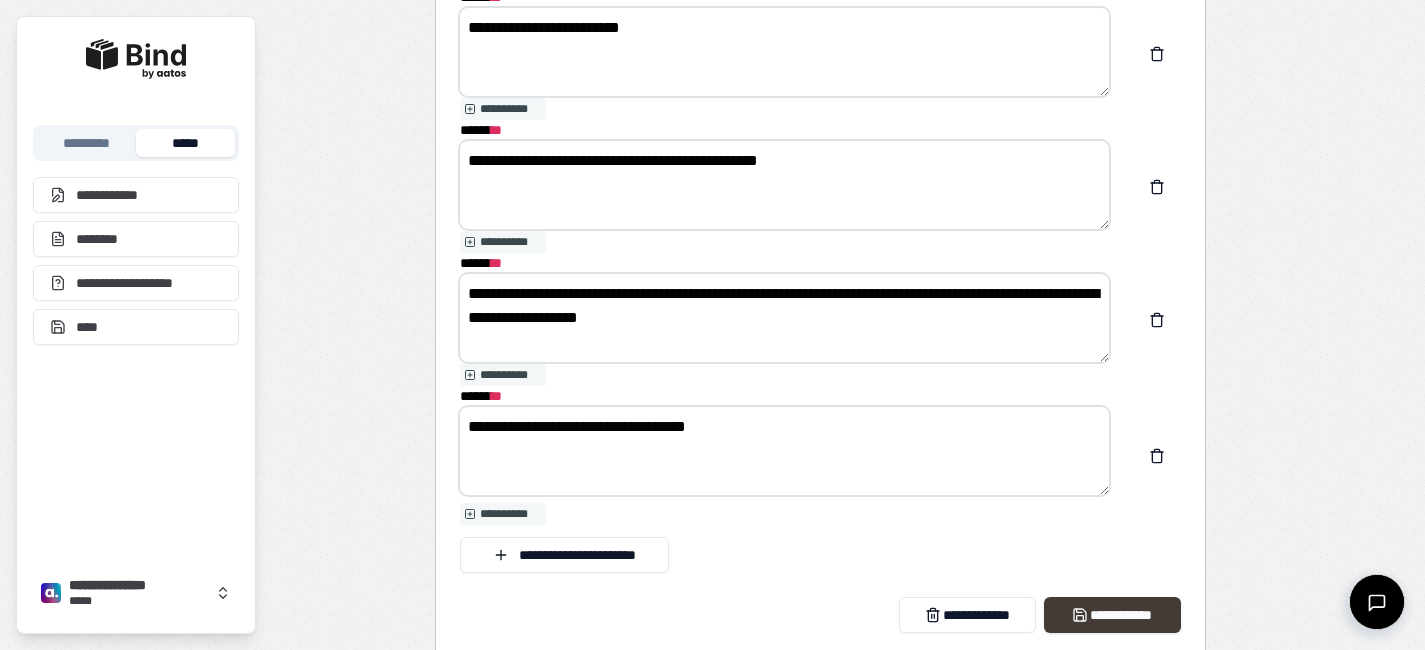 click on "**********" at bounding box center [1112, 615] 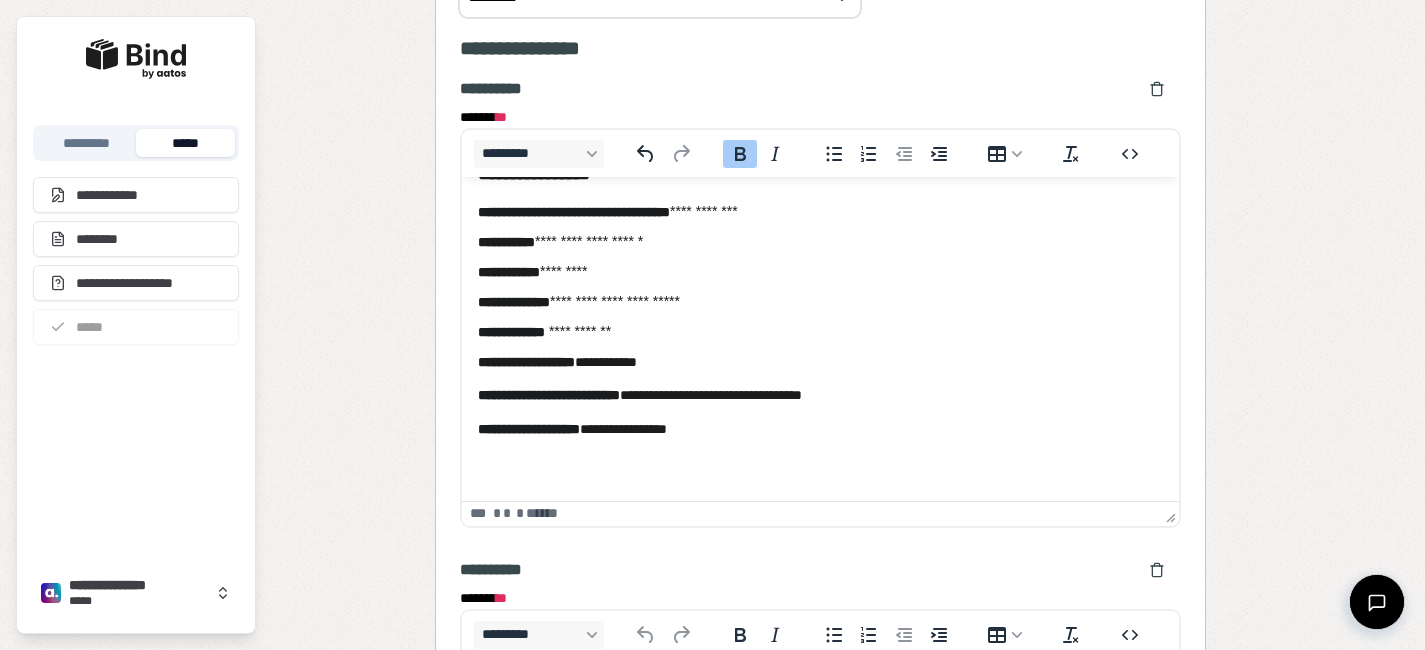 scroll, scrollTop: 2481, scrollLeft: 0, axis: vertical 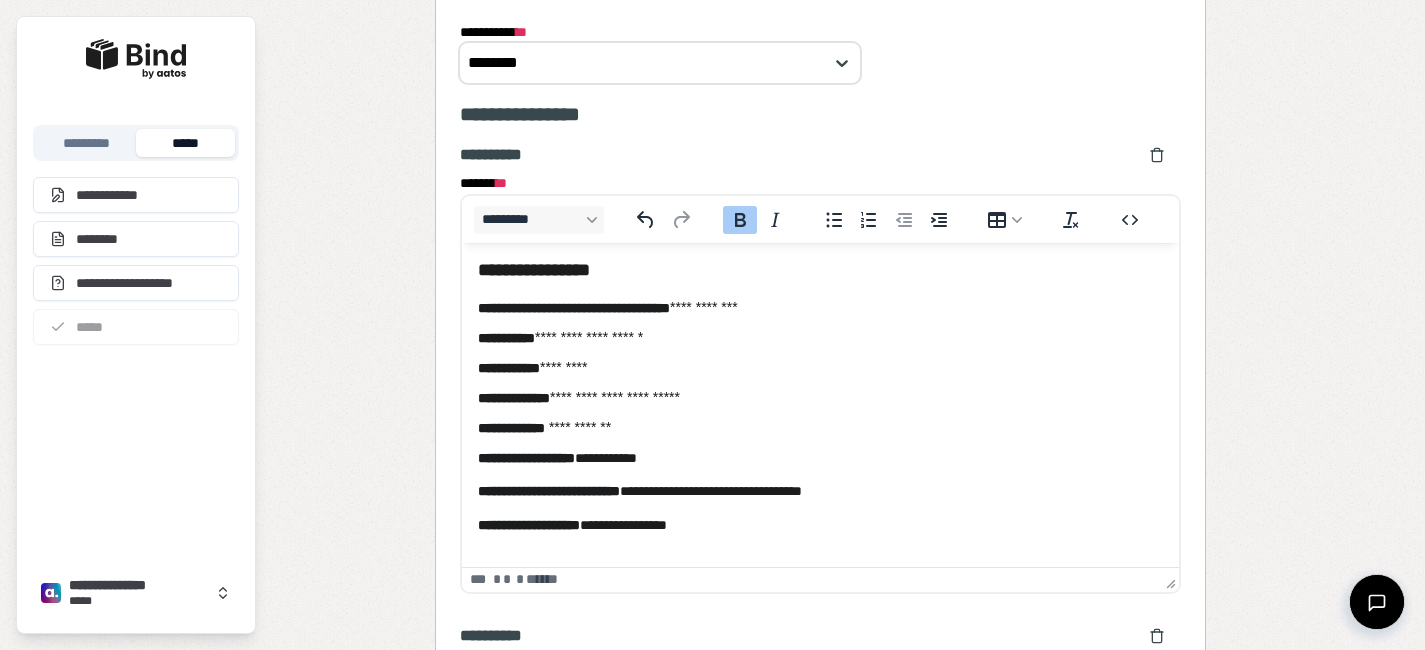click on "**********" at bounding box center (820, 458) 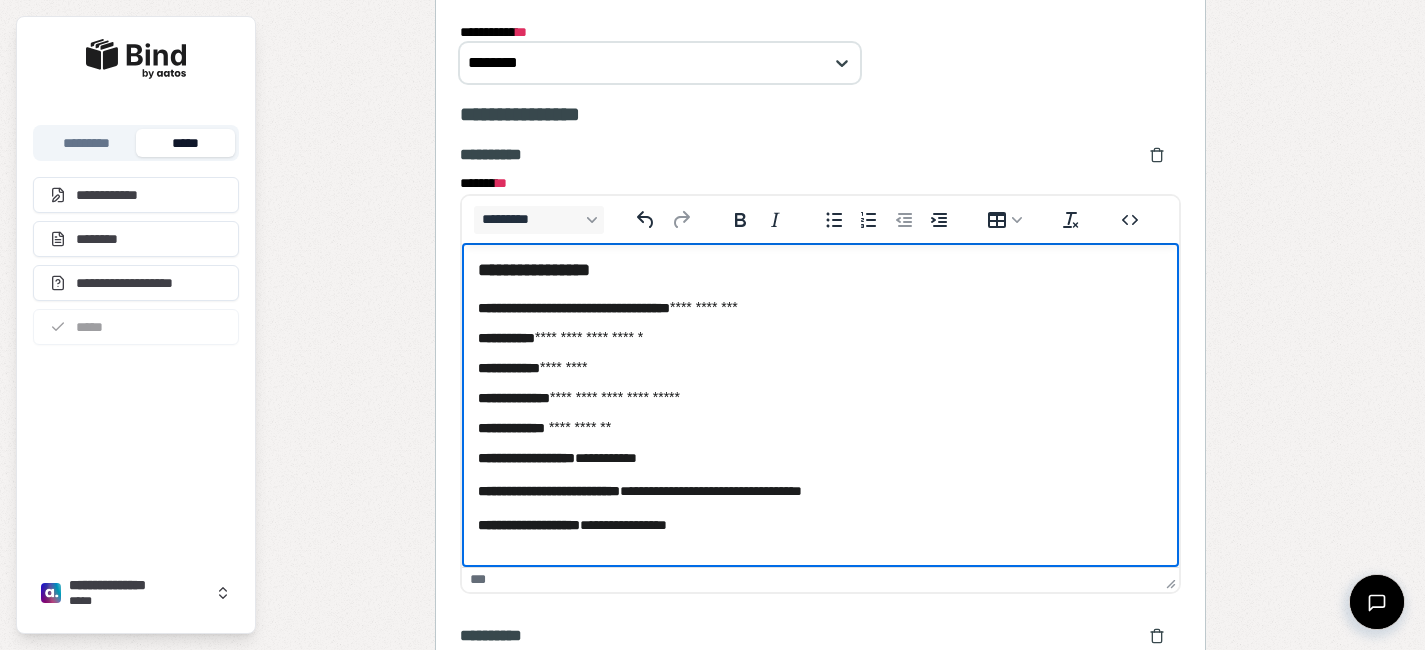 scroll, scrollTop: 30, scrollLeft: 0, axis: vertical 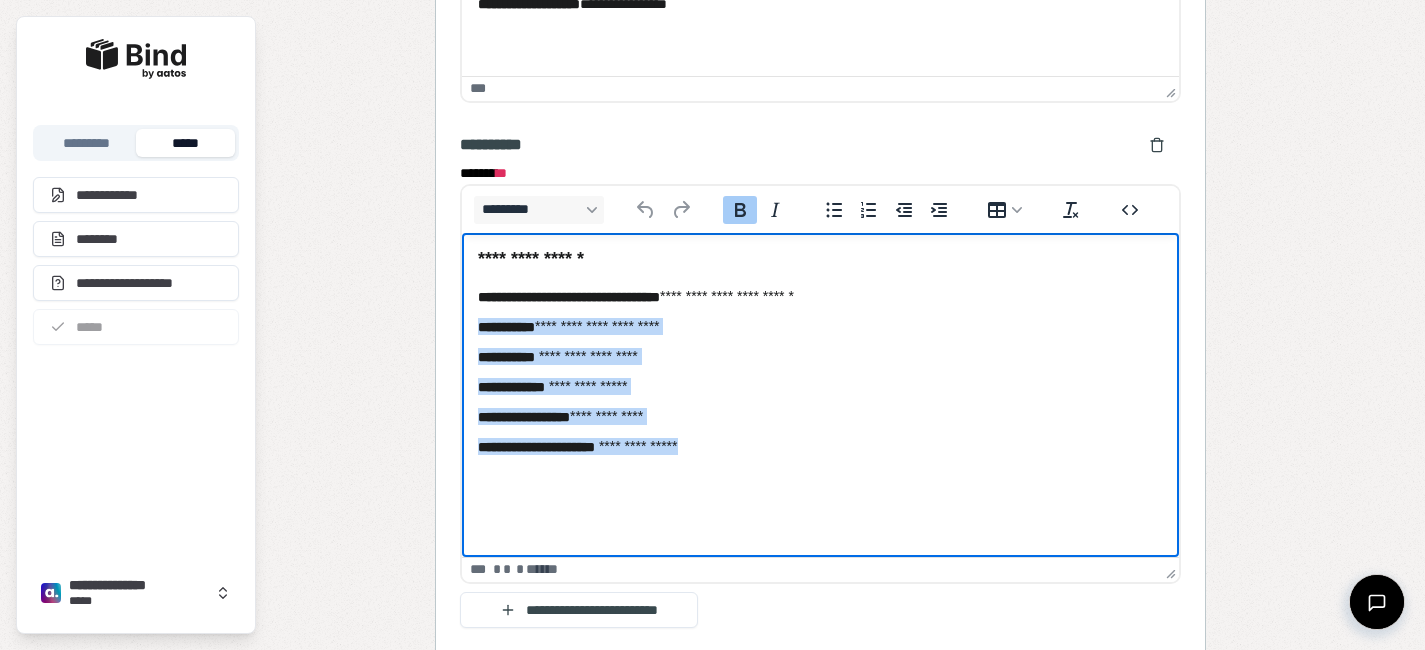 drag, startPoint x: 806, startPoint y: 460, endPoint x: 475, endPoint y: 319, distance: 359.7805 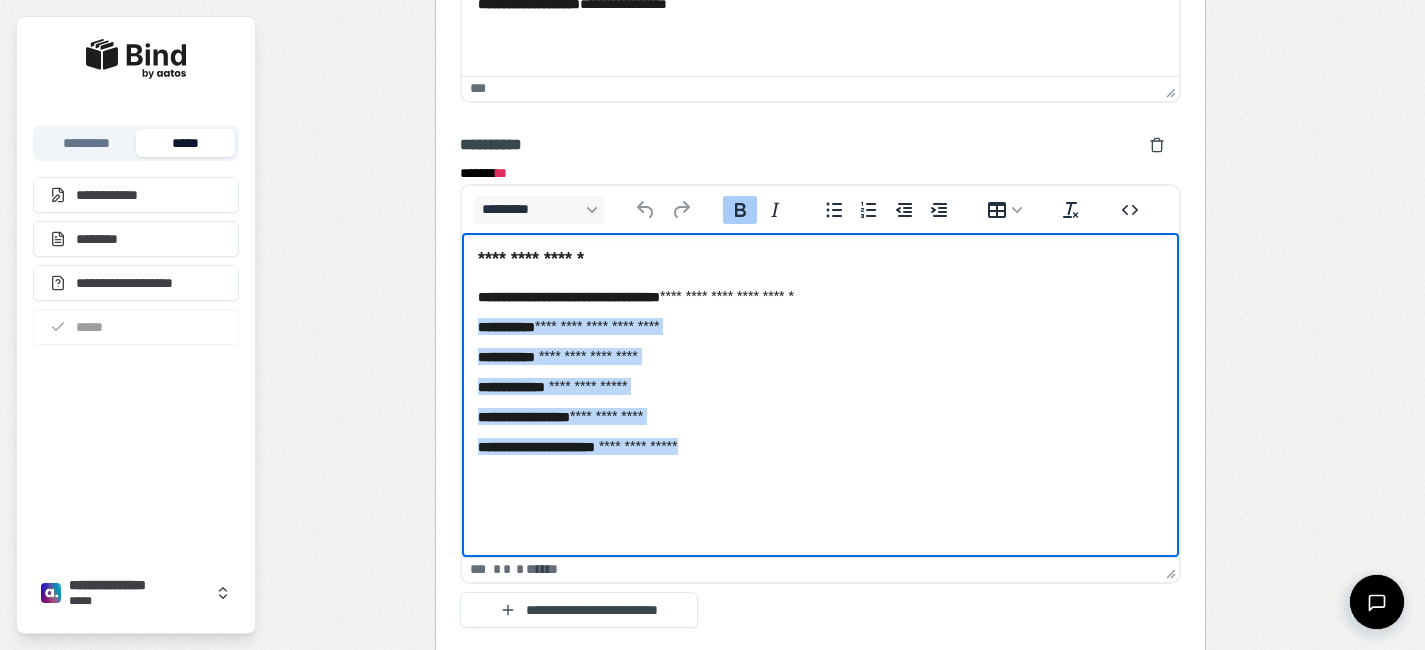 paste 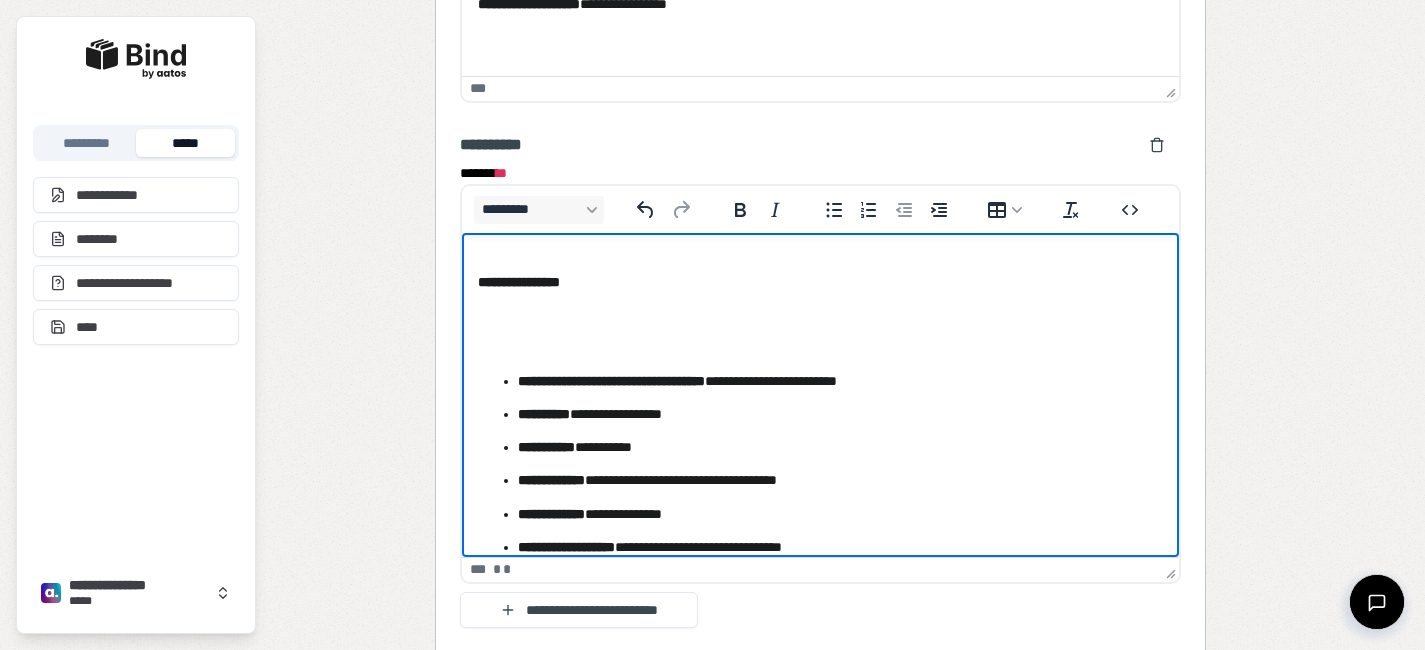scroll, scrollTop: 54, scrollLeft: 0, axis: vertical 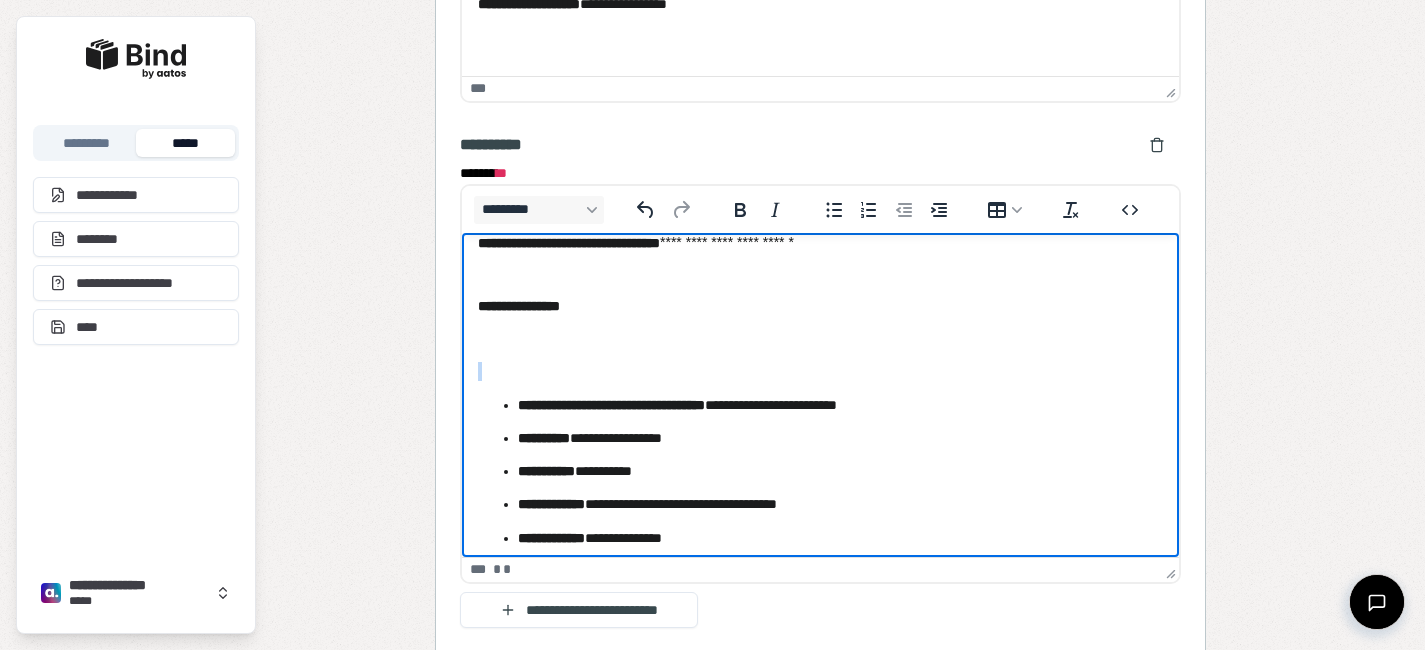 drag, startPoint x: 975, startPoint y: 394, endPoint x: 506, endPoint y: 380, distance: 469.20892 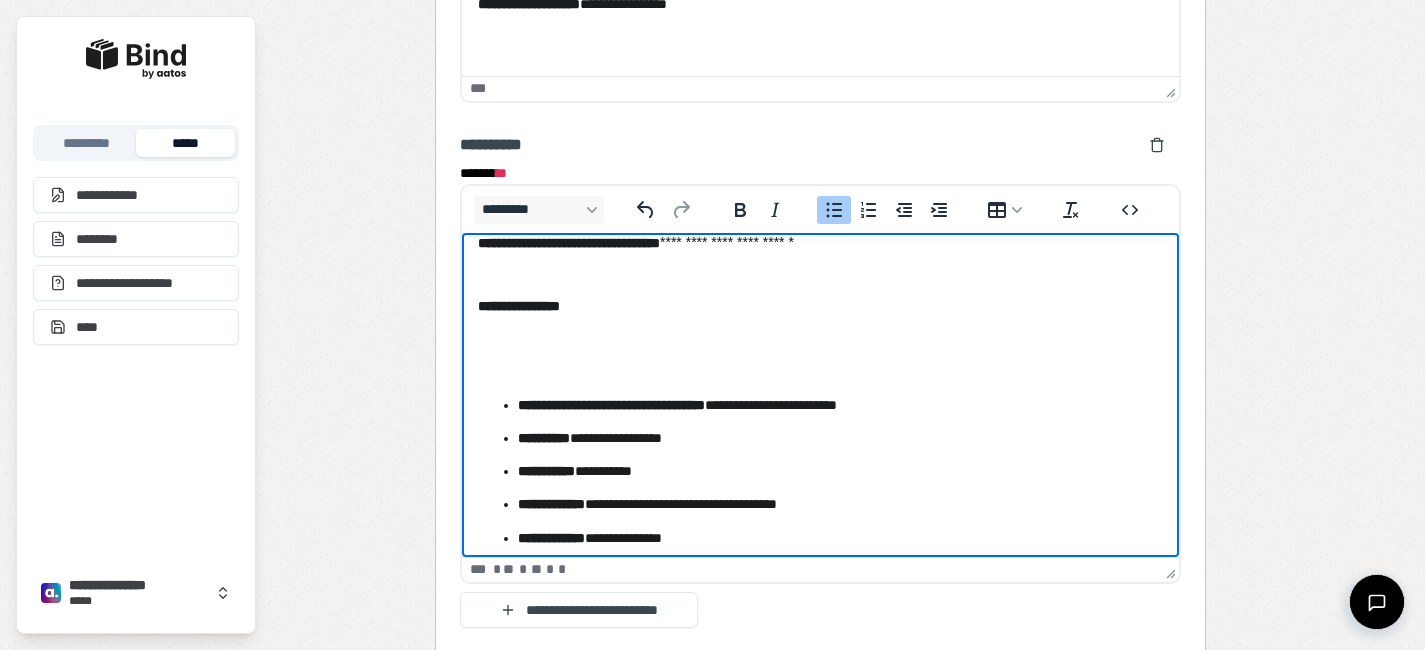click on "**********" at bounding box center [840, 438] 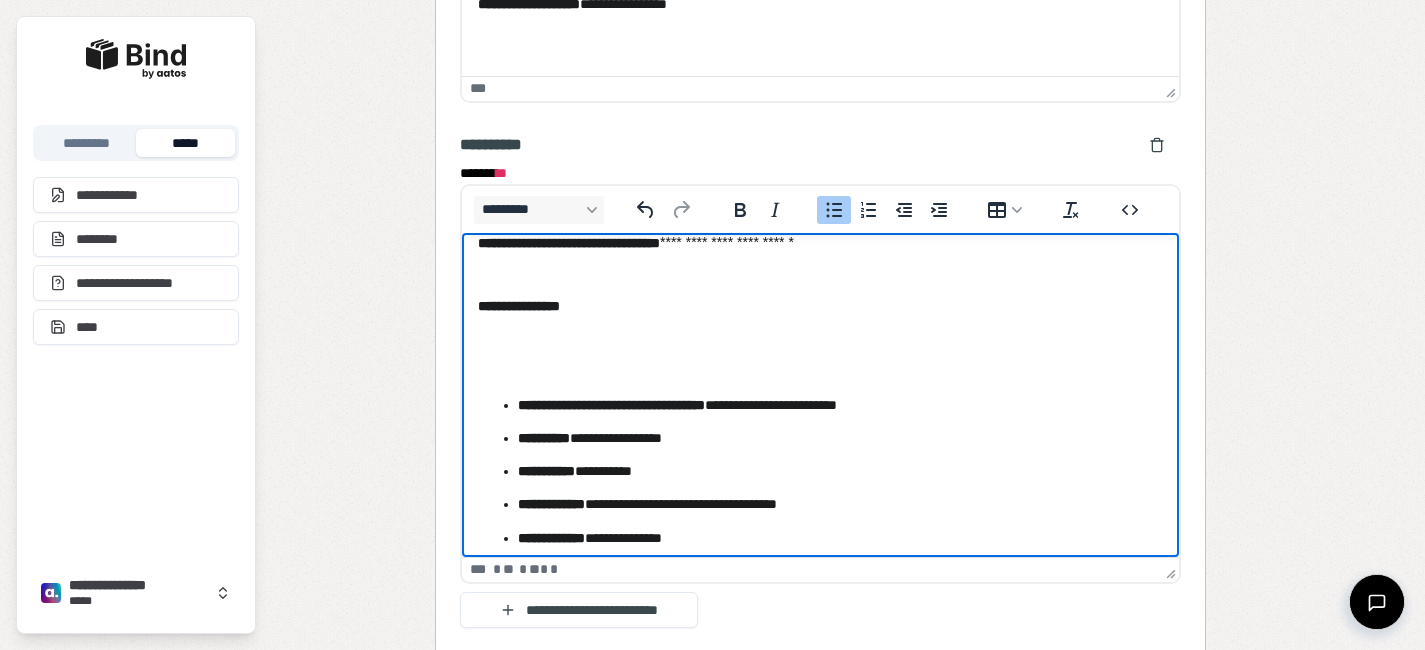 scroll, scrollTop: 0, scrollLeft: 0, axis: both 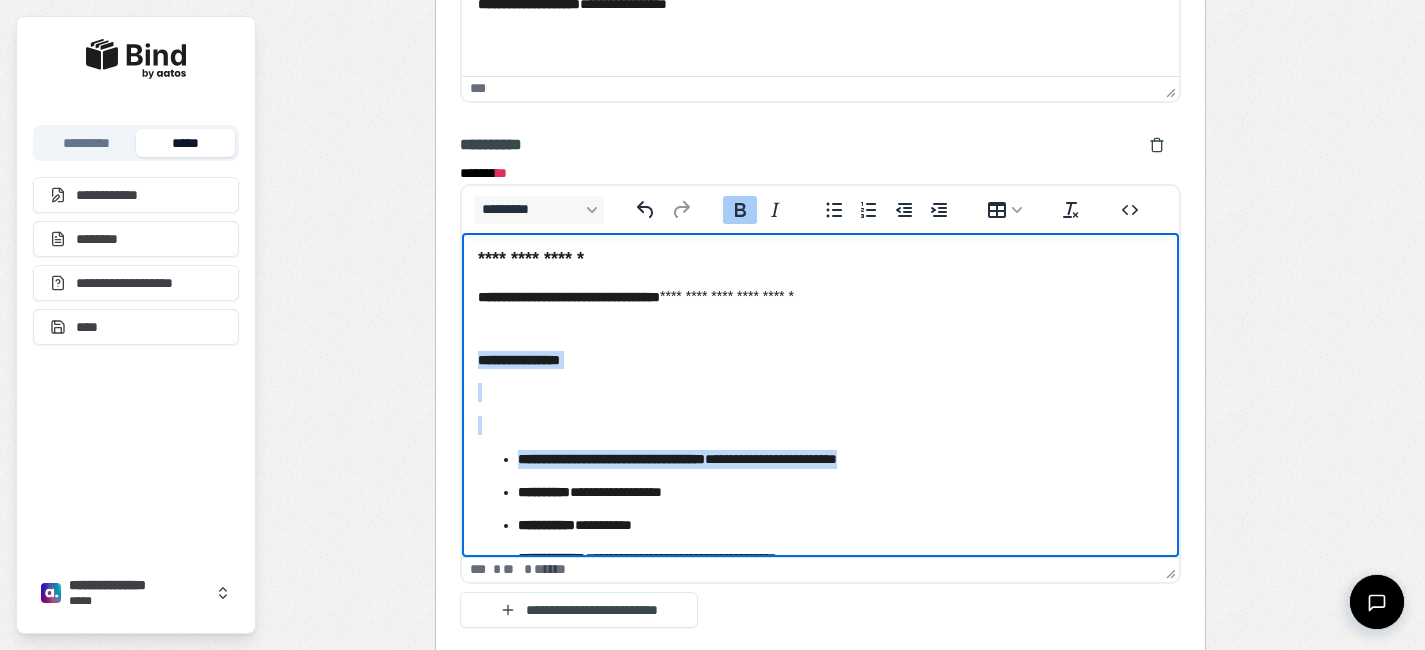 drag, startPoint x: 978, startPoint y: 451, endPoint x: 412, endPoint y: 351, distance: 574.76605 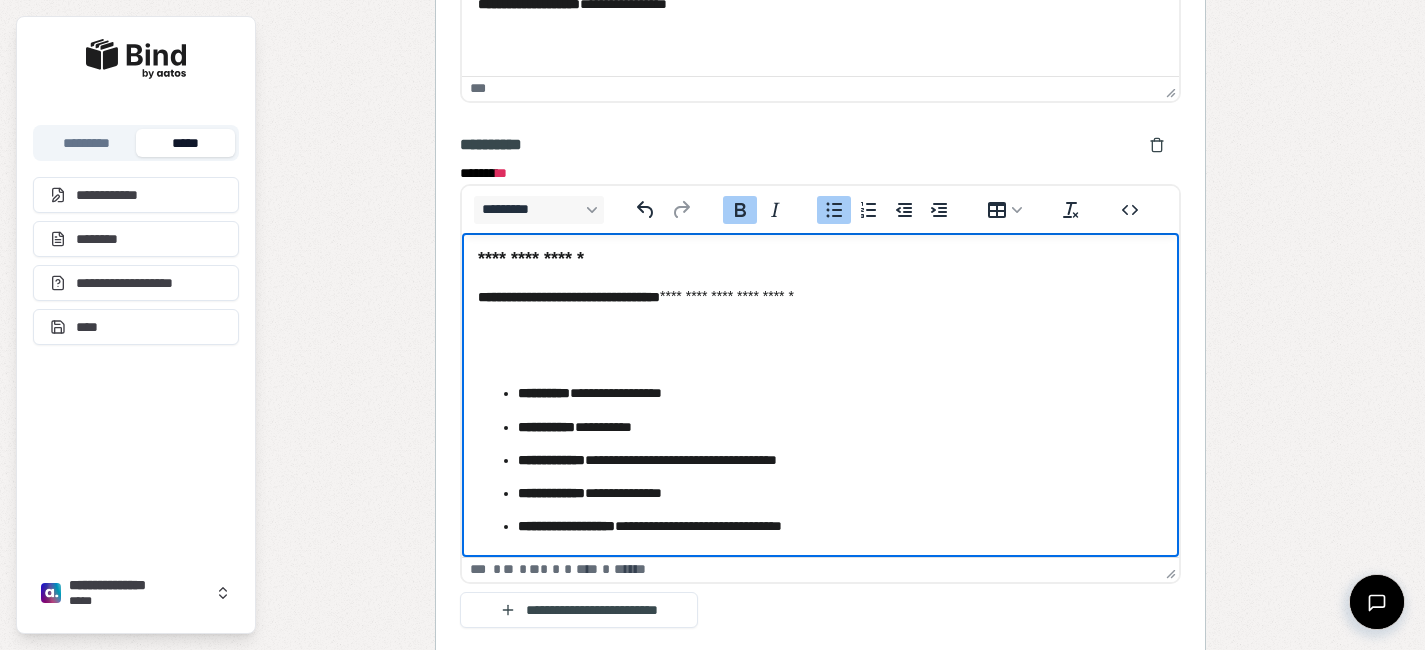 click on "**********" at bounding box center (820, 493) 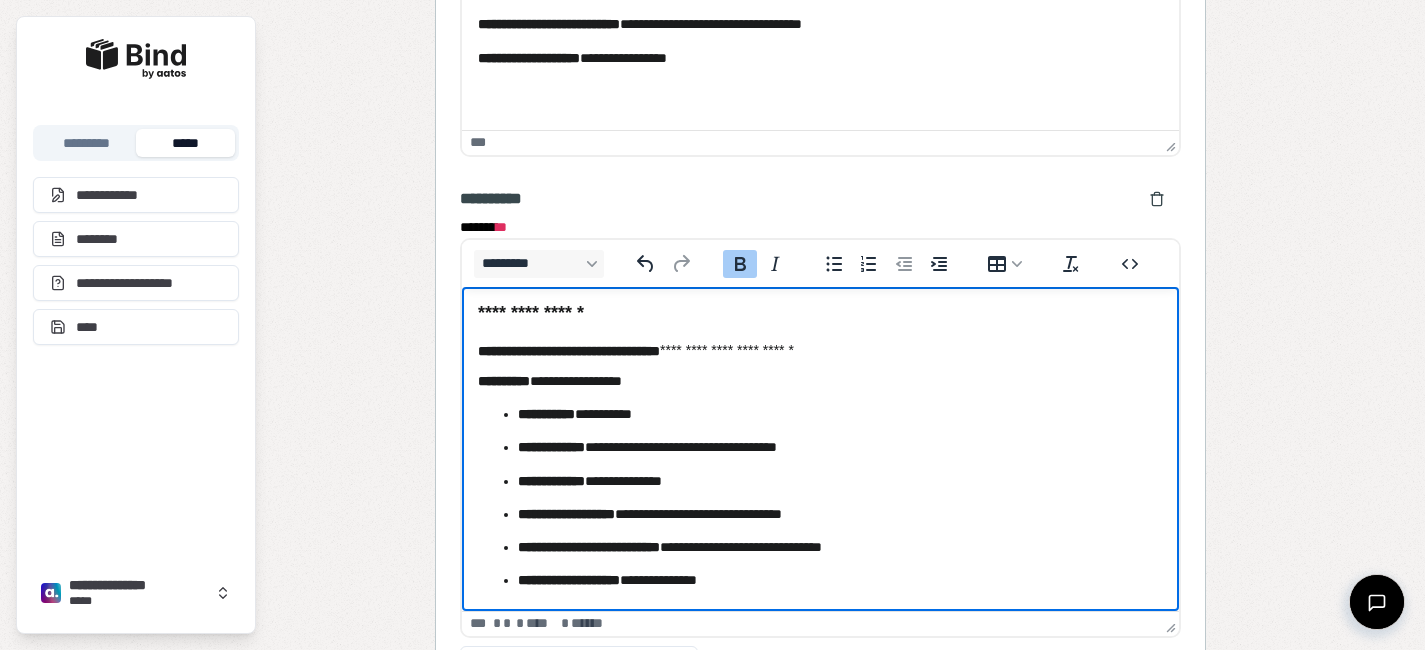 scroll, scrollTop: 2919, scrollLeft: 0, axis: vertical 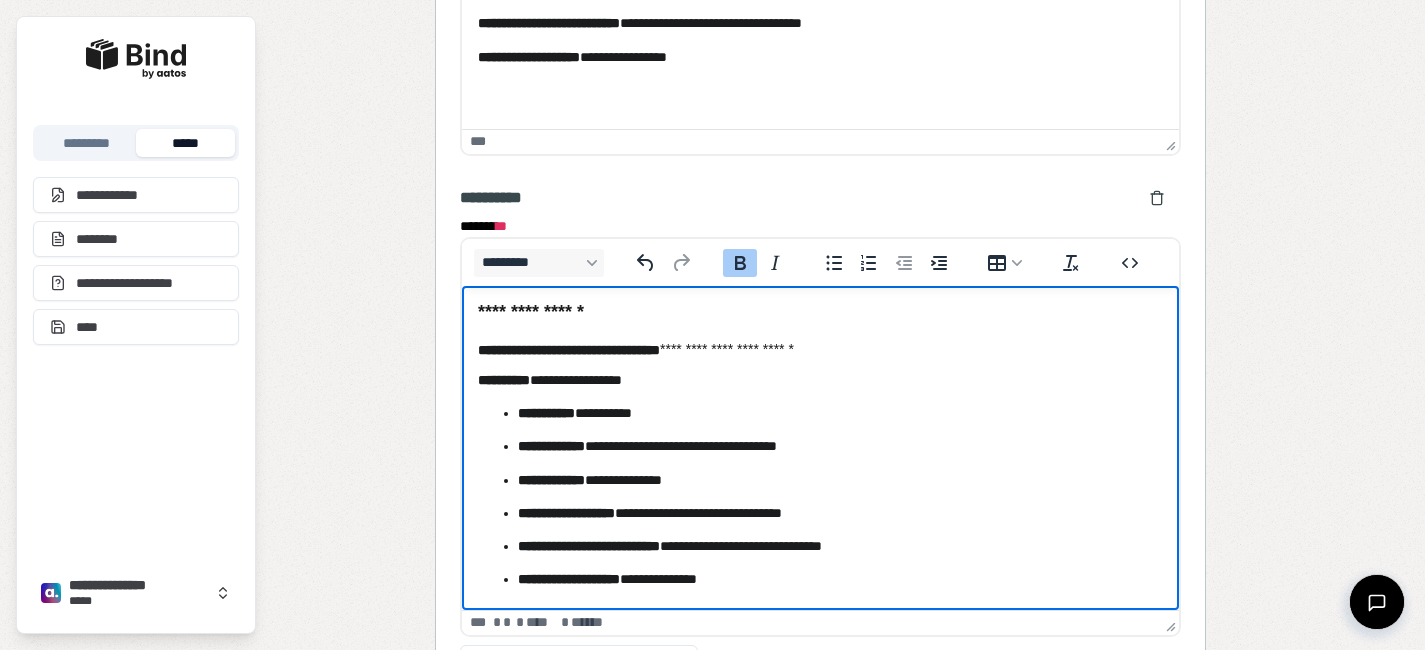 click on "**********" at bounding box center (546, 413) 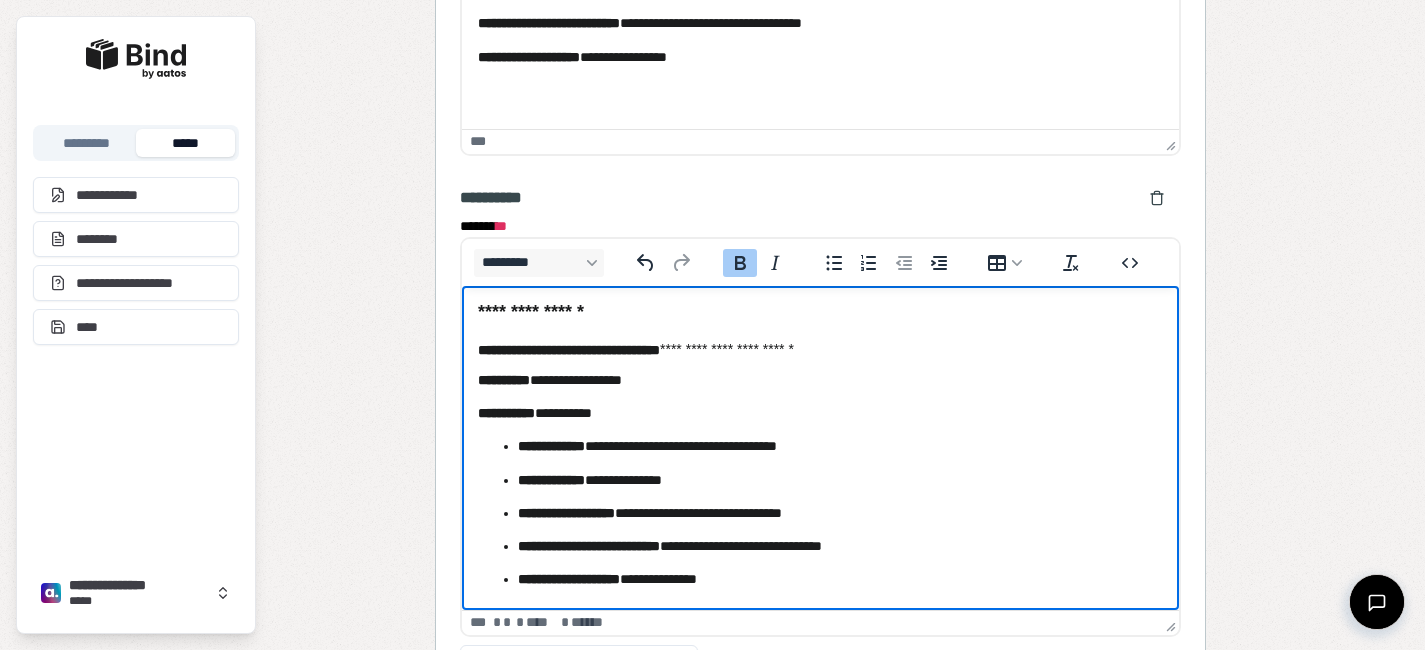 click on "**********" at bounding box center (820, 513) 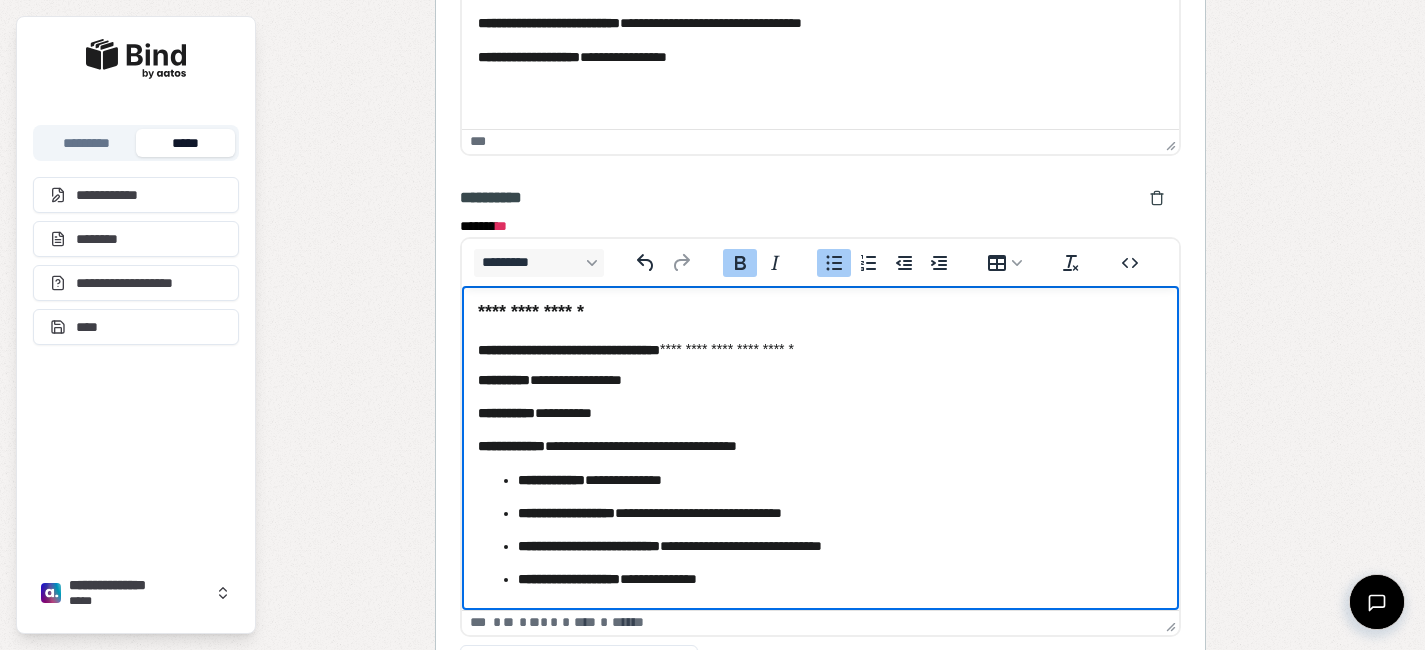click on "**********" at bounding box center (820, 530) 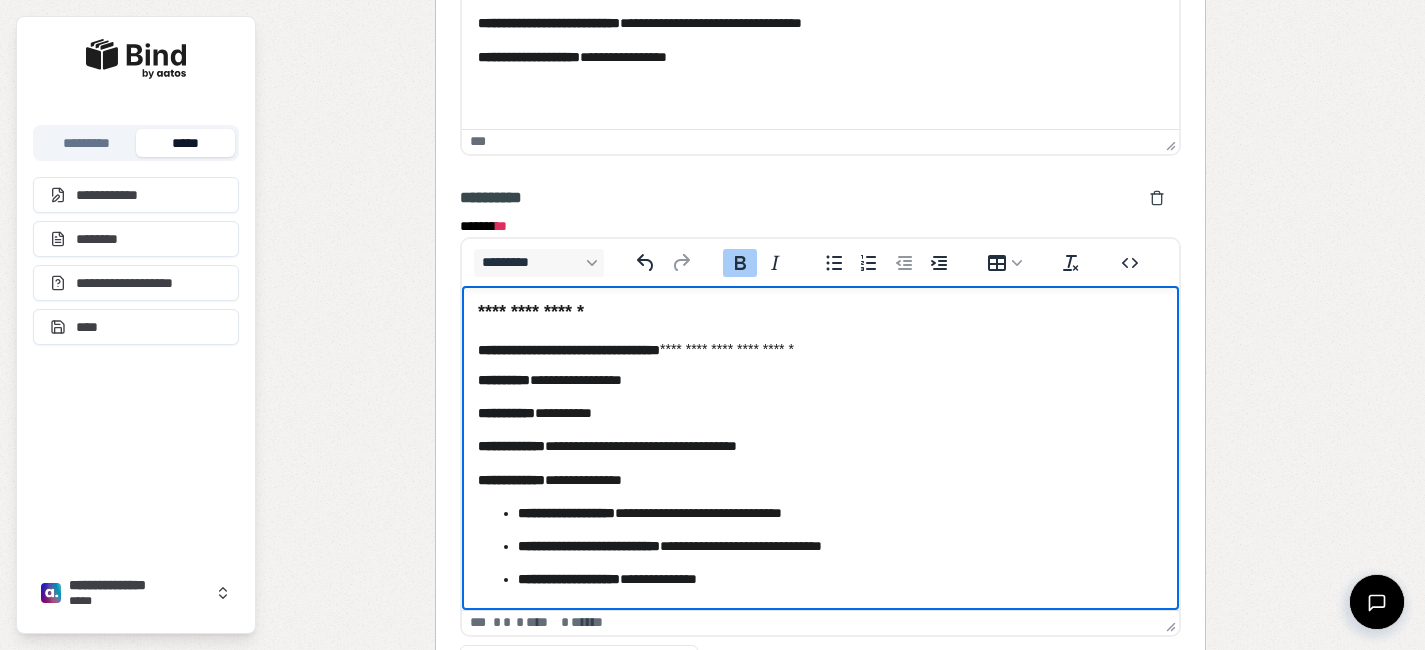 click on "**********" at bounding box center (820, 480) 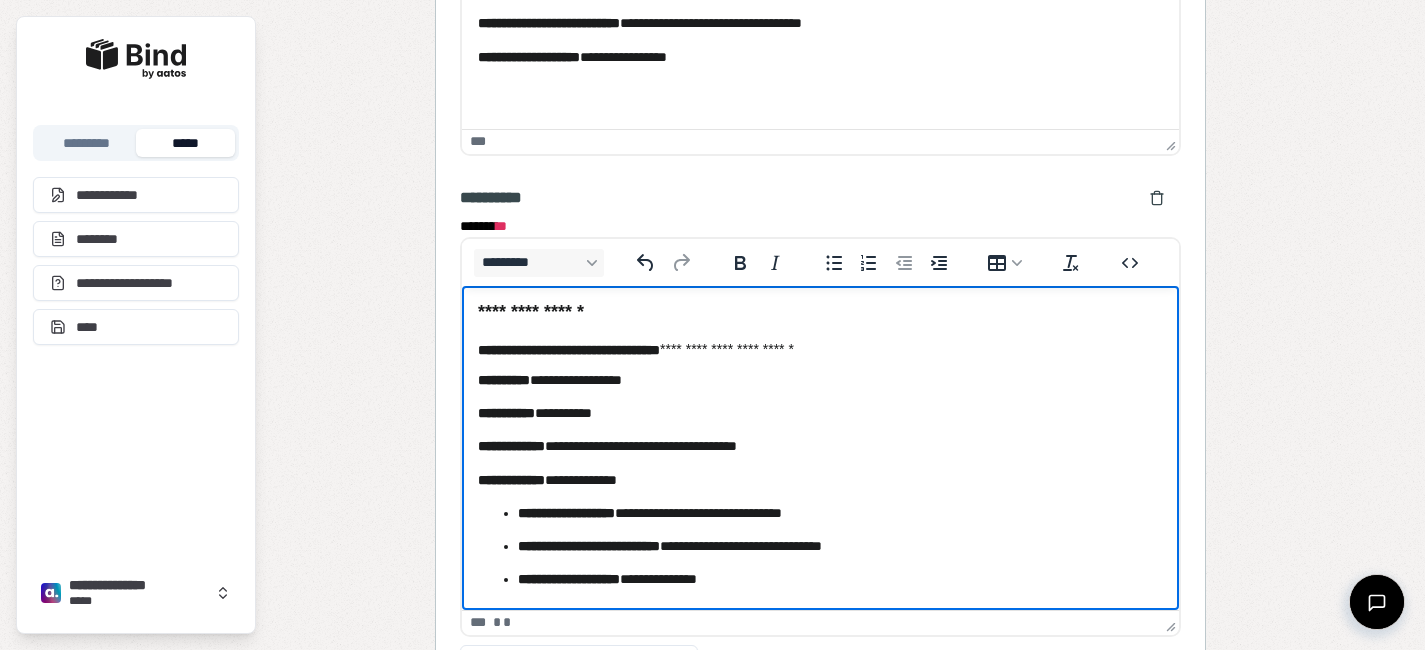click on "**********" at bounding box center (566, 513) 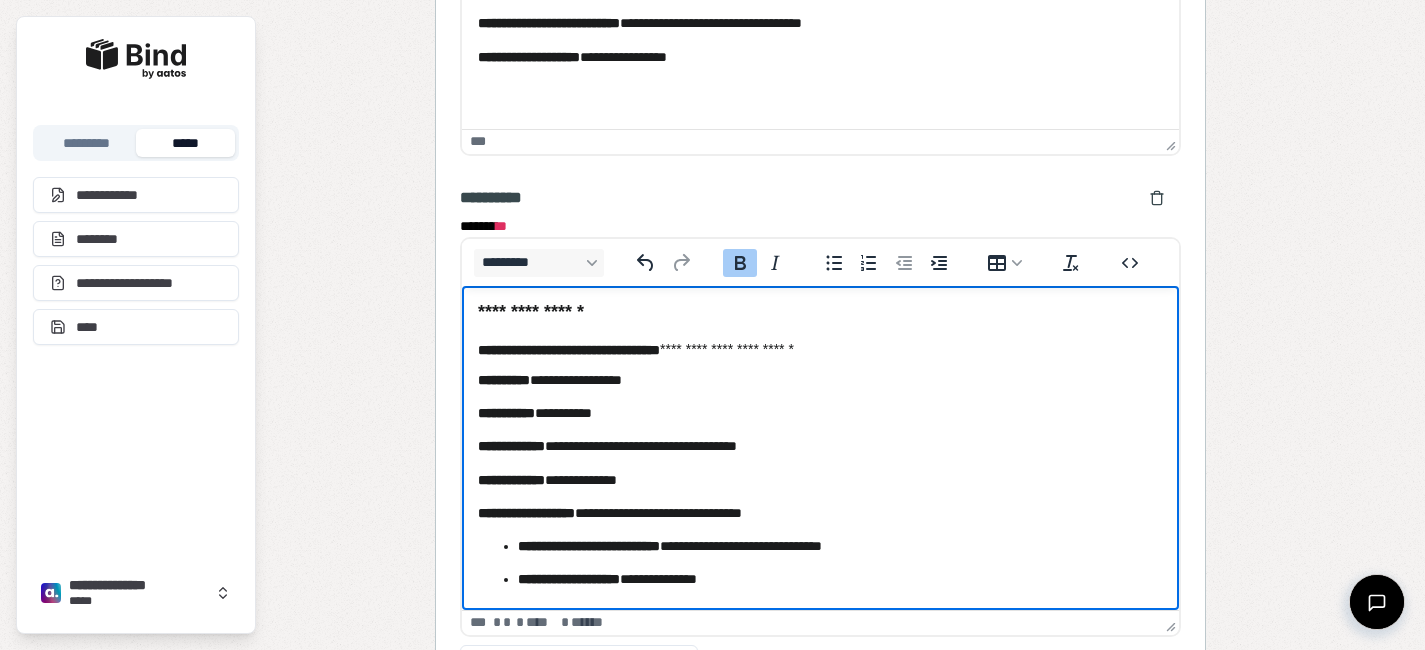 click on "**********" at bounding box center [820, 563] 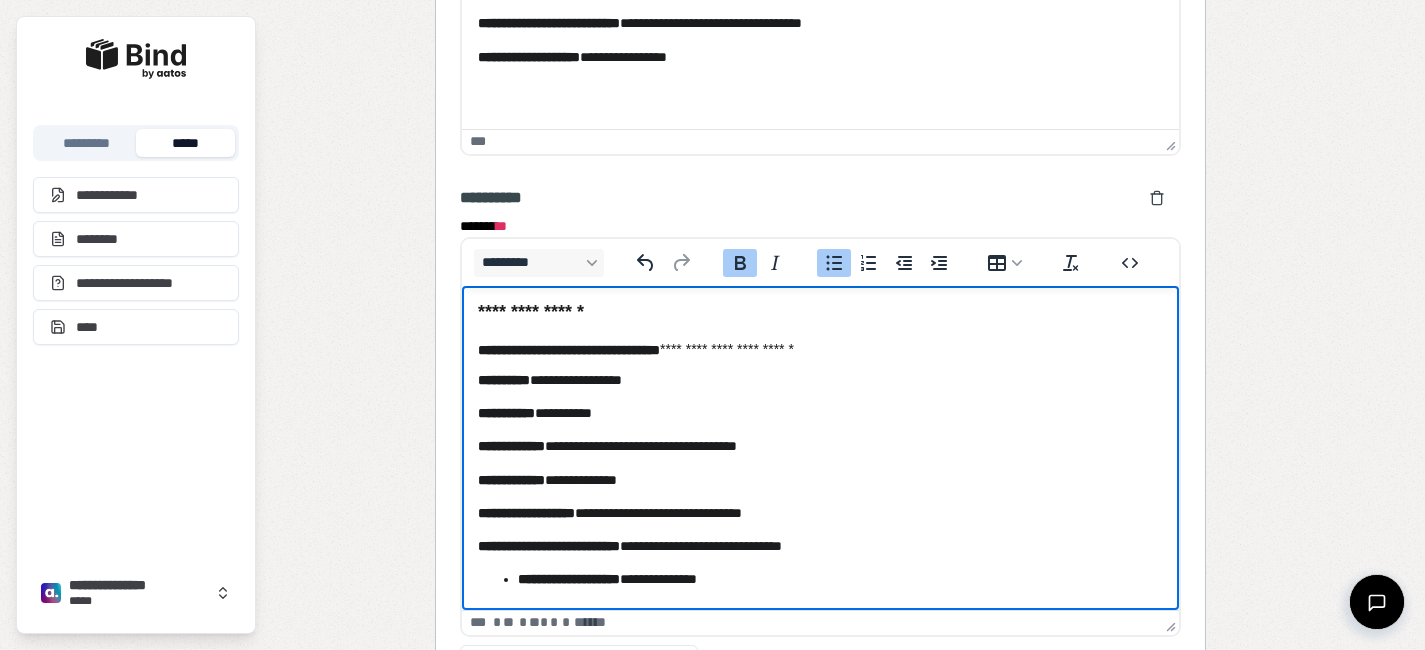 click on "**********" at bounding box center [820, 579] 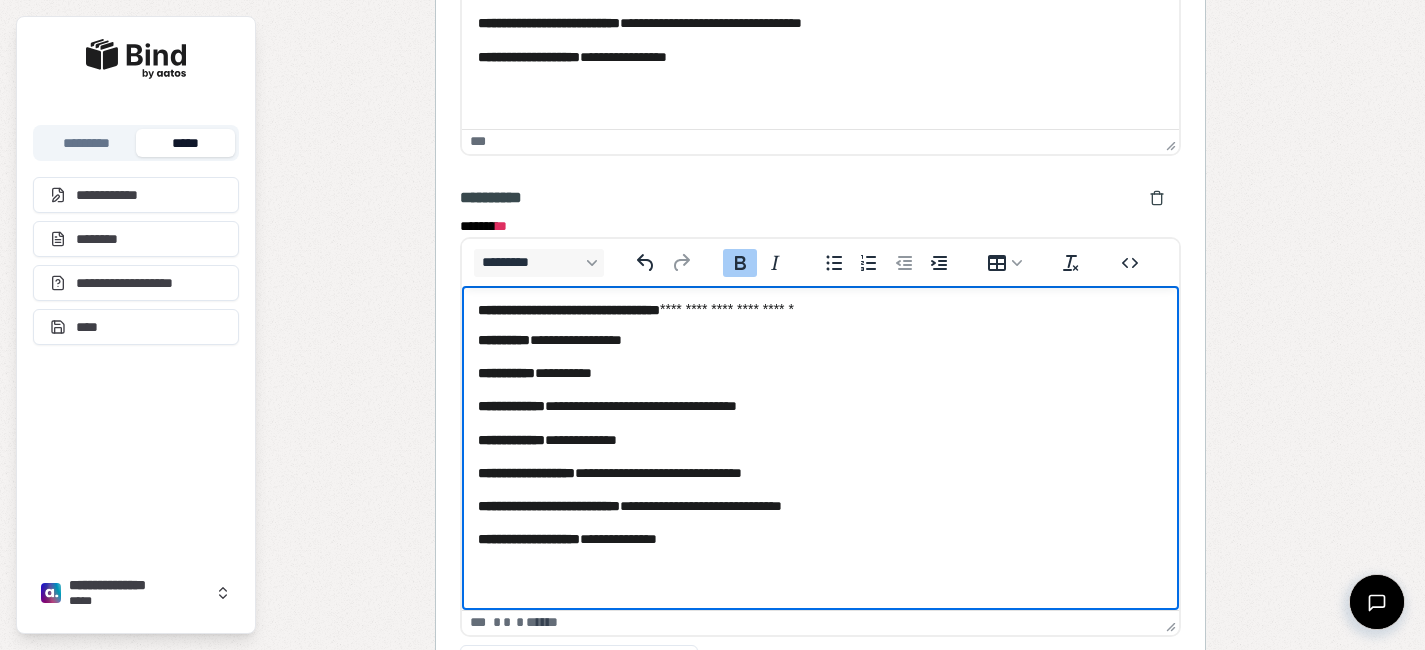 scroll, scrollTop: 43, scrollLeft: 0, axis: vertical 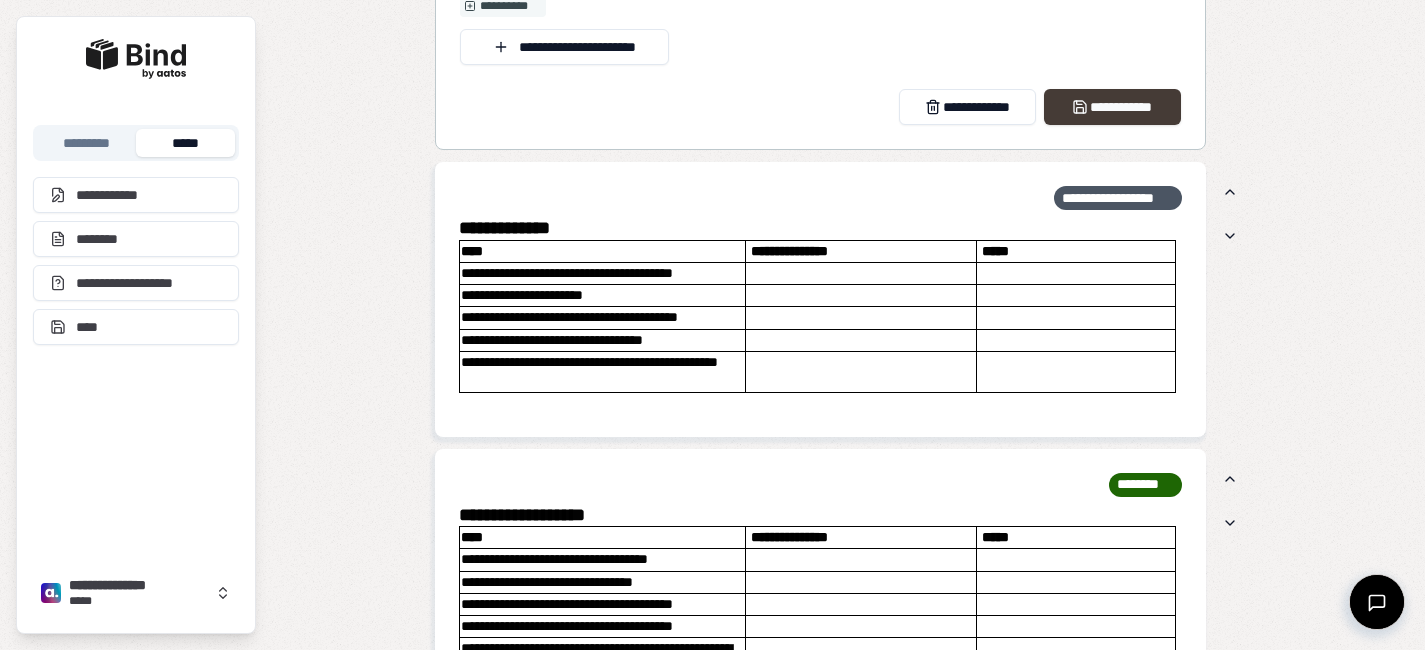 click on "**********" at bounding box center (1112, 107) 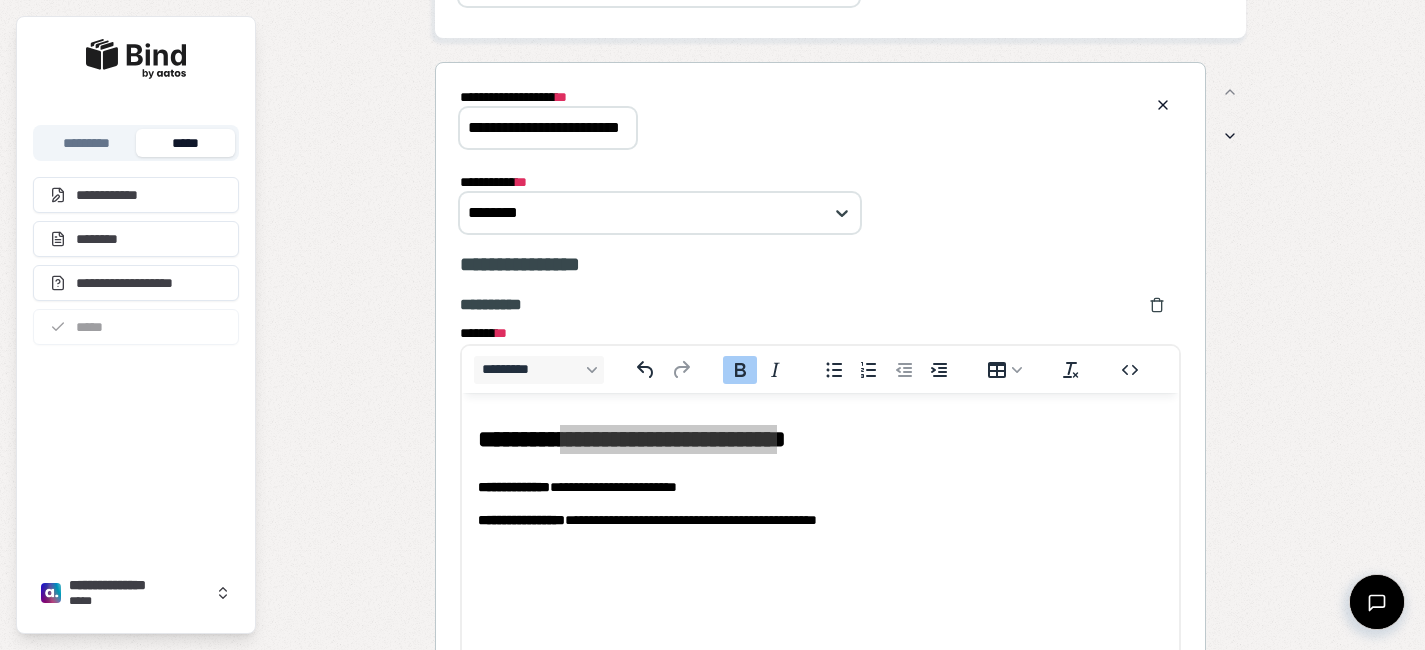 scroll, scrollTop: 634, scrollLeft: 0, axis: vertical 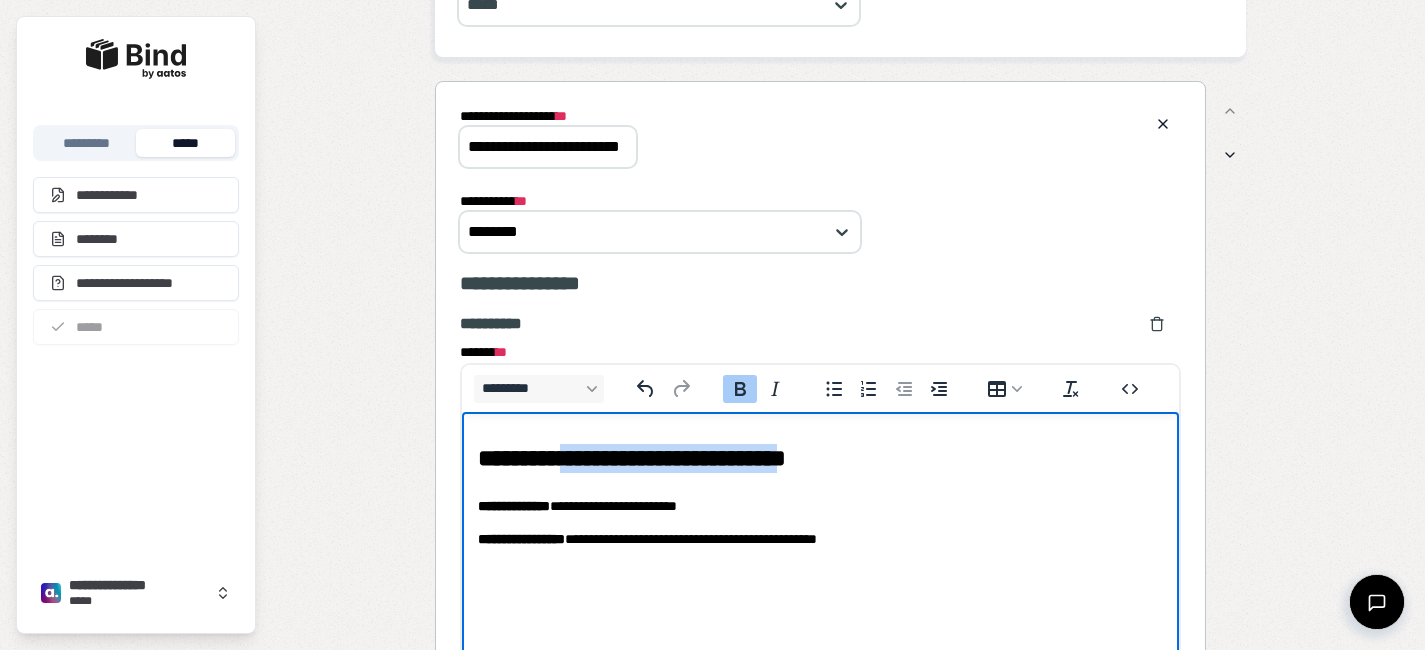 click on "**********" at bounding box center (632, 458) 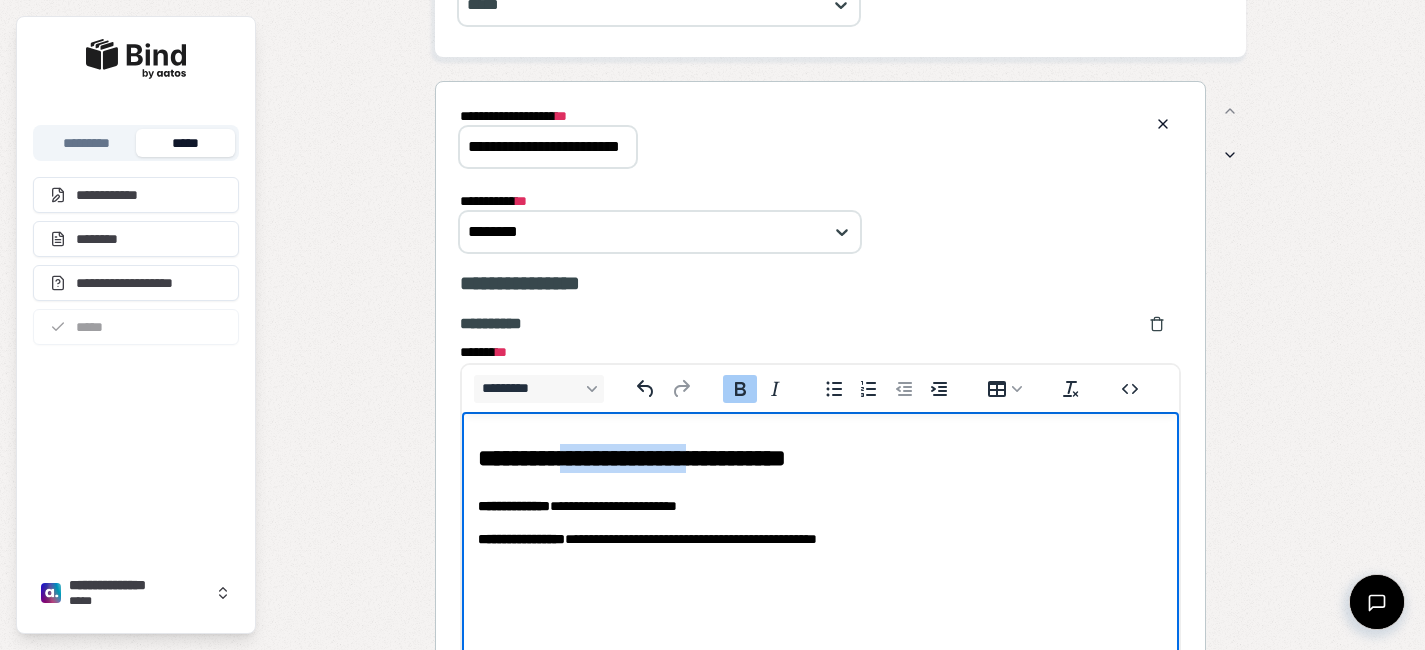drag, startPoint x: 754, startPoint y: 459, endPoint x: 603, endPoint y: 457, distance: 151.01324 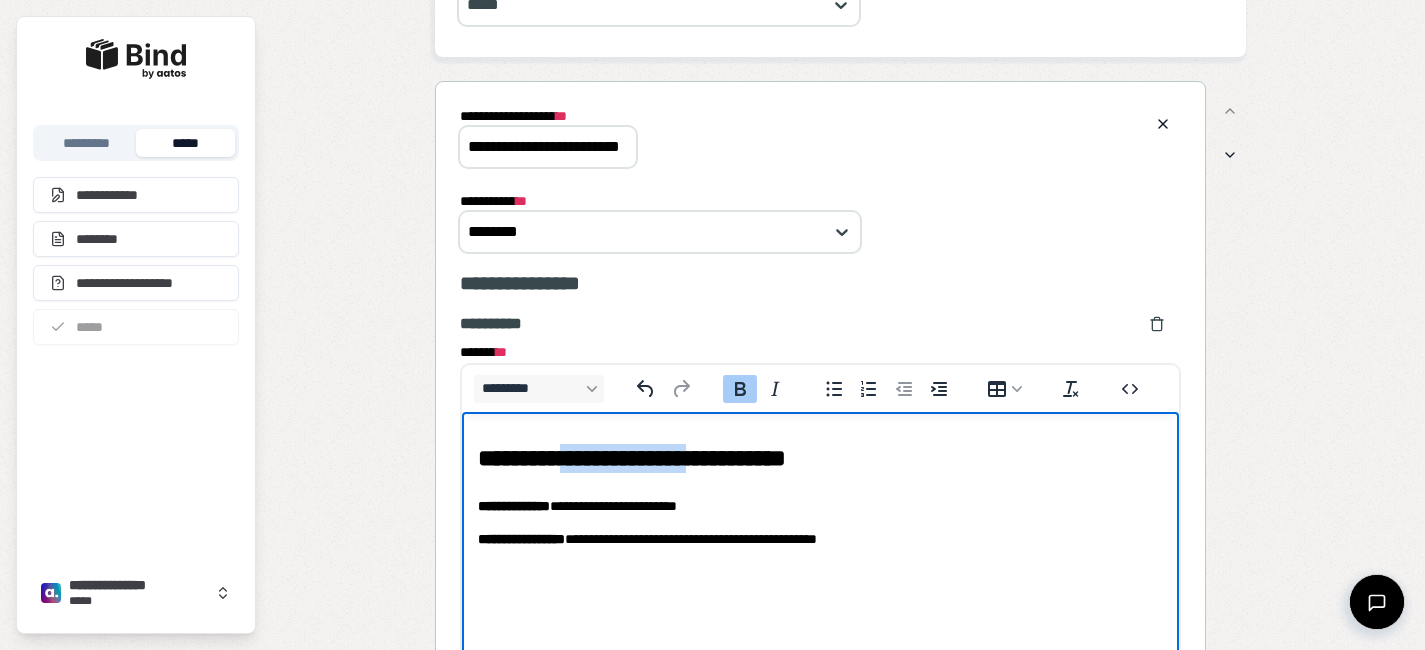 copy on "**********" 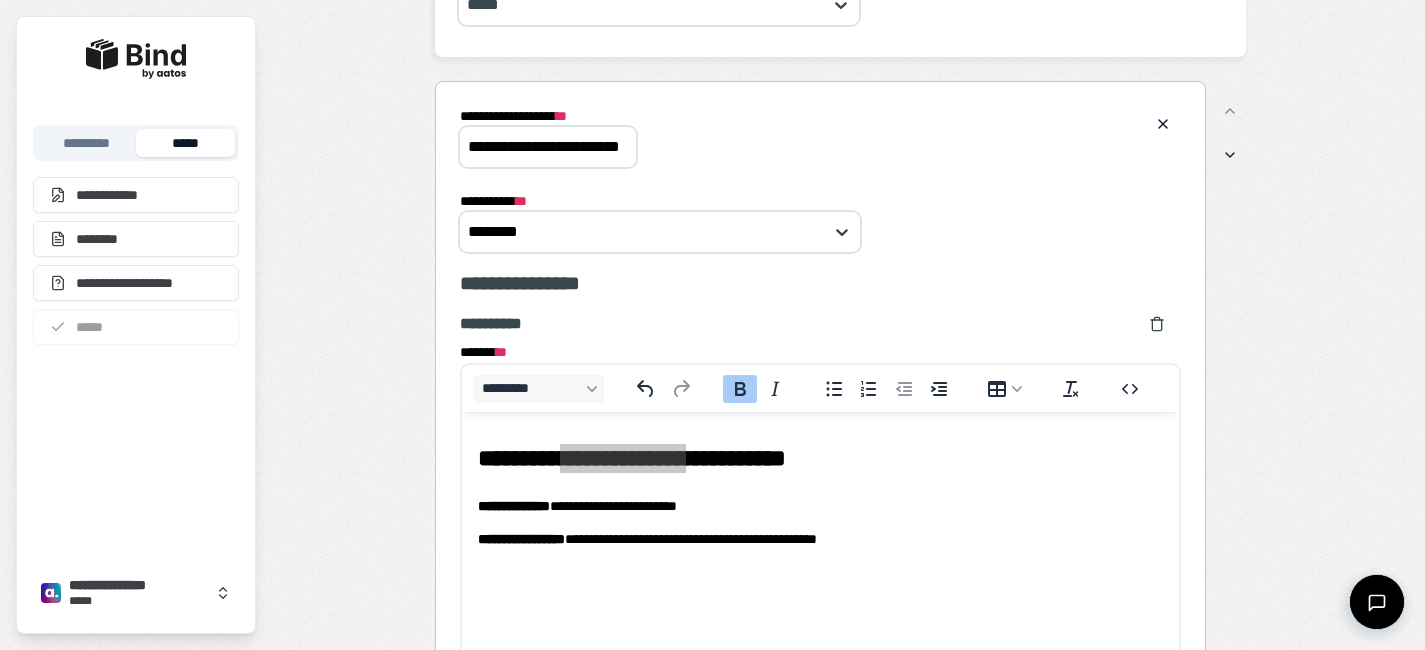 drag, startPoint x: 467, startPoint y: 141, endPoint x: 743, endPoint y: 210, distance: 284.4943 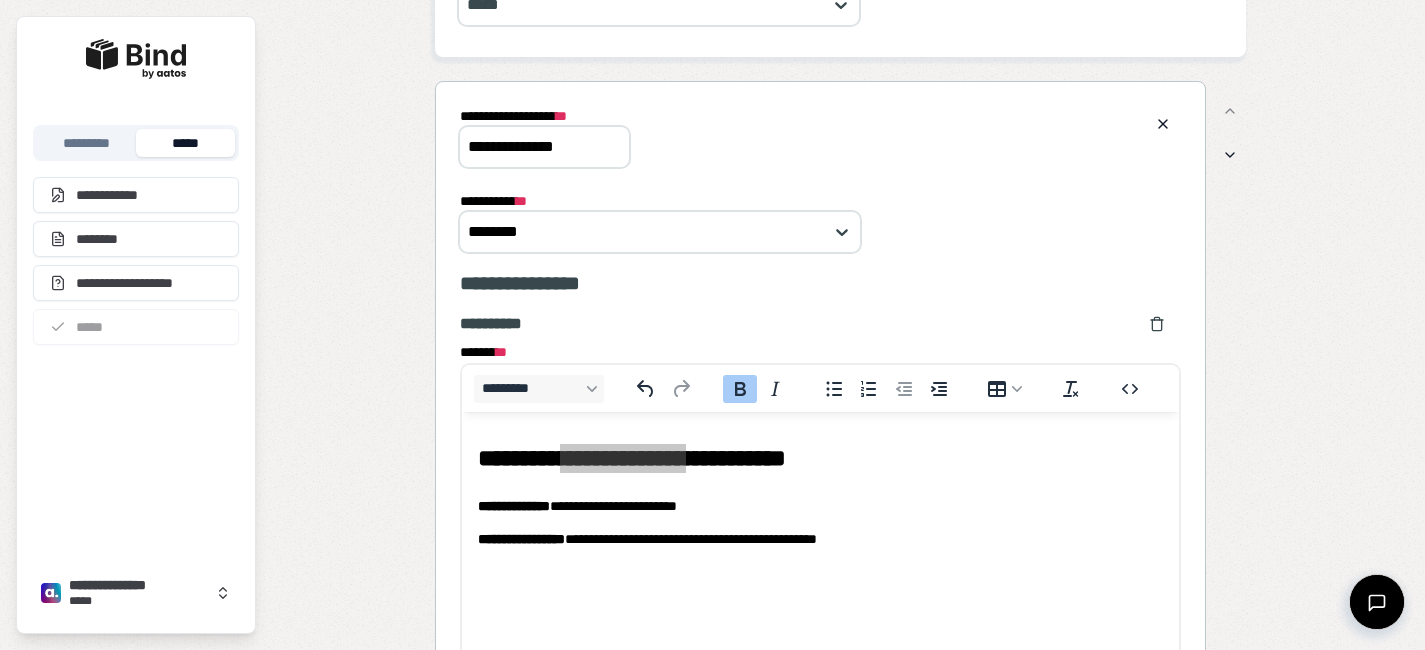 scroll, scrollTop: 0, scrollLeft: 0, axis: both 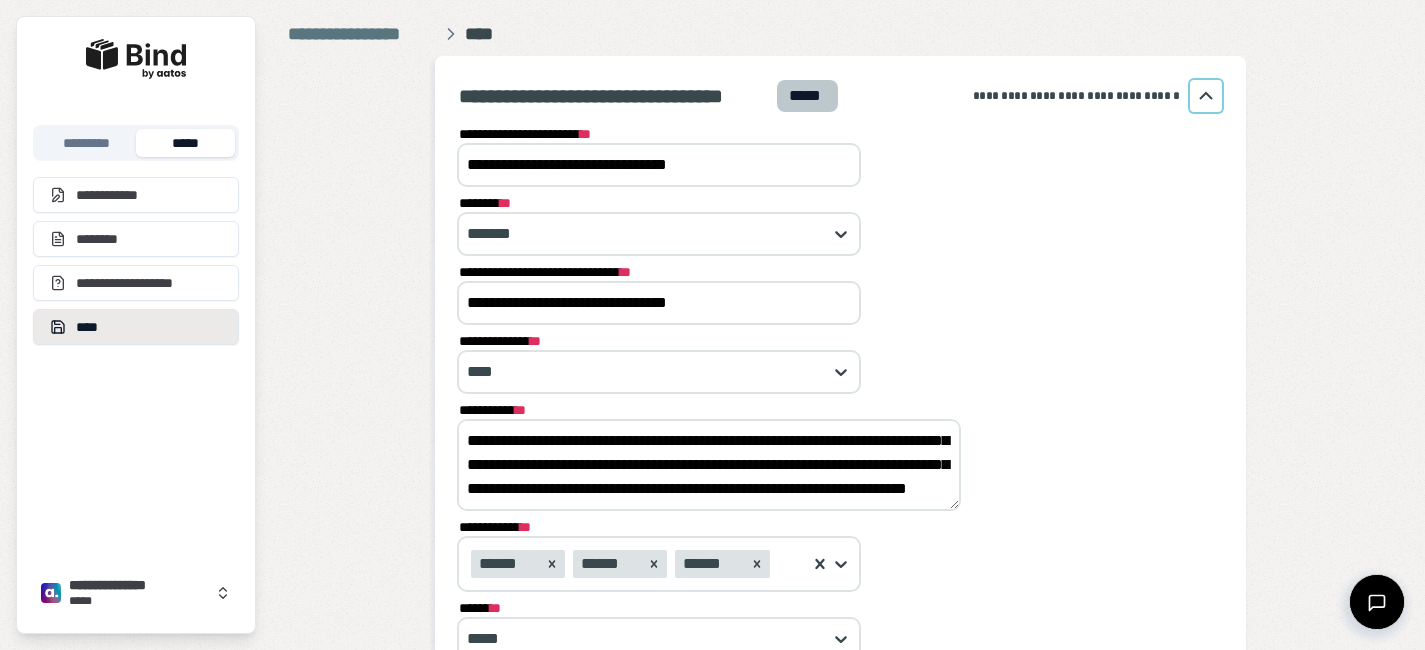 type on "**********" 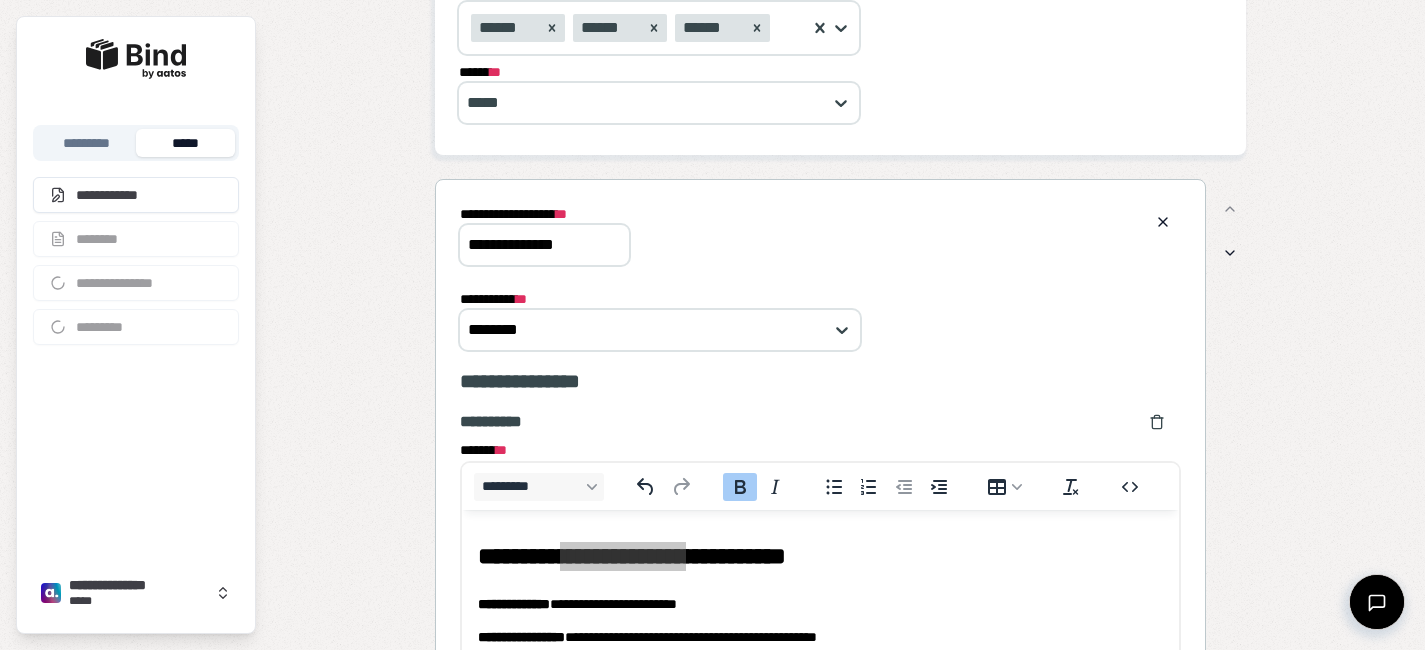 scroll, scrollTop: 478, scrollLeft: 0, axis: vertical 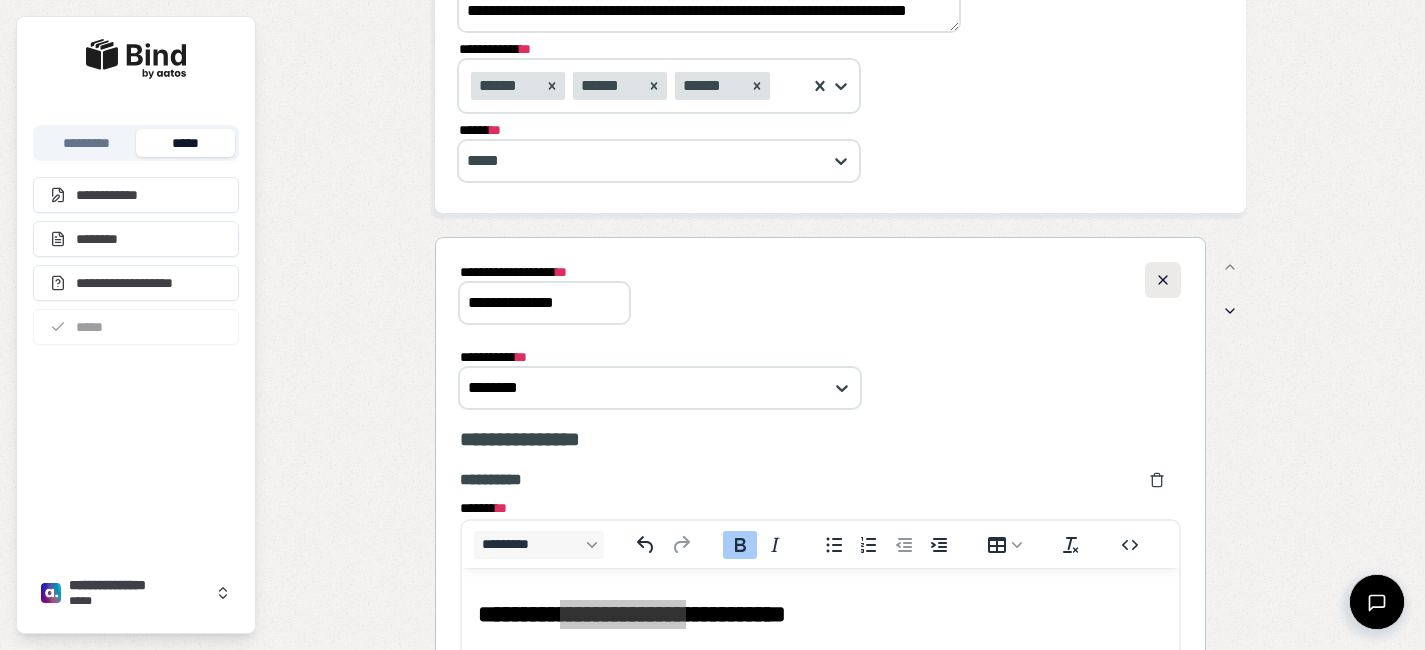 click at bounding box center (1163, 280) 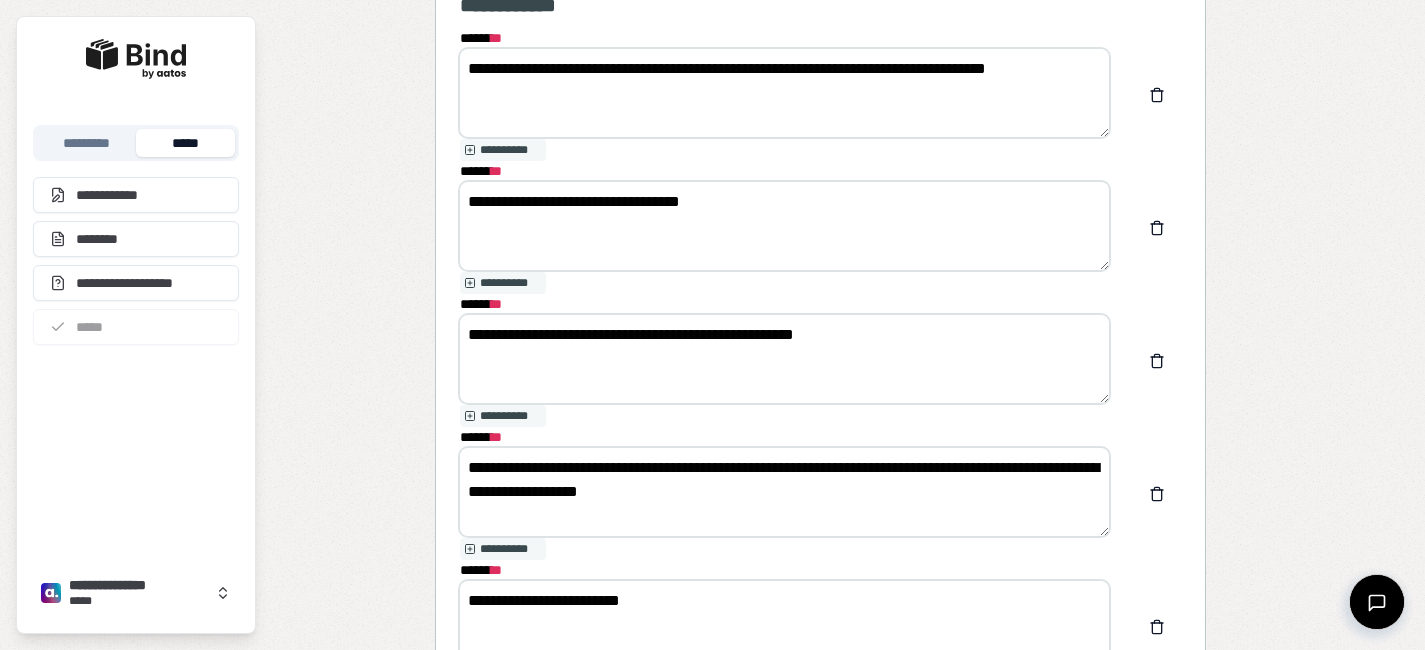 scroll, scrollTop: 1952, scrollLeft: 0, axis: vertical 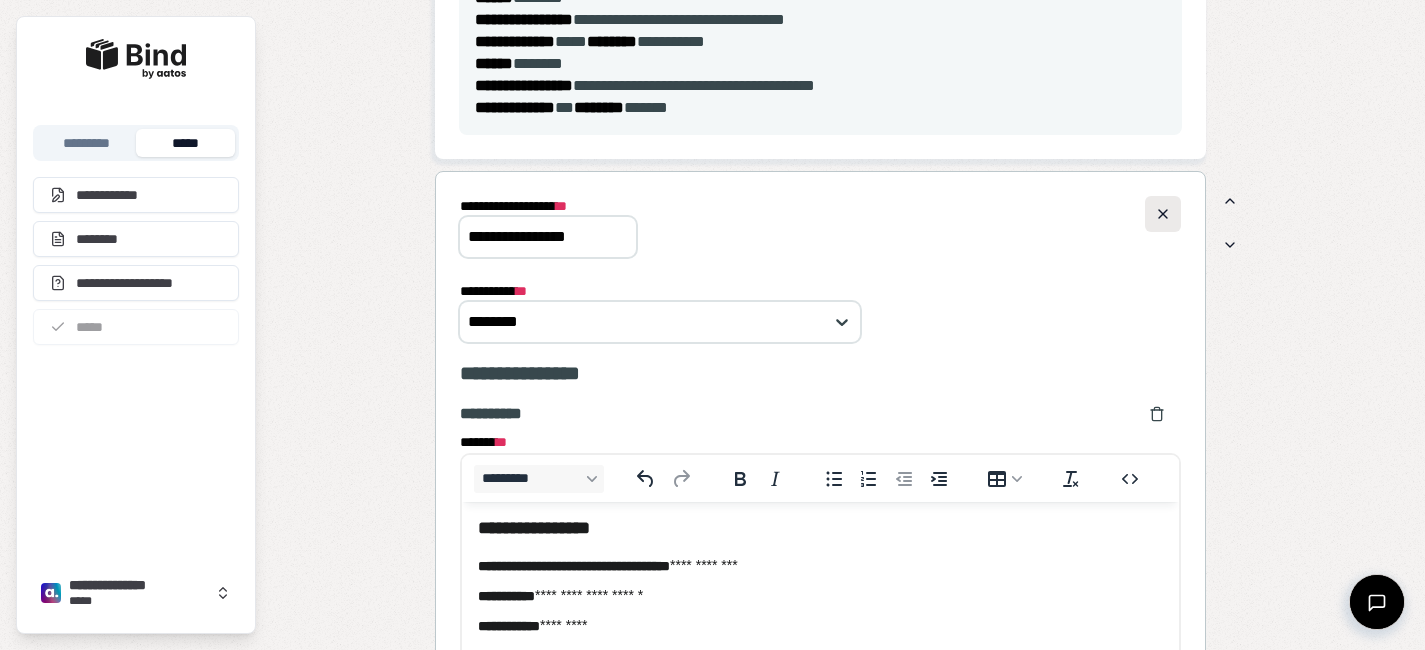 click at bounding box center (1163, 214) 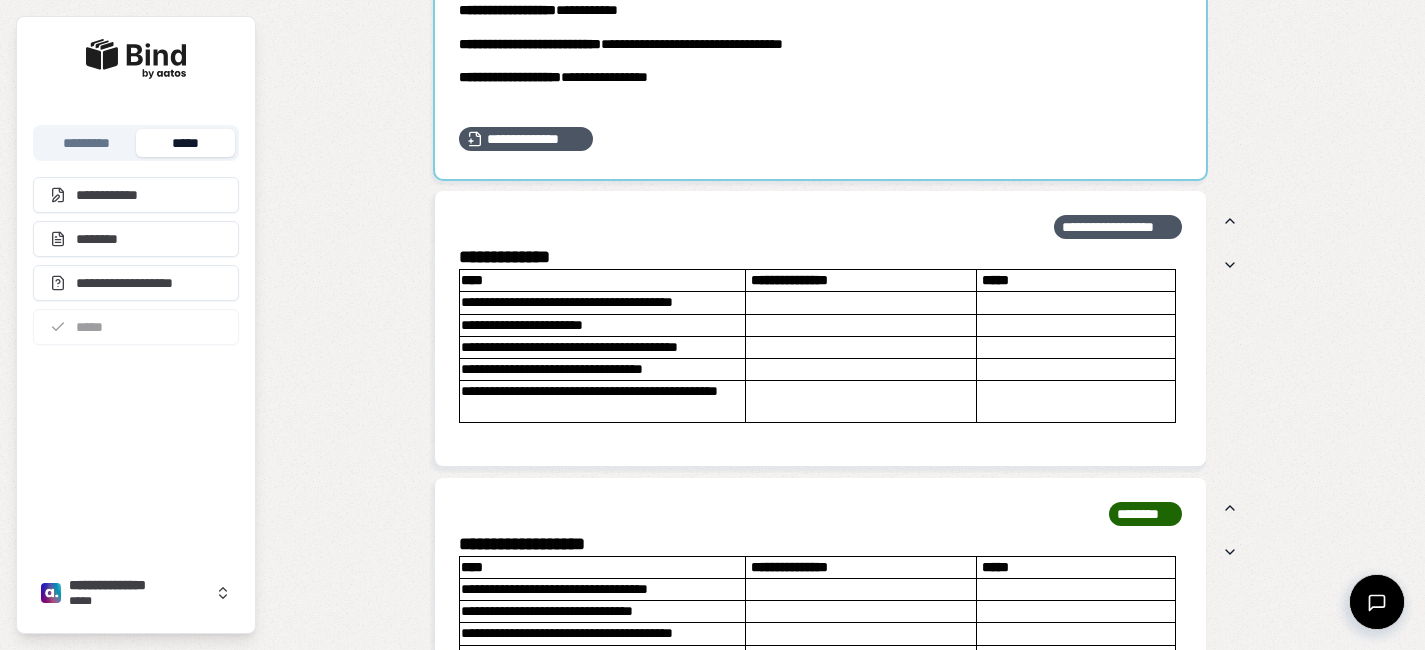 scroll, scrollTop: 1616, scrollLeft: 0, axis: vertical 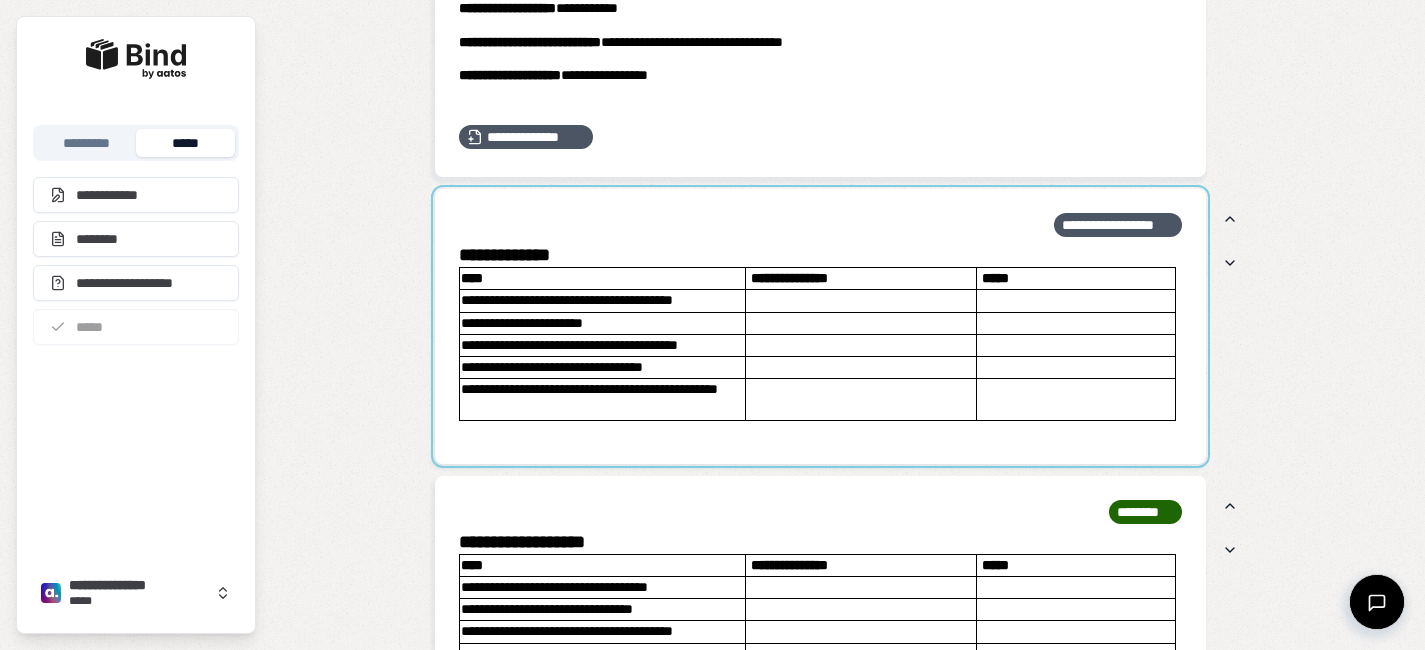 click at bounding box center [820, 326] 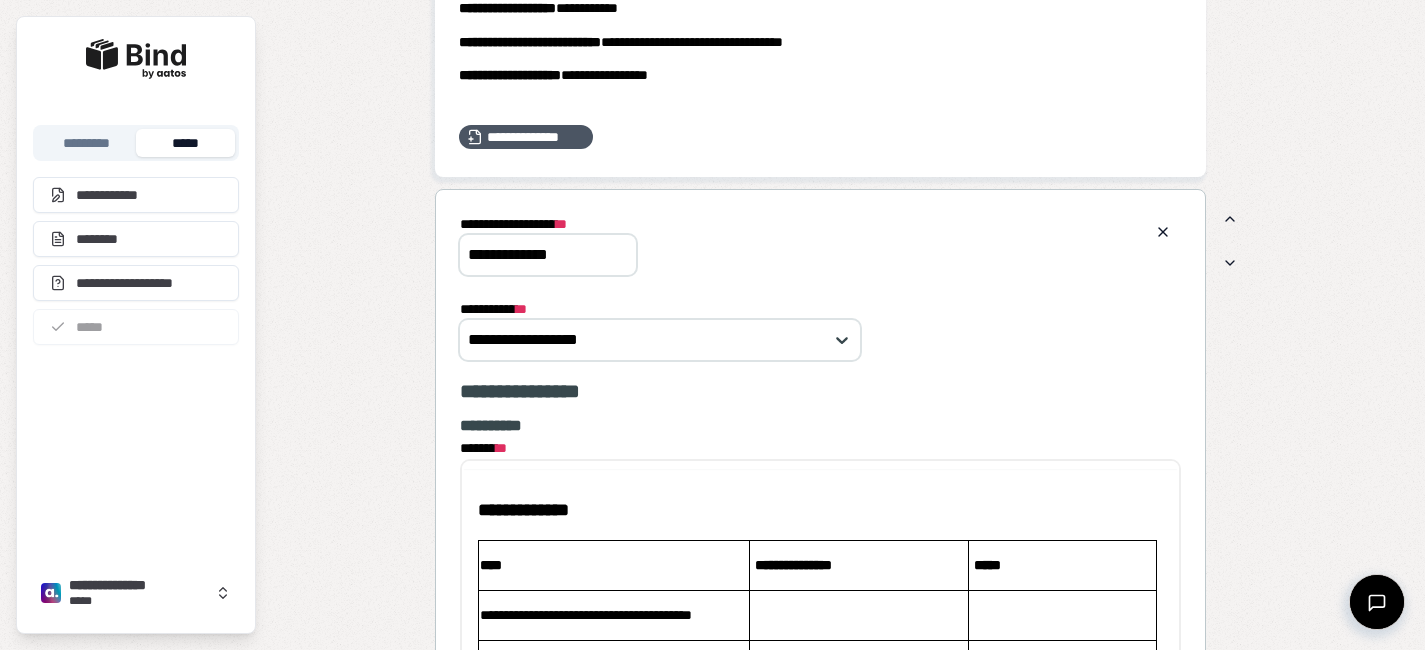 scroll, scrollTop: 0, scrollLeft: 0, axis: both 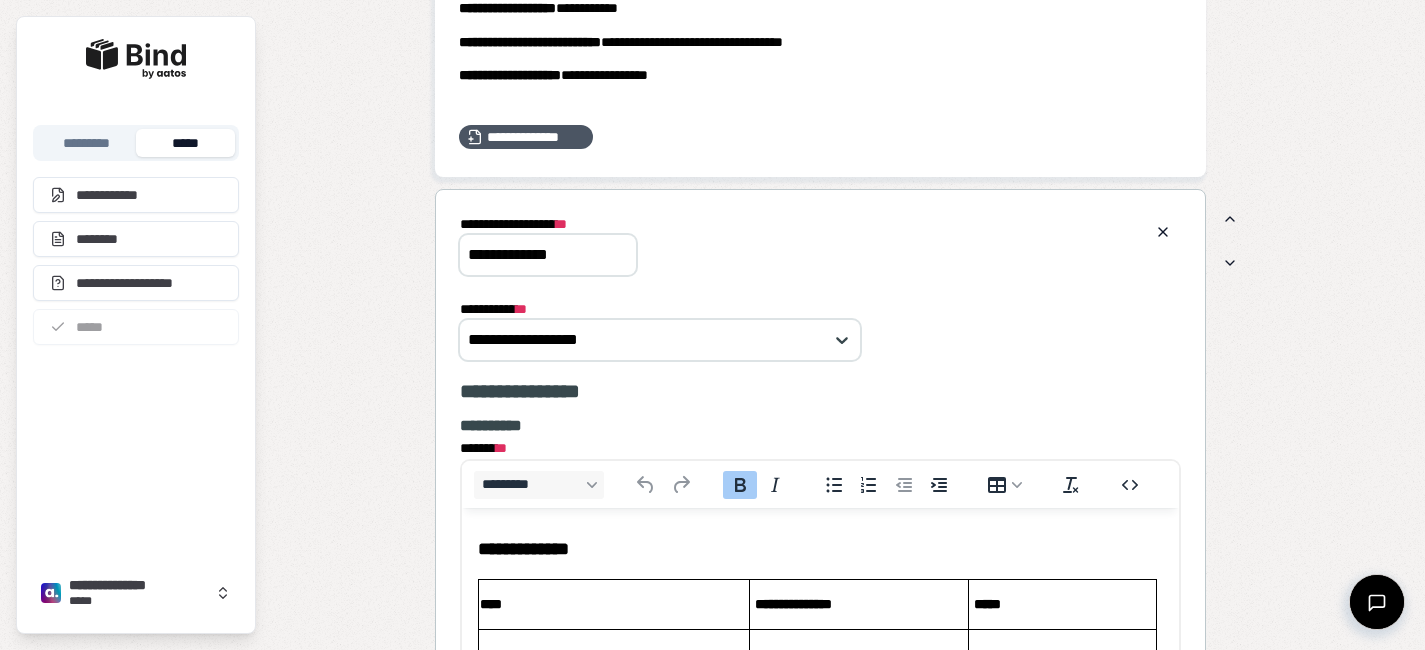 drag, startPoint x: 597, startPoint y: 250, endPoint x: 434, endPoint y: 240, distance: 163.30646 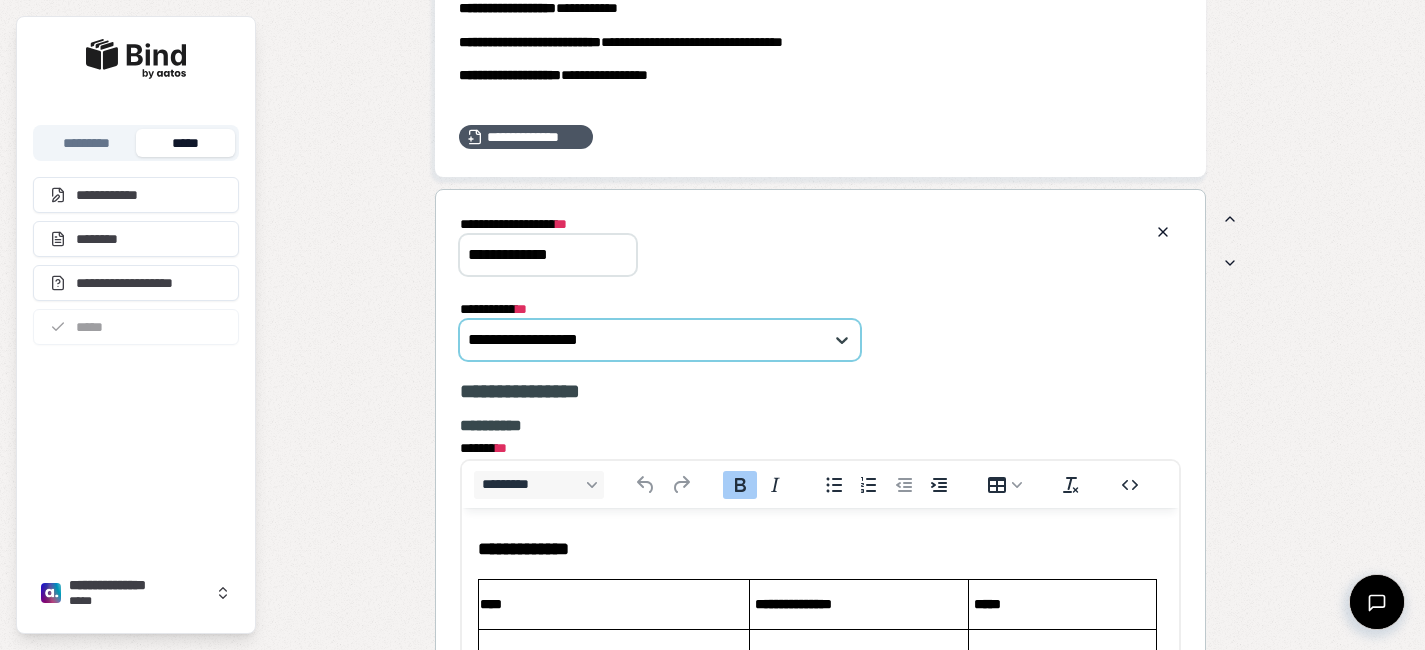 paste on "**********" 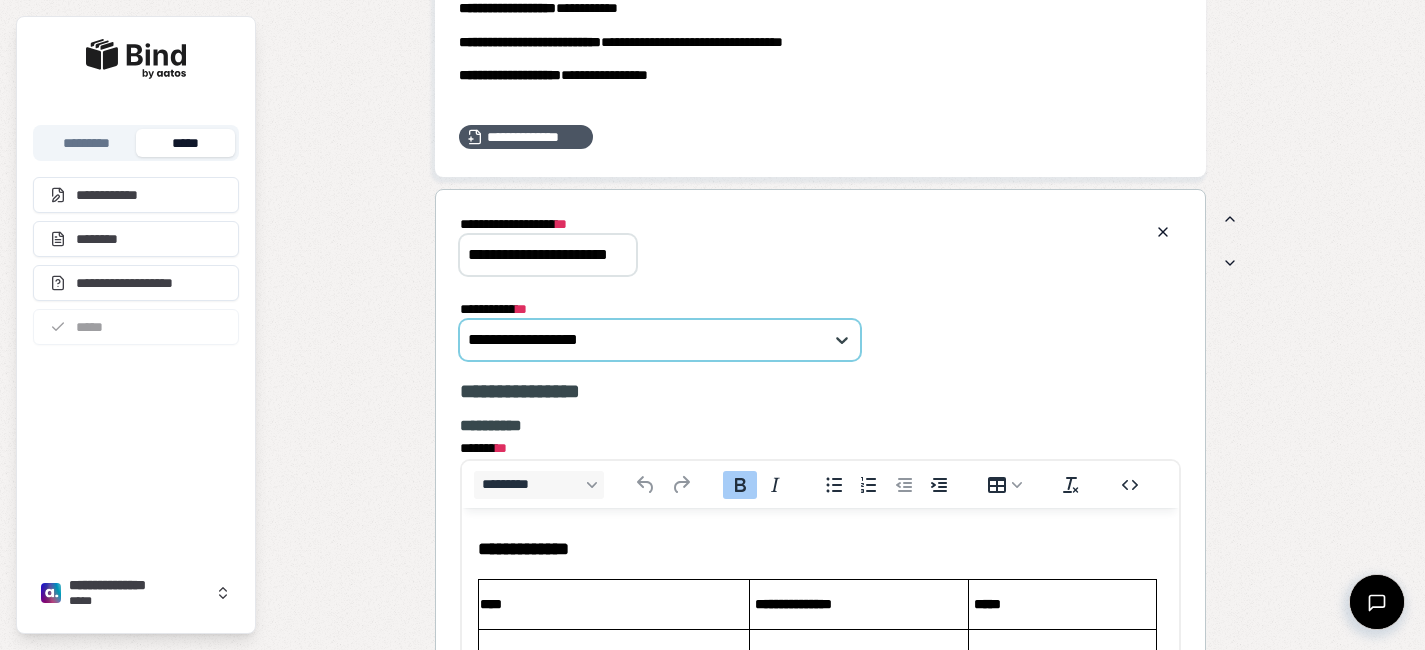 scroll, scrollTop: 0, scrollLeft: 20, axis: horizontal 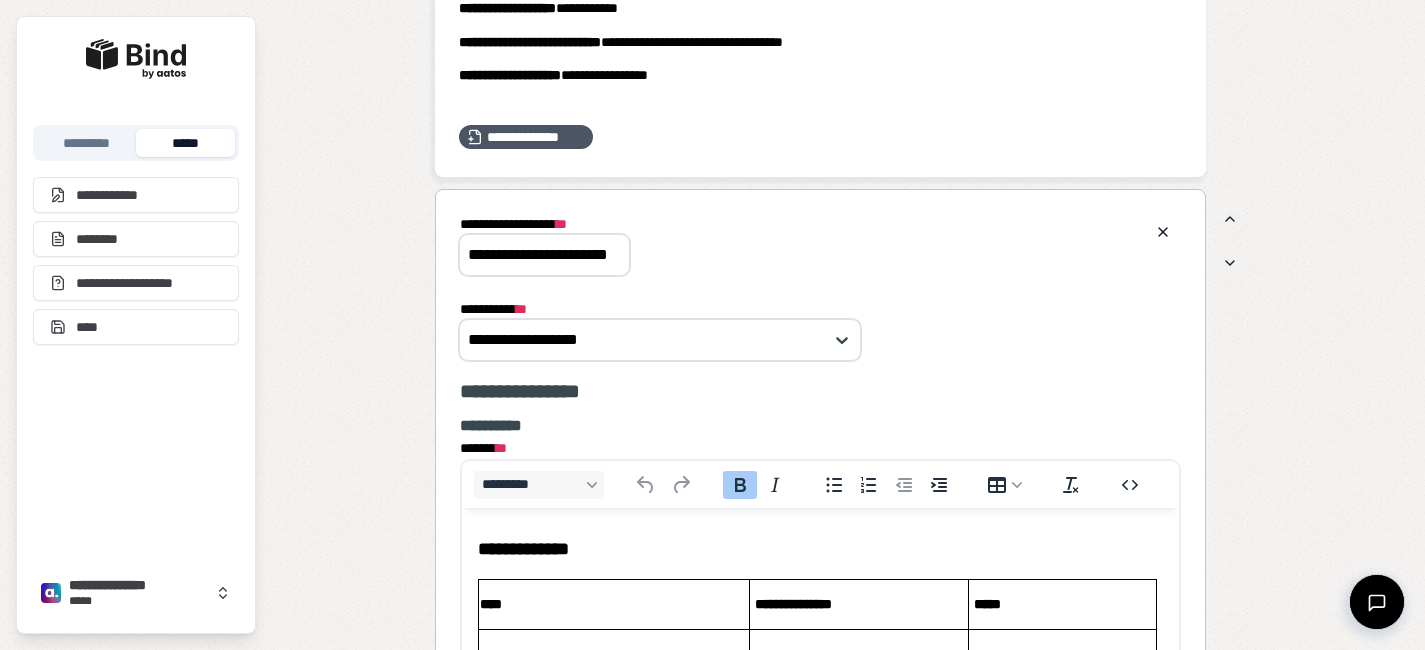 type on "**********" 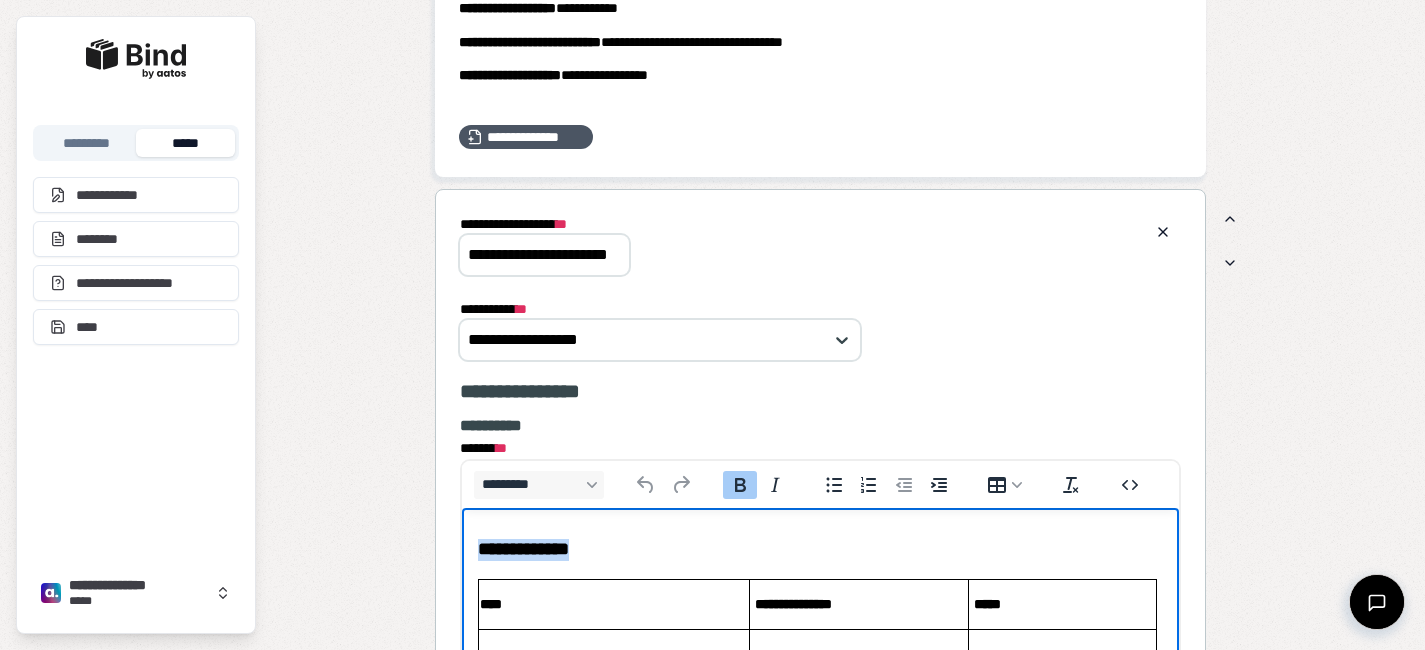 drag, startPoint x: 636, startPoint y: 547, endPoint x: 449, endPoint y: 539, distance: 187.17105 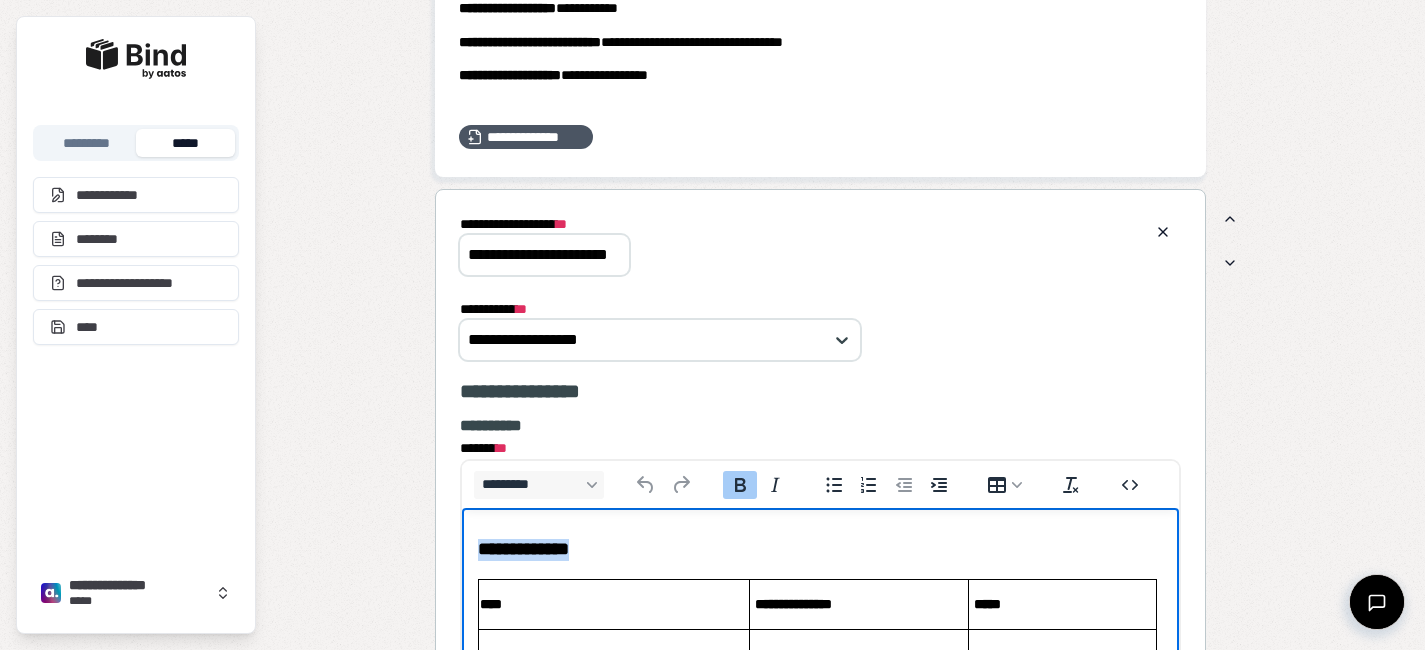 type 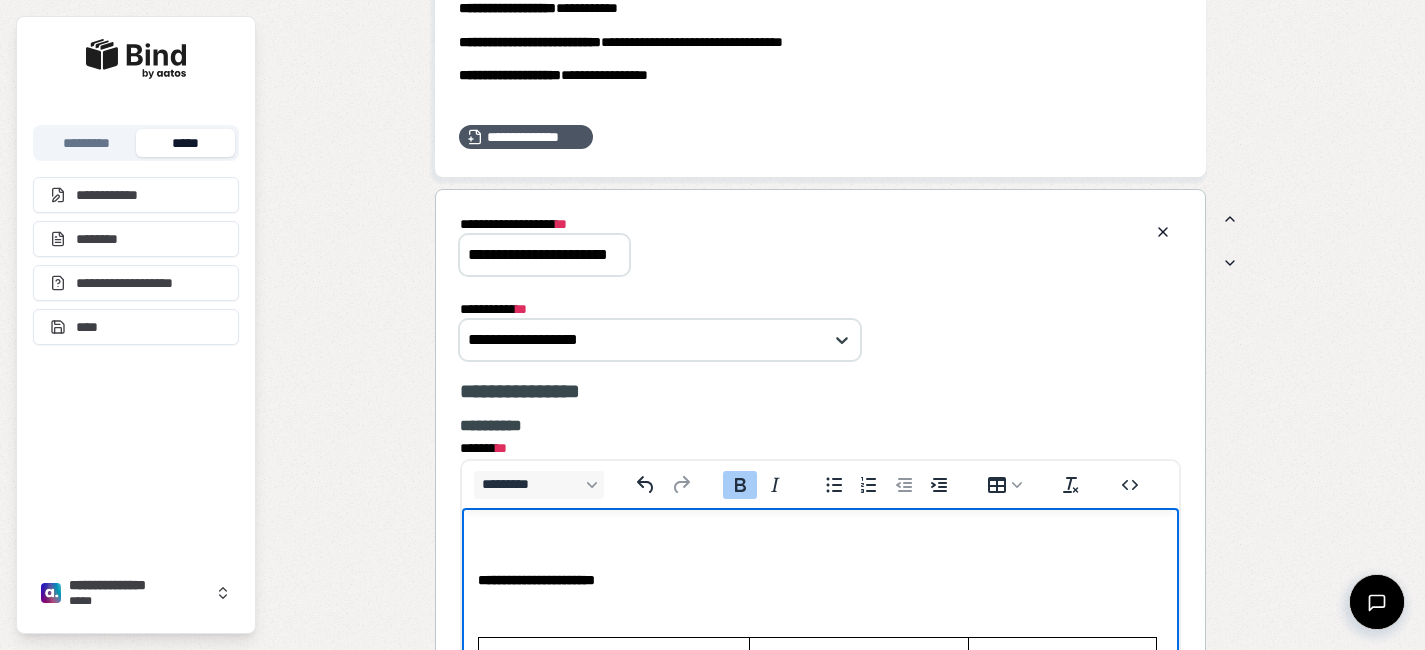 click on "**********" at bounding box center (820, 580) 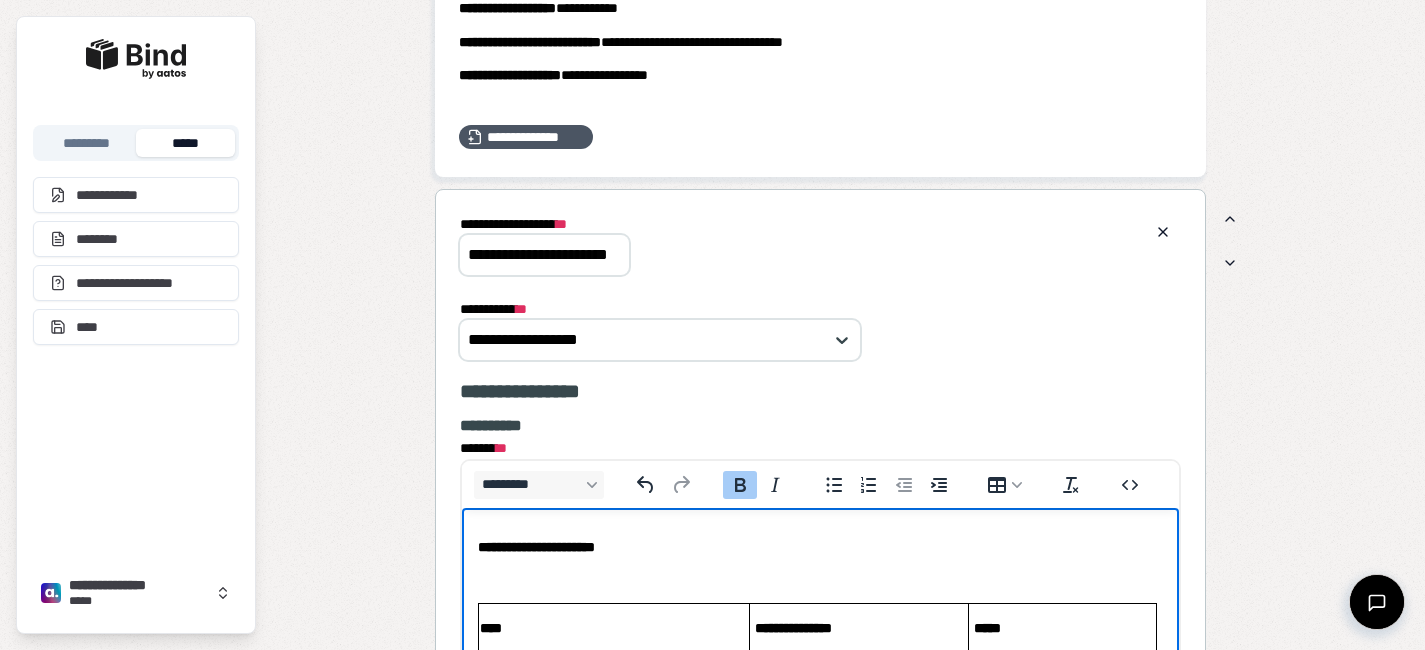 click at bounding box center (820, 579) 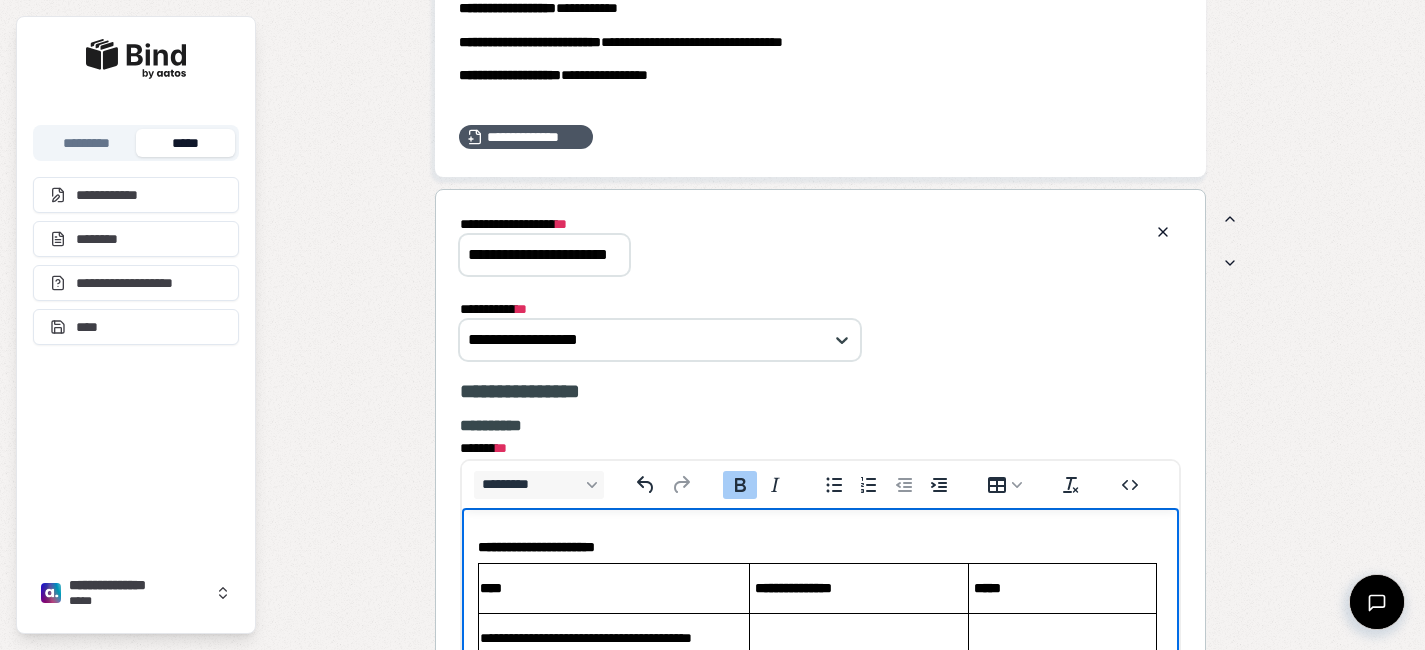 click on "**********" at bounding box center (536, 547) 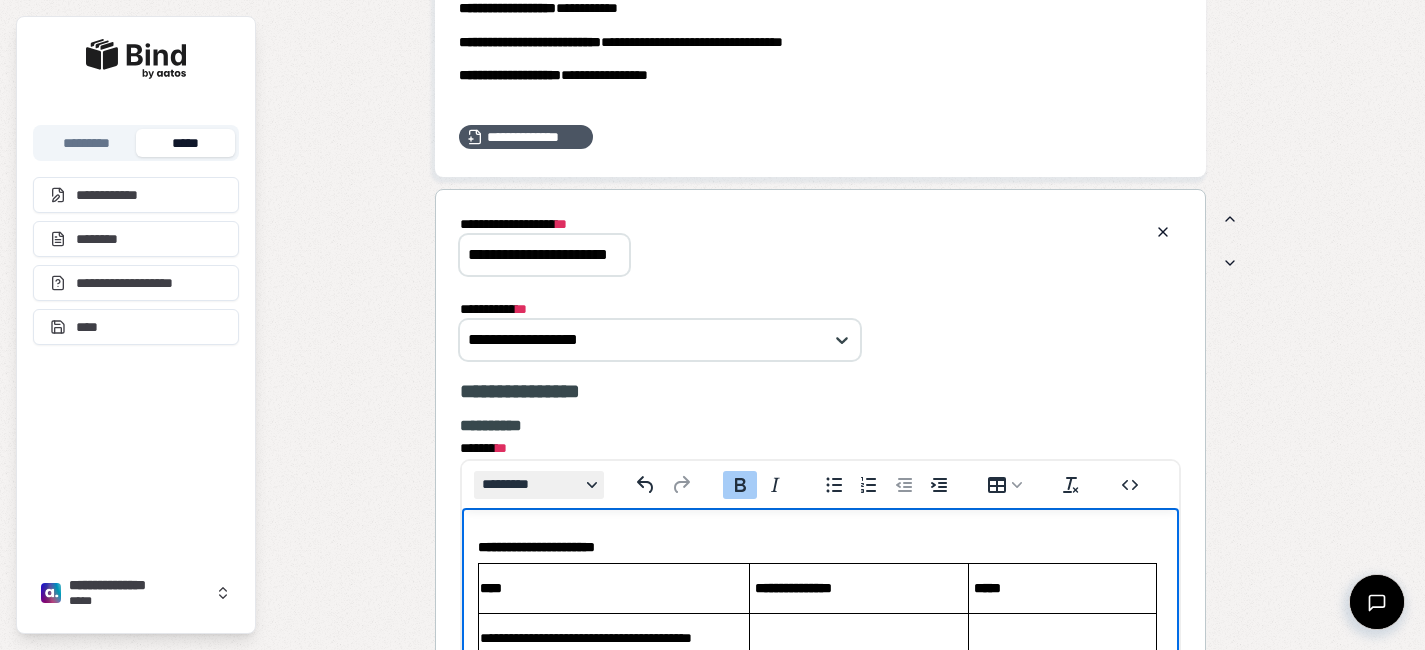 click on "*********" at bounding box center (539, 484) 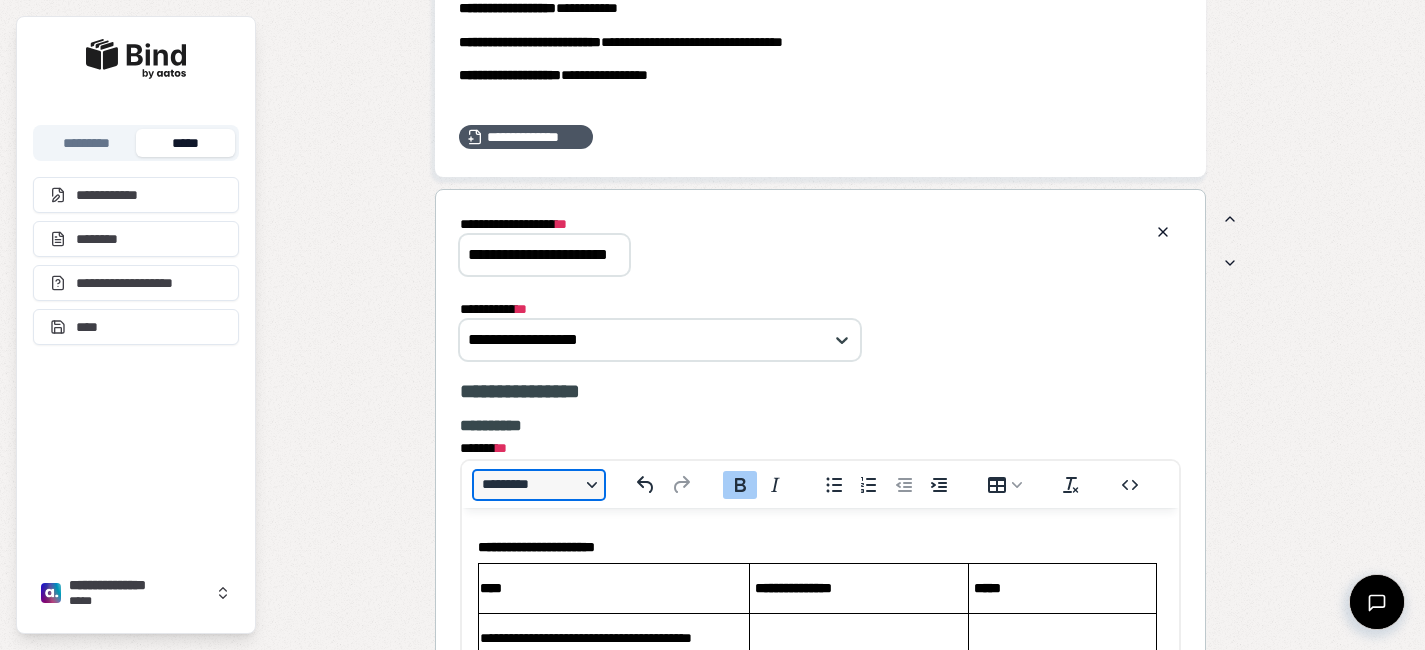 click on "*********" at bounding box center [539, 485] 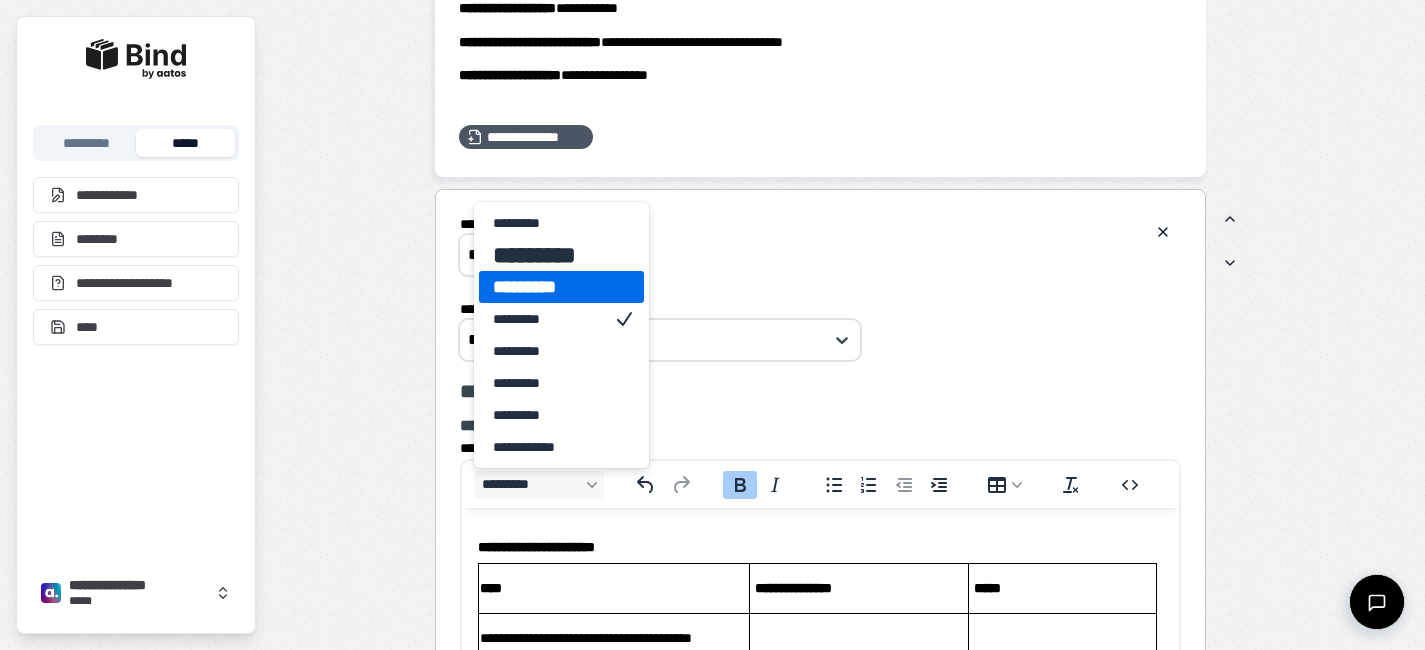 click on "*********" at bounding box center (547, 287) 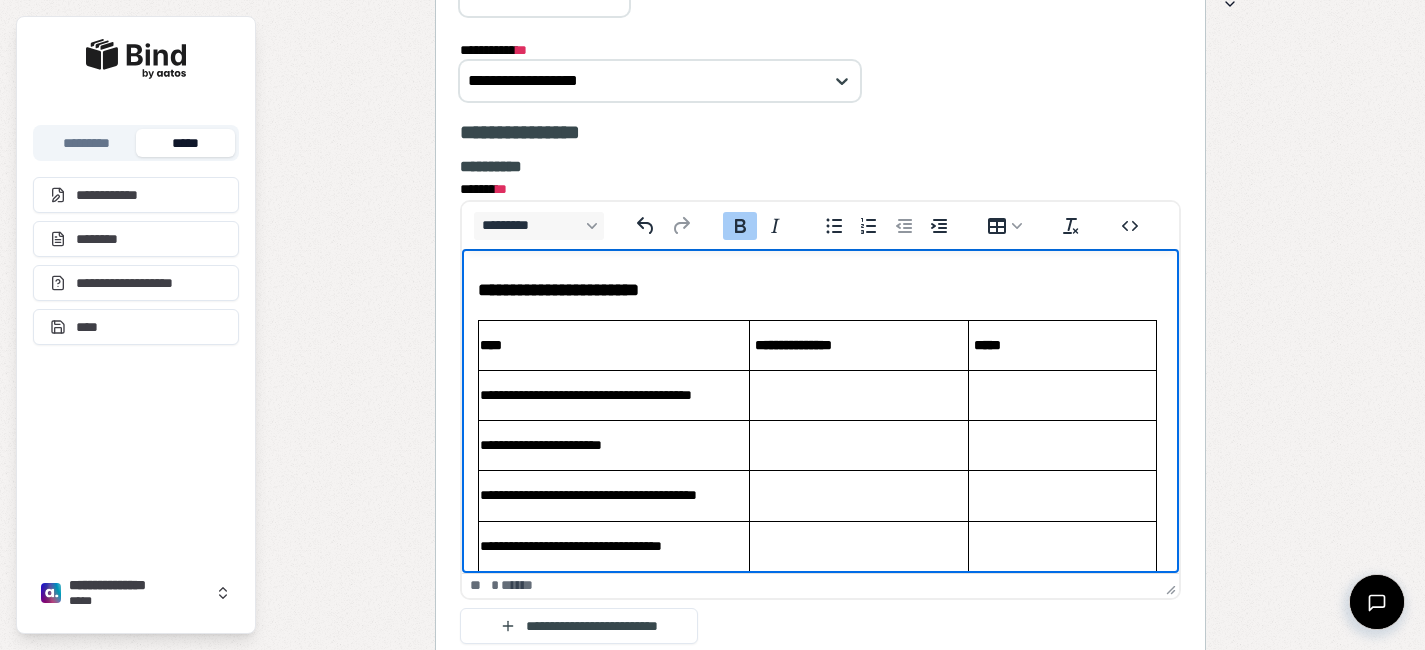 scroll, scrollTop: 1925, scrollLeft: 0, axis: vertical 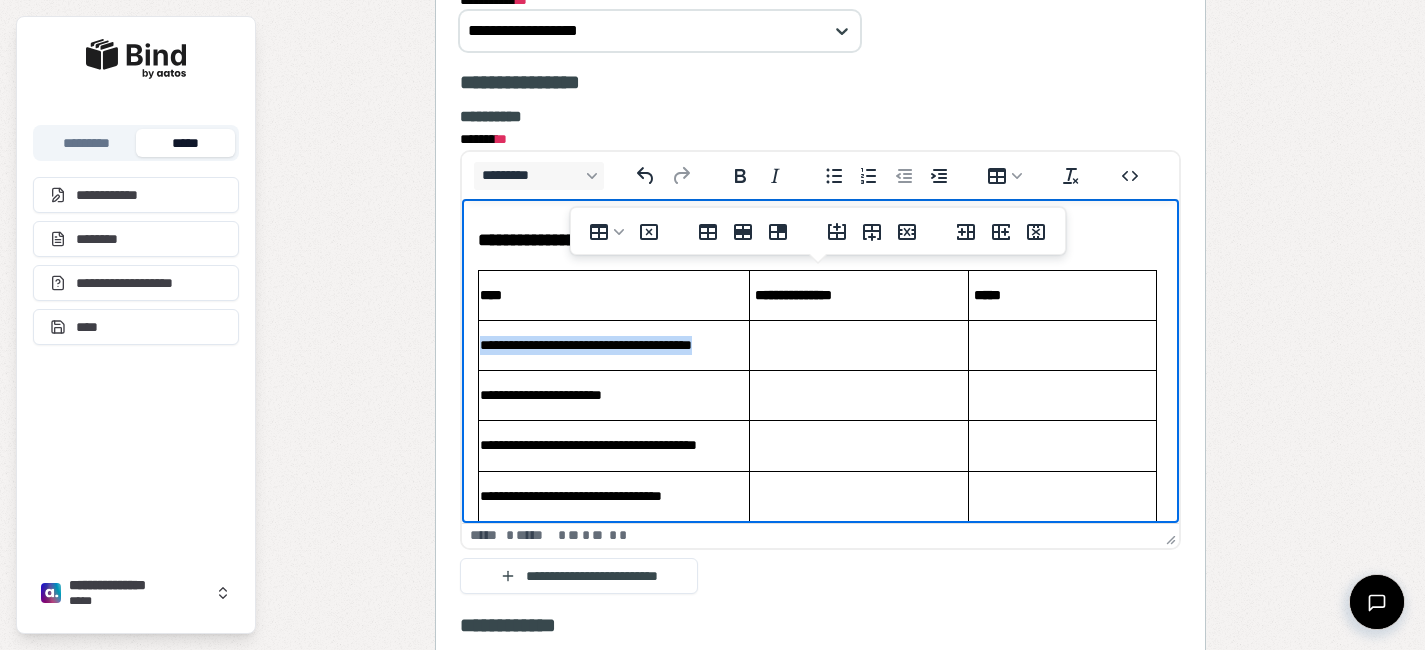 drag, startPoint x: 738, startPoint y: 347, endPoint x: 480, endPoint y: 351, distance: 258.031 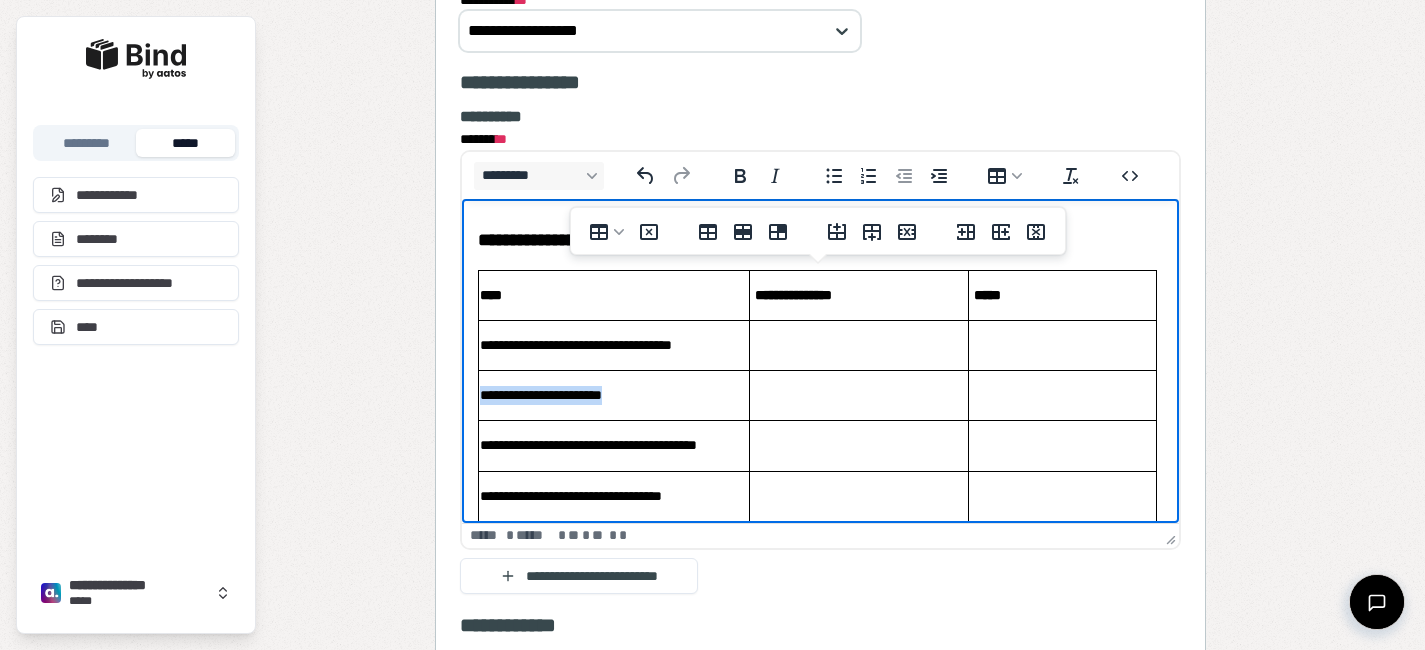 drag, startPoint x: 645, startPoint y: 390, endPoint x: 484, endPoint y: 392, distance: 161.01242 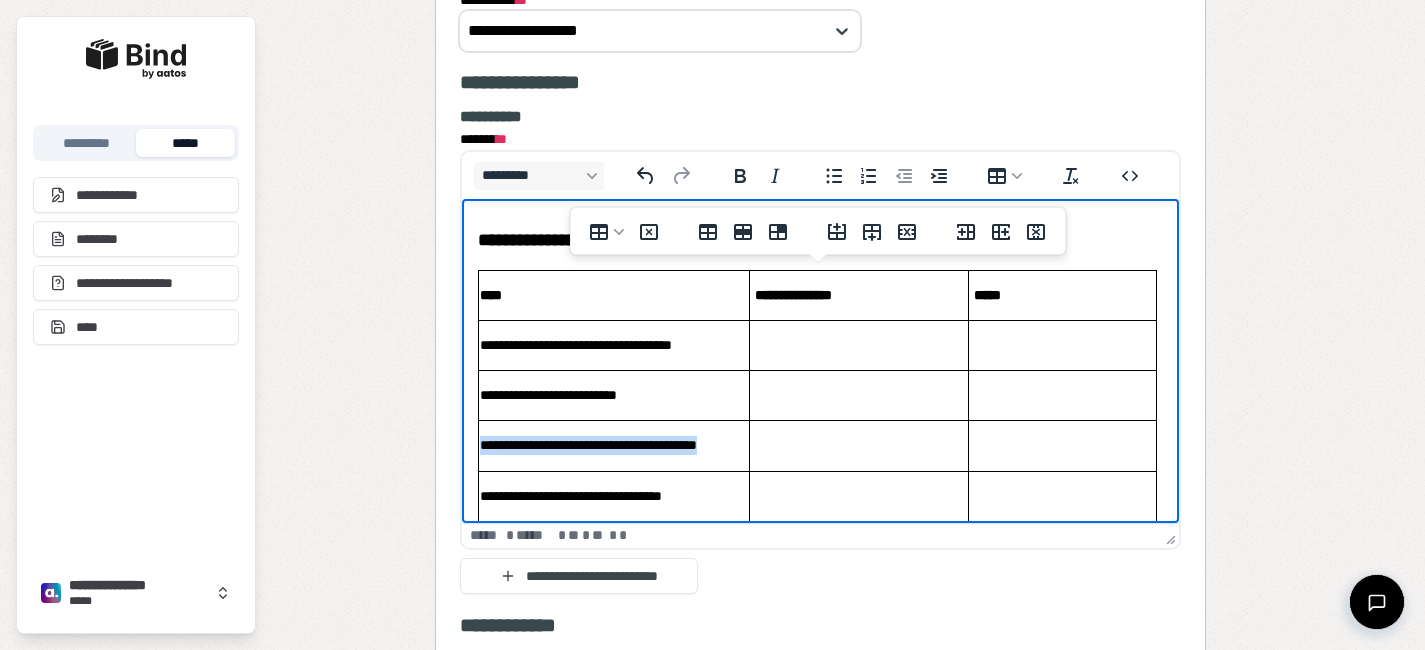 drag, startPoint x: 732, startPoint y: 452, endPoint x: 482, endPoint y: 445, distance: 250.09798 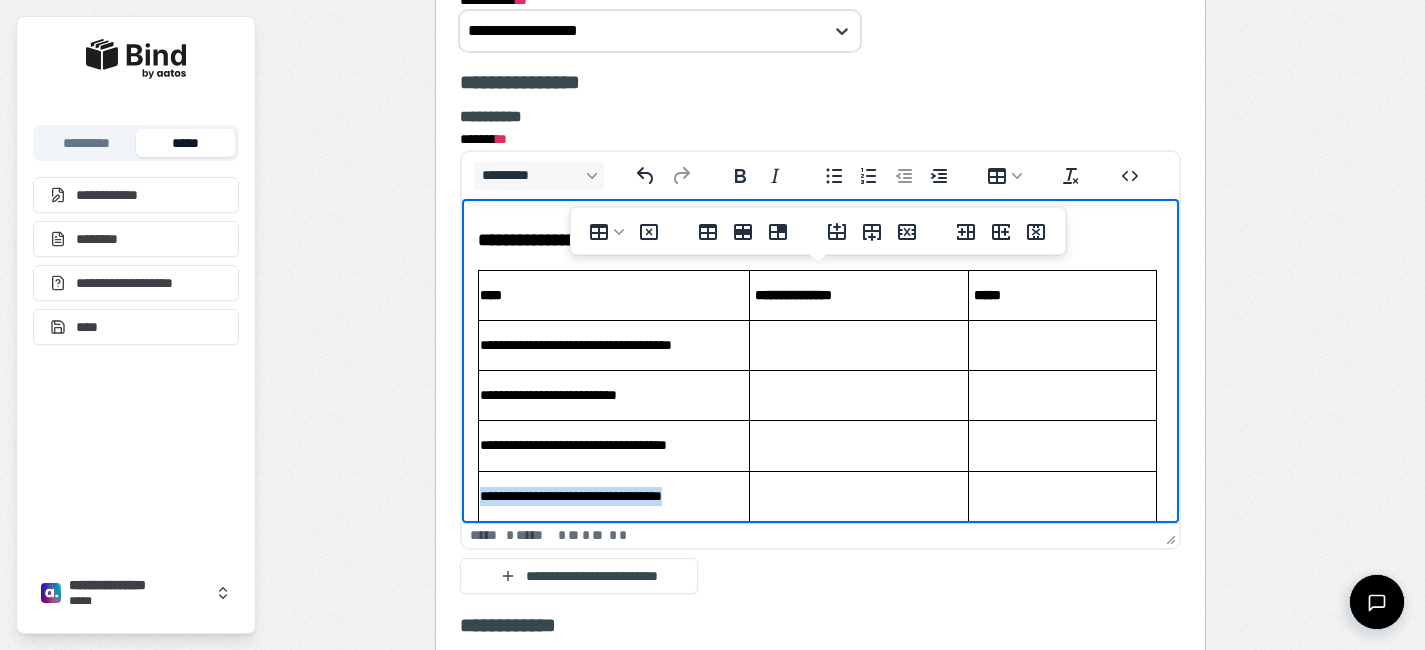 drag, startPoint x: 709, startPoint y: 495, endPoint x: 483, endPoint y: 497, distance: 226.00885 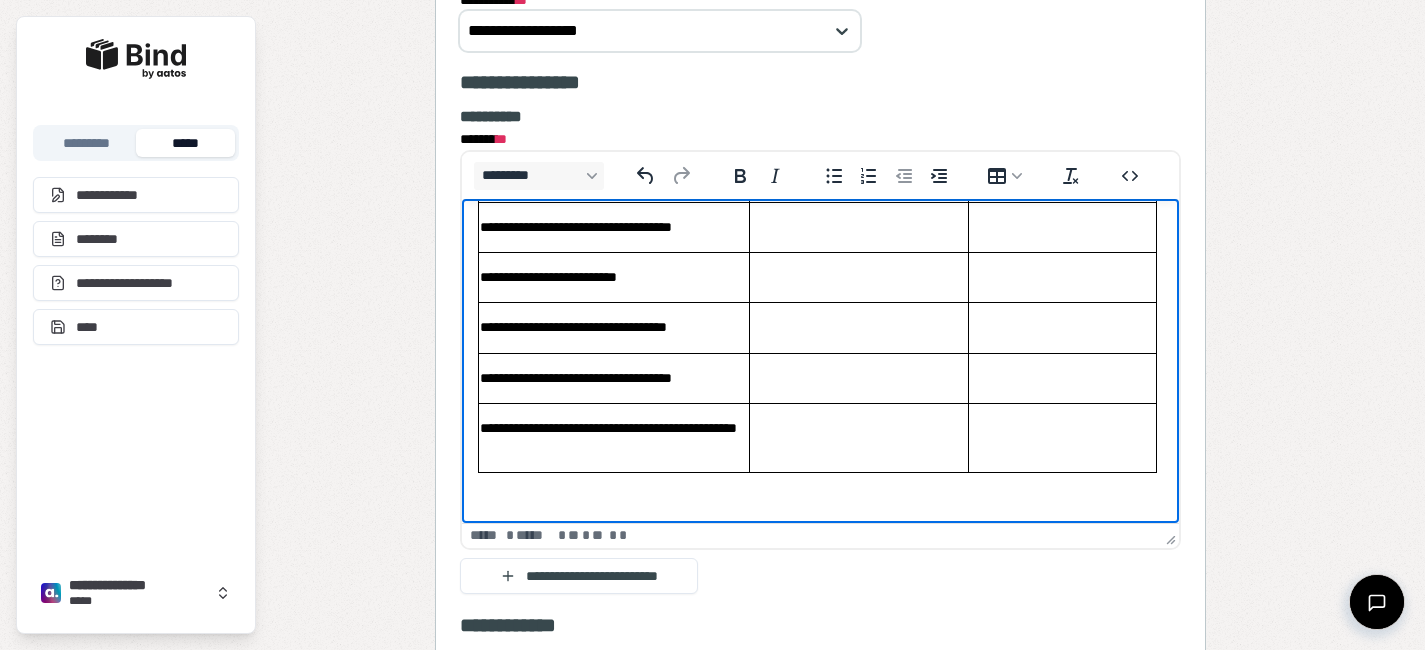 scroll, scrollTop: 131, scrollLeft: 0, axis: vertical 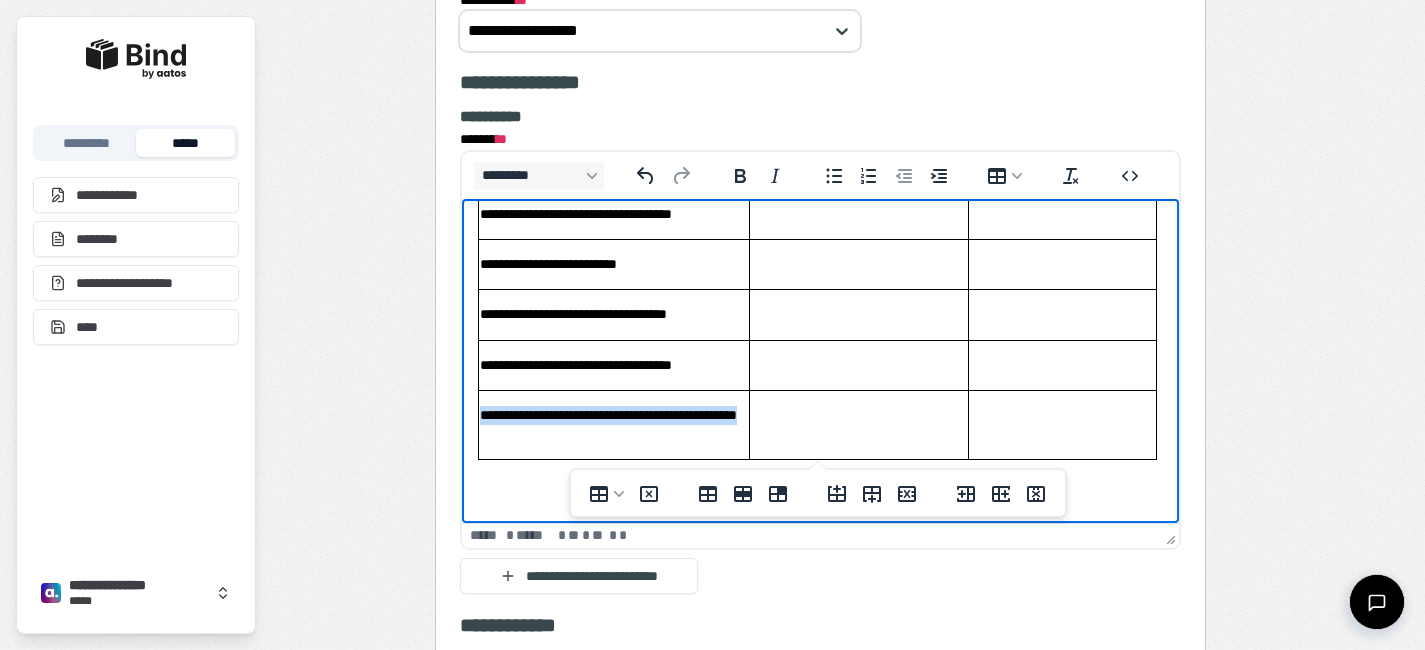 drag, startPoint x: 589, startPoint y: 440, endPoint x: 485, endPoint y: 411, distance: 107.96759 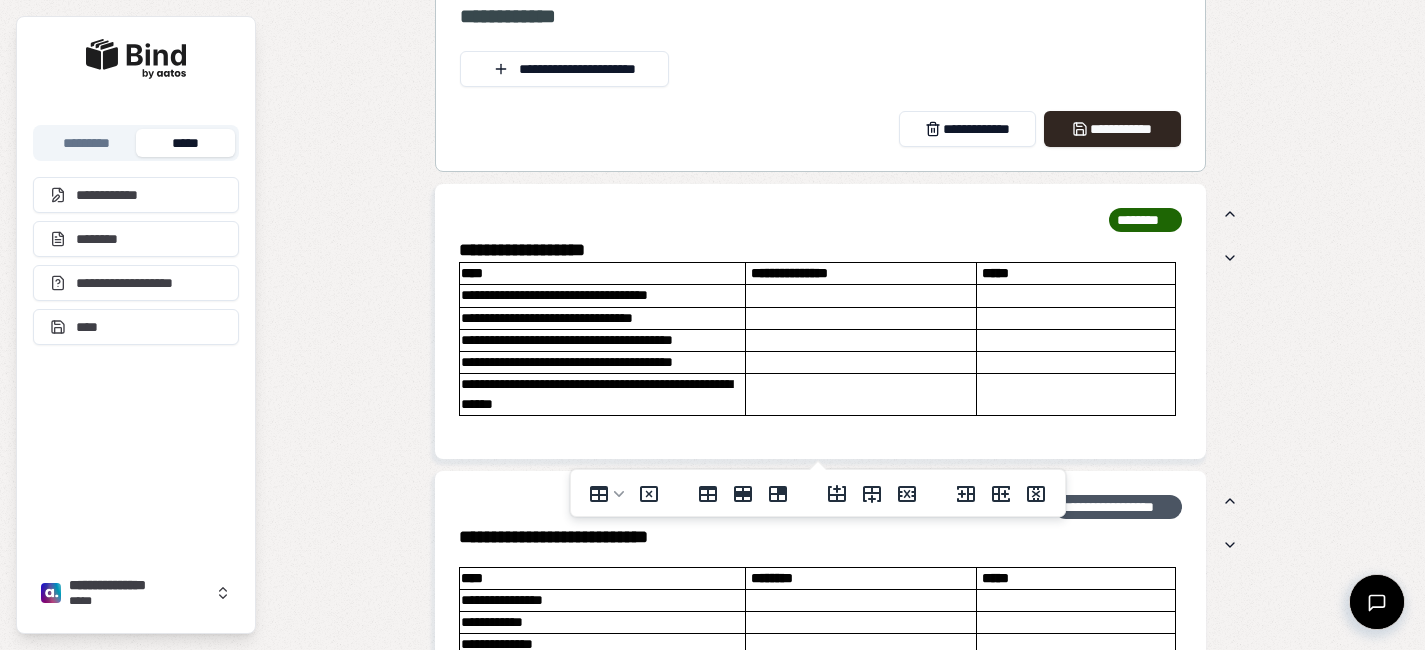 scroll, scrollTop: 2557, scrollLeft: 0, axis: vertical 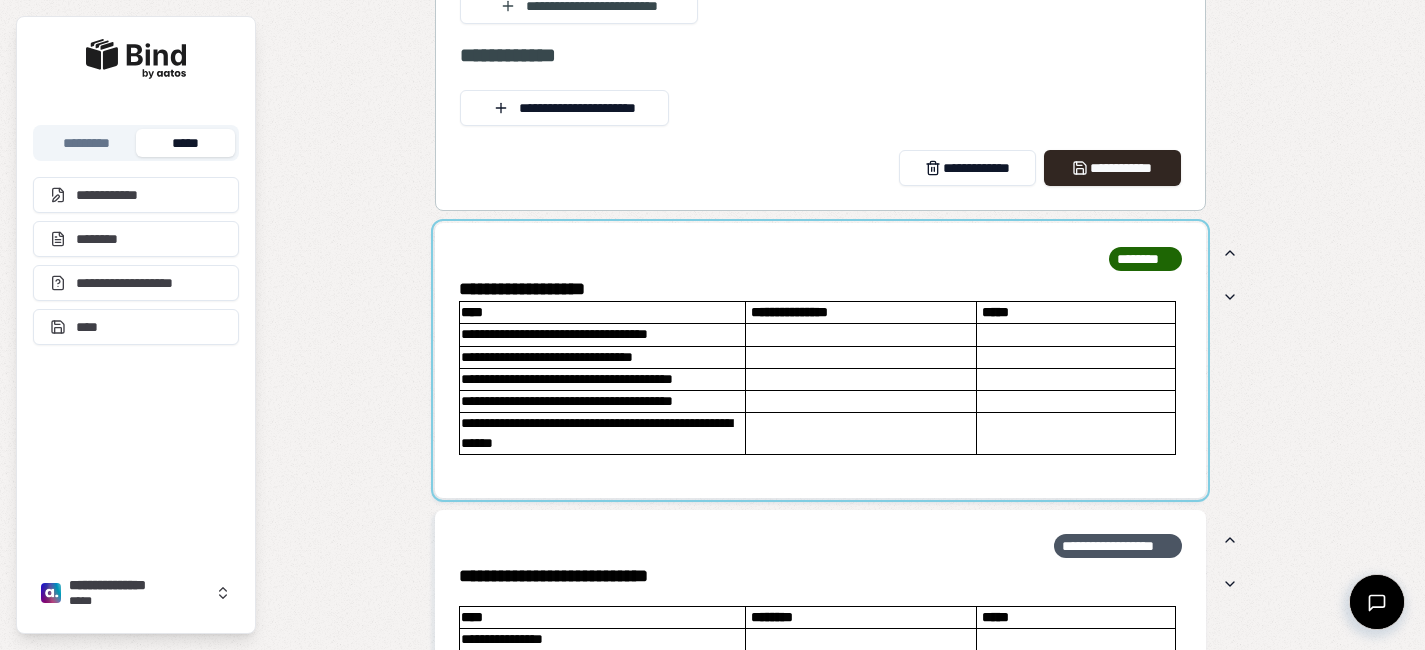 click at bounding box center [820, 360] 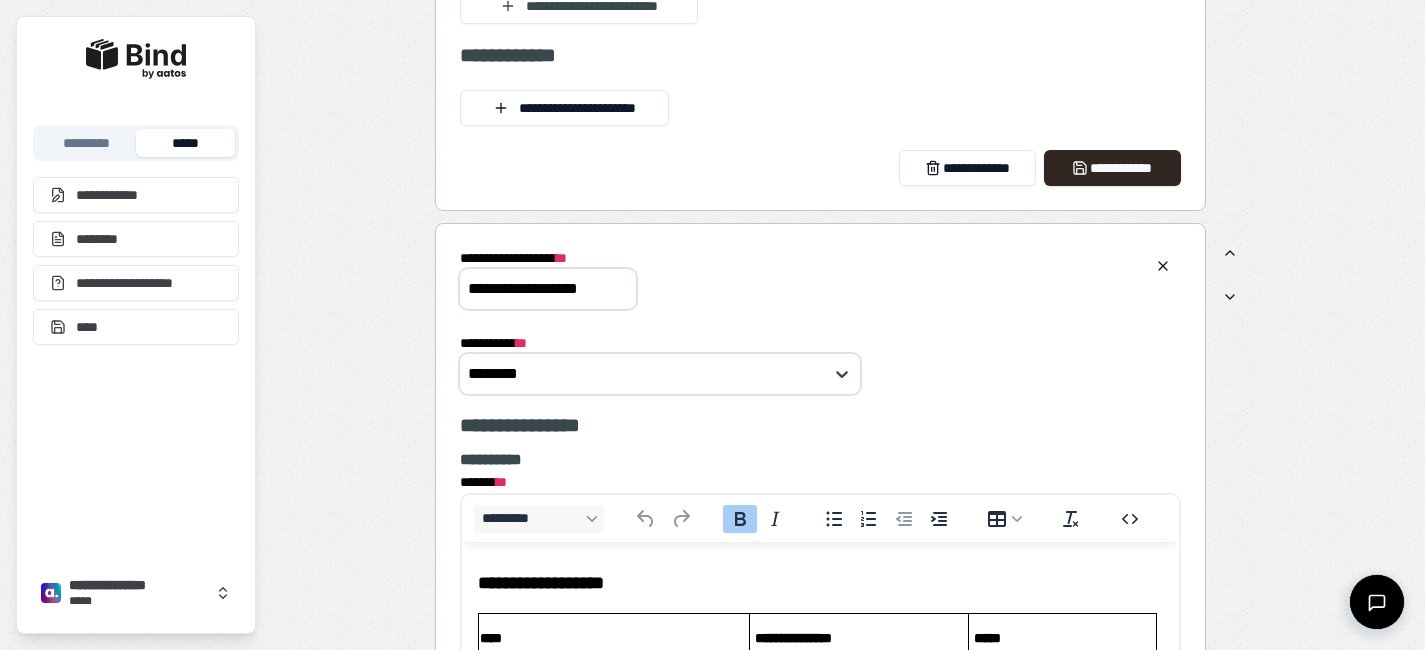 scroll, scrollTop: 0, scrollLeft: 0, axis: both 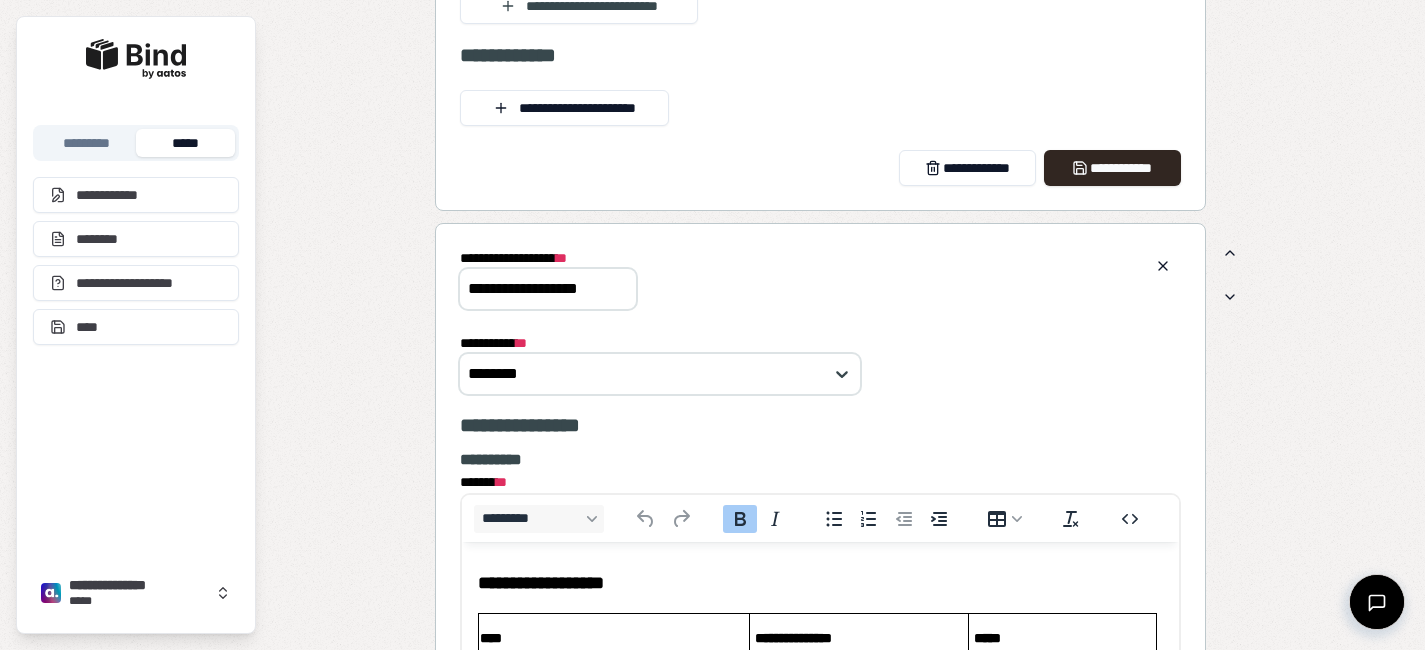 drag, startPoint x: 605, startPoint y: 278, endPoint x: 426, endPoint y: 265, distance: 179.47145 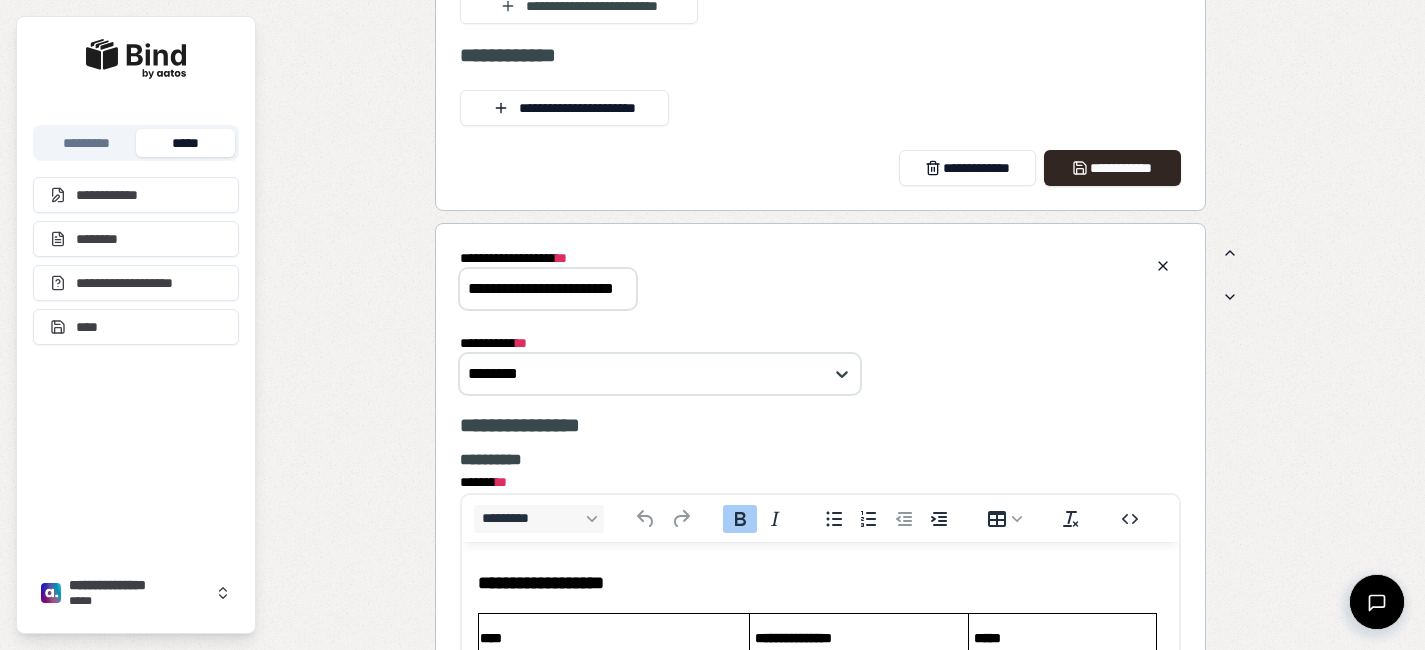scroll, scrollTop: 0, scrollLeft: 19, axis: horizontal 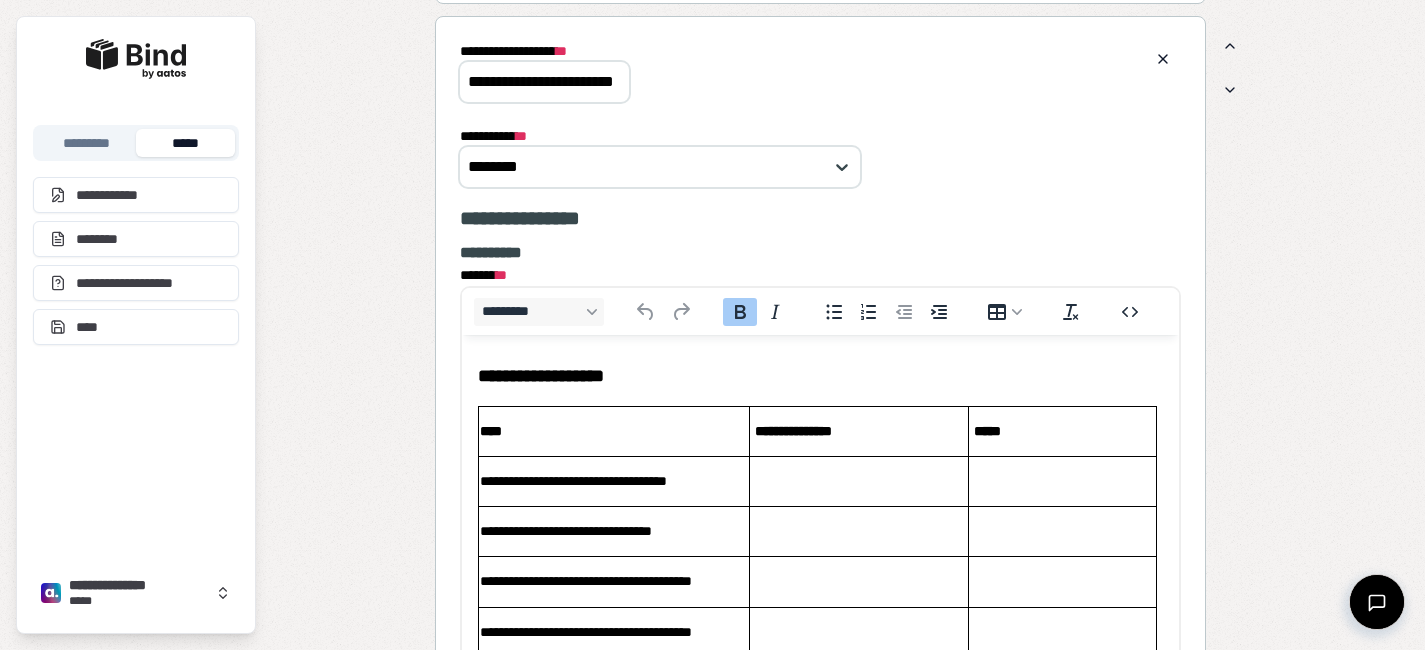 type on "**********" 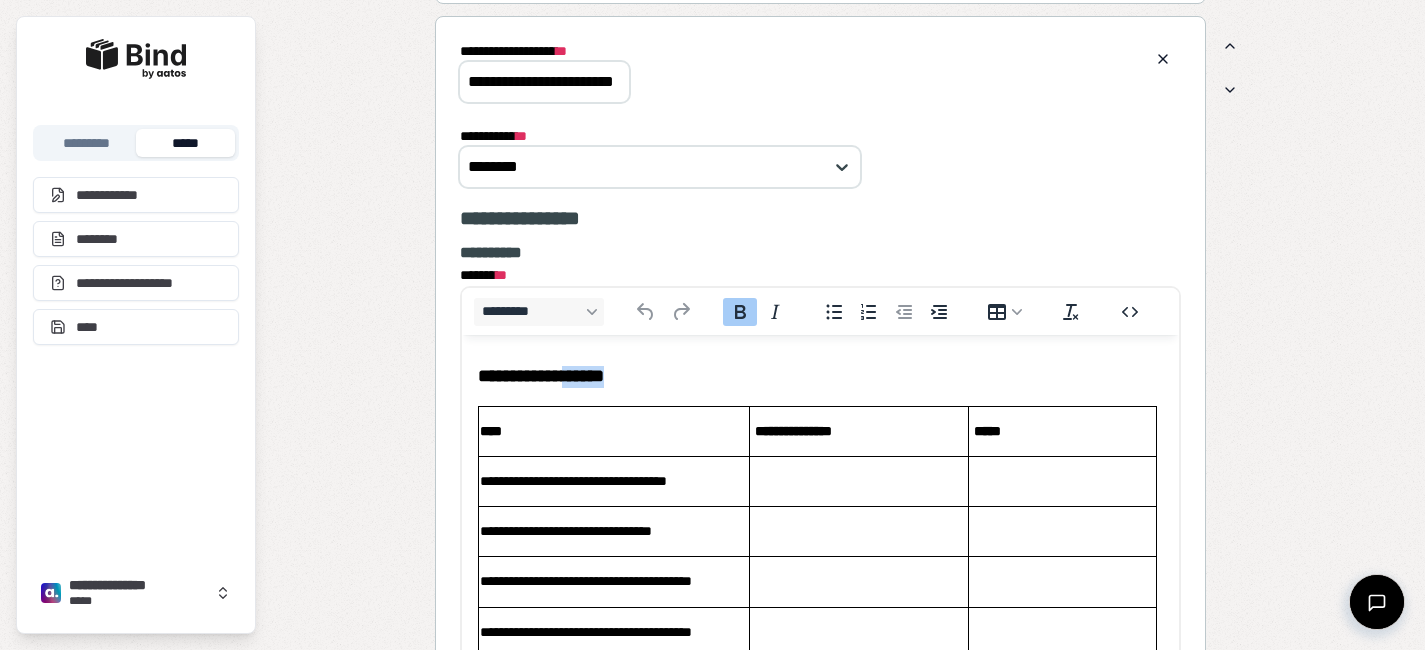 scroll, scrollTop: 0, scrollLeft: 0, axis: both 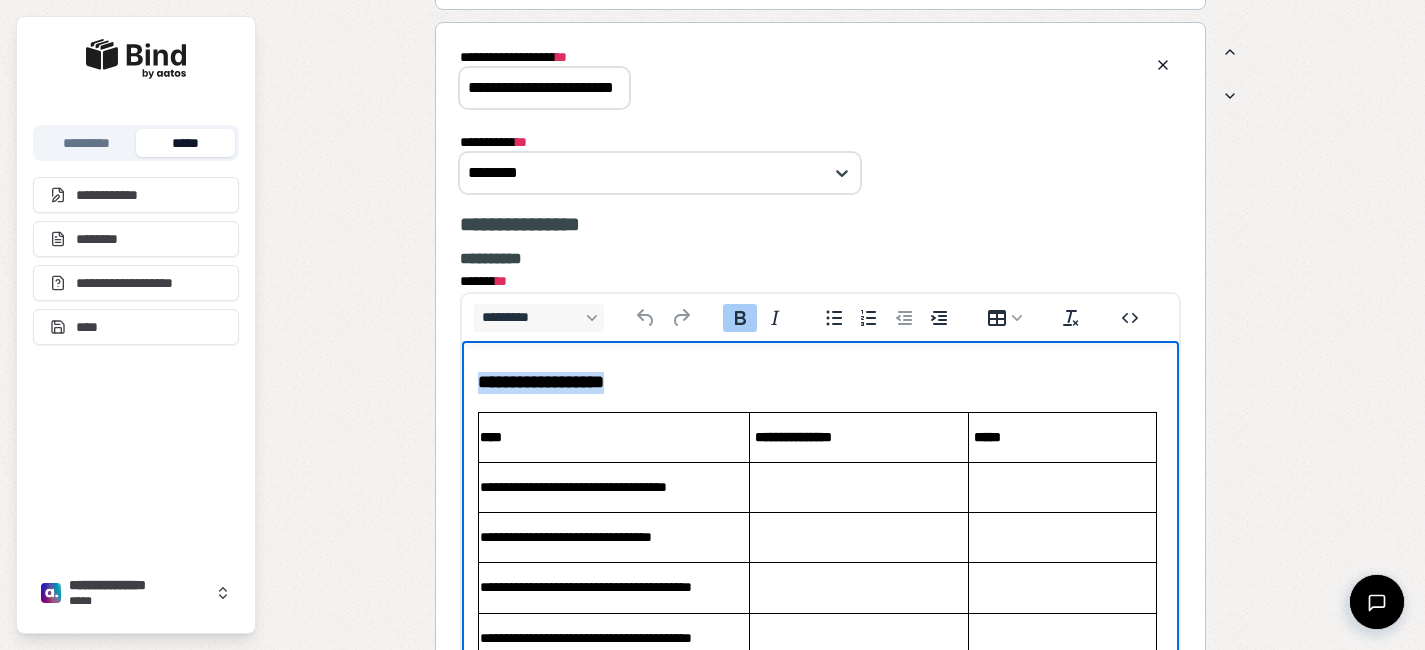 drag, startPoint x: 642, startPoint y: 383, endPoint x: 474, endPoint y: 376, distance: 168.14577 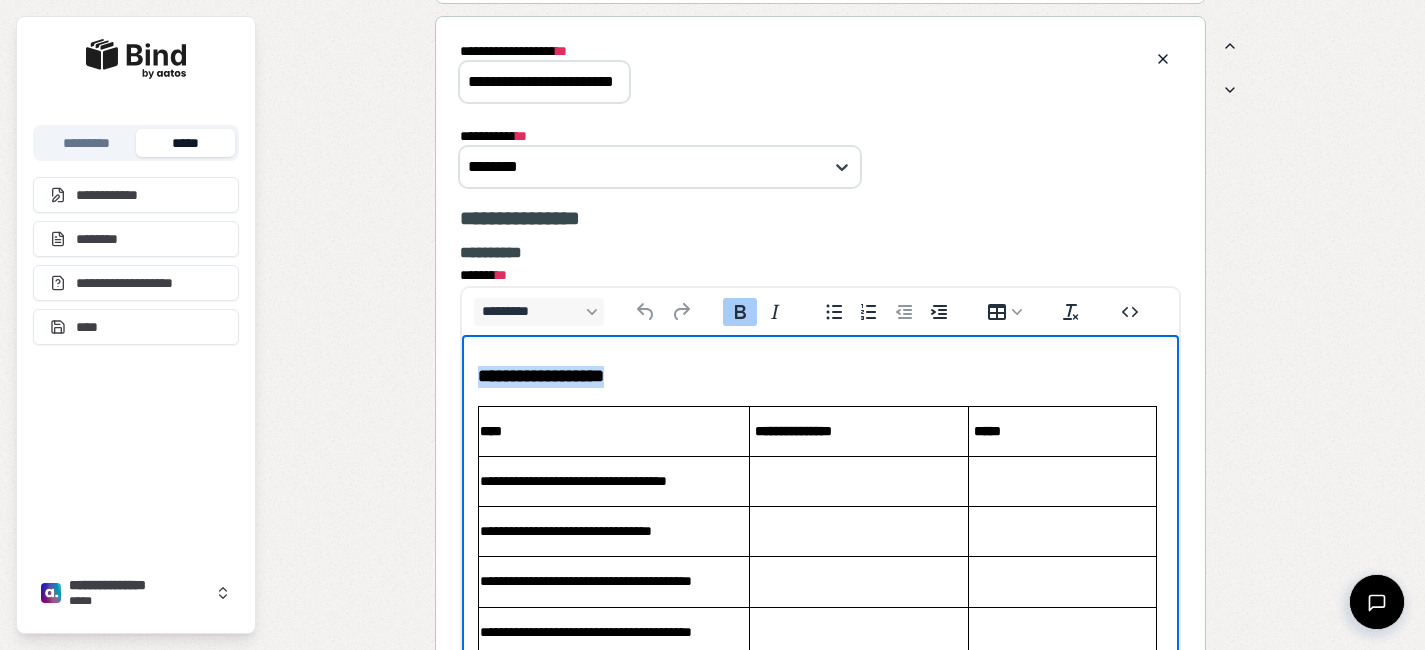 type 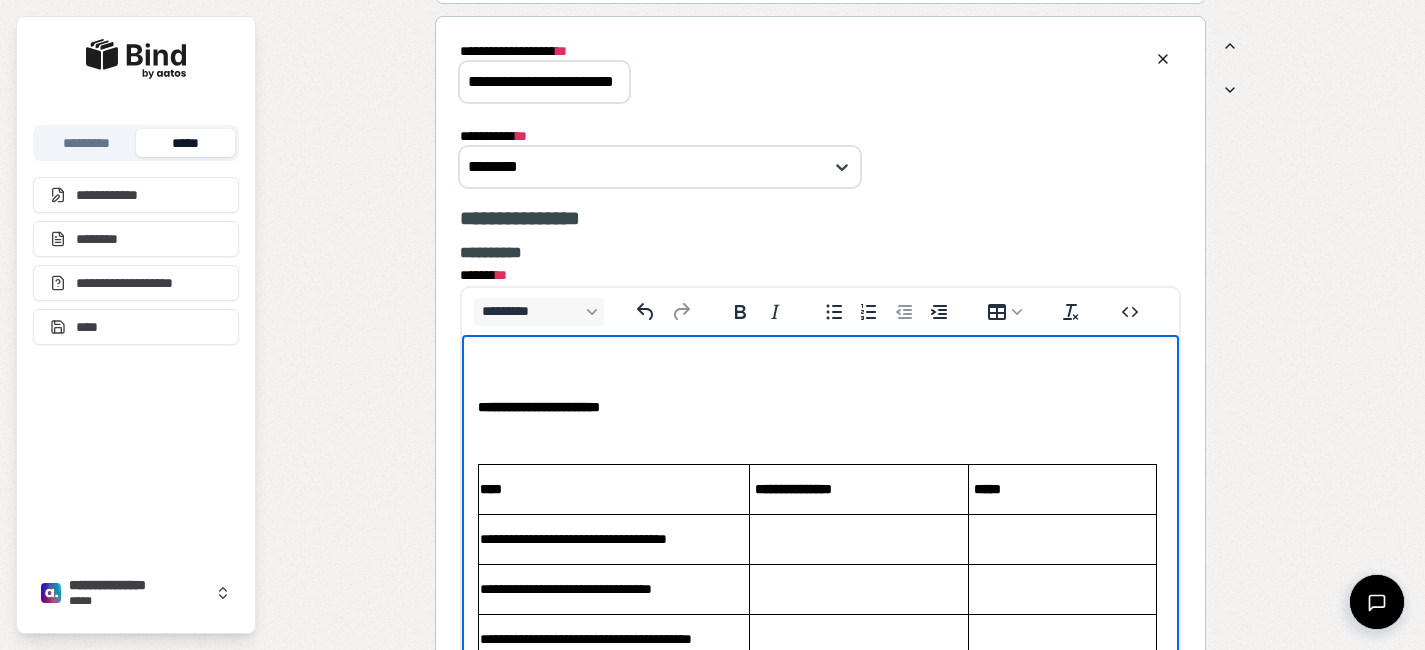 click on "**********" at bounding box center (820, 592) 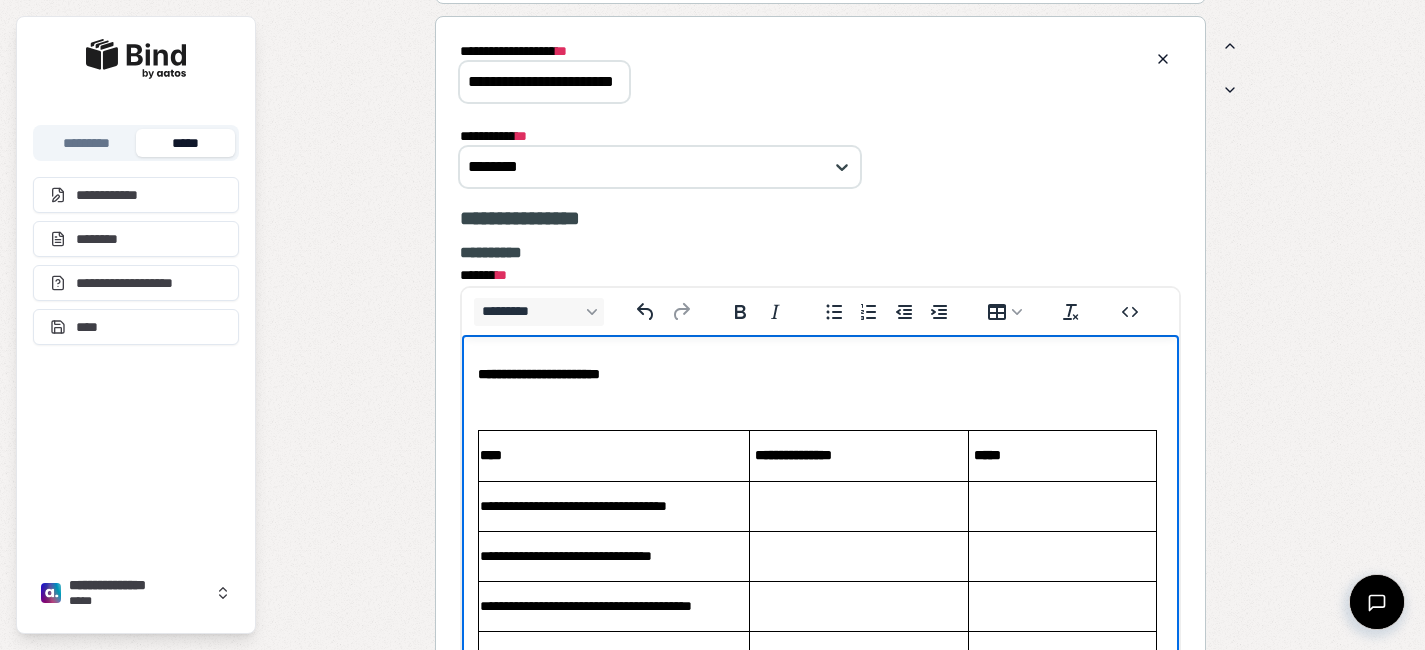 click on "**********" at bounding box center (820, 575) 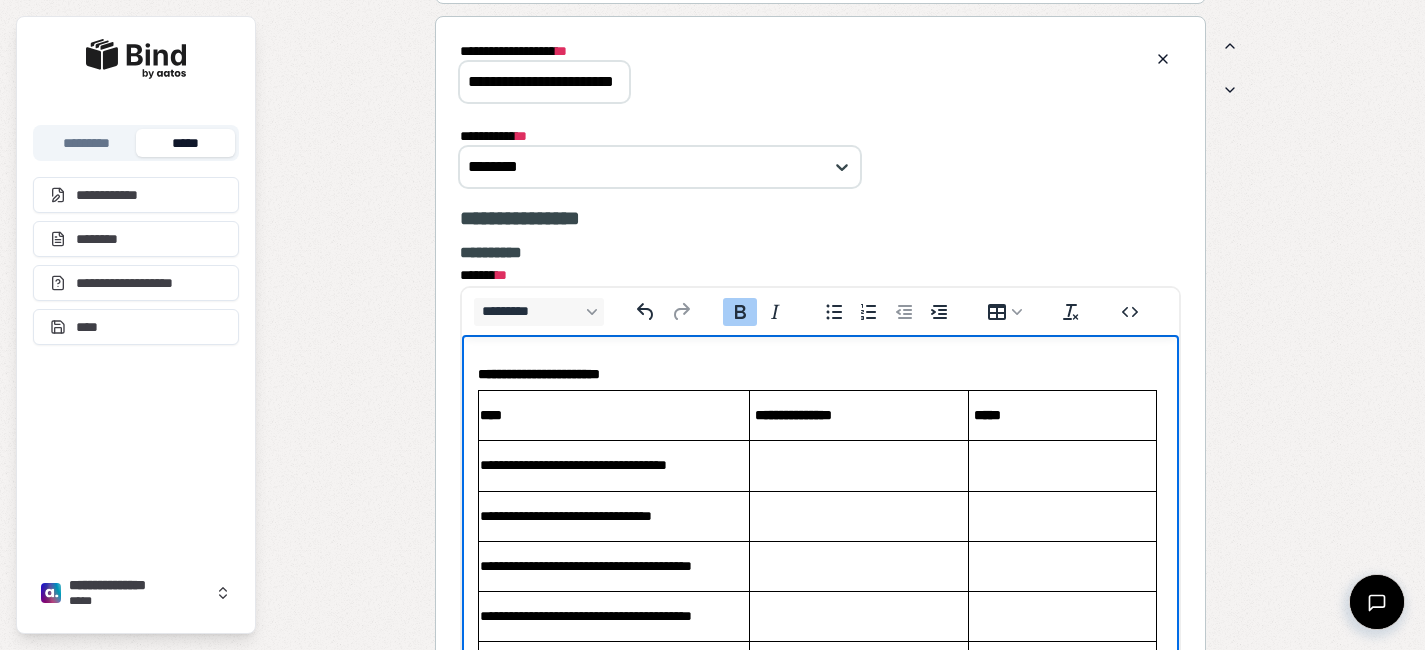 click on "**********" at bounding box center (539, 374) 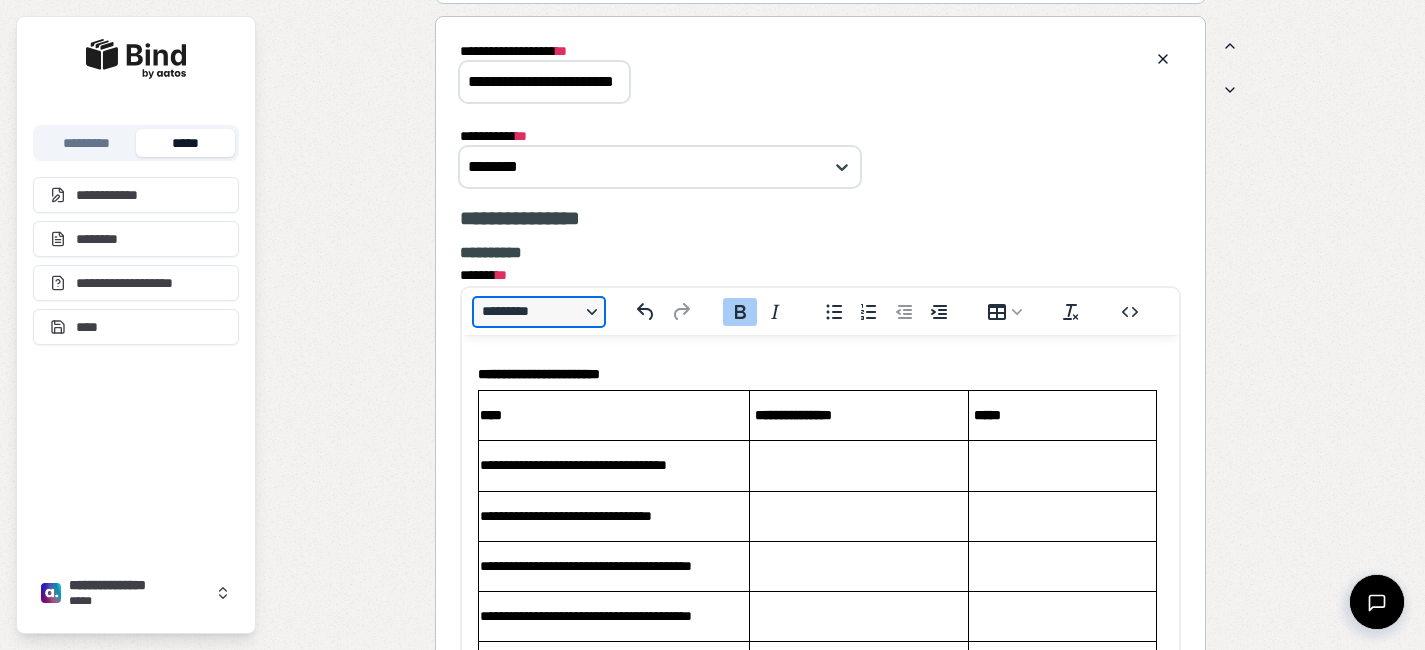 click on "*********" at bounding box center (539, 312) 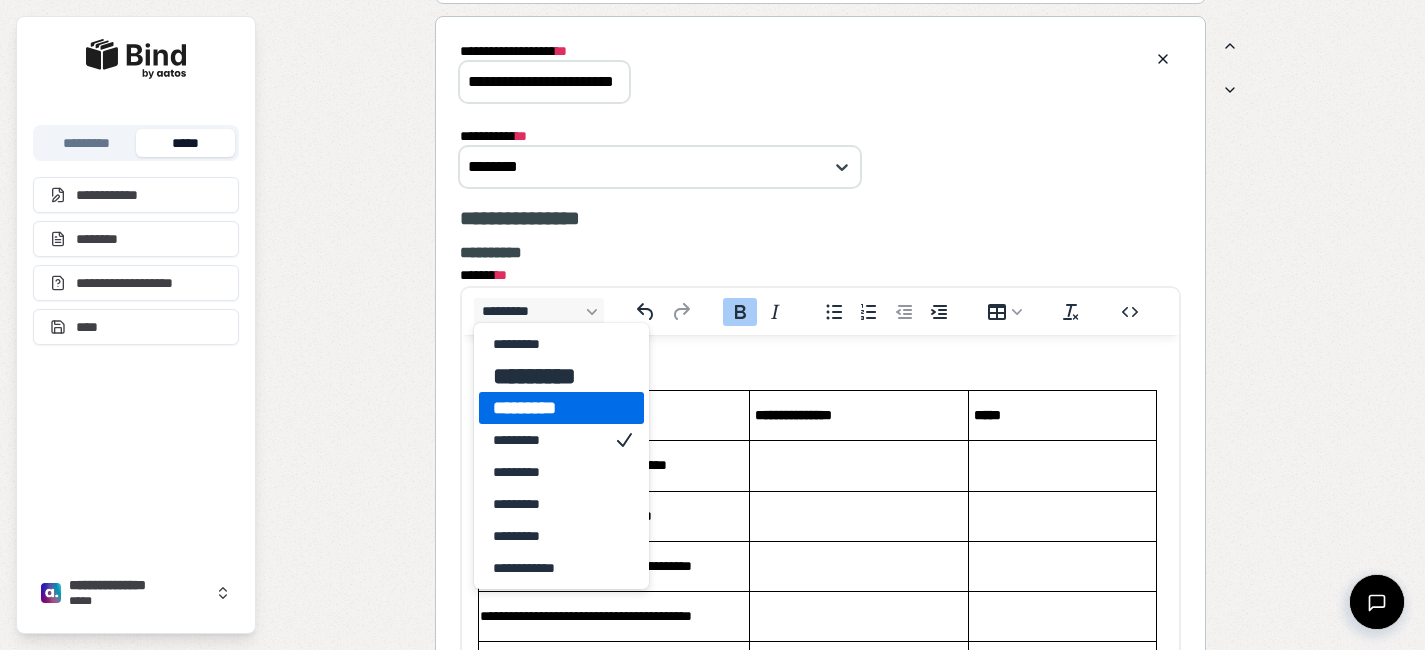 click on "*********" at bounding box center [547, 408] 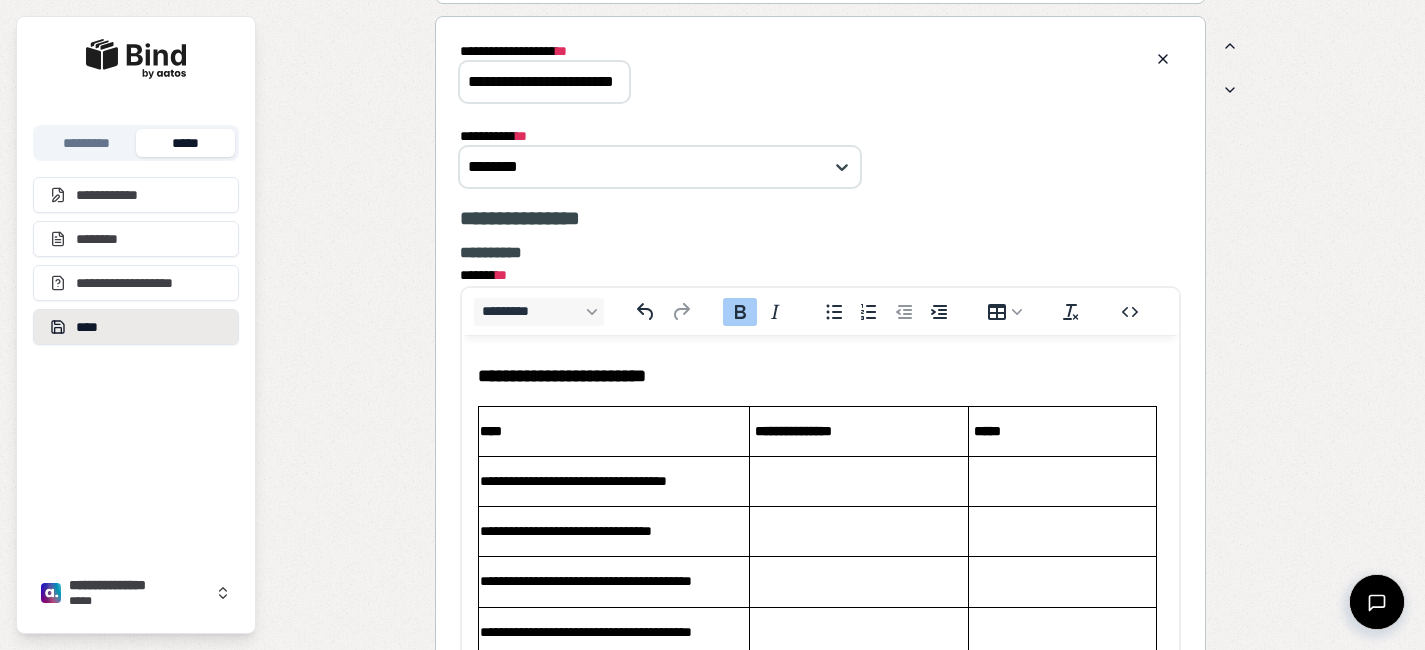click on "****" at bounding box center [136, 327] 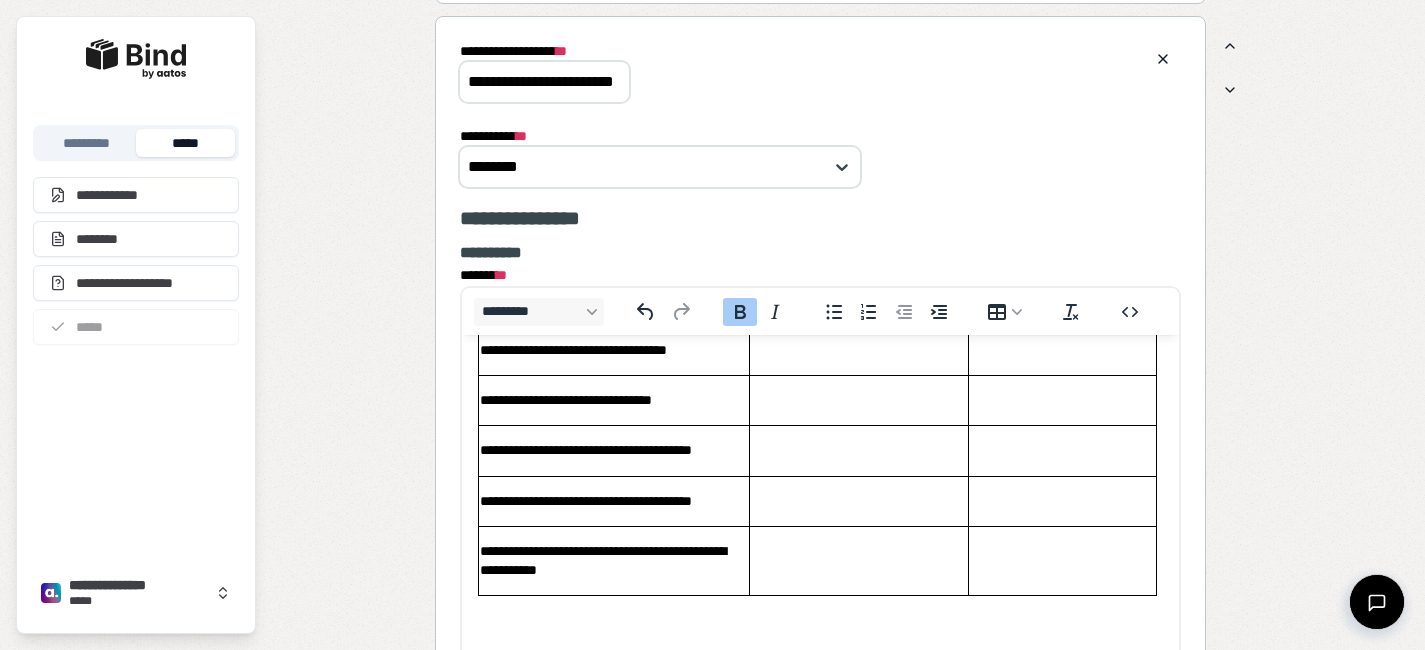 scroll, scrollTop: 0, scrollLeft: 0, axis: both 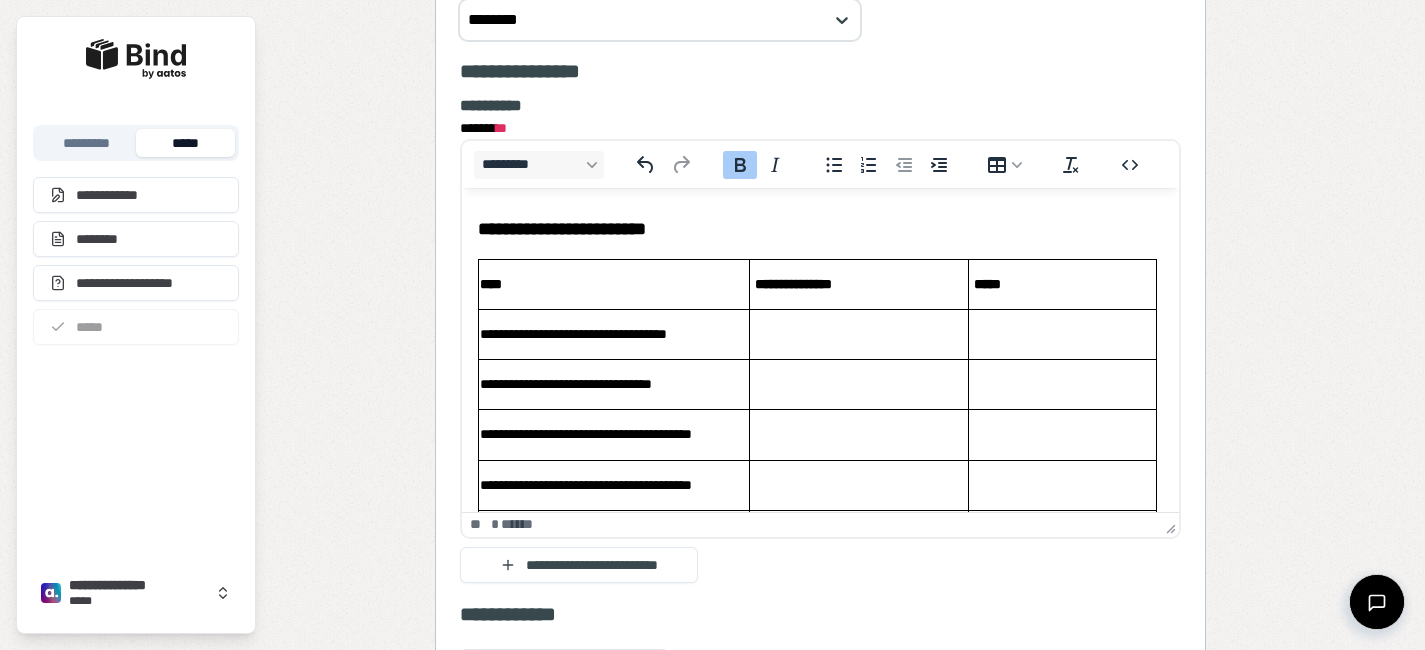 click on "****" at bounding box center [614, 284] 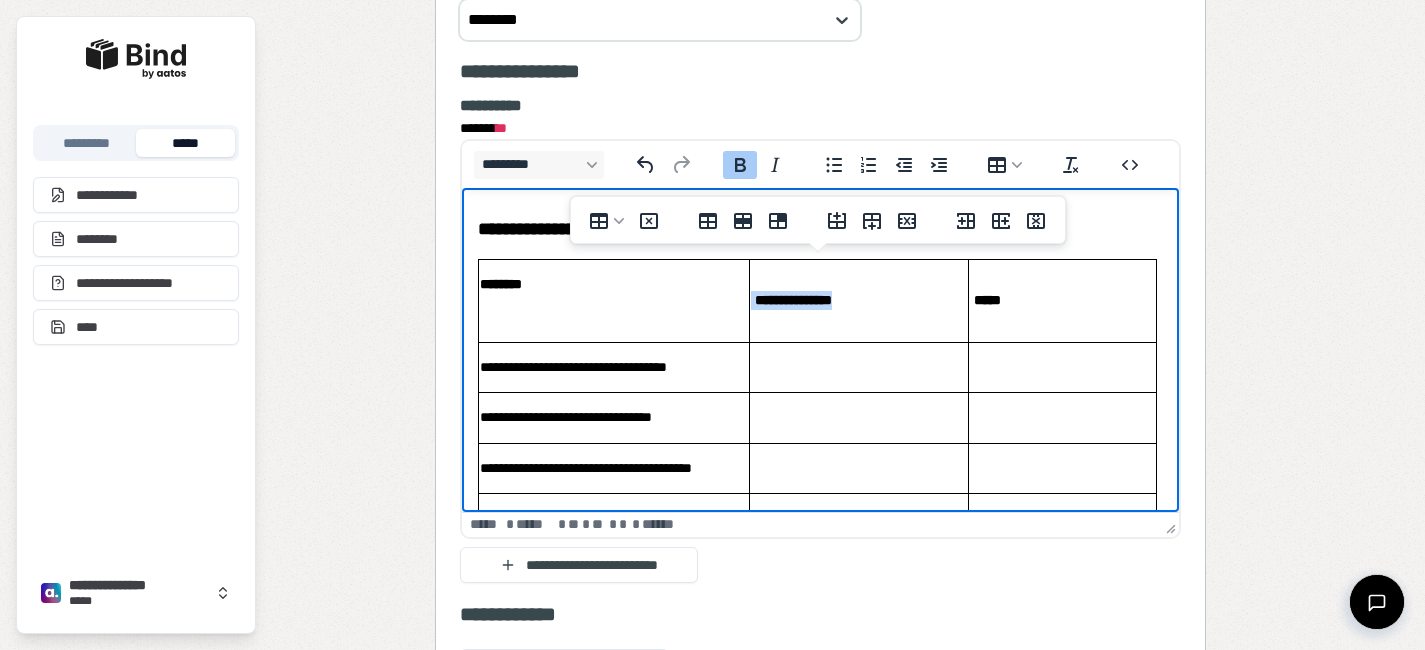 drag, startPoint x: 883, startPoint y: 308, endPoint x: 753, endPoint y: 299, distance: 130.31117 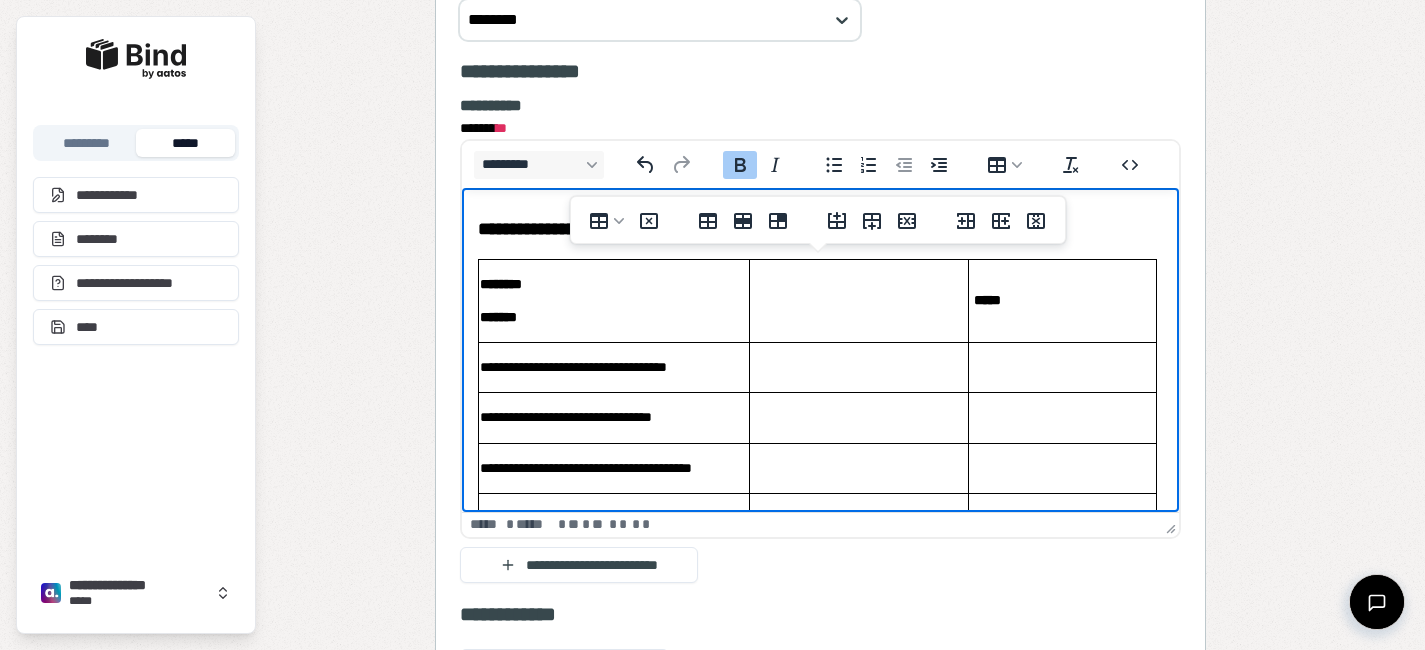 click at bounding box center (859, 301) 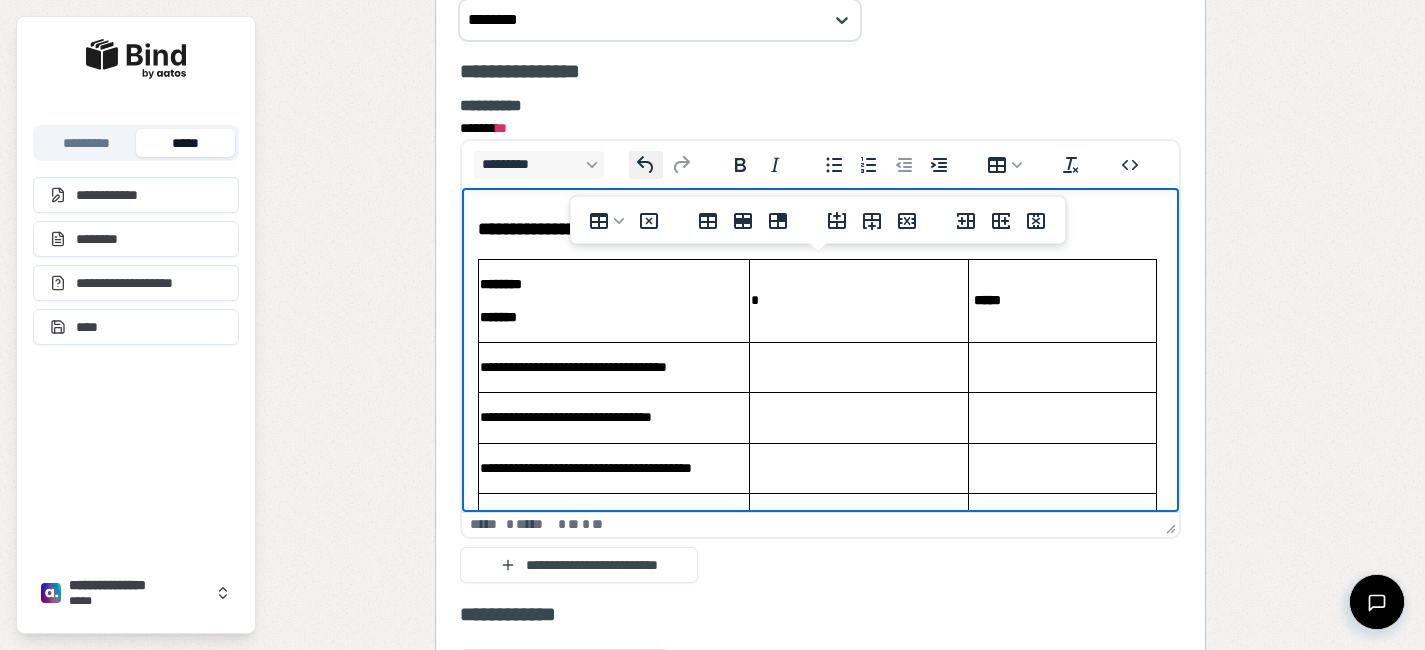click 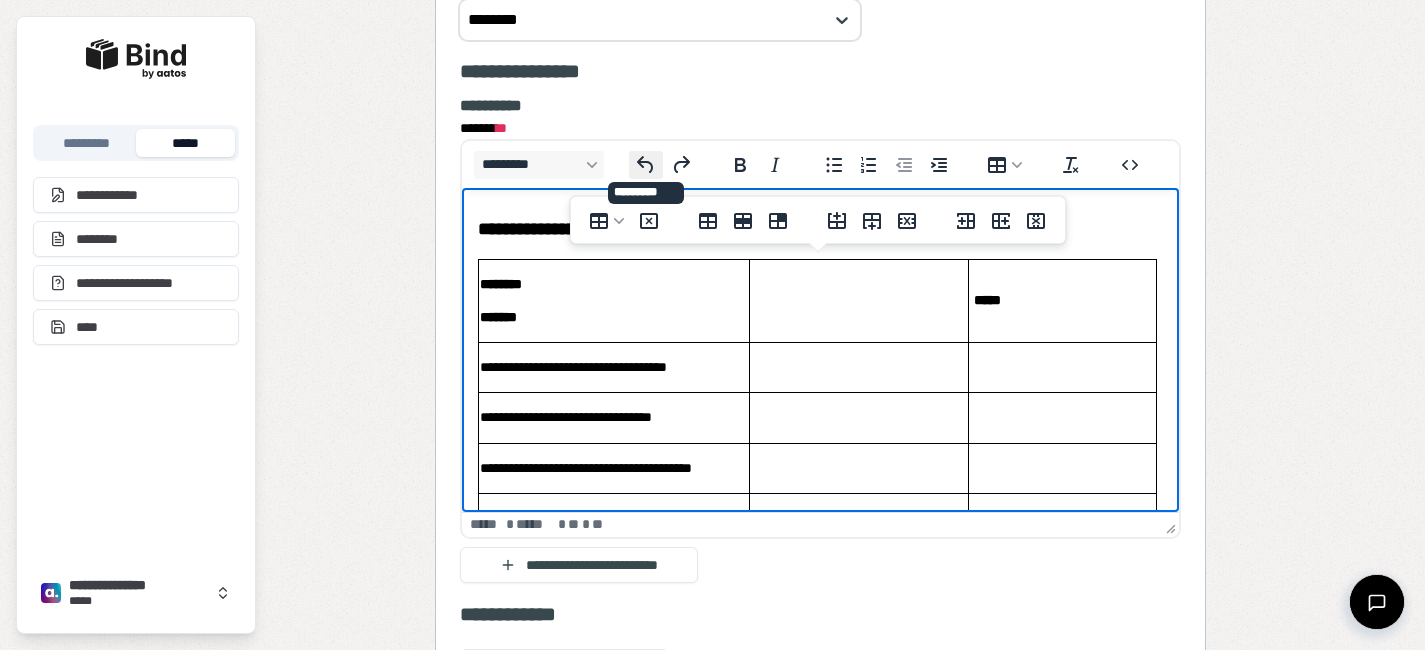 click 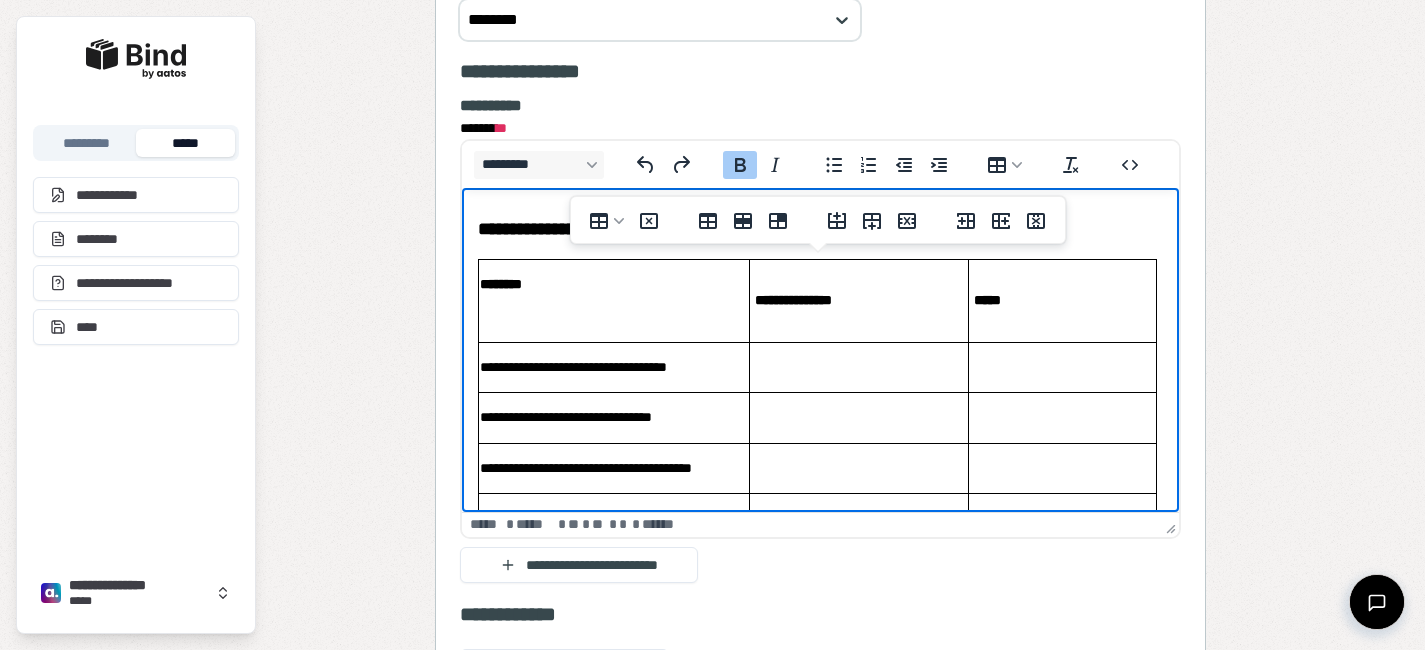 click on "**********" at bounding box center [793, 300] 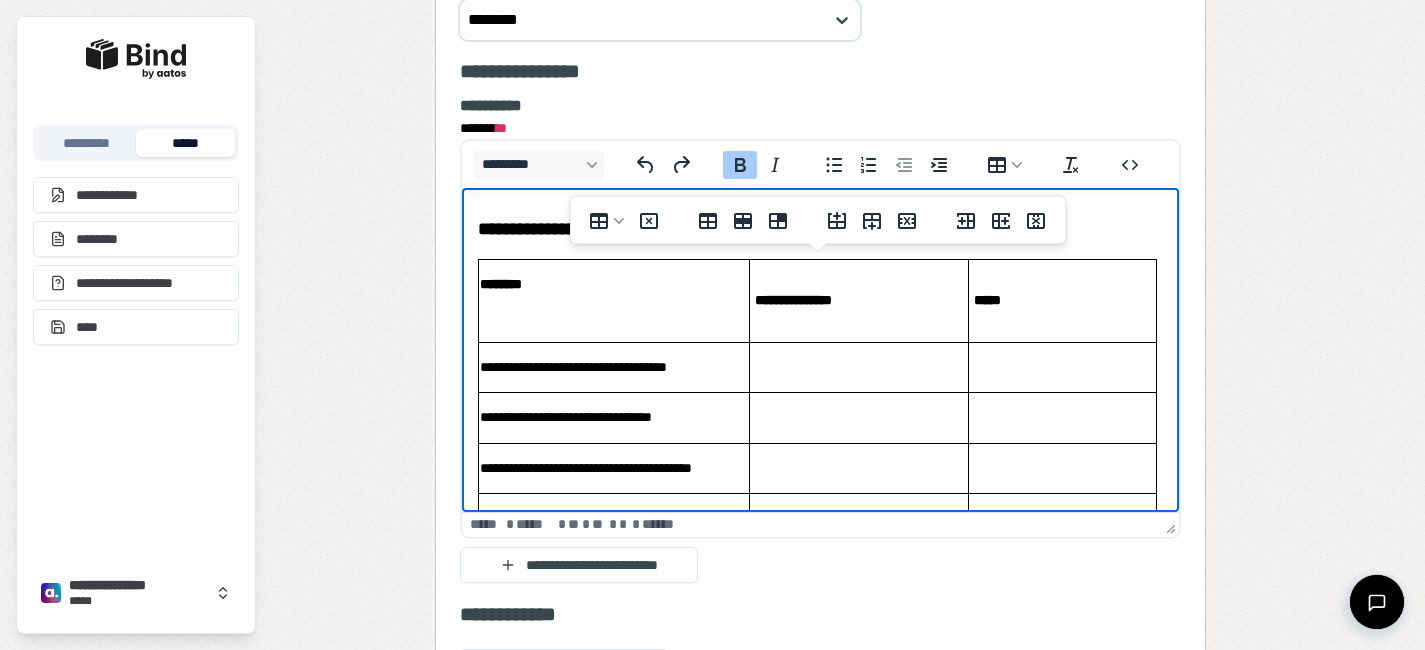 click on "**********" at bounding box center [793, 300] 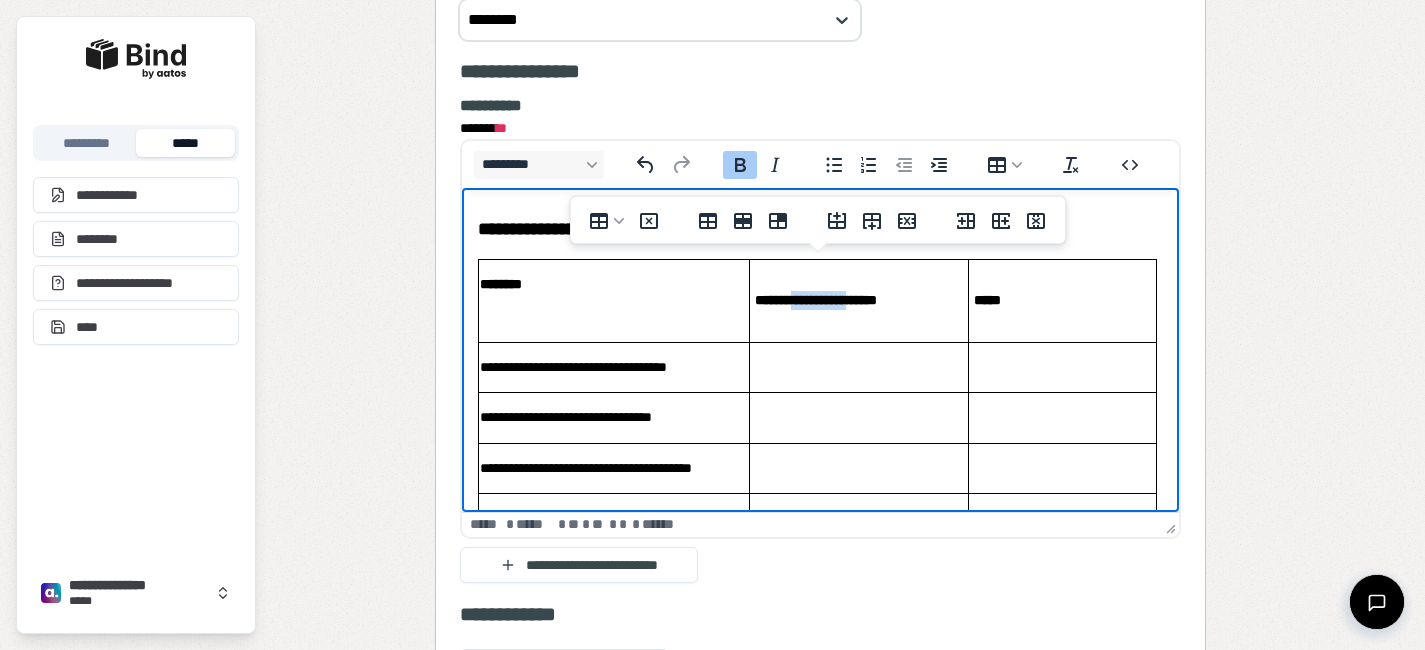 drag, startPoint x: 904, startPoint y: 305, endPoint x: 810, endPoint y: 300, distance: 94.13288 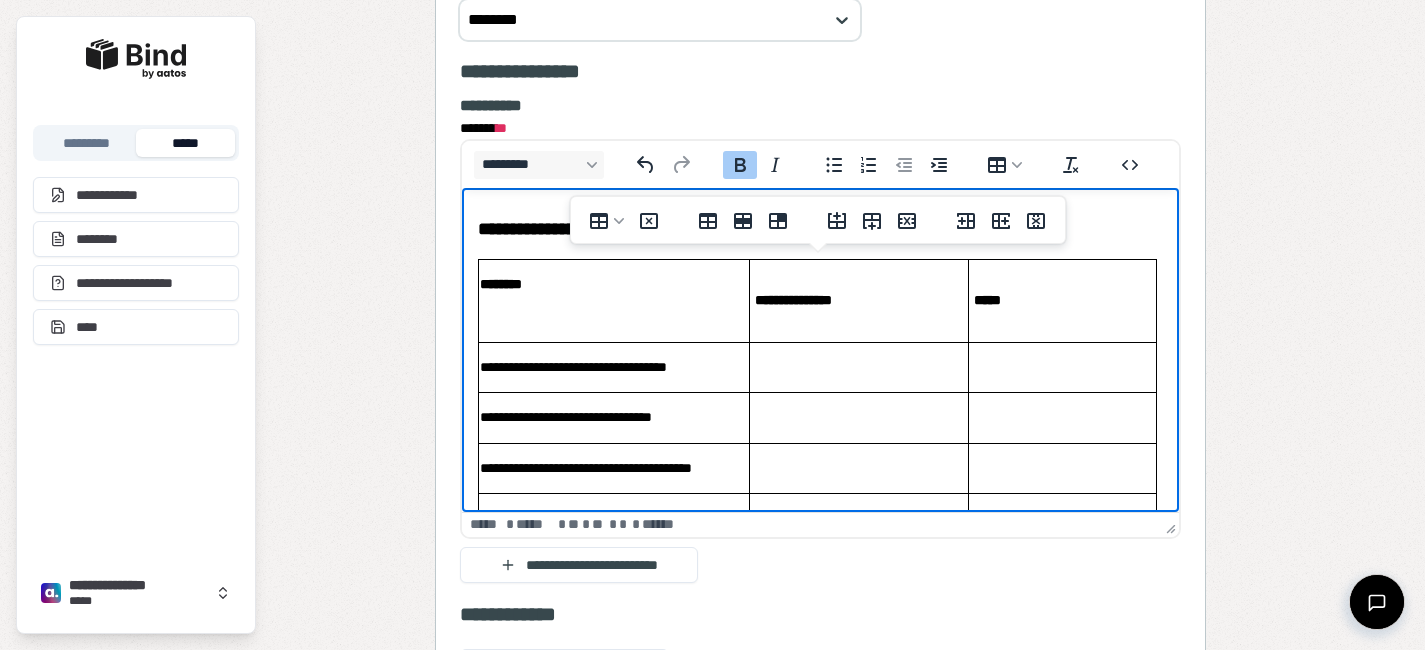 click on "**********" at bounding box center (793, 300) 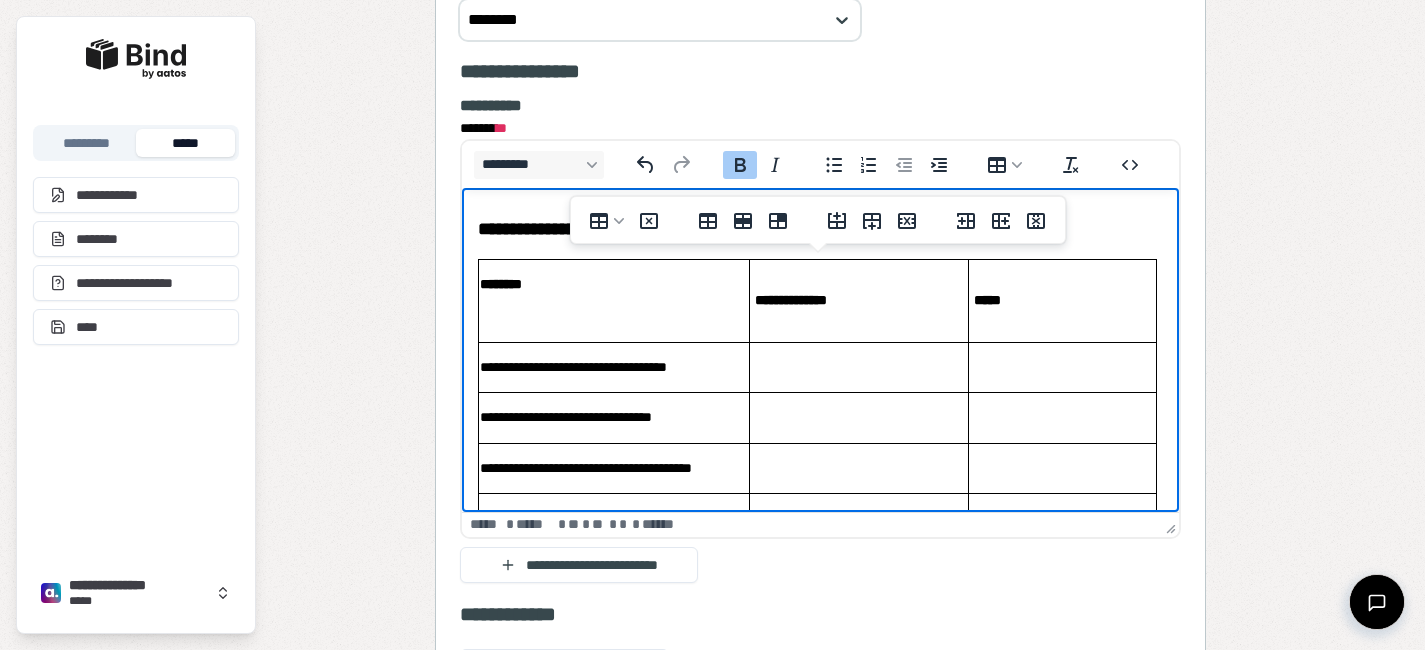 click on "**********" at bounding box center (791, 300) 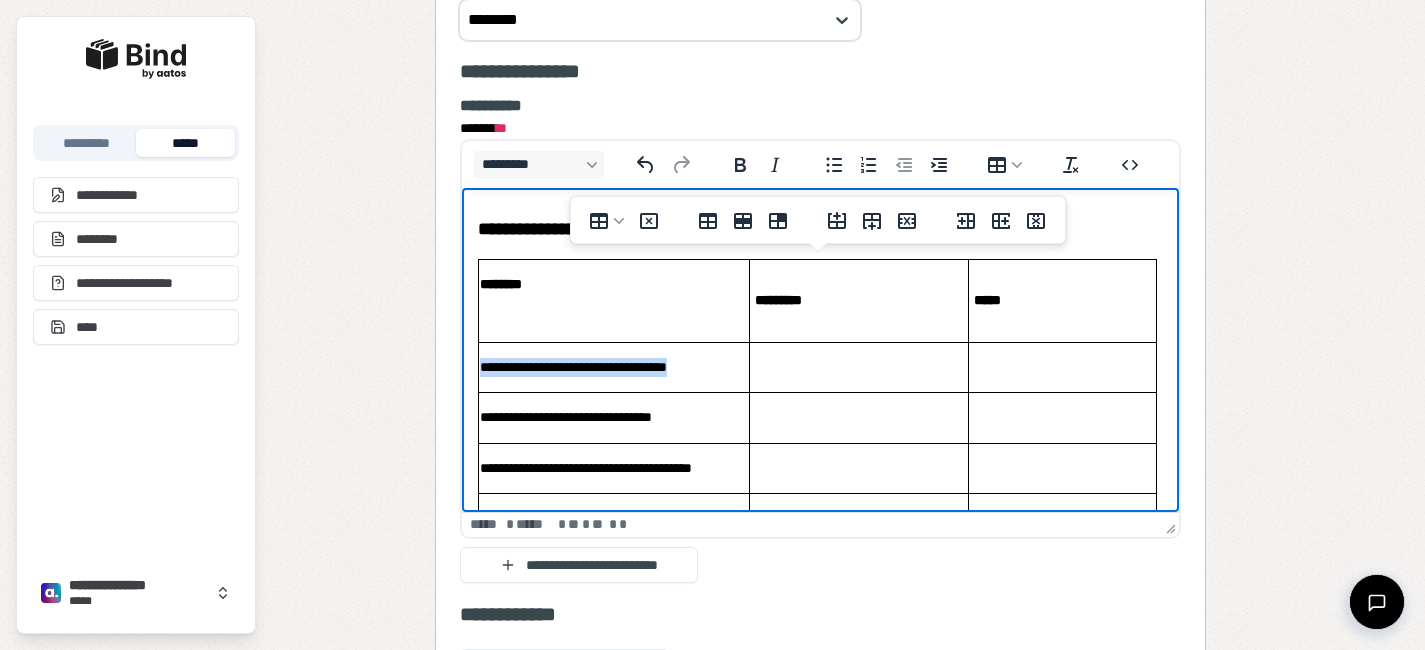 drag, startPoint x: 719, startPoint y: 367, endPoint x: 484, endPoint y: 367, distance: 235 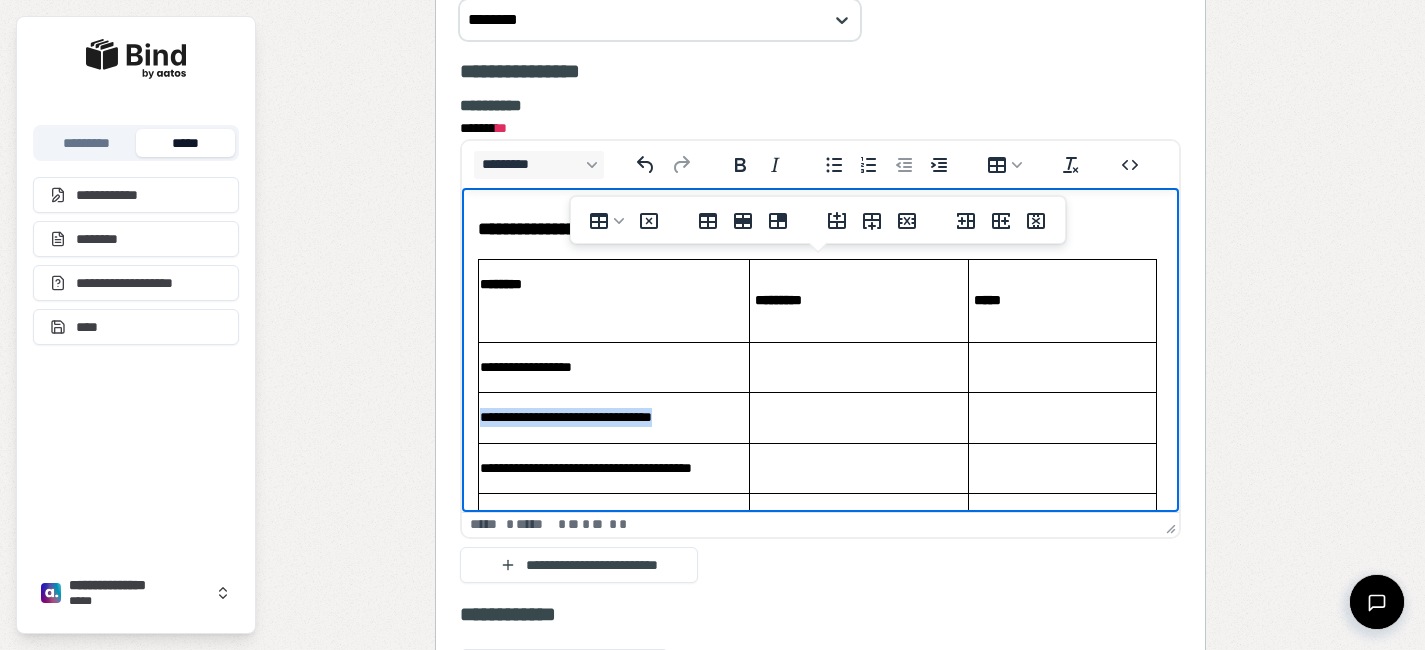 drag, startPoint x: 720, startPoint y: 424, endPoint x: 483, endPoint y: 420, distance: 237.03375 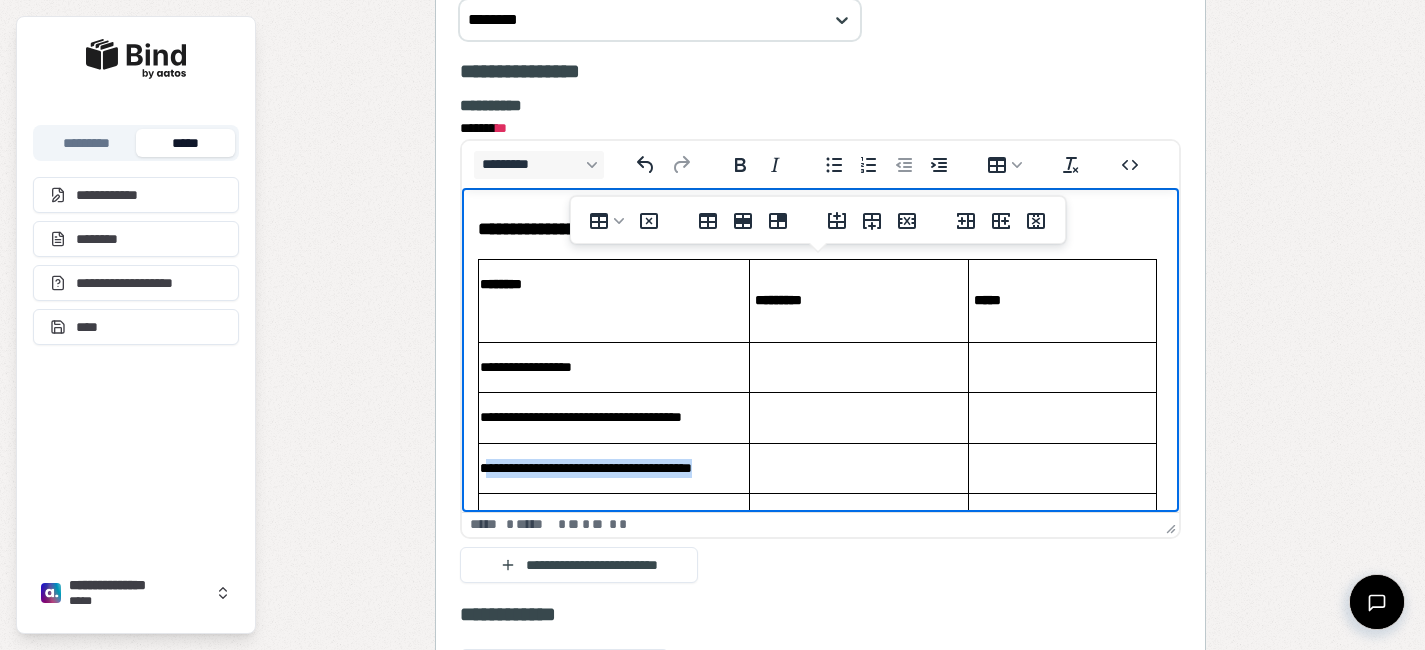 drag, startPoint x: 741, startPoint y: 473, endPoint x: 485, endPoint y: 466, distance: 256.09567 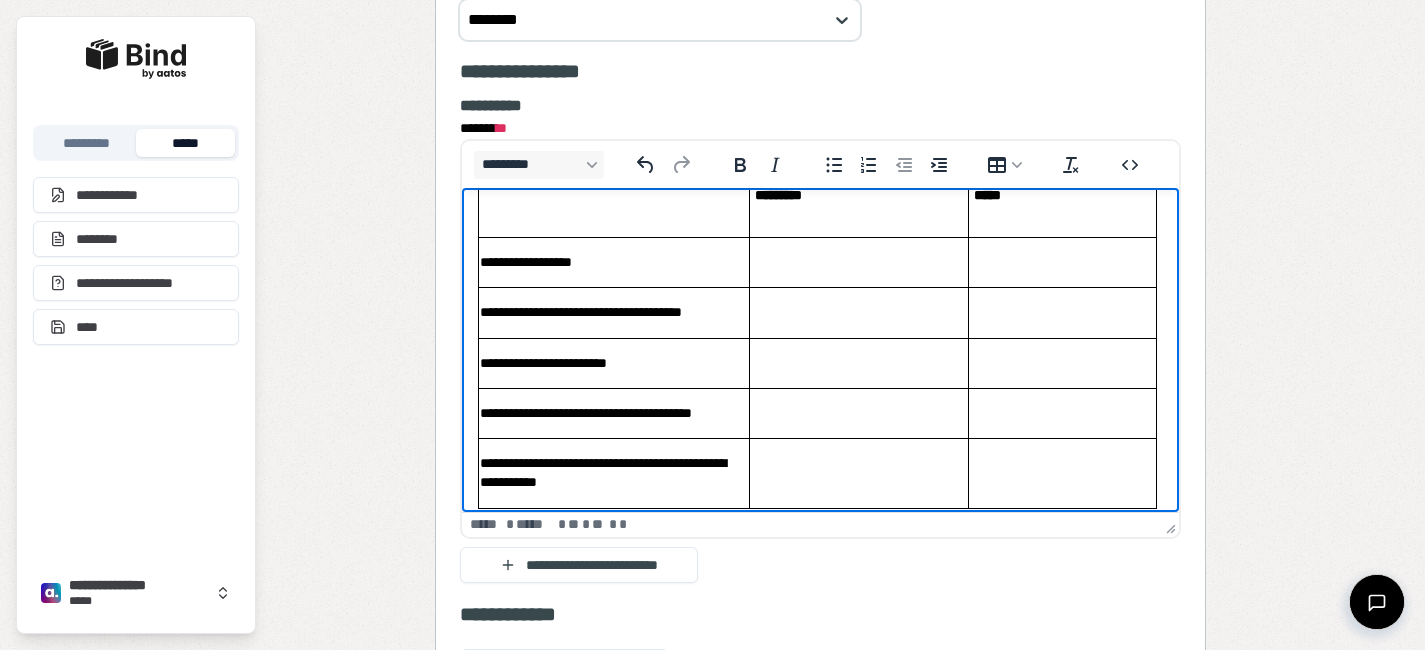 scroll, scrollTop: 139, scrollLeft: 0, axis: vertical 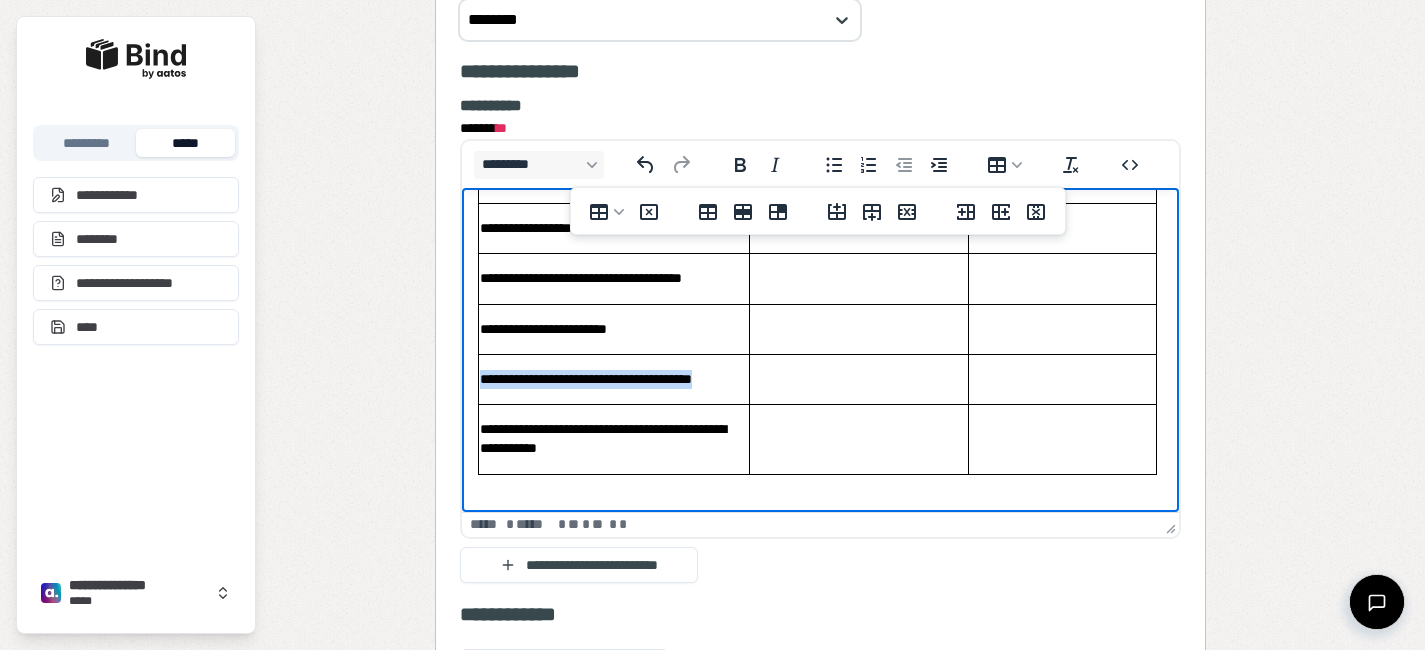 drag, startPoint x: 739, startPoint y: 378, endPoint x: 482, endPoint y: 375, distance: 257.01752 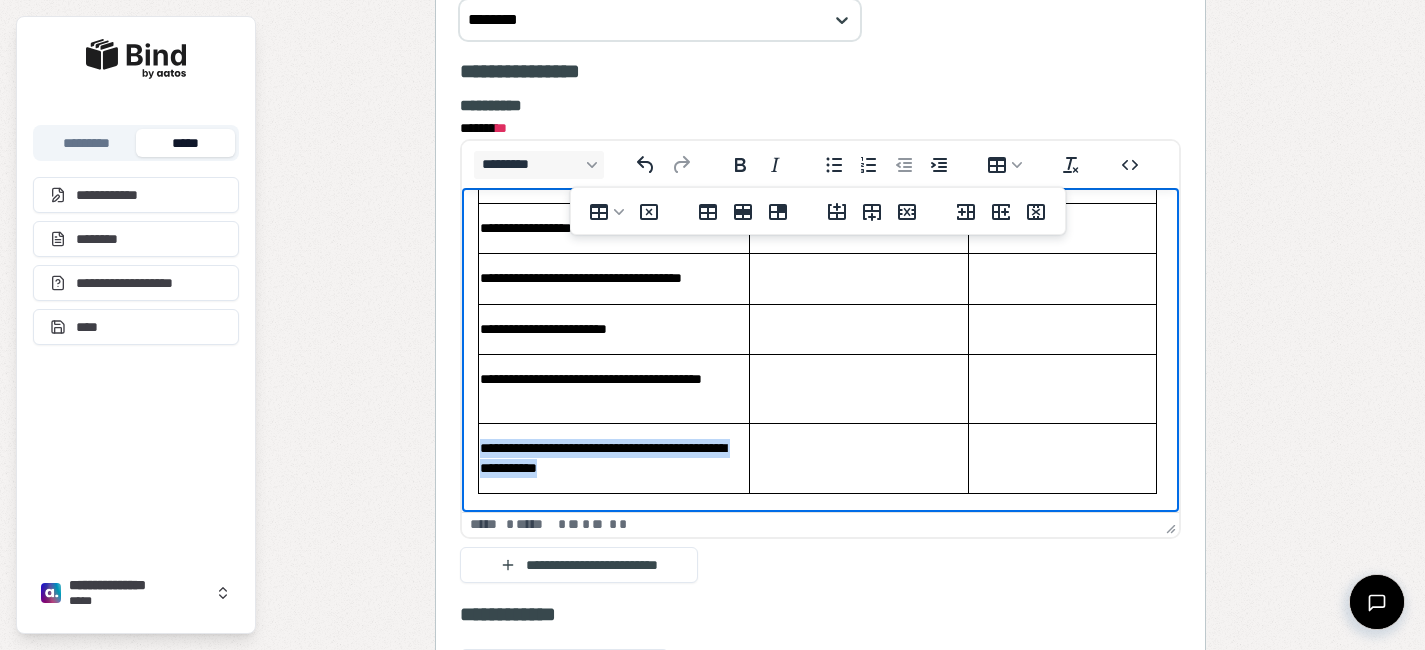 drag, startPoint x: 669, startPoint y: 469, endPoint x: 484, endPoint y: 436, distance: 187.9202 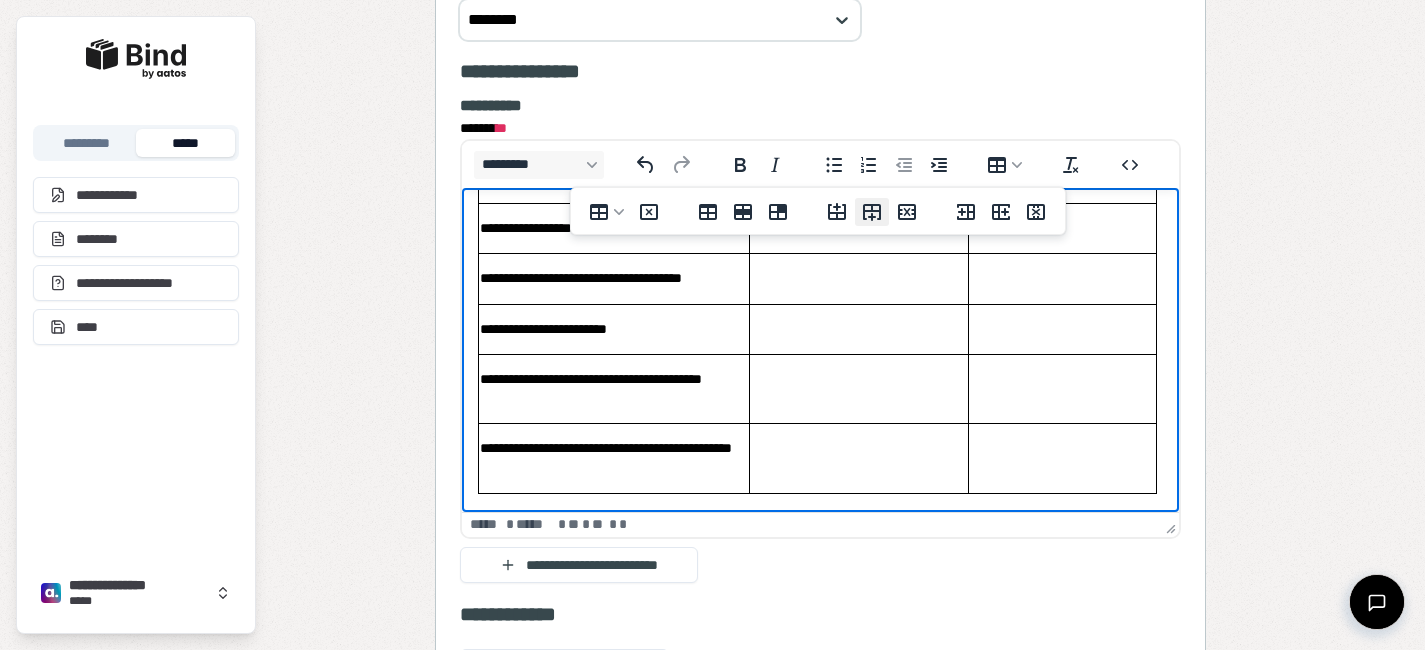 click 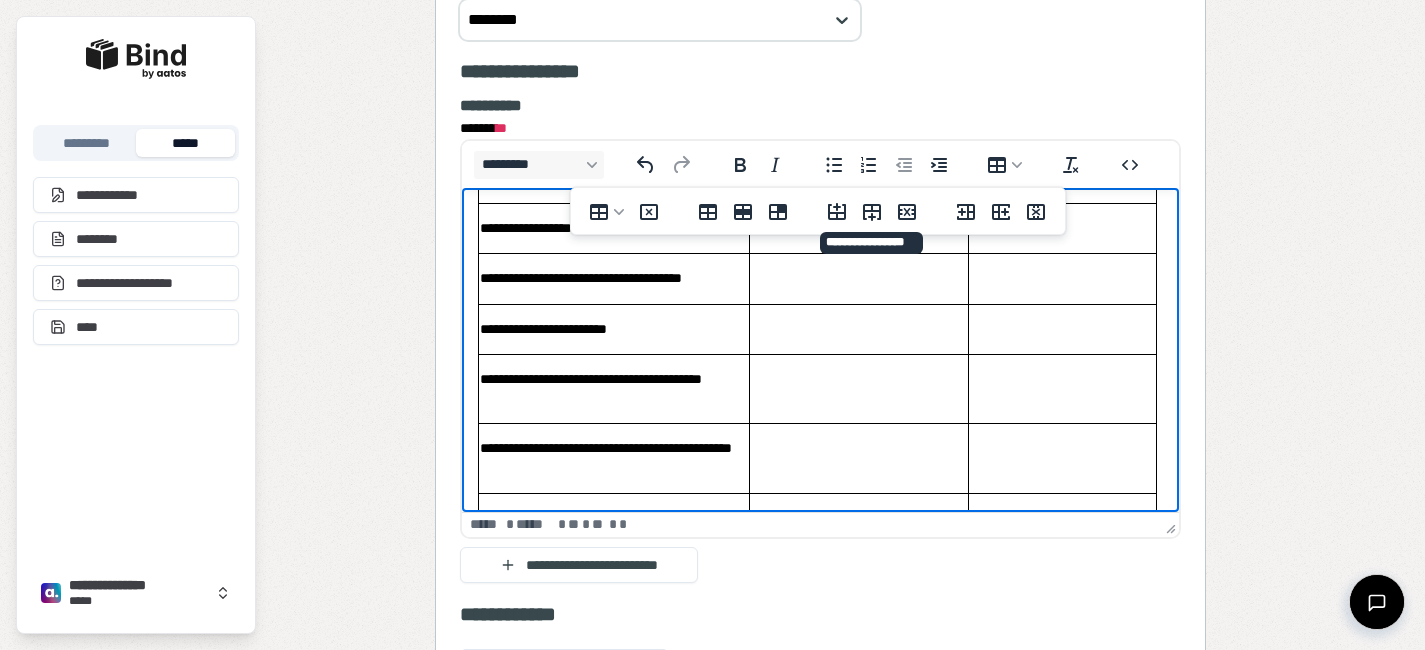 click 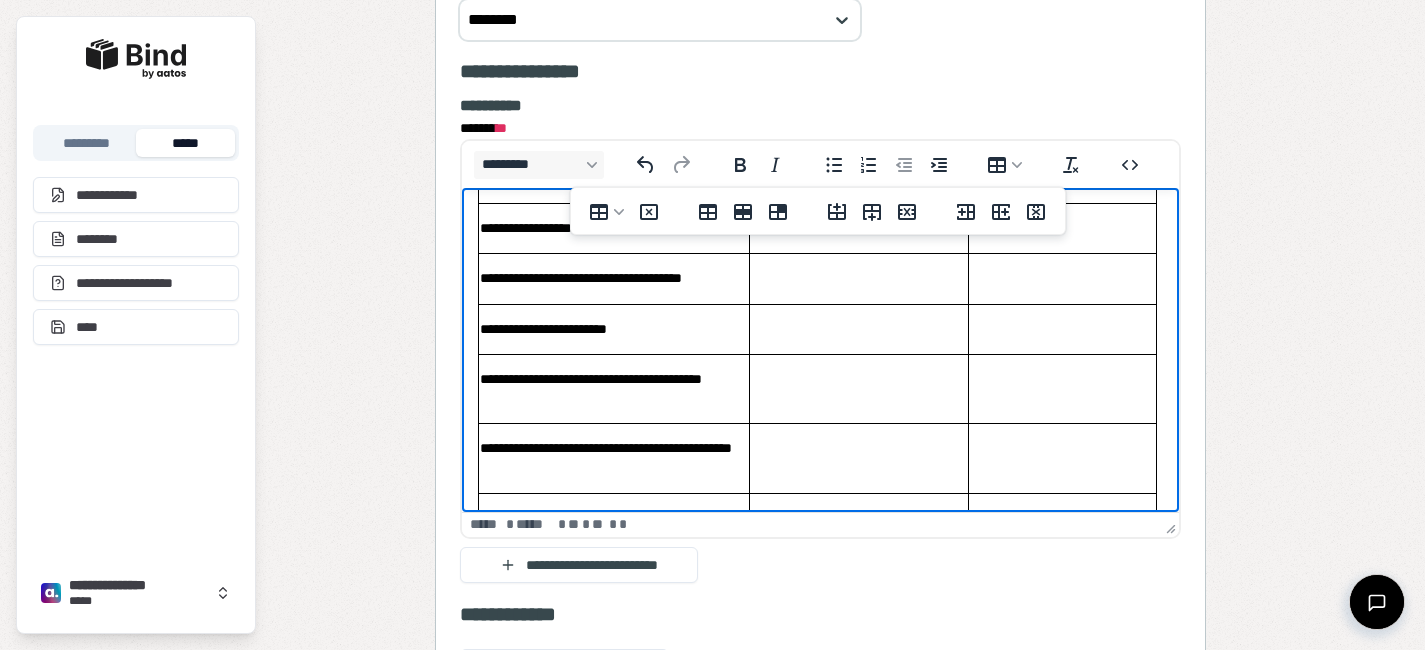 scroll, scrollTop: 284, scrollLeft: 0, axis: vertical 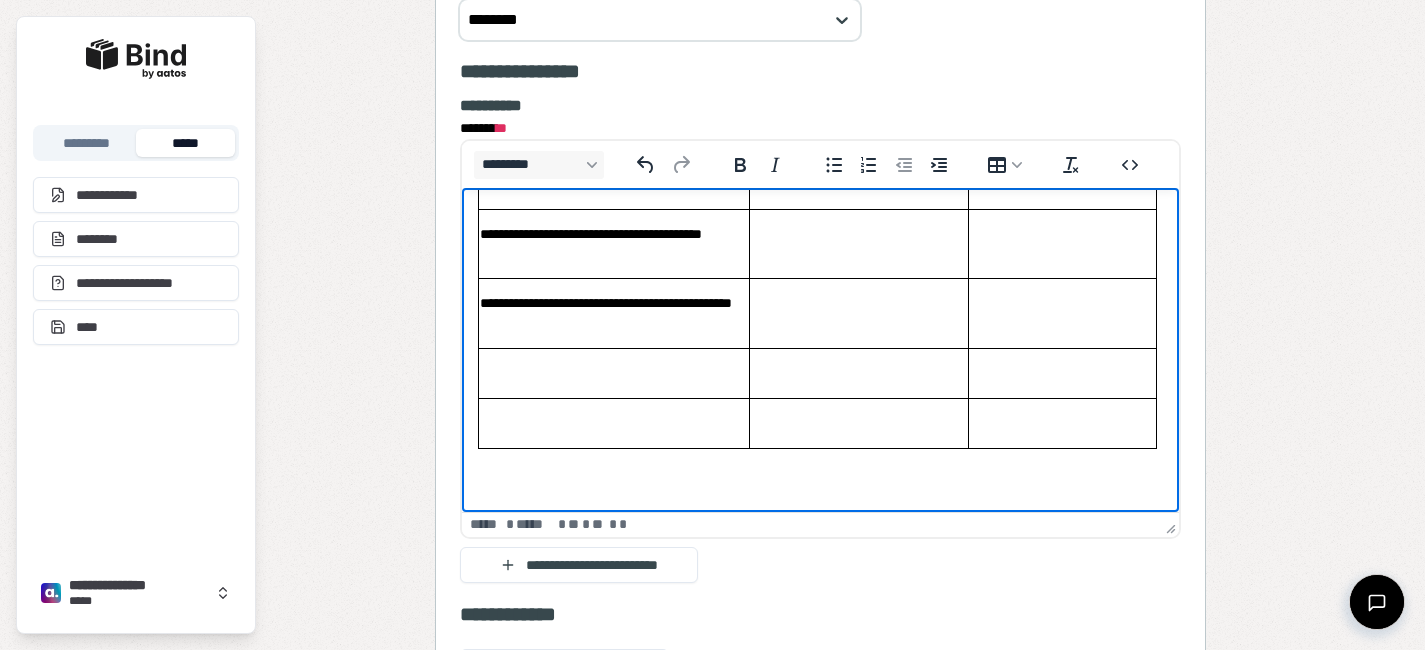 click at bounding box center (614, 373) 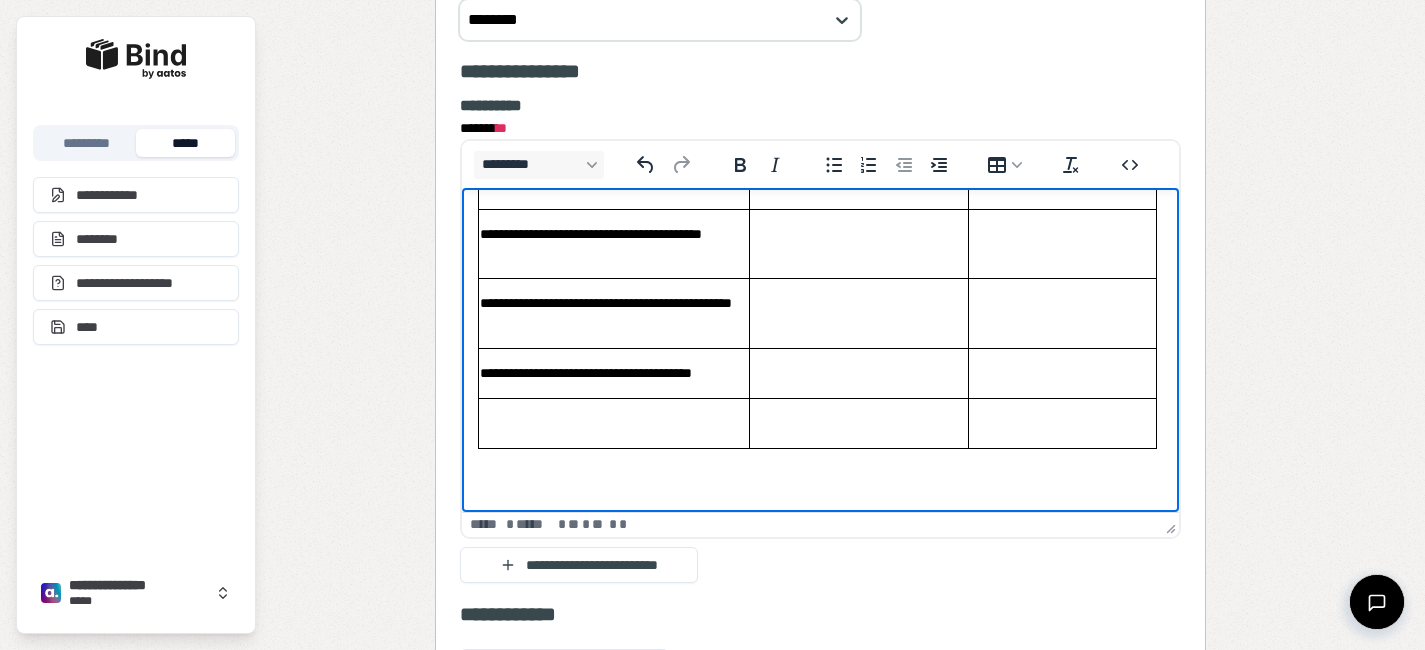 click at bounding box center (614, 423) 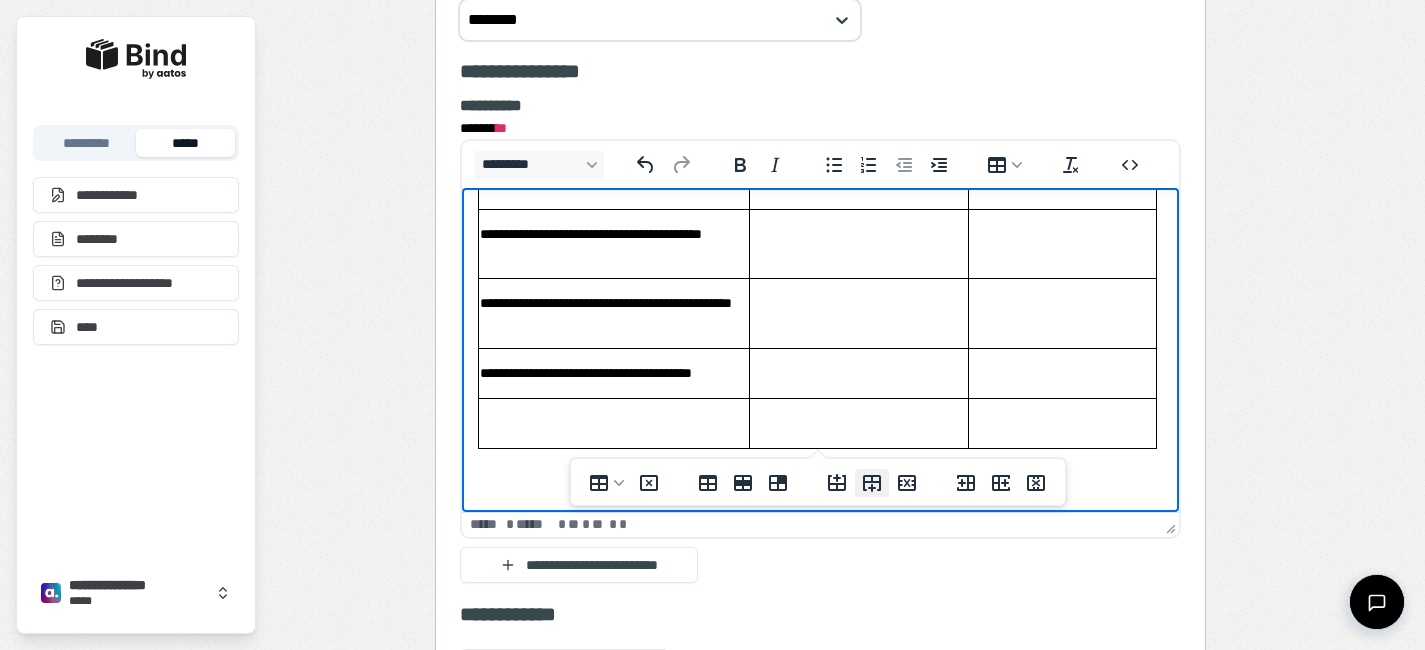 click 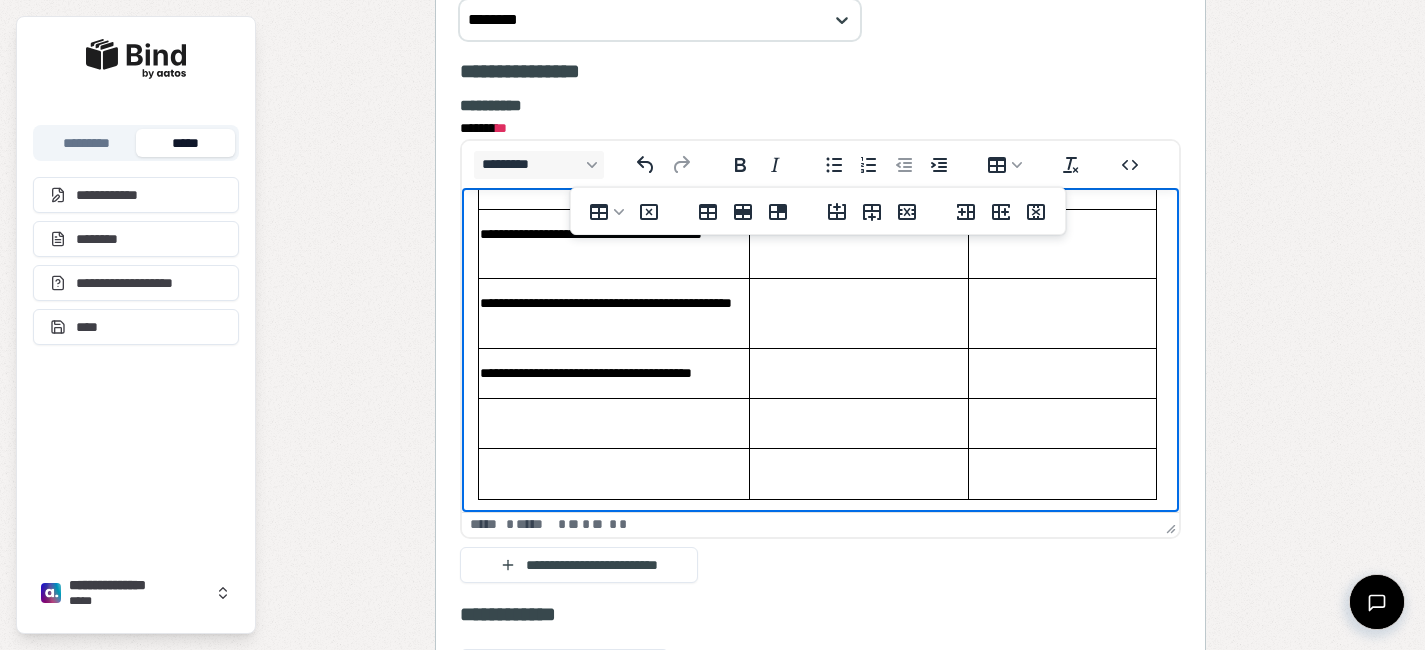 click at bounding box center [614, 423] 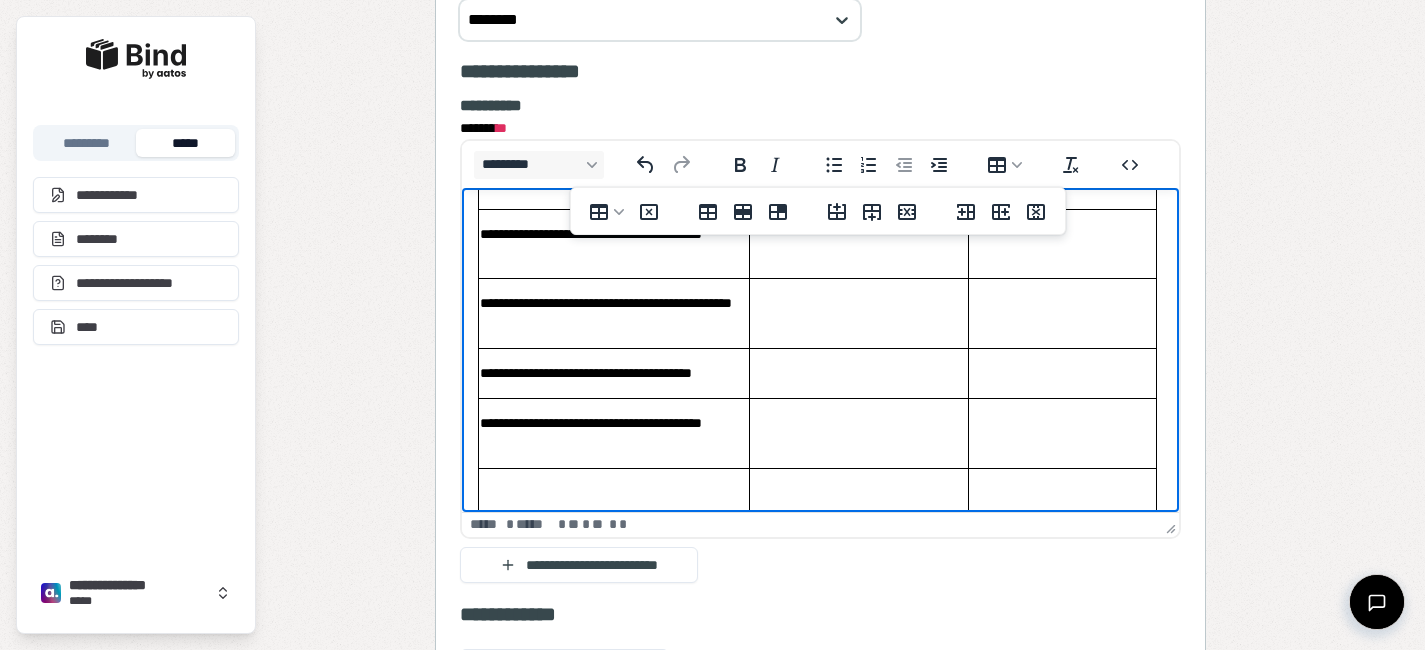 click at bounding box center (614, 493) 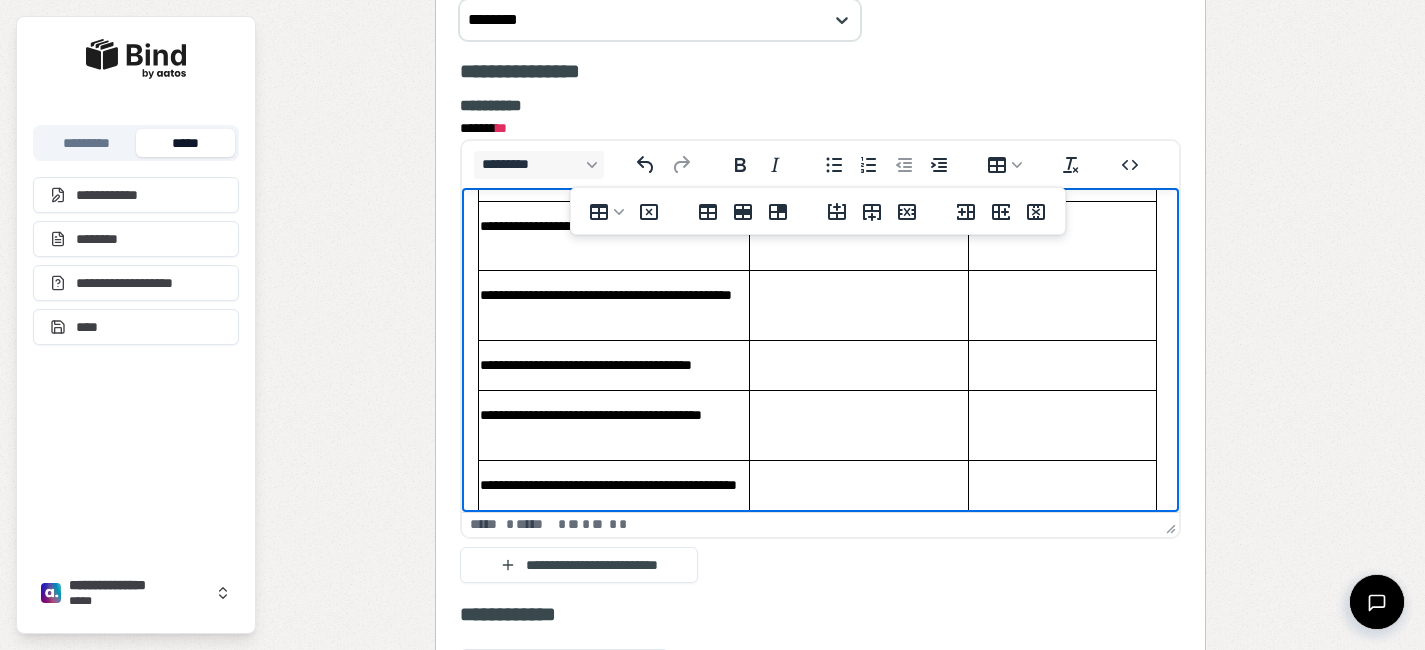 scroll, scrollTop: 0, scrollLeft: 0, axis: both 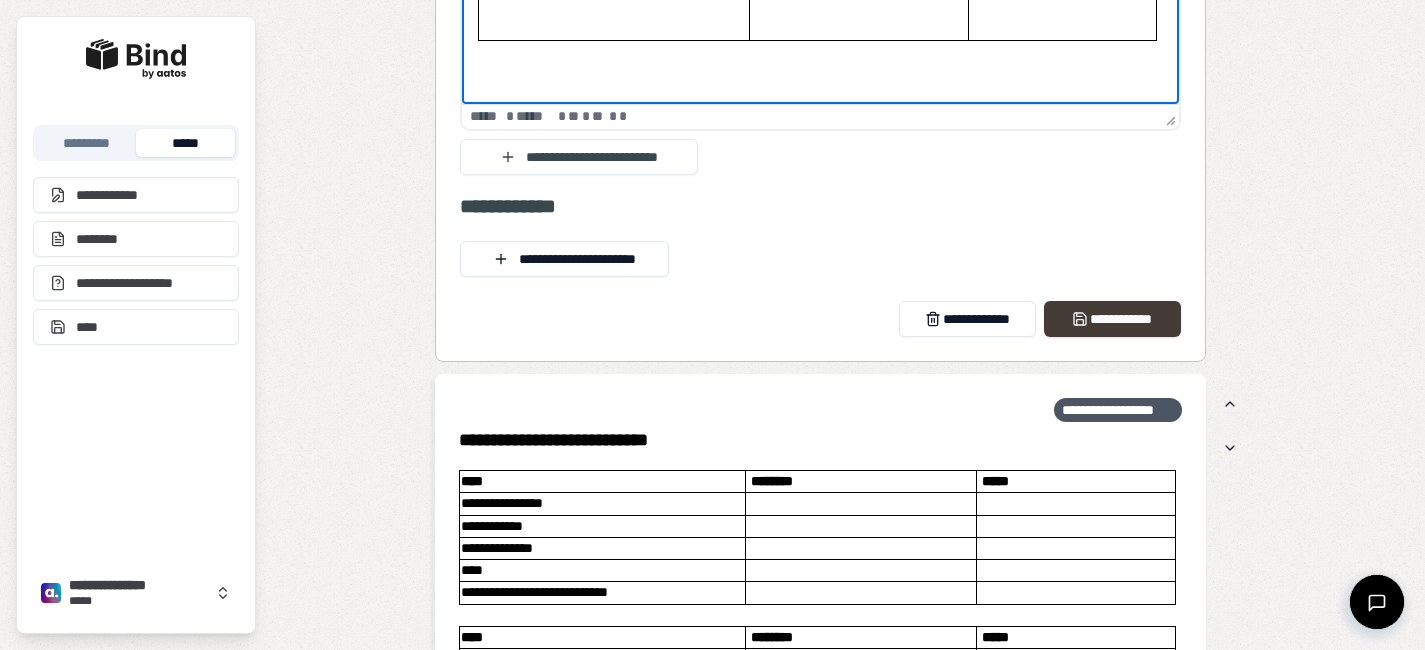 click on "**********" at bounding box center (1112, 319) 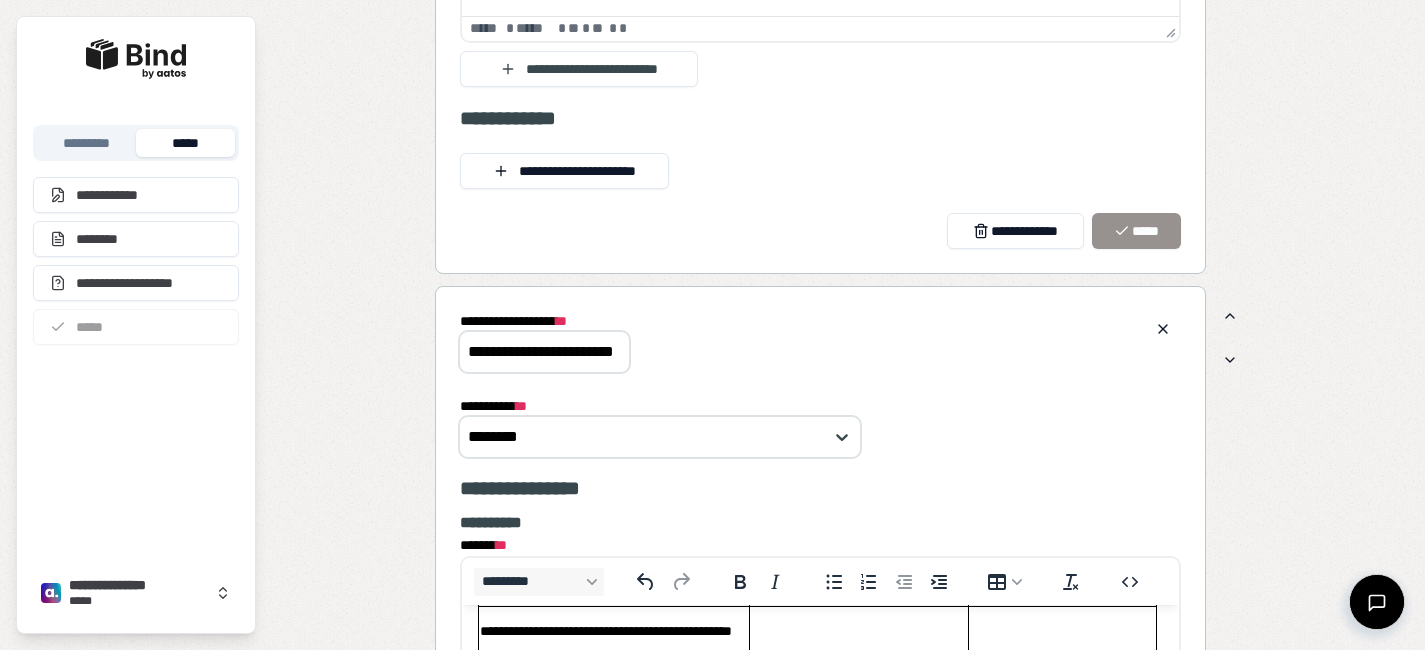 scroll, scrollTop: 2414, scrollLeft: 0, axis: vertical 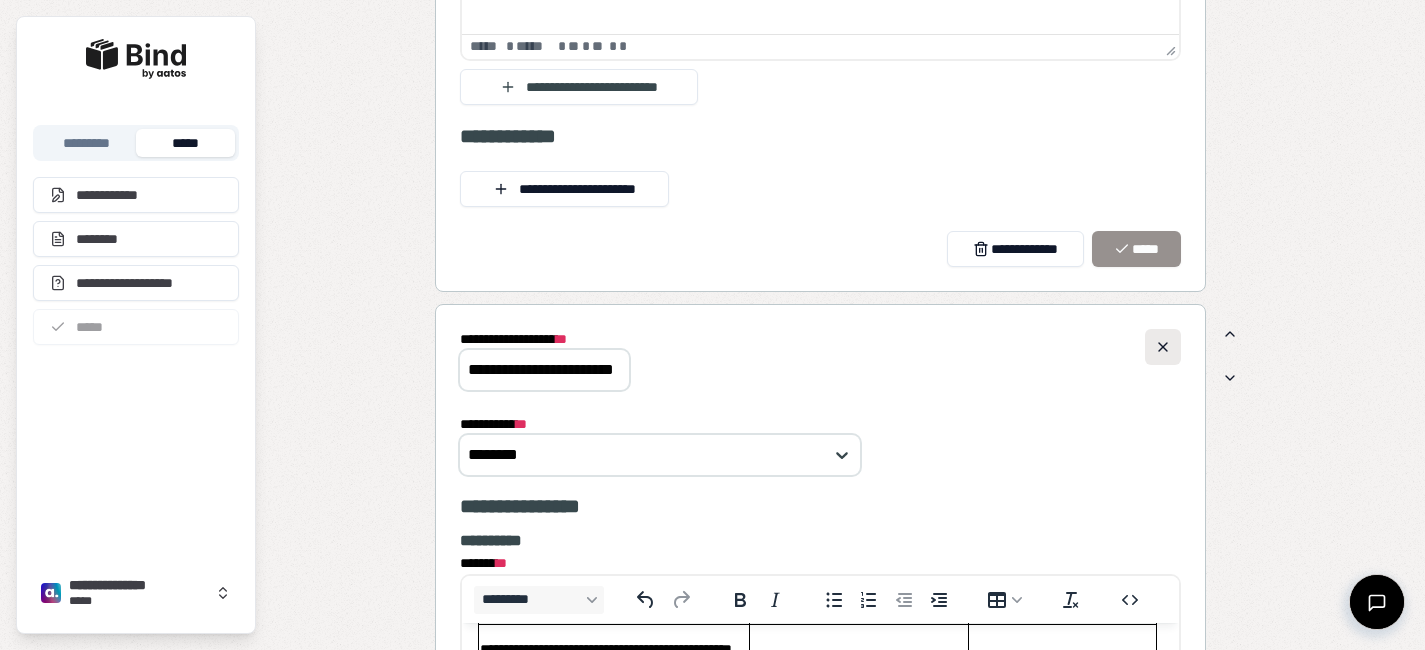 click at bounding box center [1163, 347] 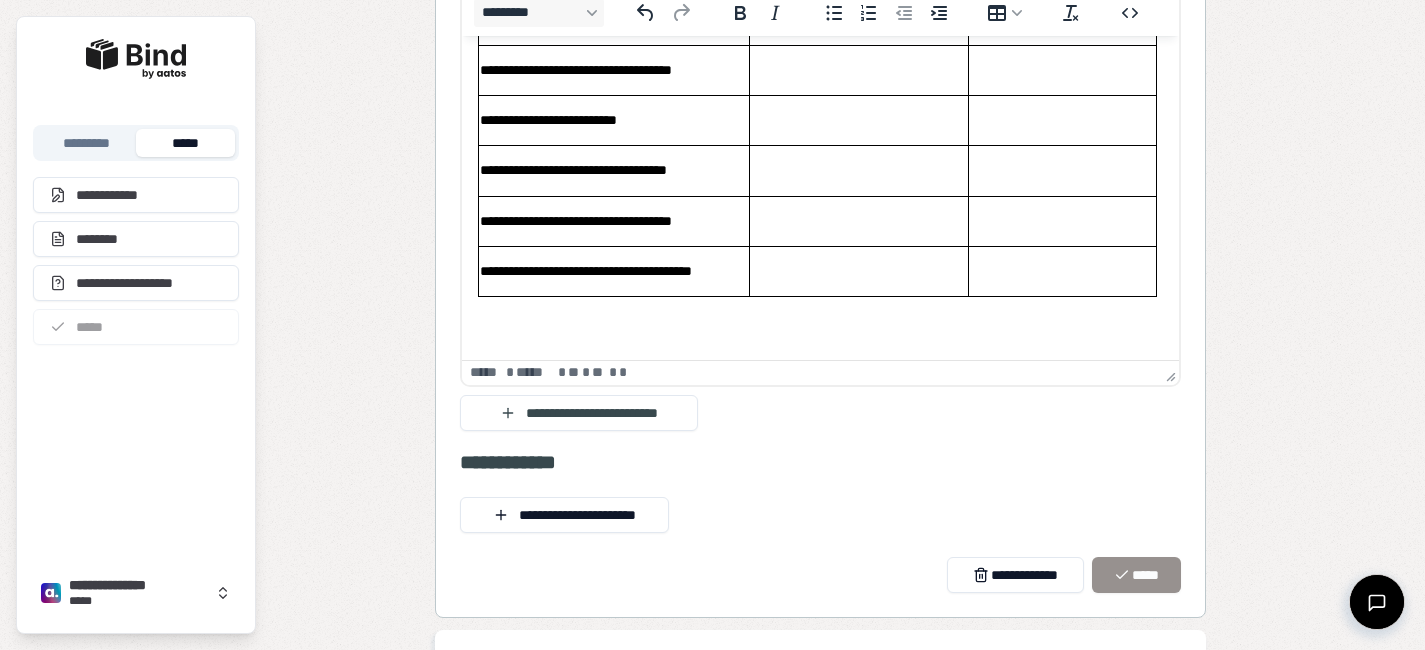 scroll, scrollTop: 1799, scrollLeft: 0, axis: vertical 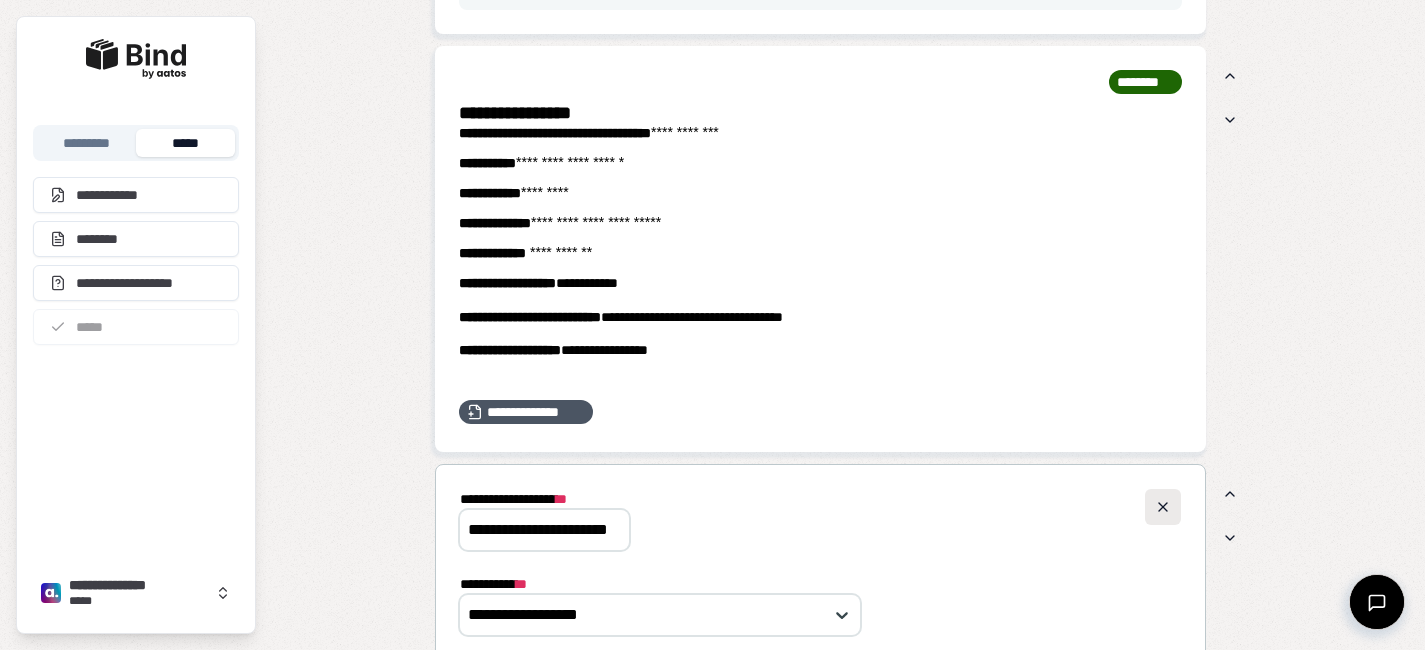 click at bounding box center (1163, 507) 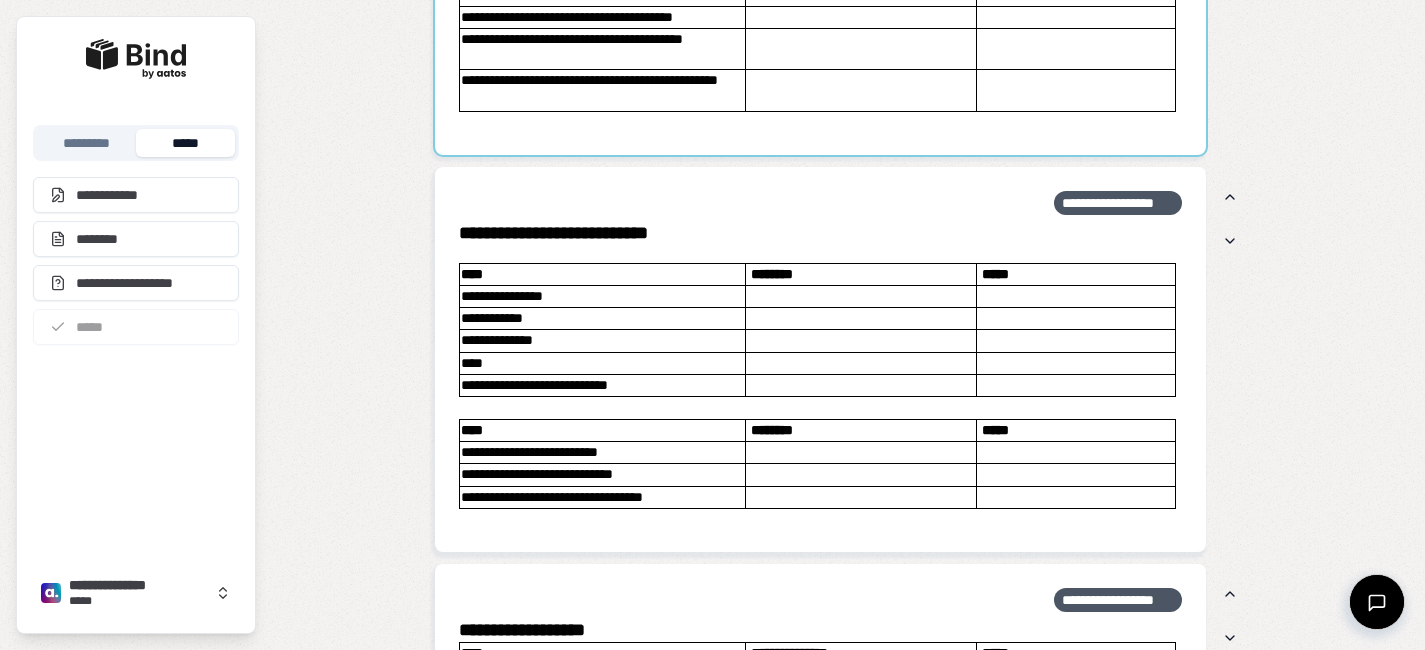 scroll, scrollTop: 2352, scrollLeft: 0, axis: vertical 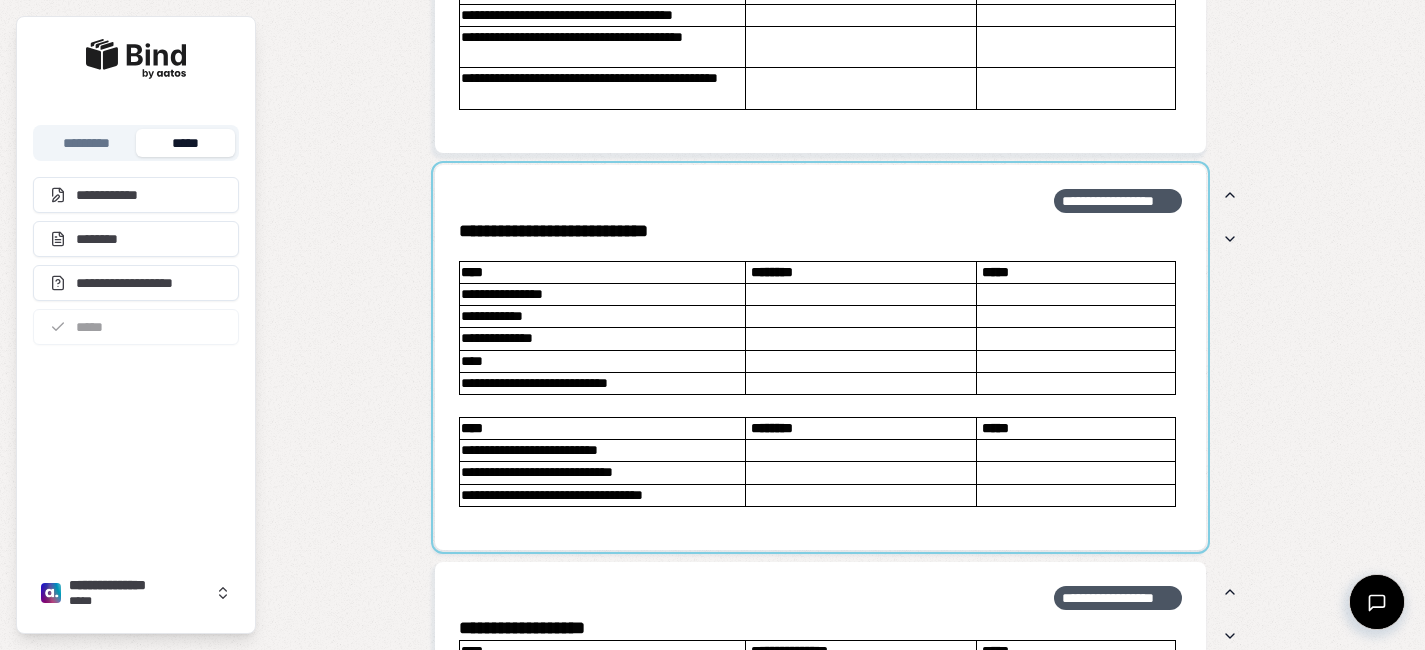 click at bounding box center [820, 357] 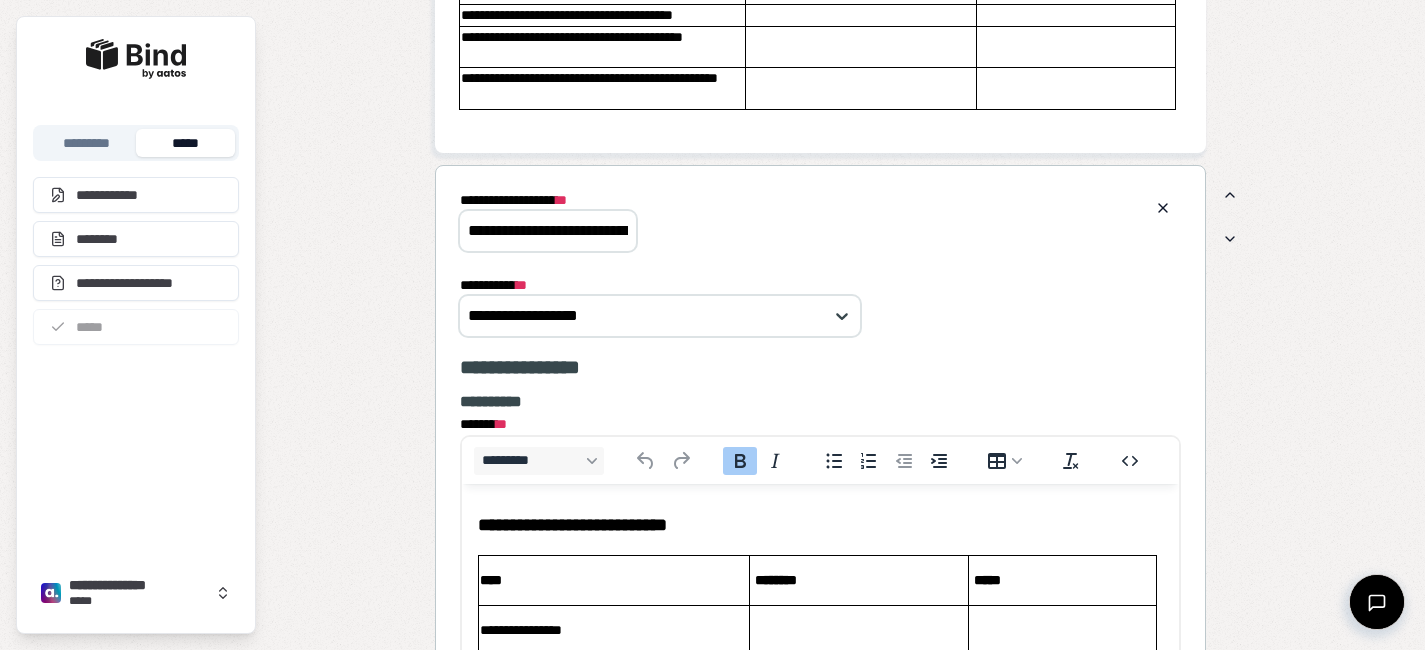 scroll, scrollTop: 0, scrollLeft: 0, axis: both 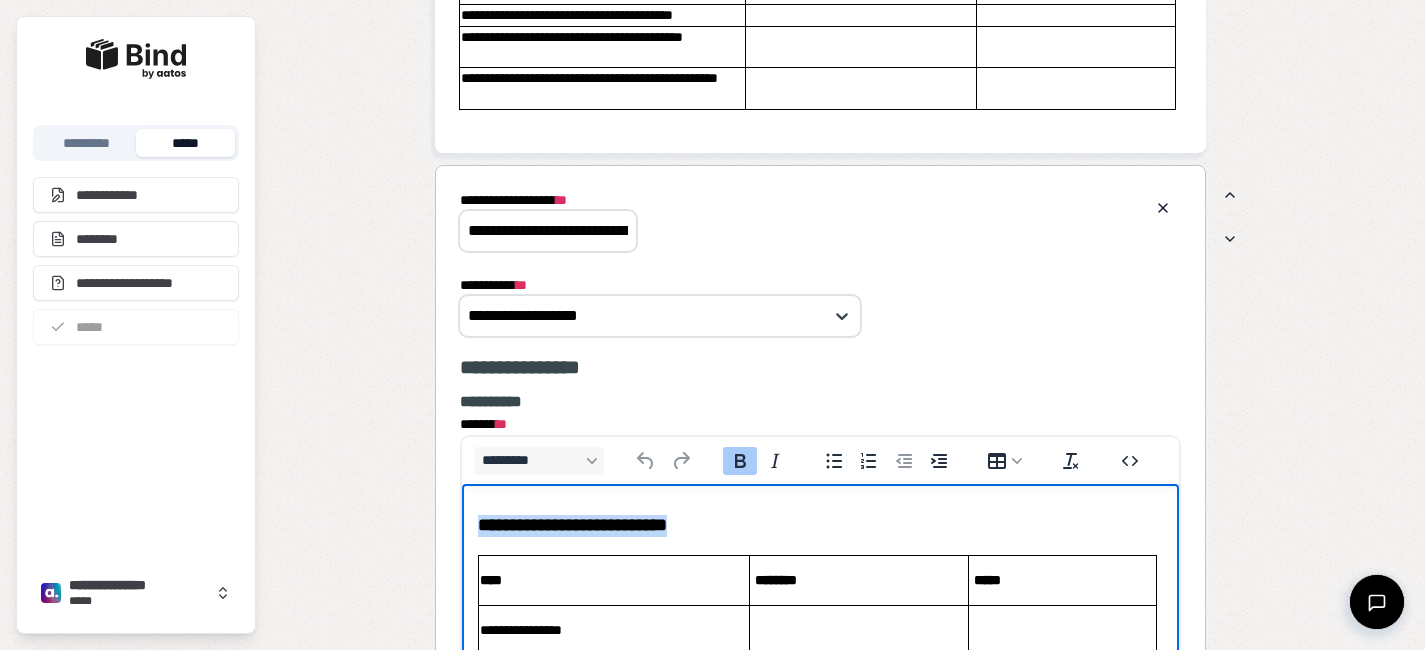 drag, startPoint x: 751, startPoint y: 523, endPoint x: 468, endPoint y: 521, distance: 283.00708 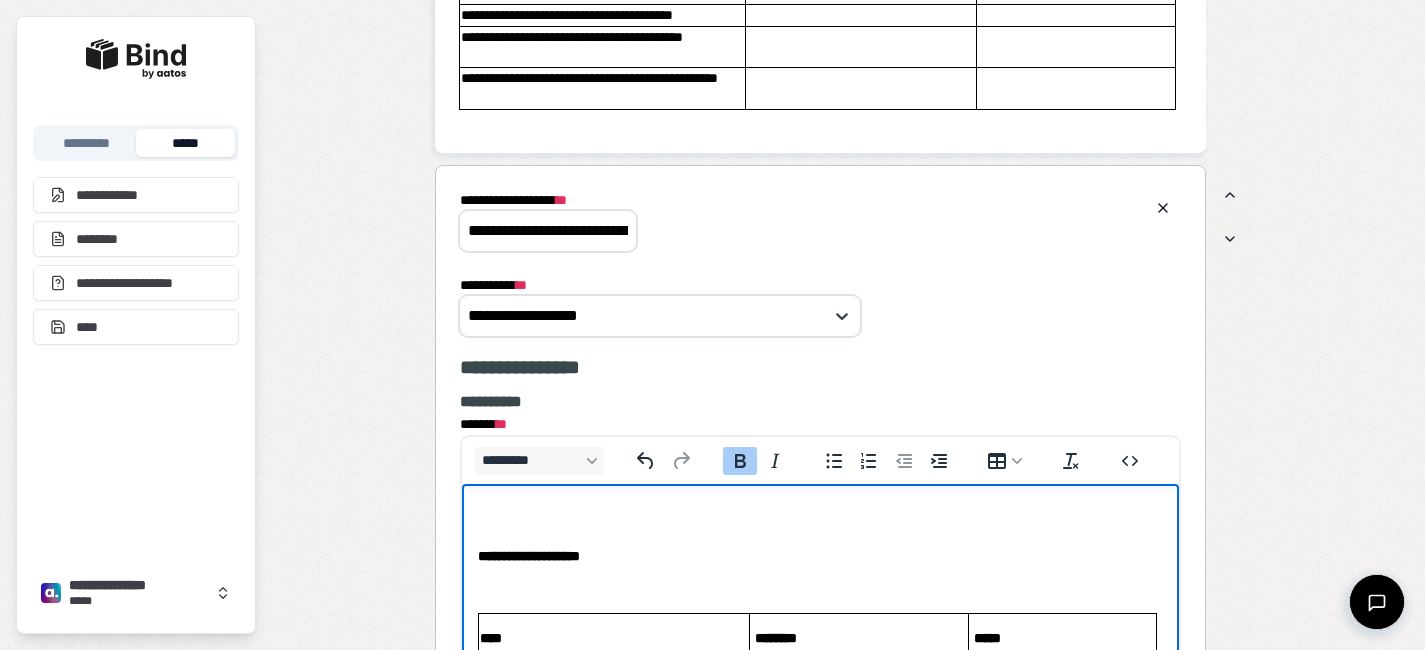 click on "**********" at bounding box center [529, 556] 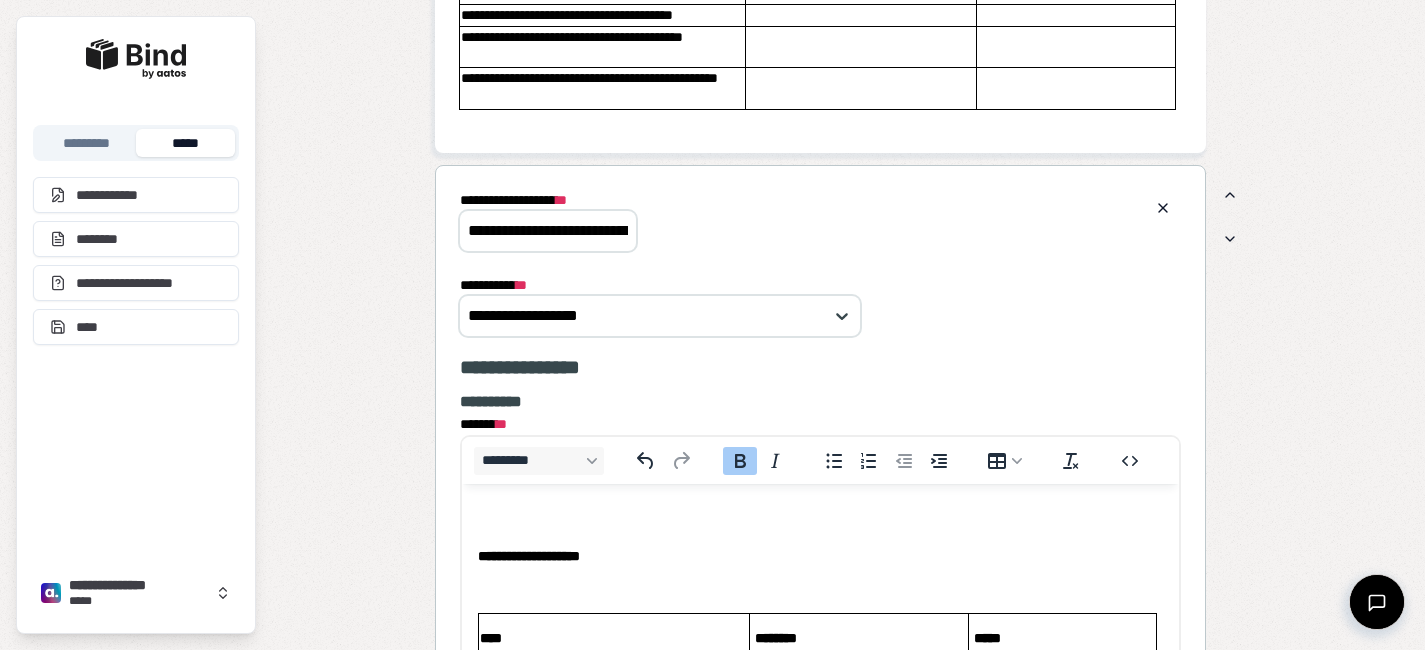 click on "*********" at bounding box center [539, 460] 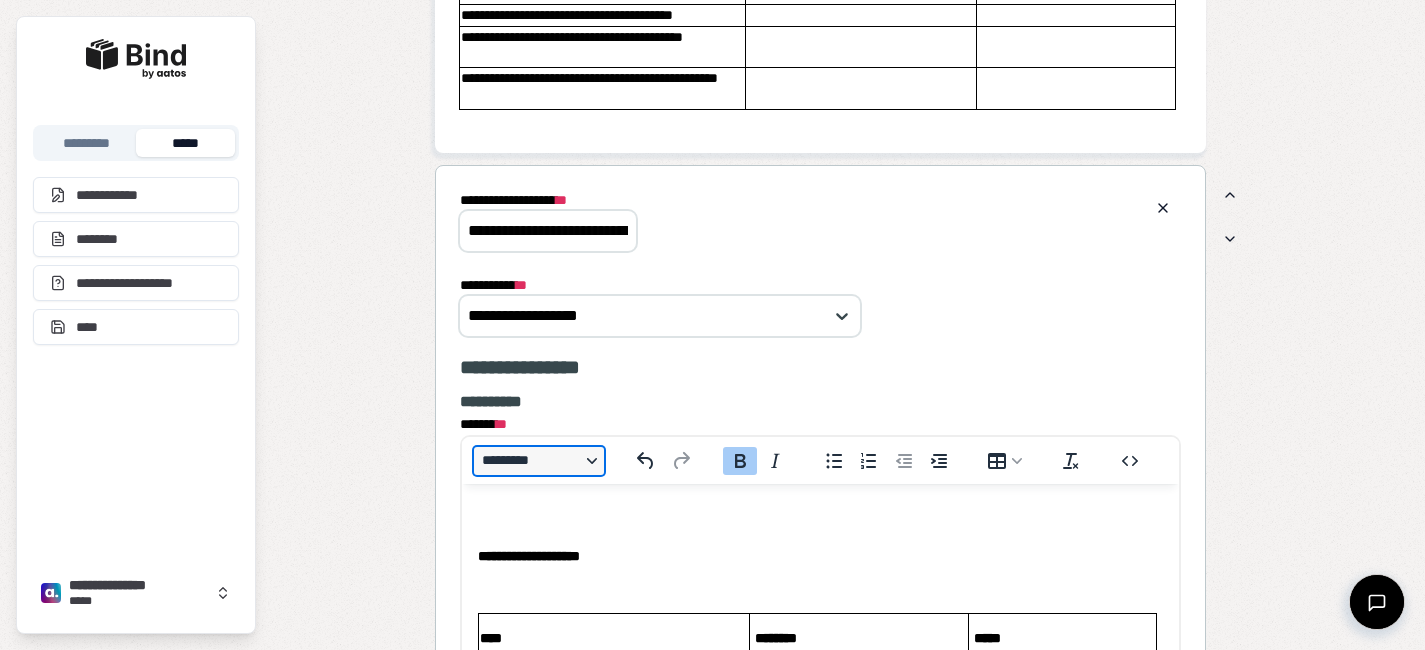 click on "*********" at bounding box center [539, 461] 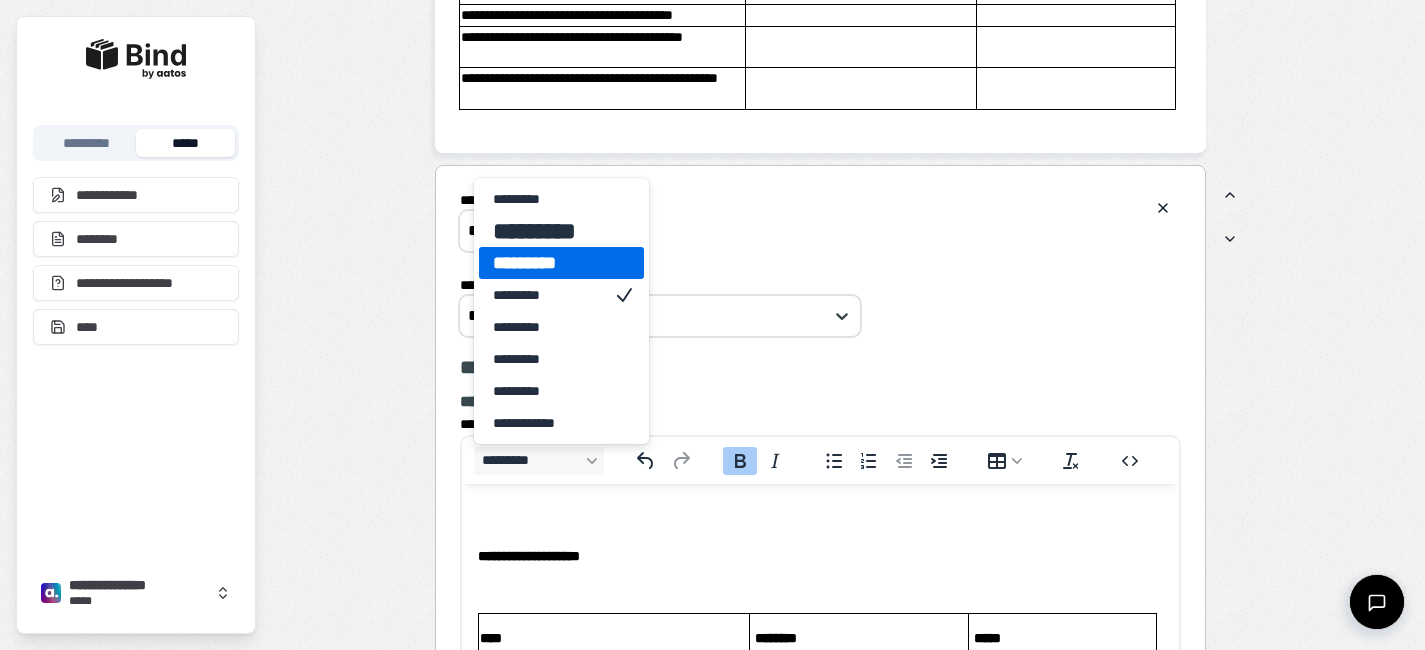 click on "*********" at bounding box center [547, 263] 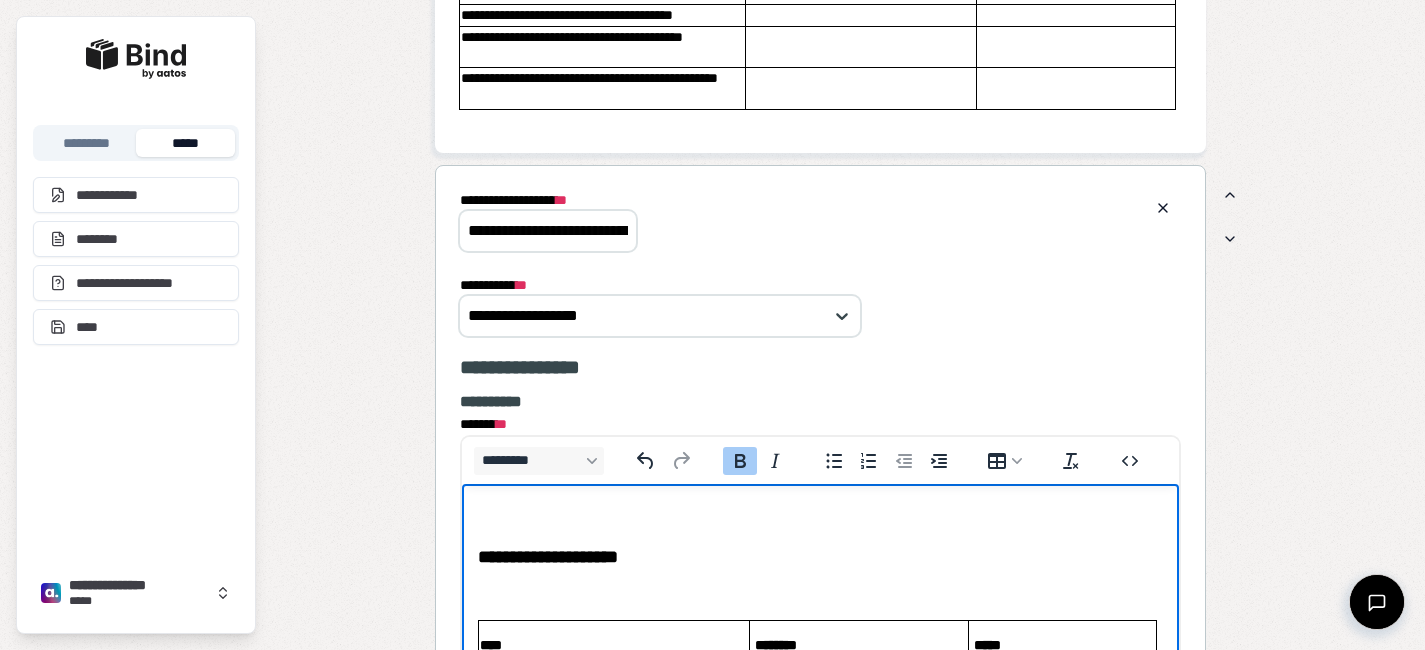 click on "**********" at bounding box center [548, 557] 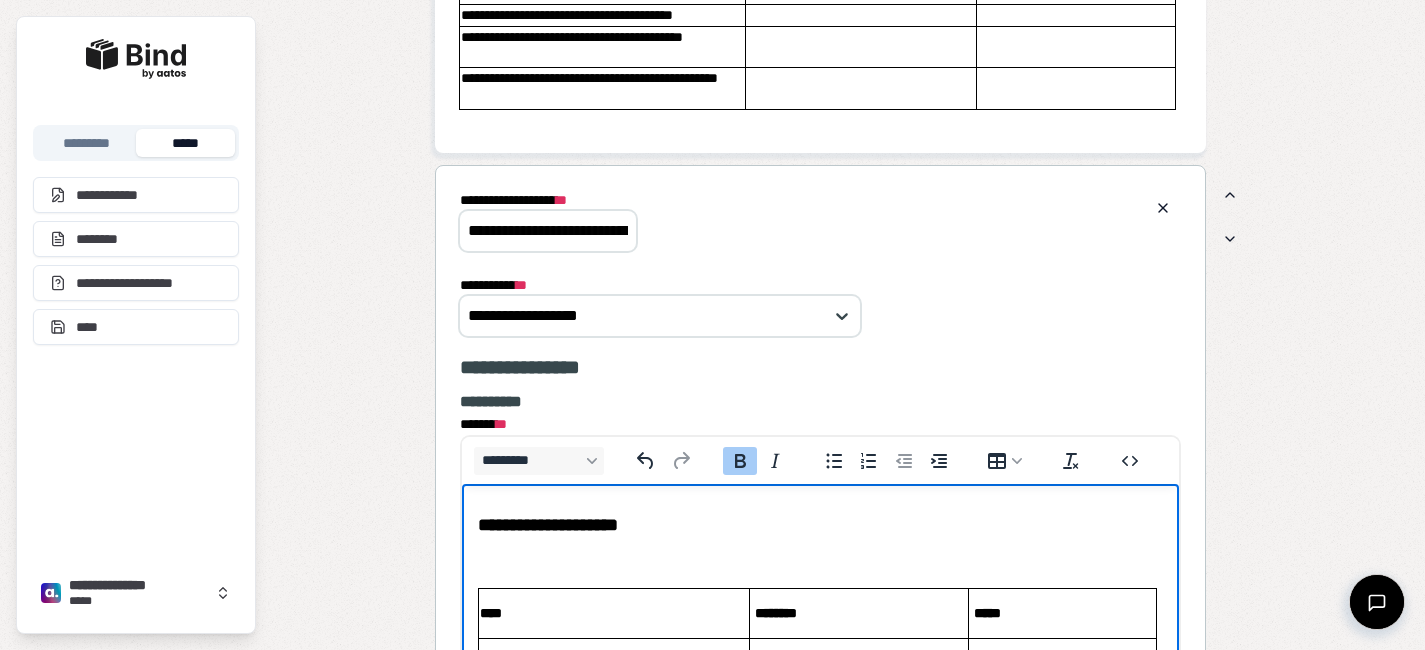 click at bounding box center [820, 564] 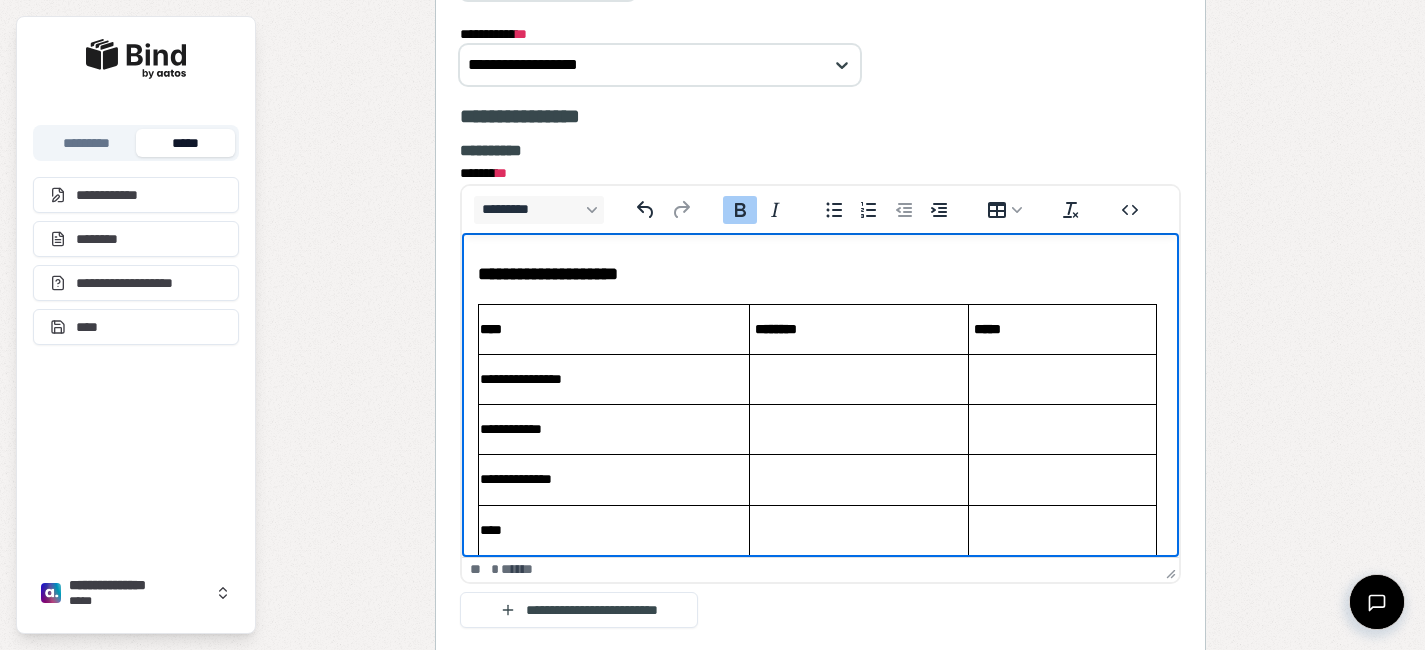 scroll, scrollTop: 2659, scrollLeft: 0, axis: vertical 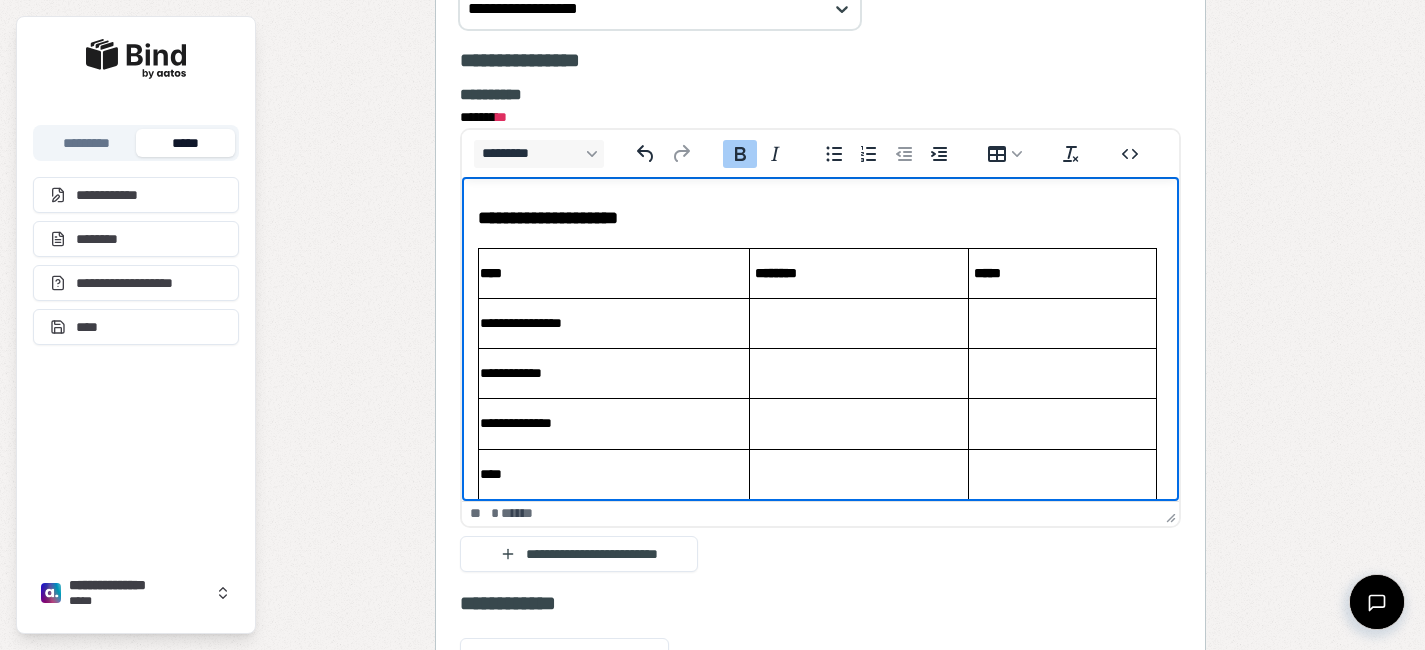 click on "********" at bounding box center [776, 273] 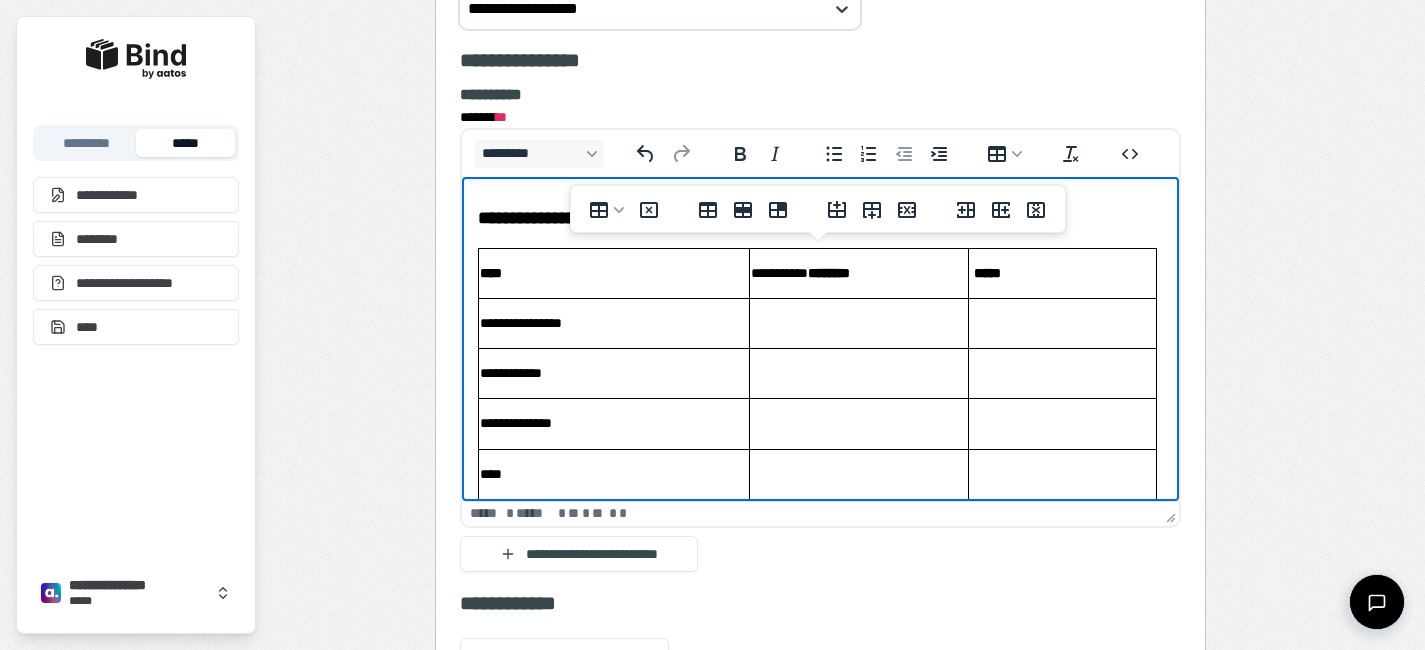 click on "**********" at bounding box center [859, 273] 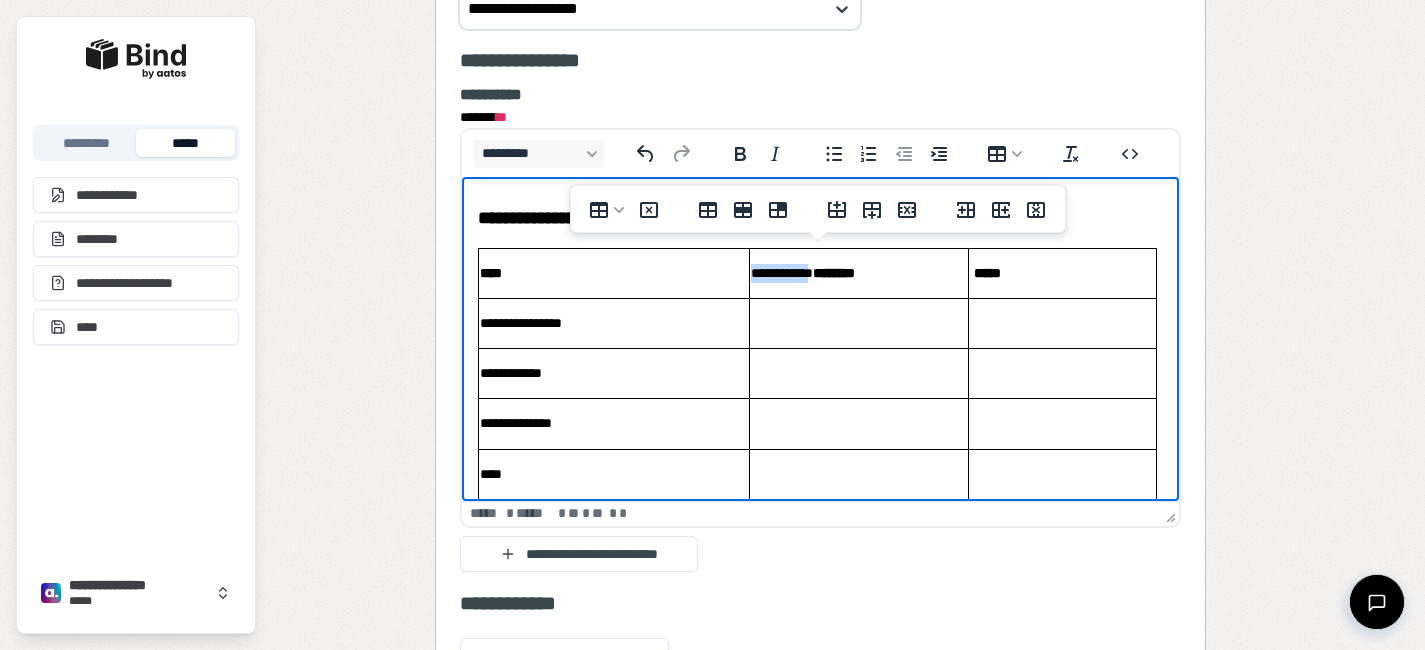 drag, startPoint x: 831, startPoint y: 277, endPoint x: 754, endPoint y: 275, distance: 77.02597 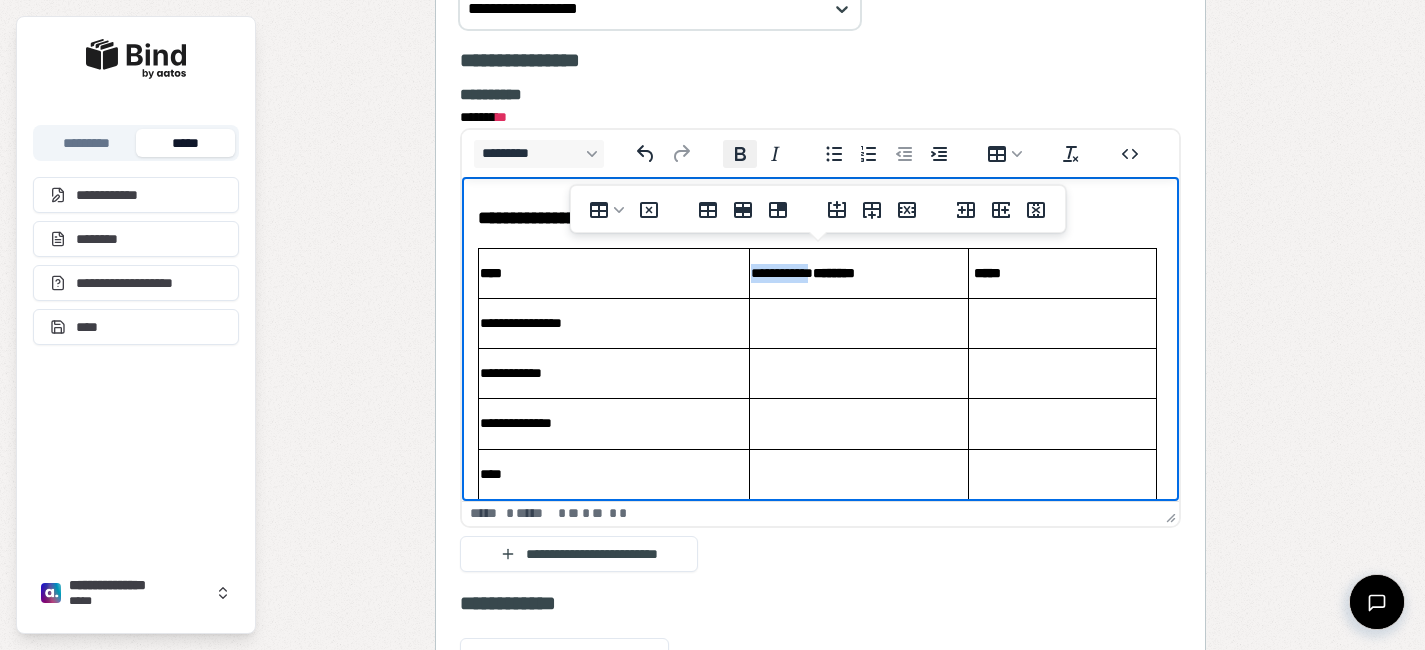 click on "******* * ********* ***** * ***** * ** * ** * *" at bounding box center (740, 154) 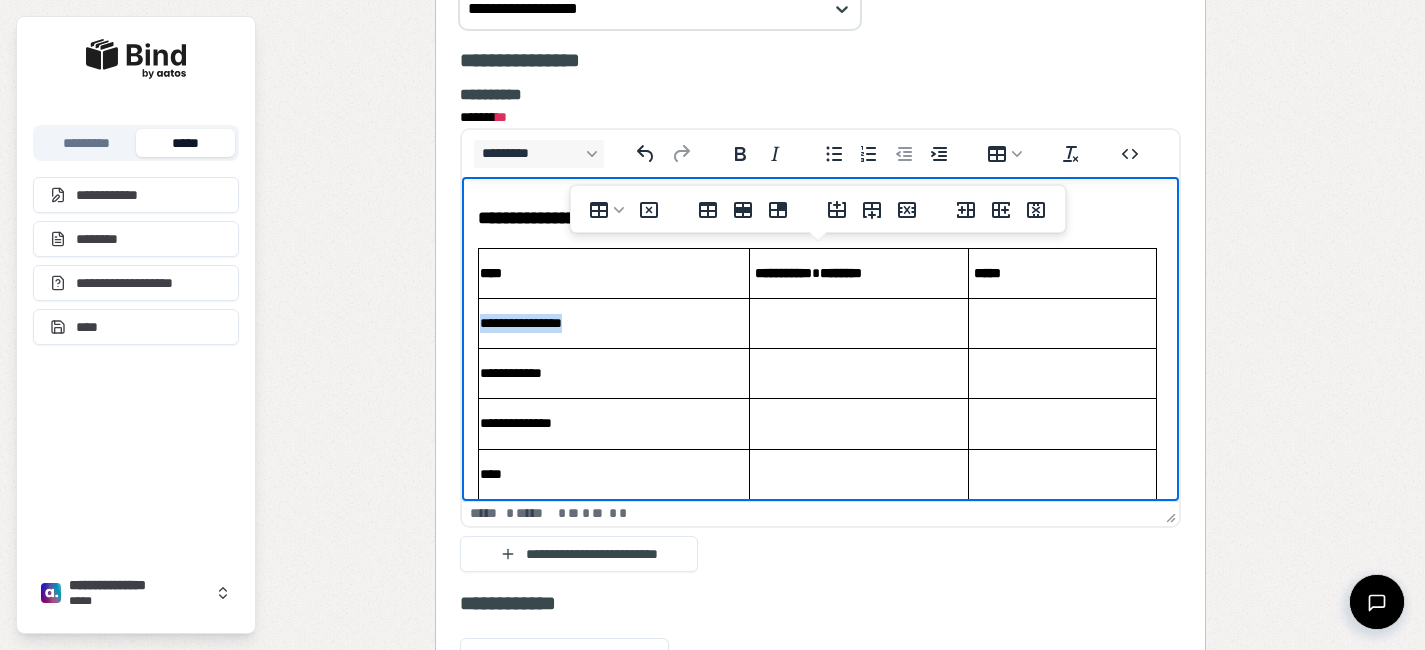 drag, startPoint x: 596, startPoint y: 325, endPoint x: 479, endPoint y: 322, distance: 117.03845 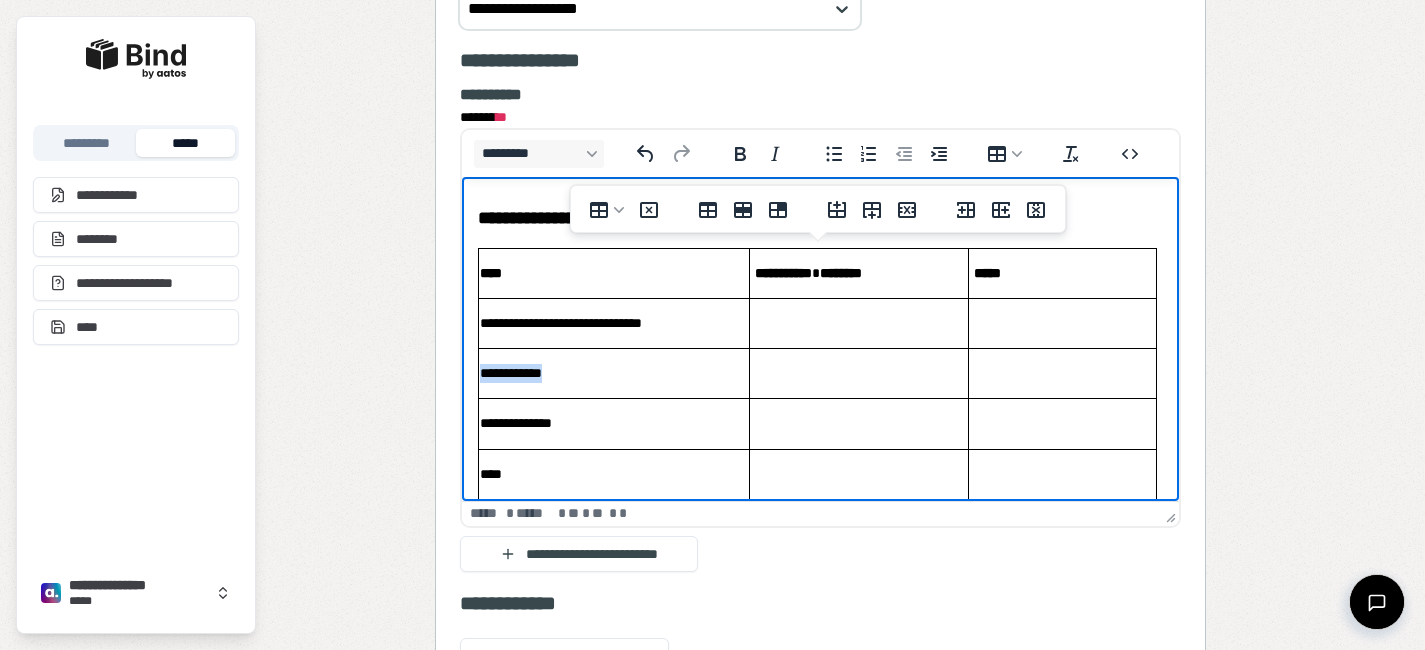 drag, startPoint x: 595, startPoint y: 382, endPoint x: 484, endPoint y: 376, distance: 111.16204 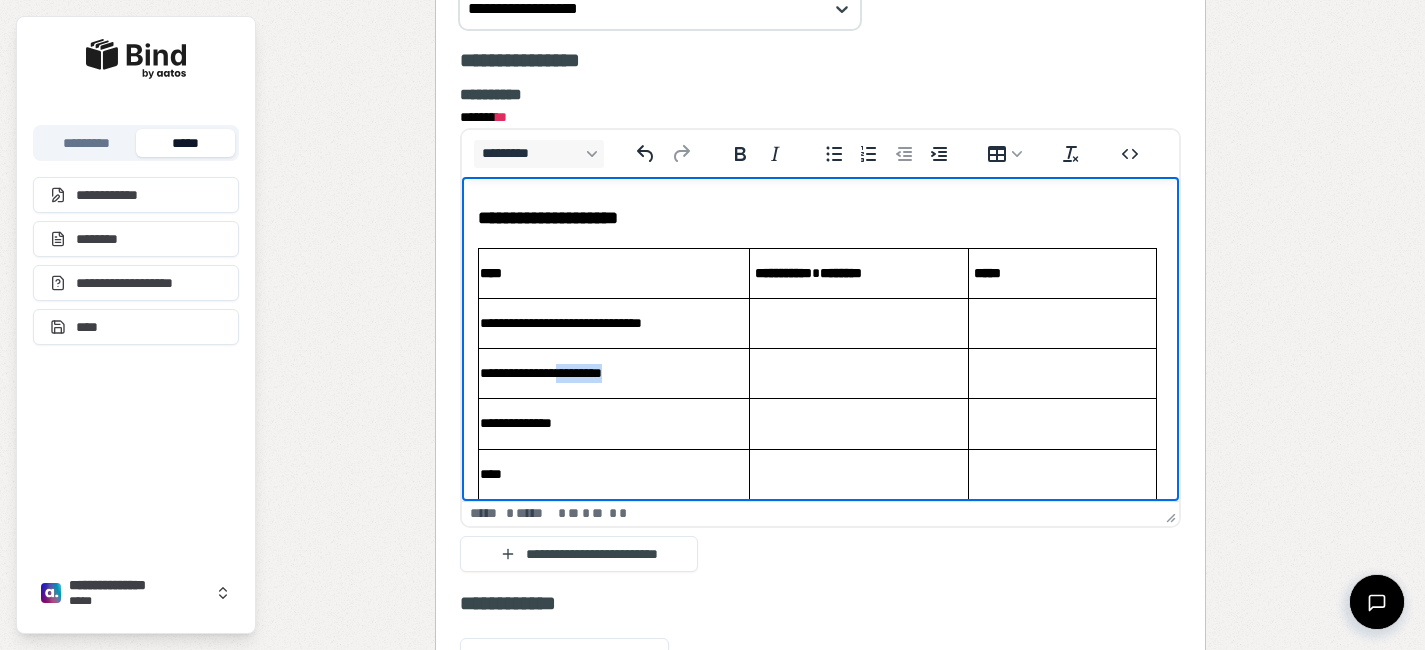 drag, startPoint x: 664, startPoint y: 374, endPoint x: 587, endPoint y: 370, distance: 77.10383 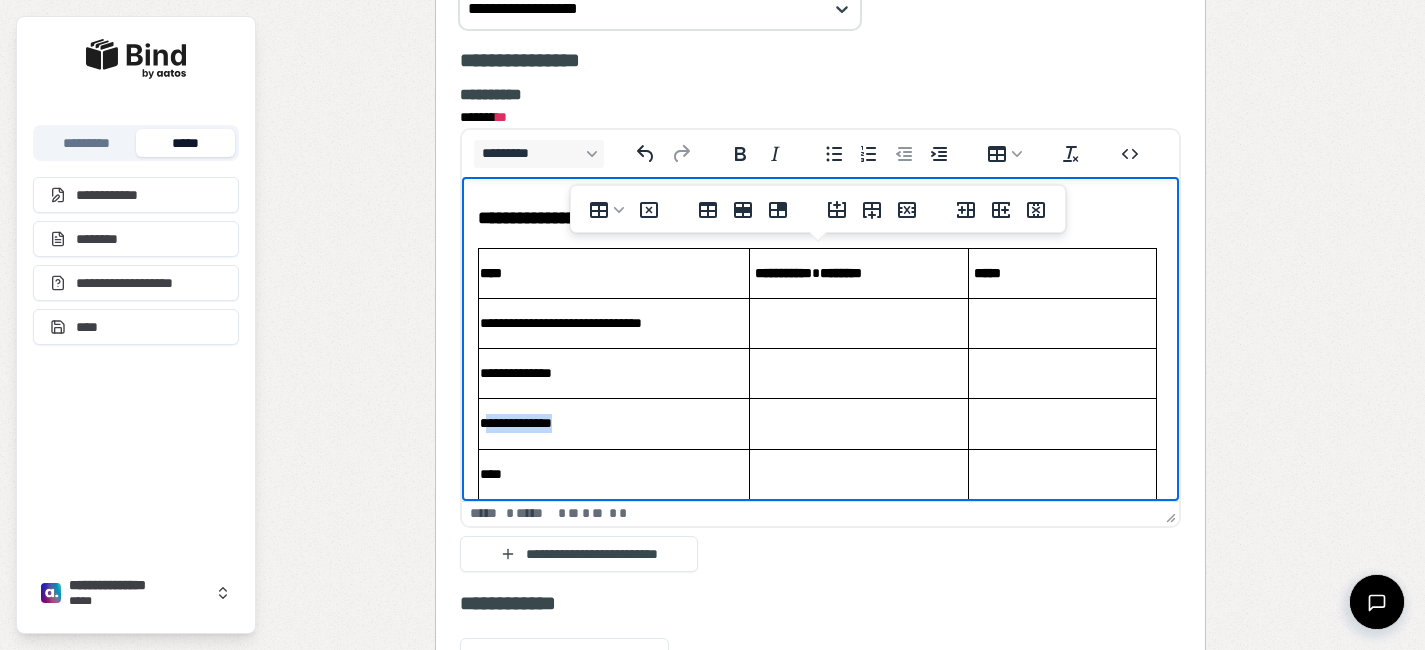 drag, startPoint x: 591, startPoint y: 424, endPoint x: 482, endPoint y: 418, distance: 109.165016 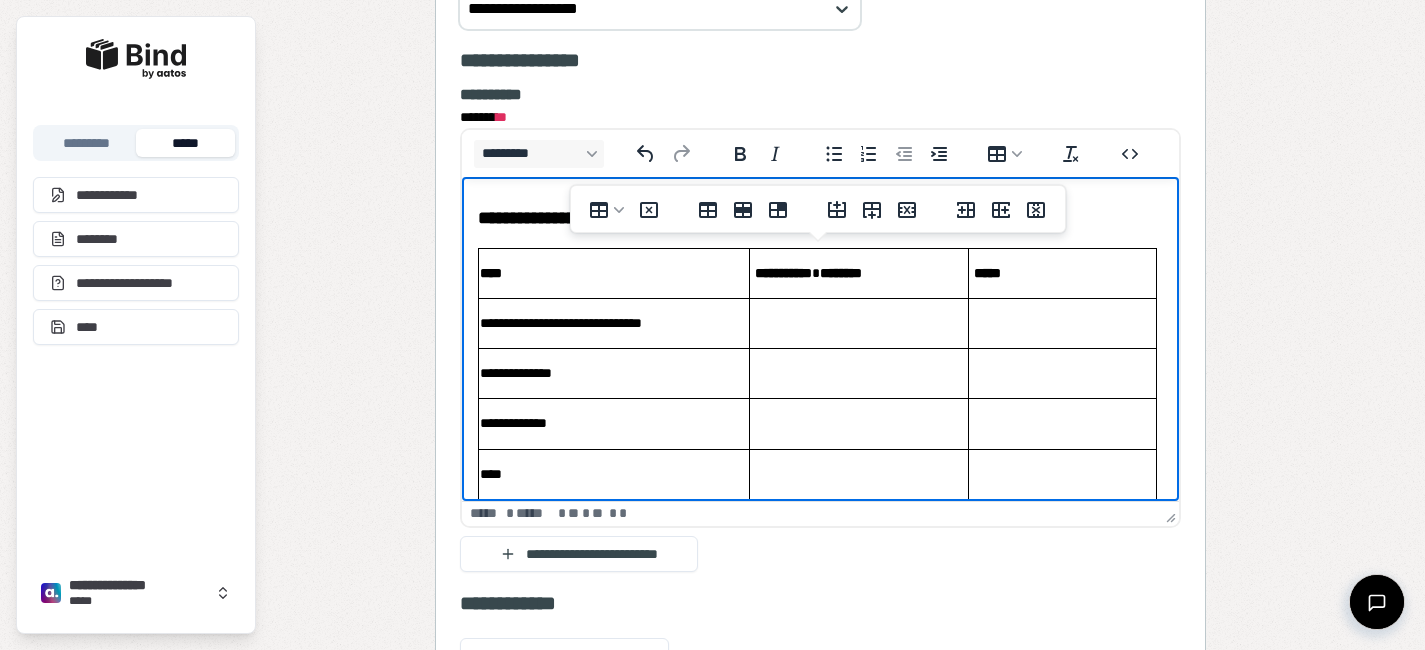 click on "****" at bounding box center (614, 474) 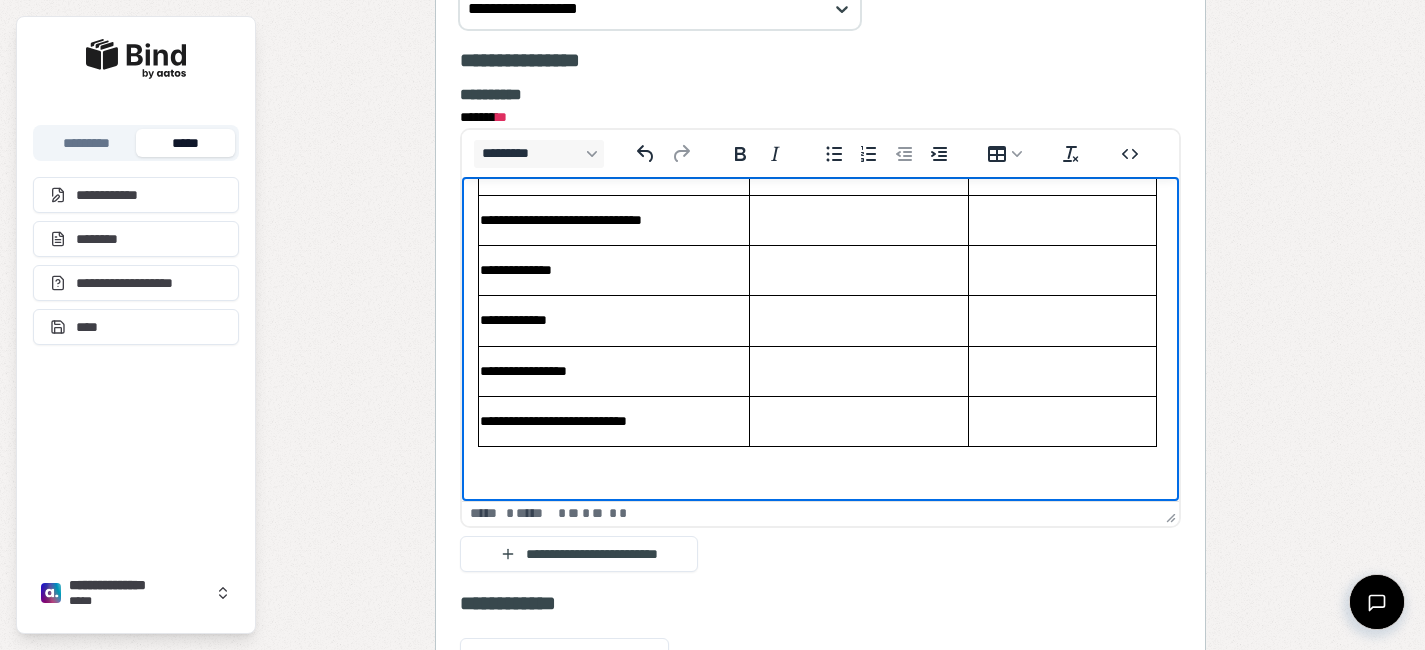 scroll, scrollTop: 107, scrollLeft: 0, axis: vertical 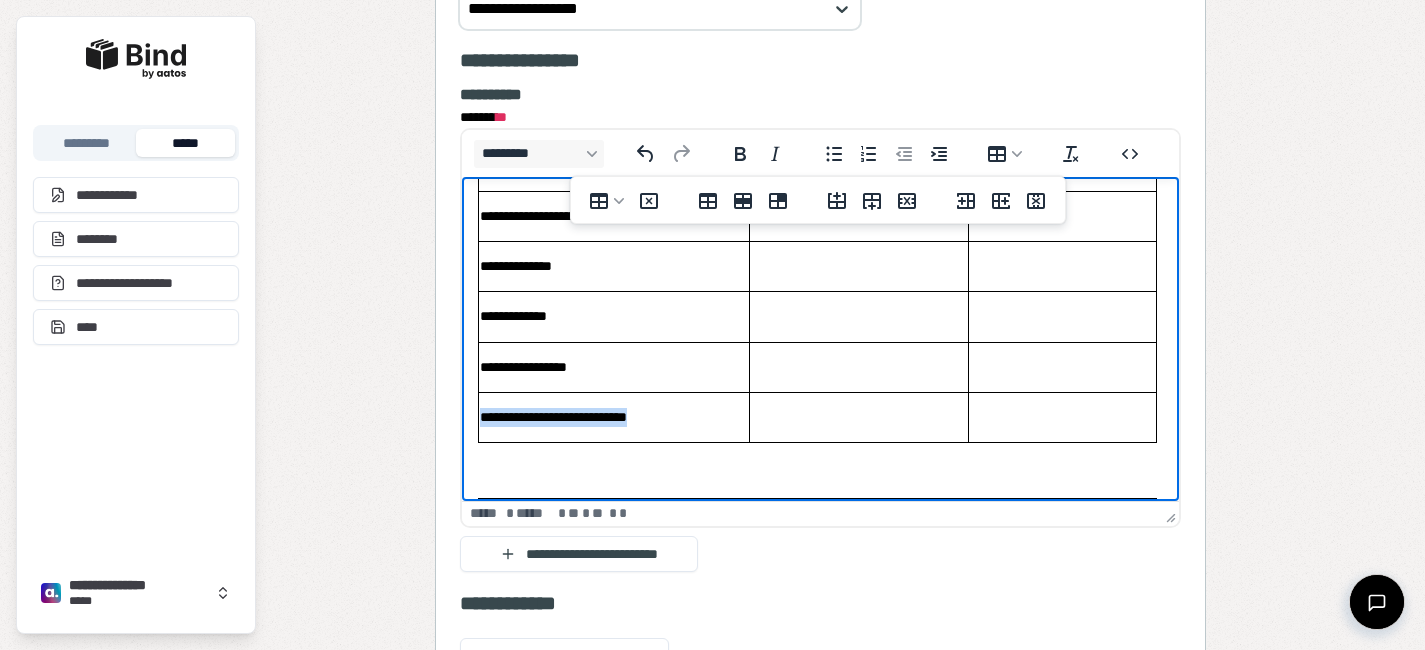drag, startPoint x: 663, startPoint y: 415, endPoint x: 482, endPoint y: 415, distance: 181 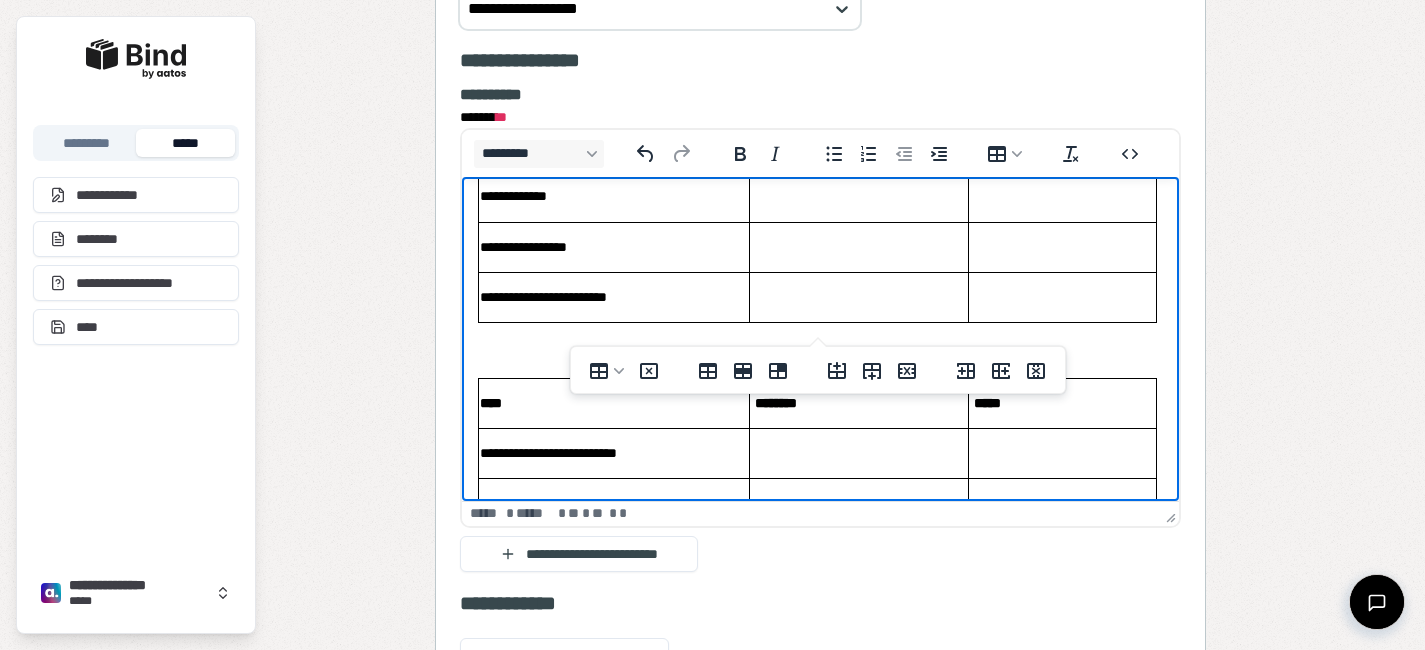 scroll, scrollTop: 236, scrollLeft: 0, axis: vertical 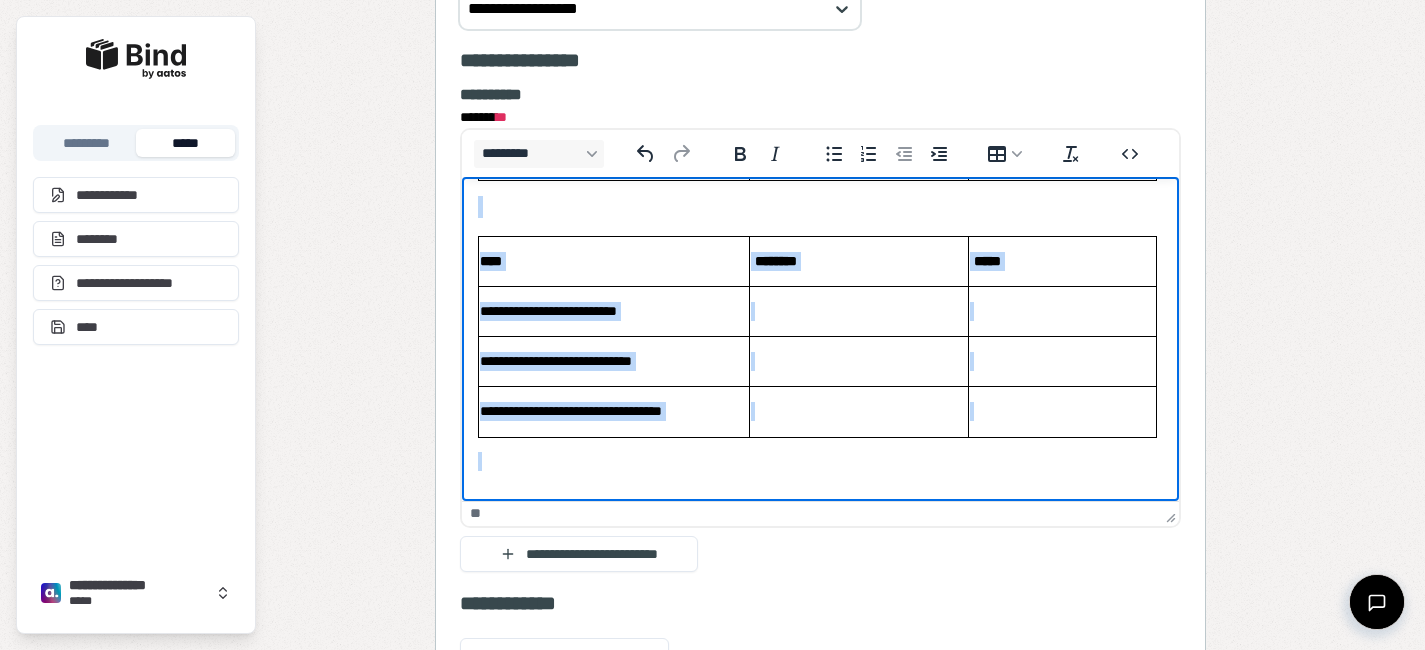 drag, startPoint x: 507, startPoint y: 345, endPoint x: 665, endPoint y: 521, distance: 236.51639 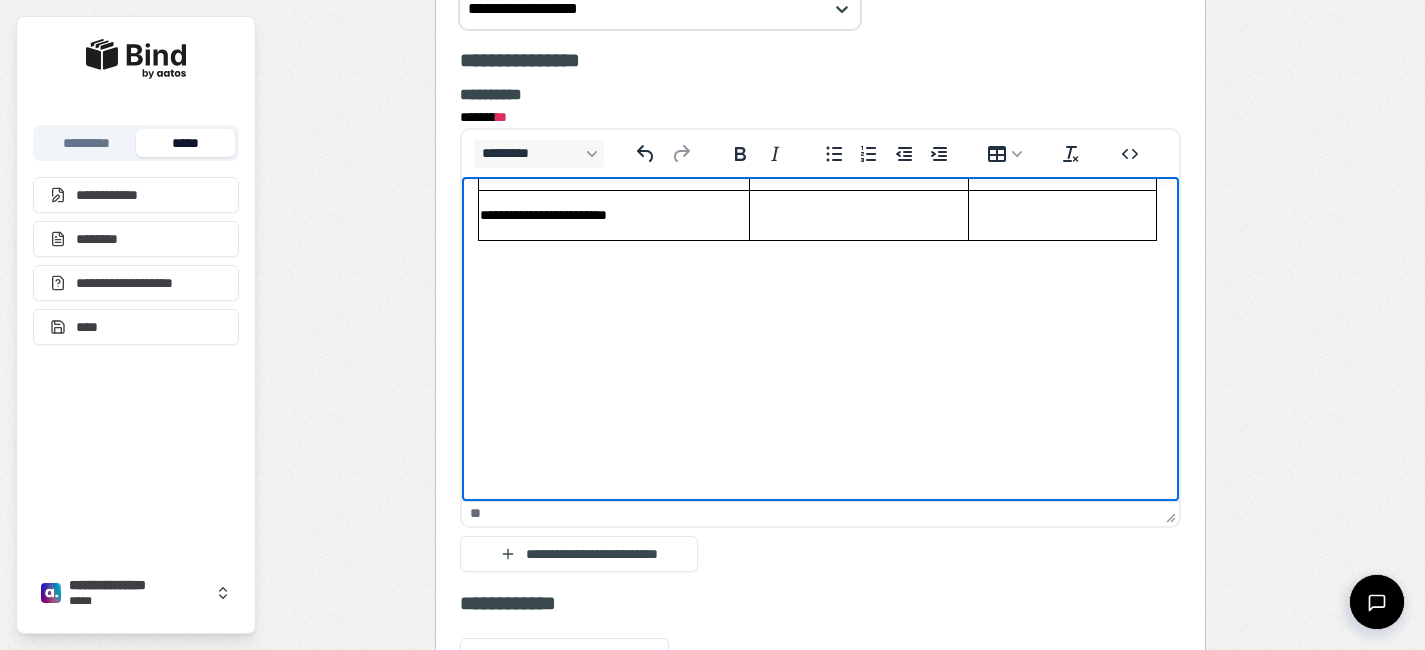 scroll, scrollTop: 308, scrollLeft: 0, axis: vertical 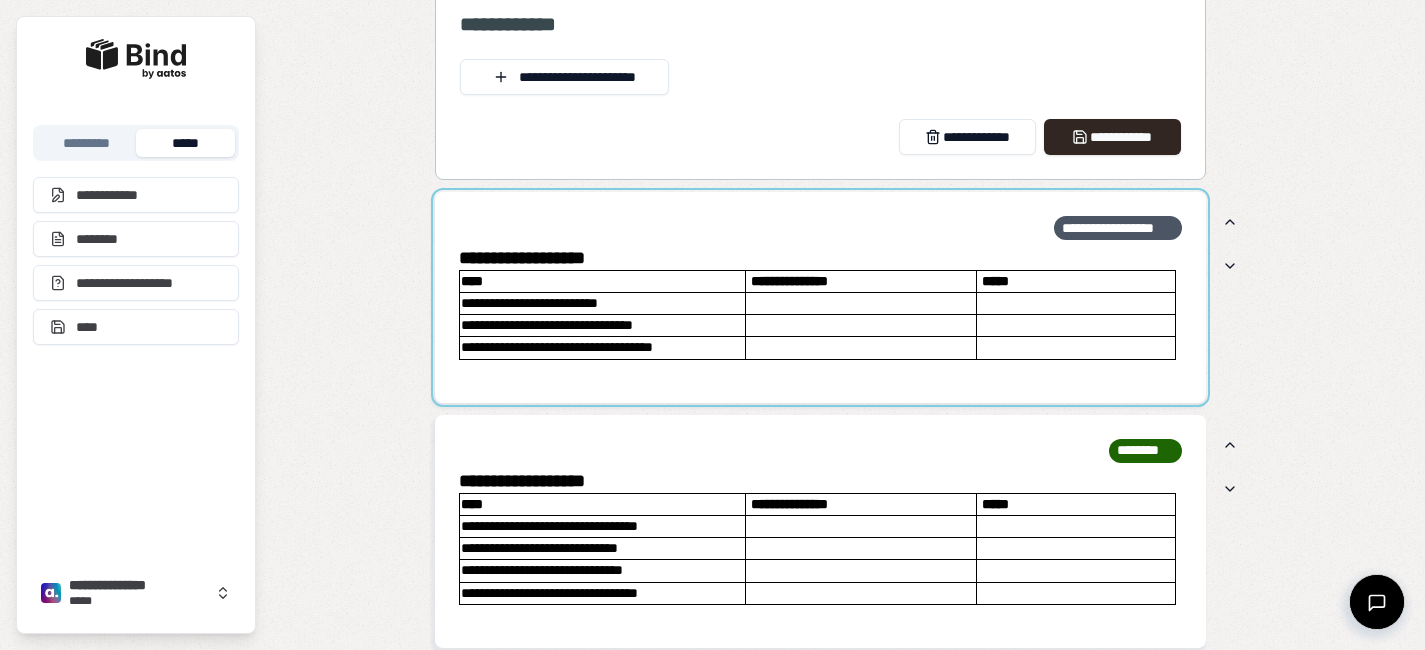 click at bounding box center [820, 297] 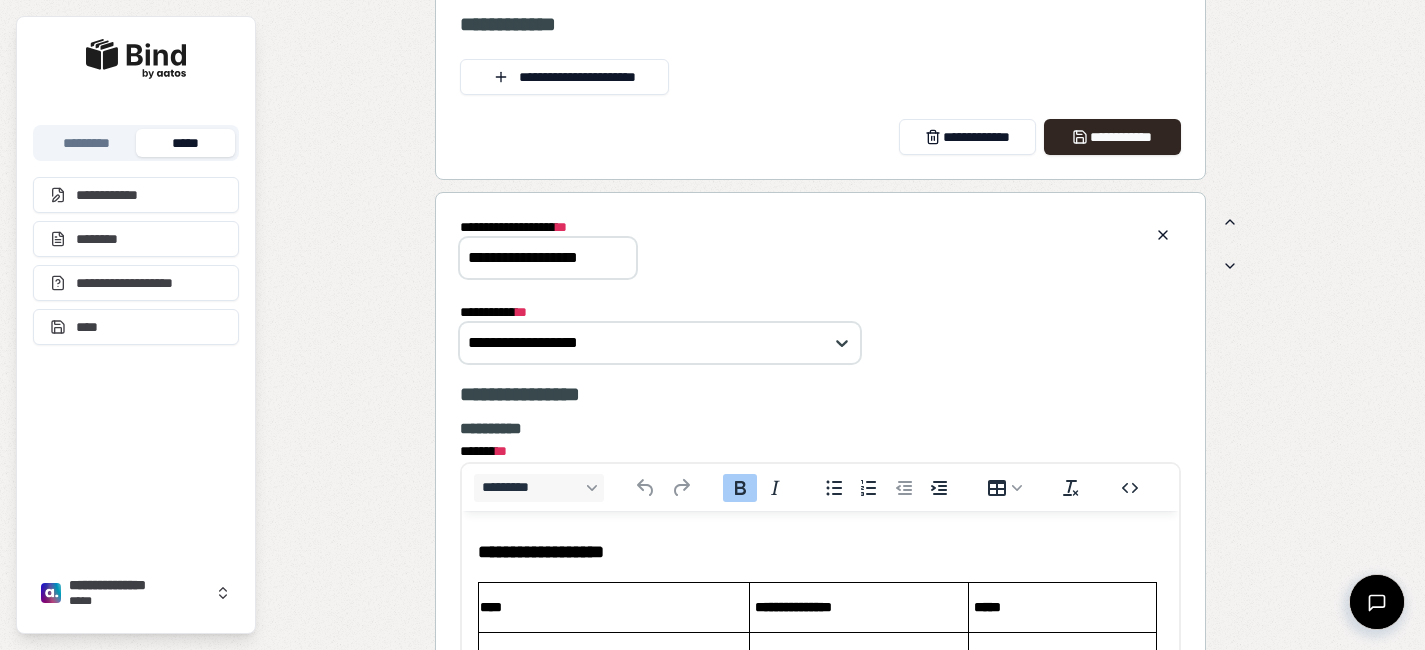 scroll, scrollTop: 0, scrollLeft: 0, axis: both 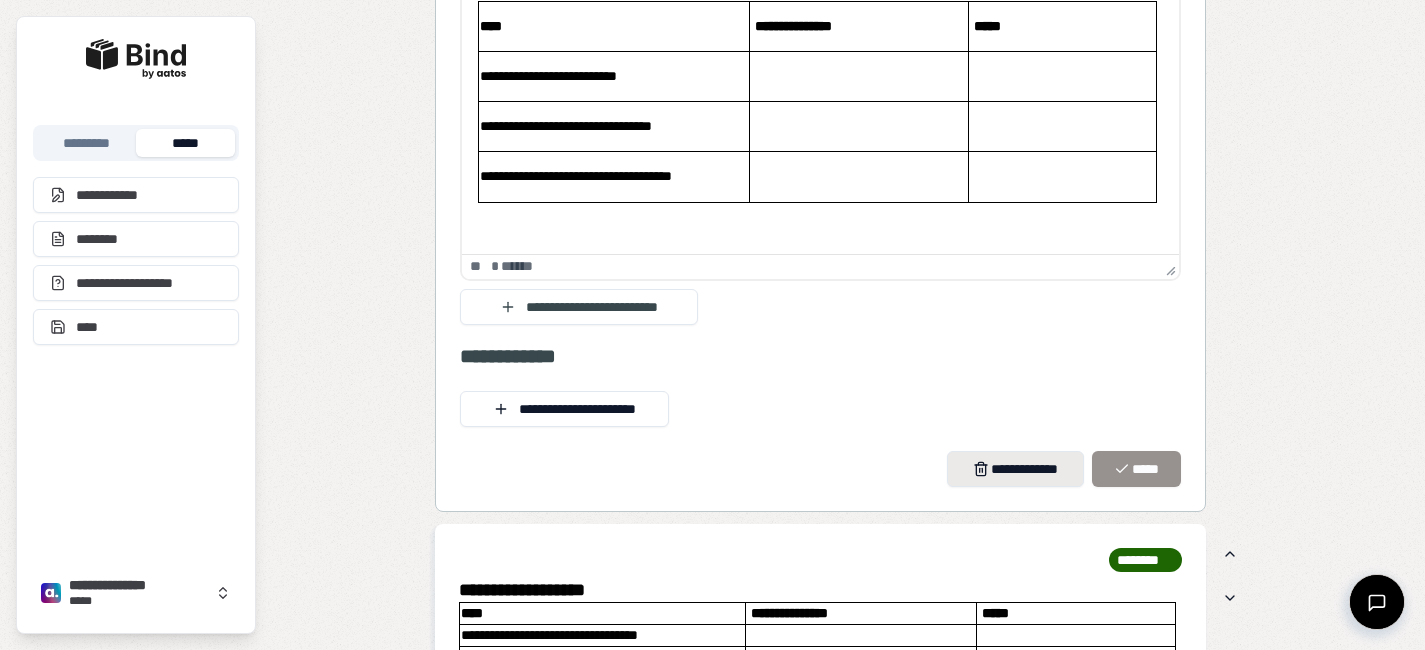 click on "**********" at bounding box center (1015, 469) 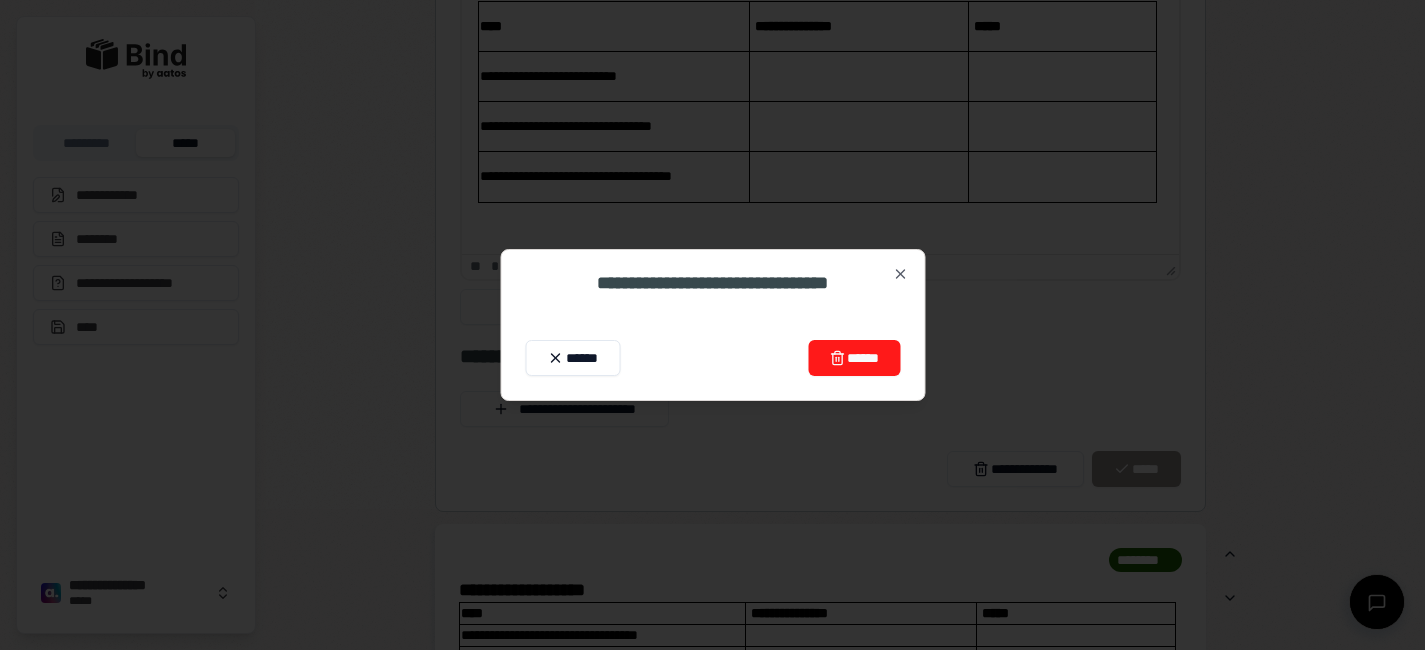 click on "******" at bounding box center [854, 358] 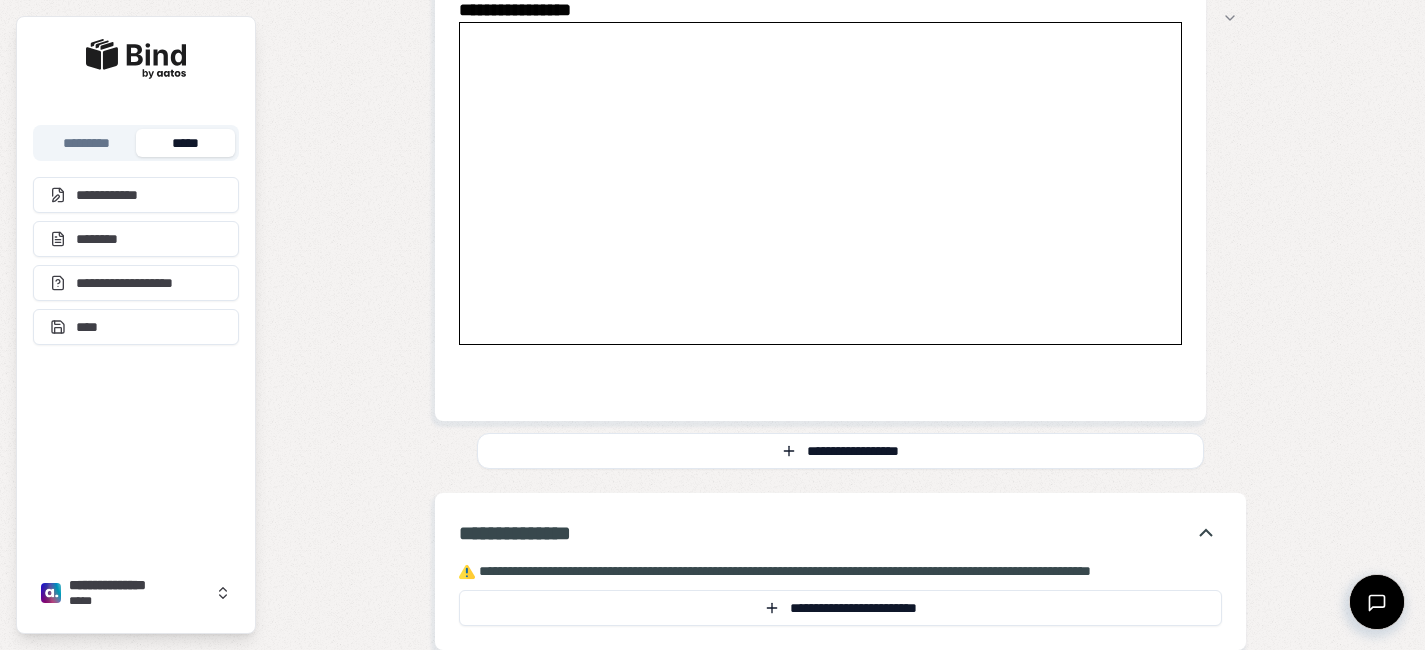 scroll, scrollTop: 3258, scrollLeft: 0, axis: vertical 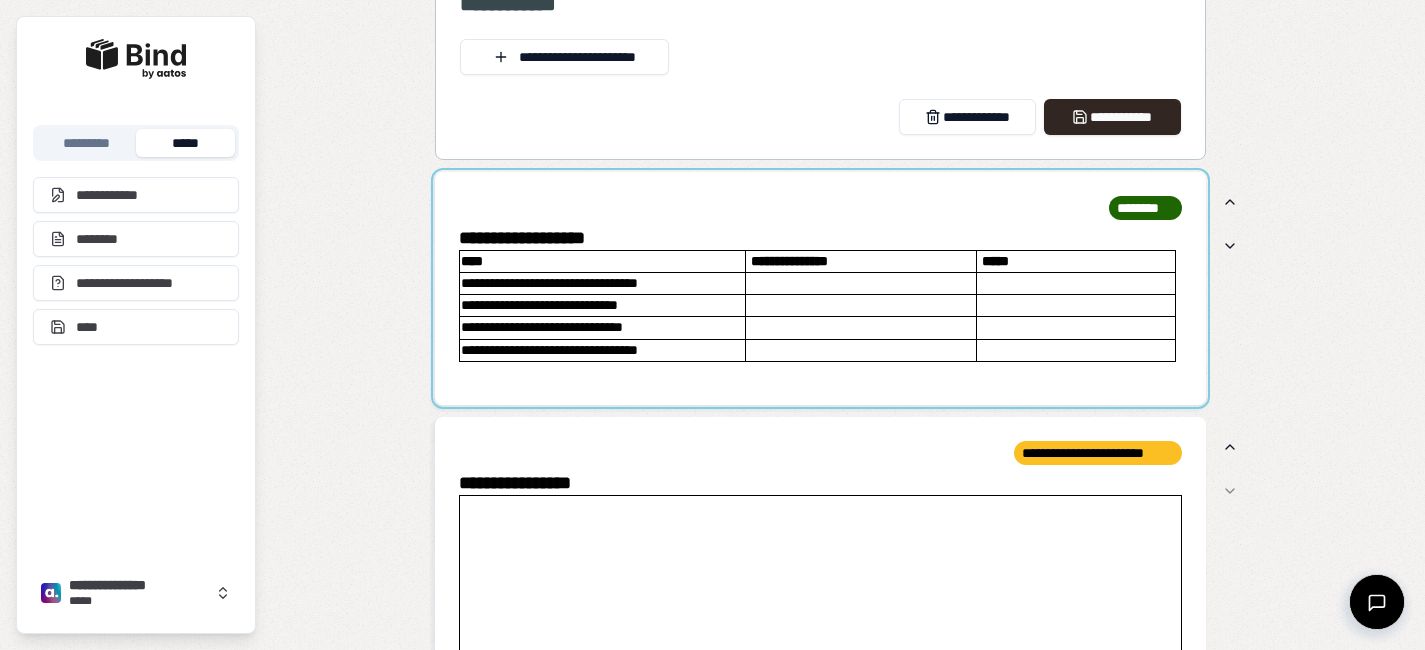 click at bounding box center [820, 288] 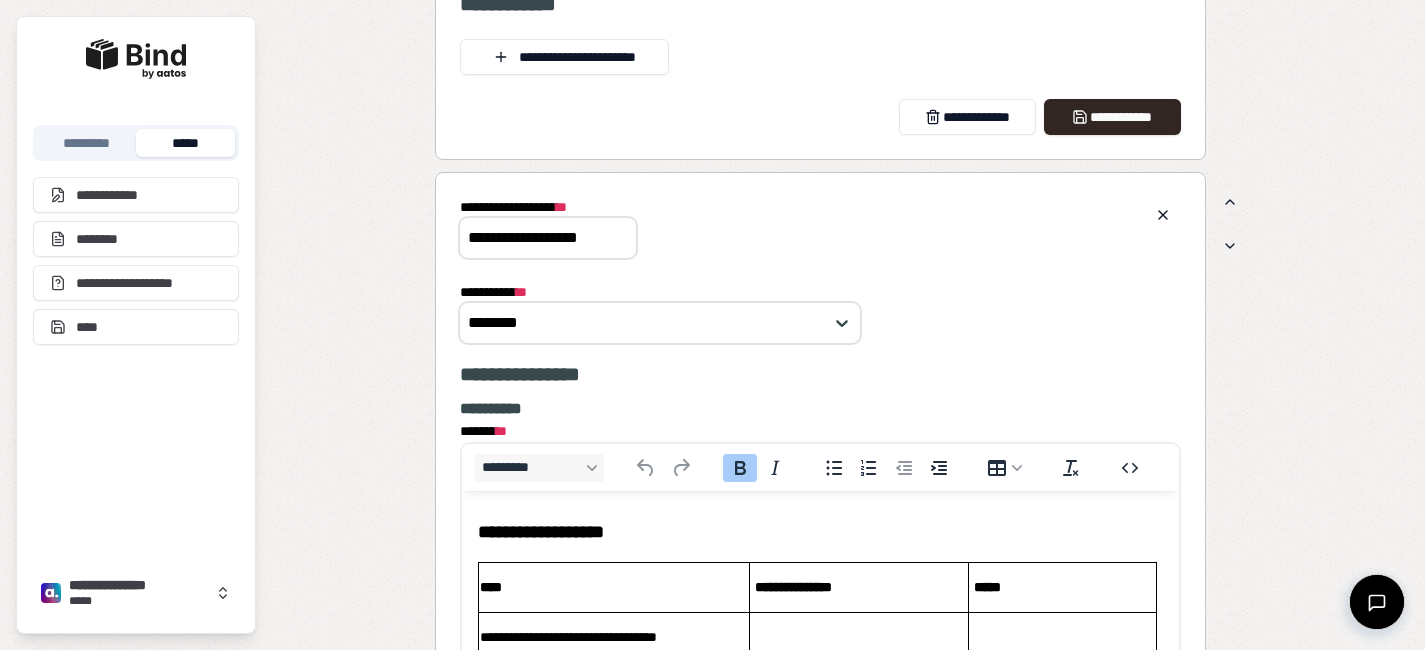 scroll, scrollTop: 0, scrollLeft: 0, axis: both 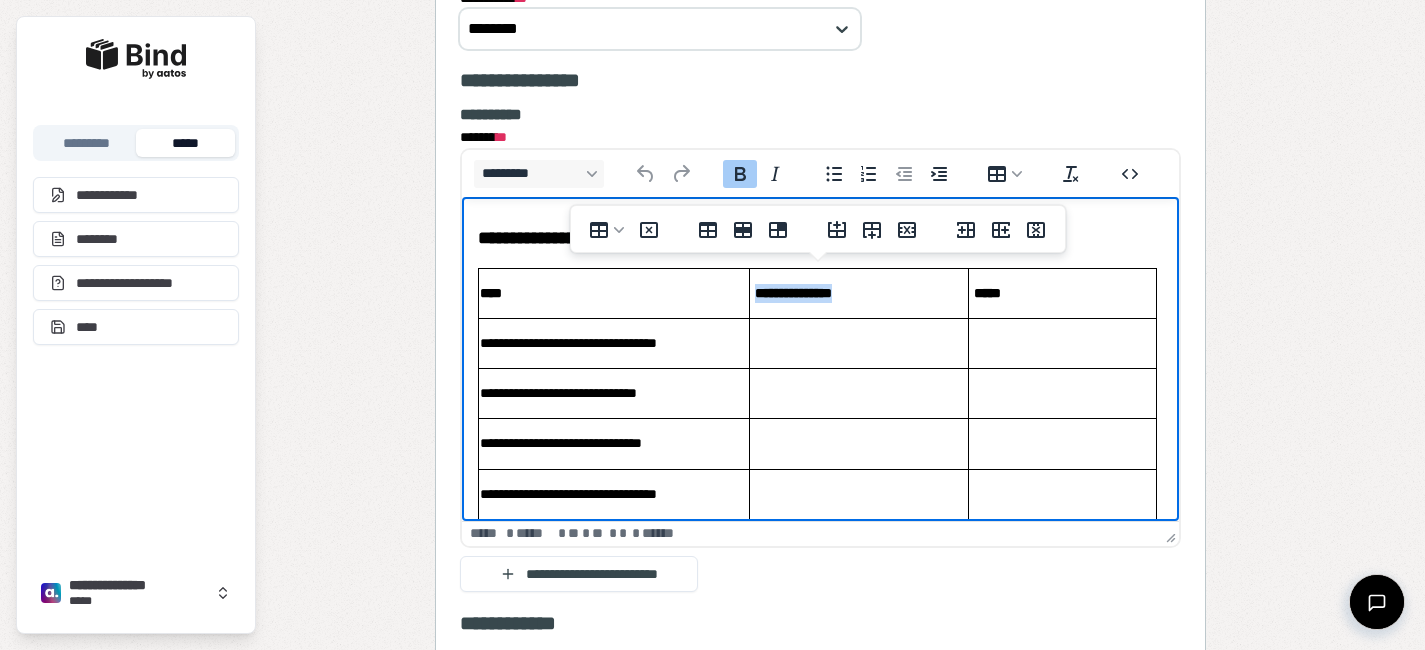 drag, startPoint x: 874, startPoint y: 292, endPoint x: 759, endPoint y: 291, distance: 115.00435 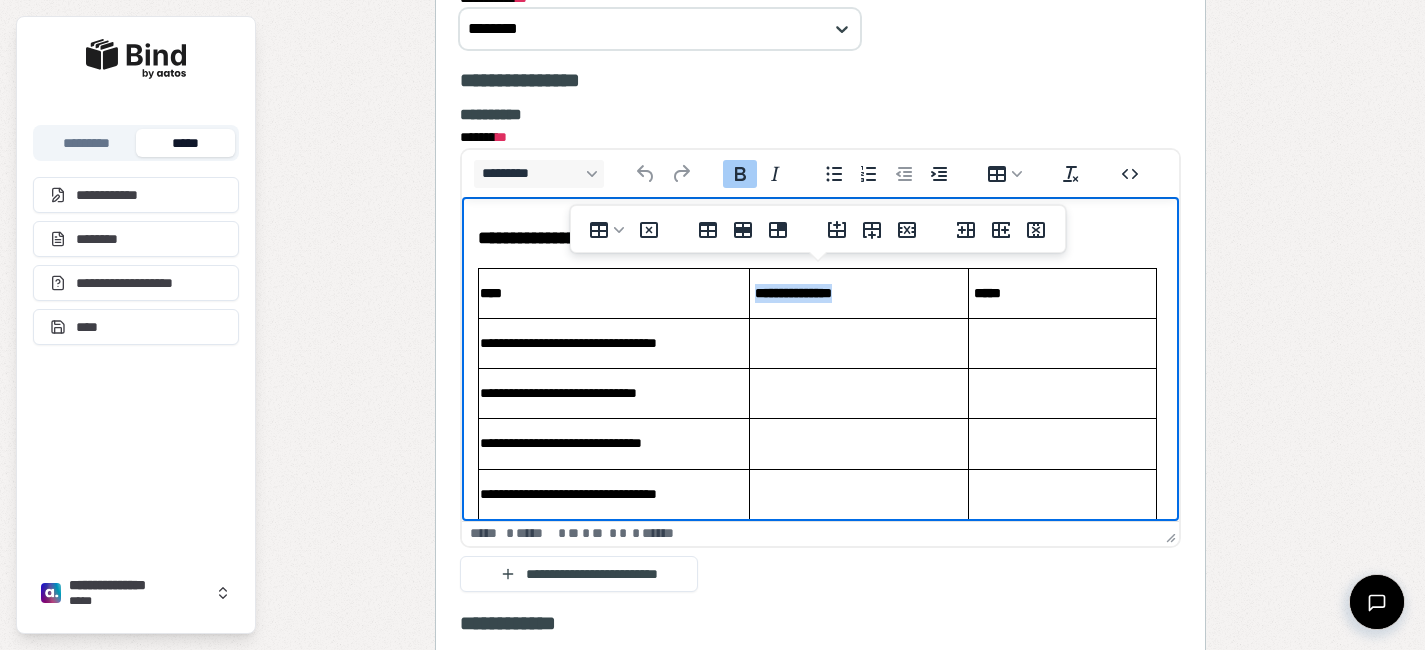 paste 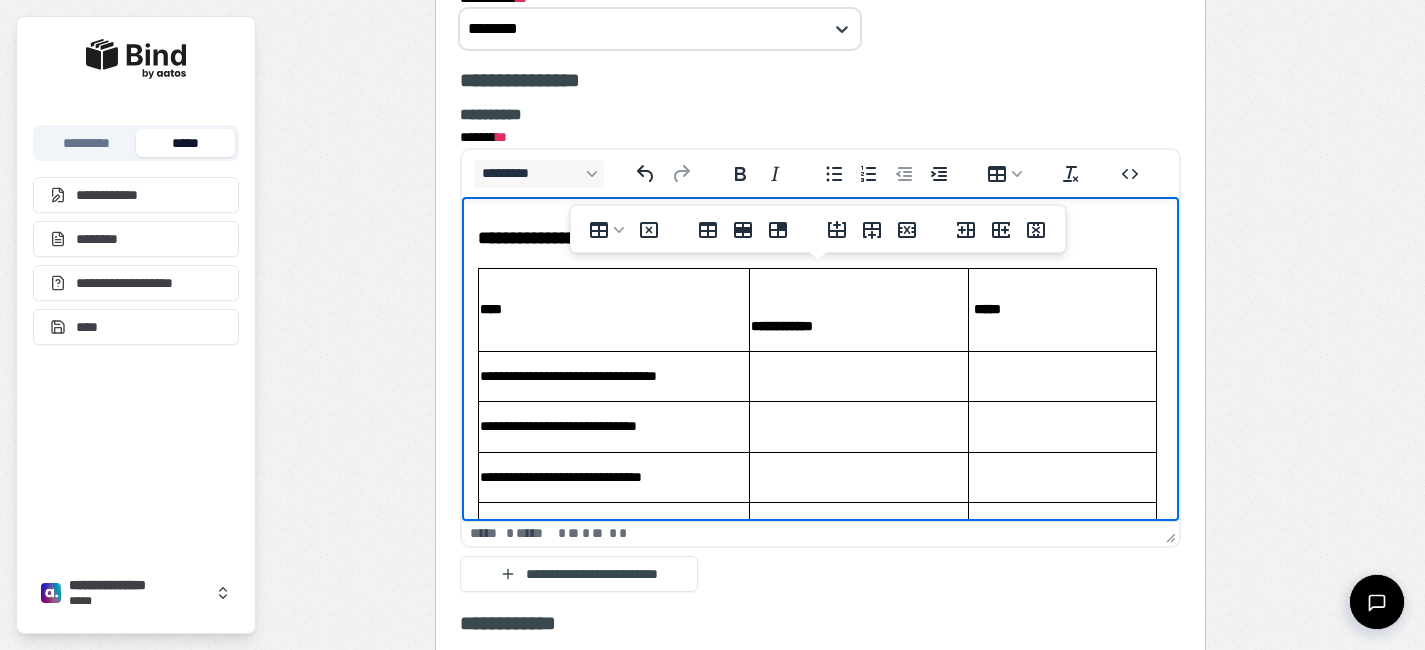 click on "**********" at bounding box center (782, 326) 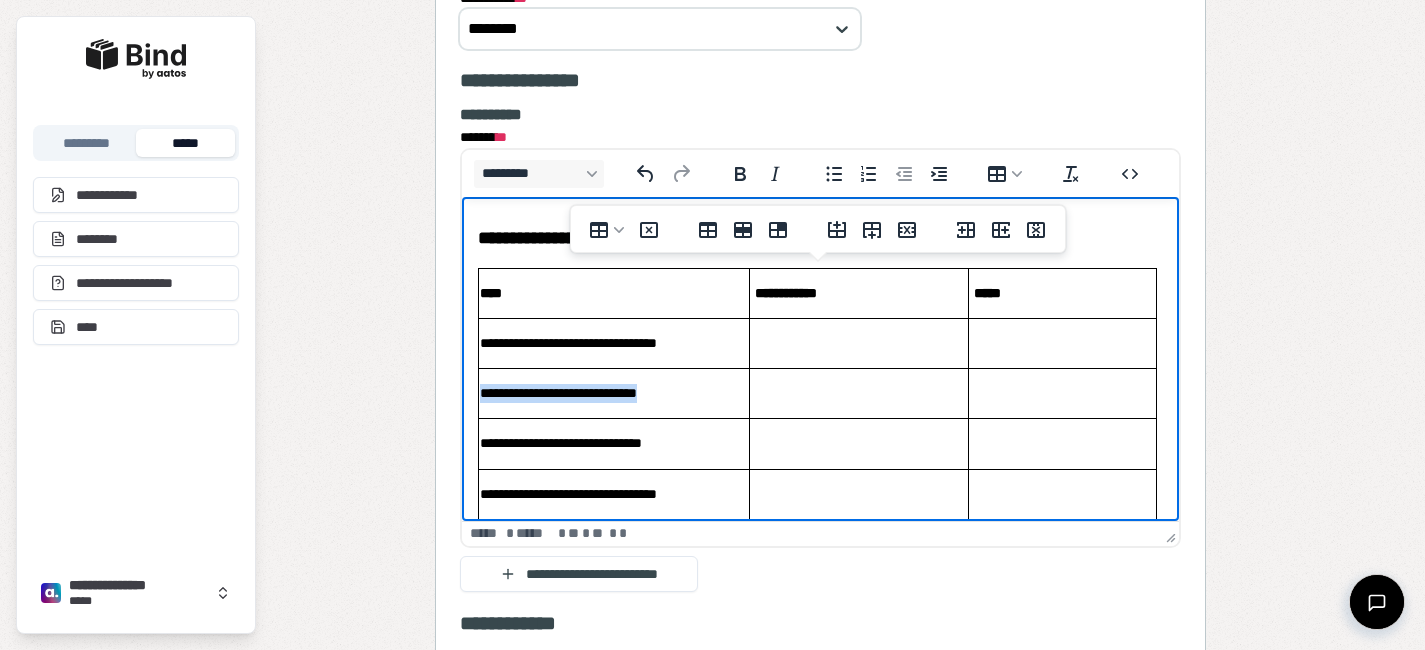 drag, startPoint x: 687, startPoint y: 389, endPoint x: 484, endPoint y: 397, distance: 203.15758 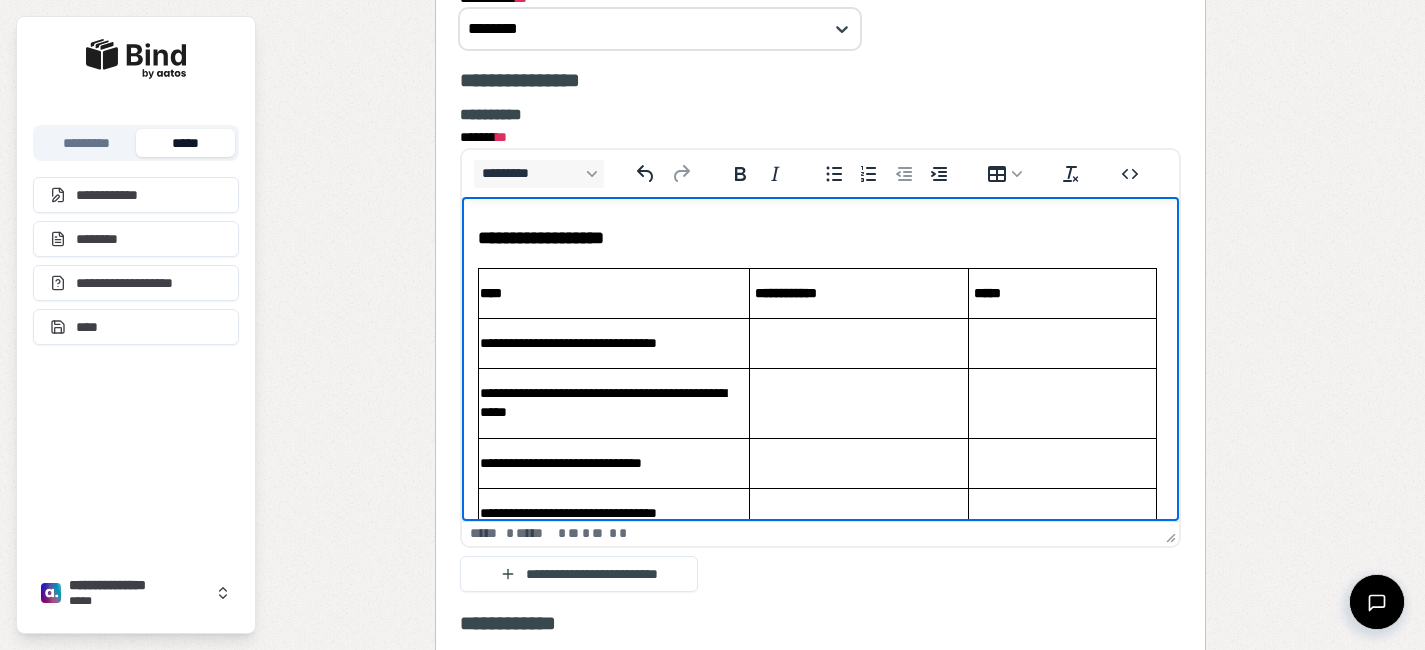 click on "**********" at bounding box center (614, 463) 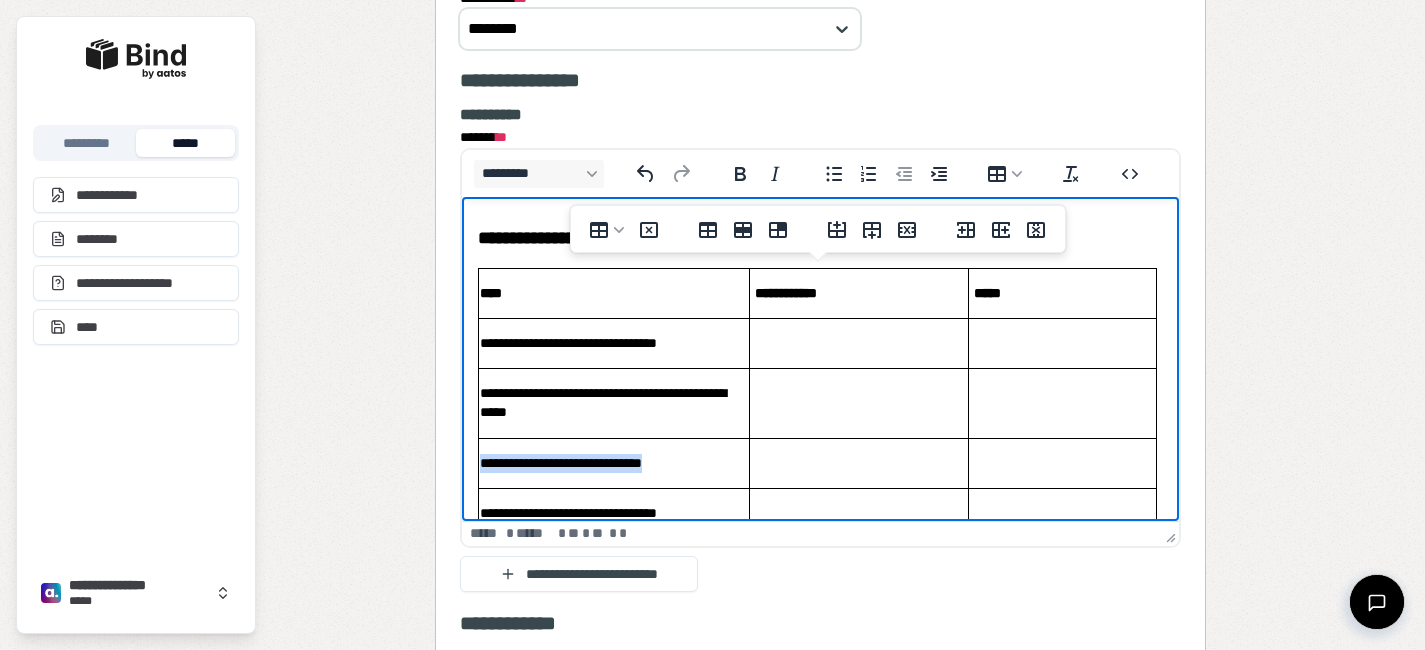 drag, startPoint x: 689, startPoint y: 464, endPoint x: 481, endPoint y: 459, distance: 208.06009 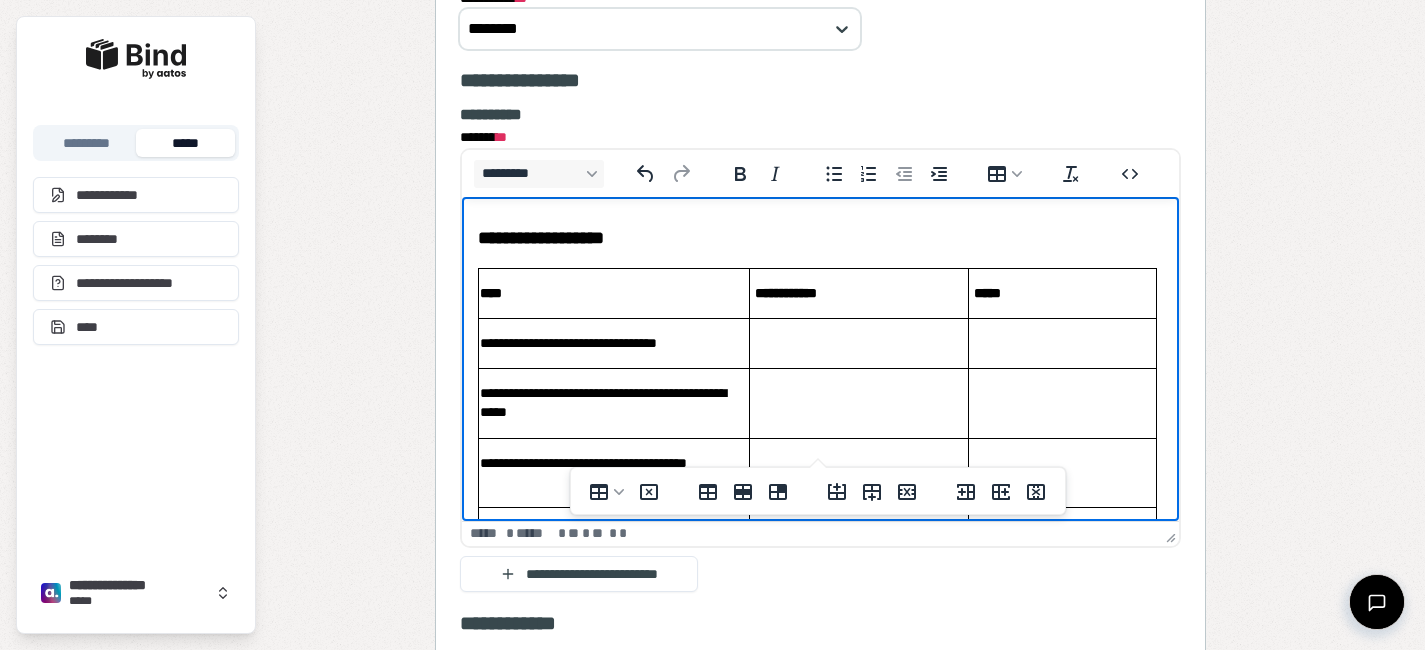 scroll, scrollTop: 100, scrollLeft: 0, axis: vertical 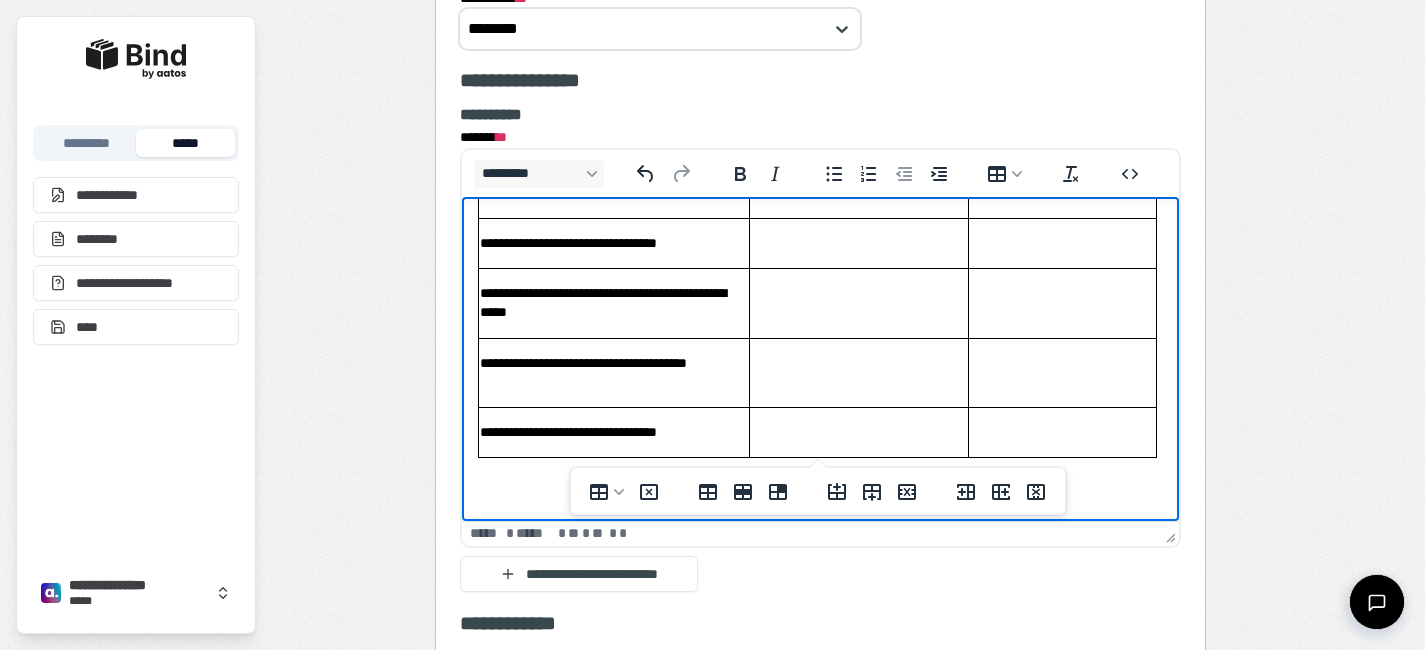 click on "**********" at bounding box center (614, 433) 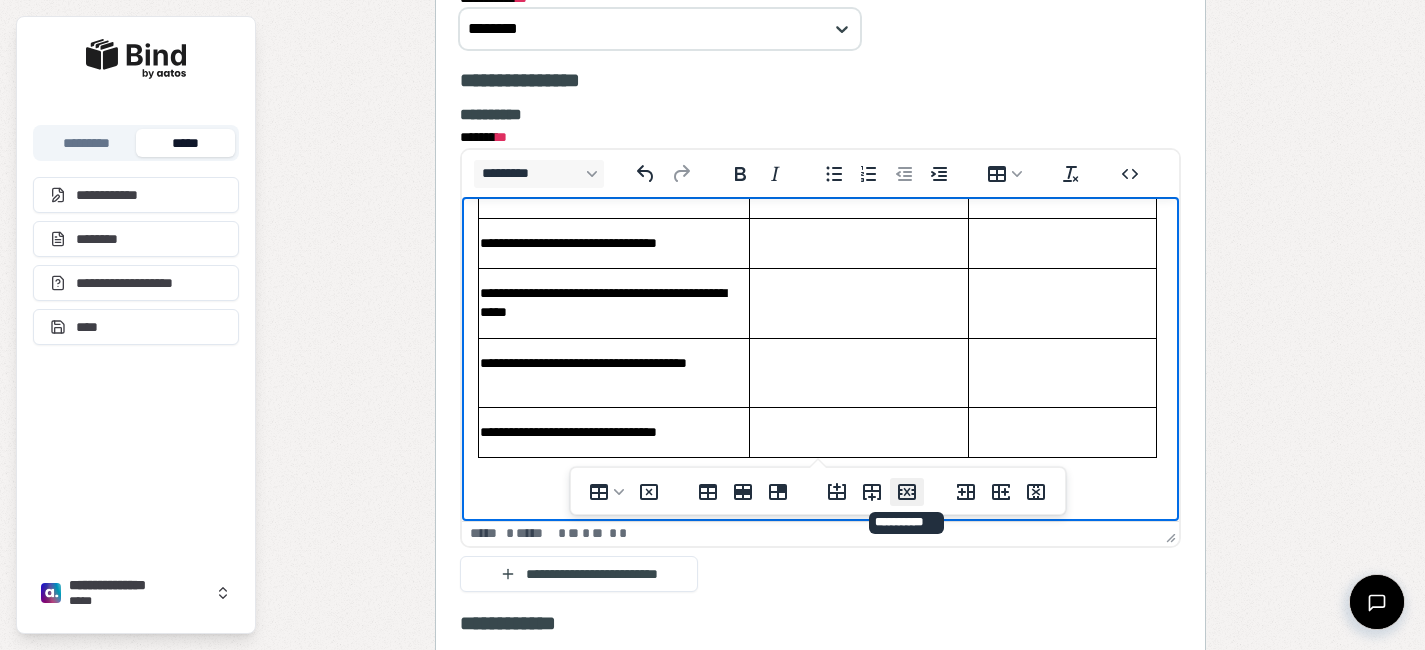 click 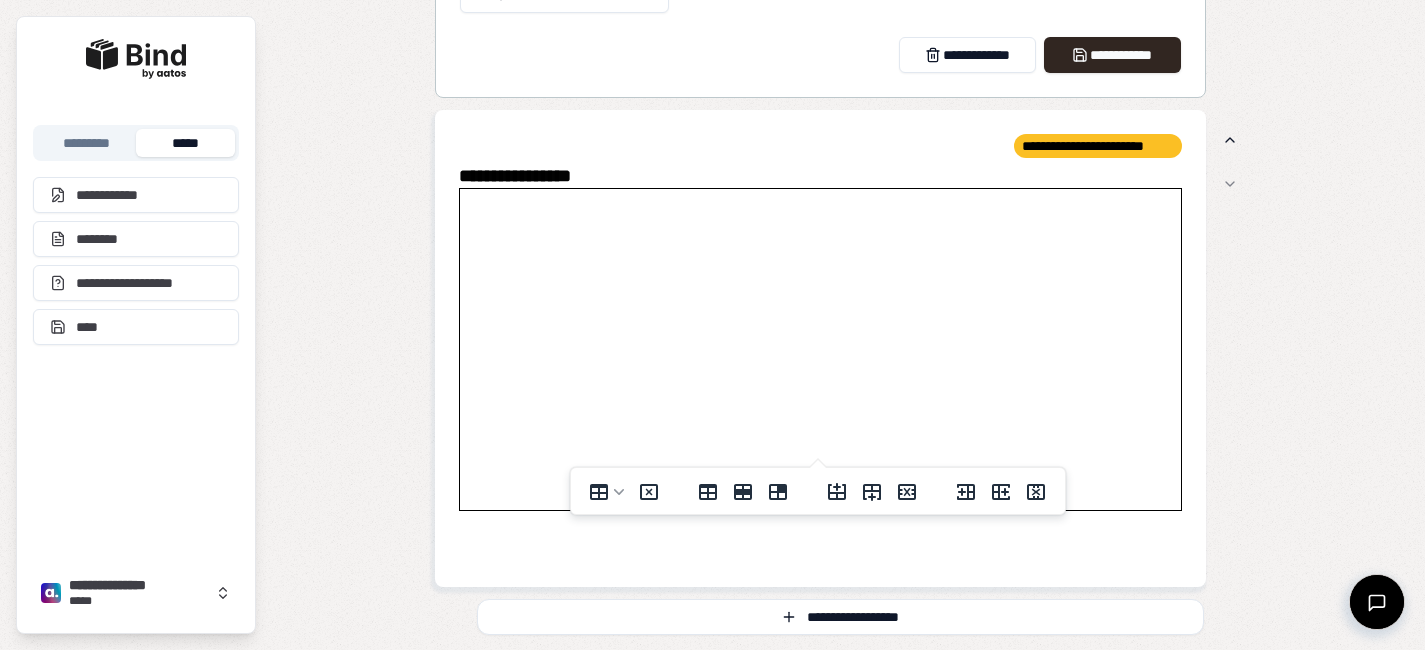 scroll, scrollTop: 4231, scrollLeft: 0, axis: vertical 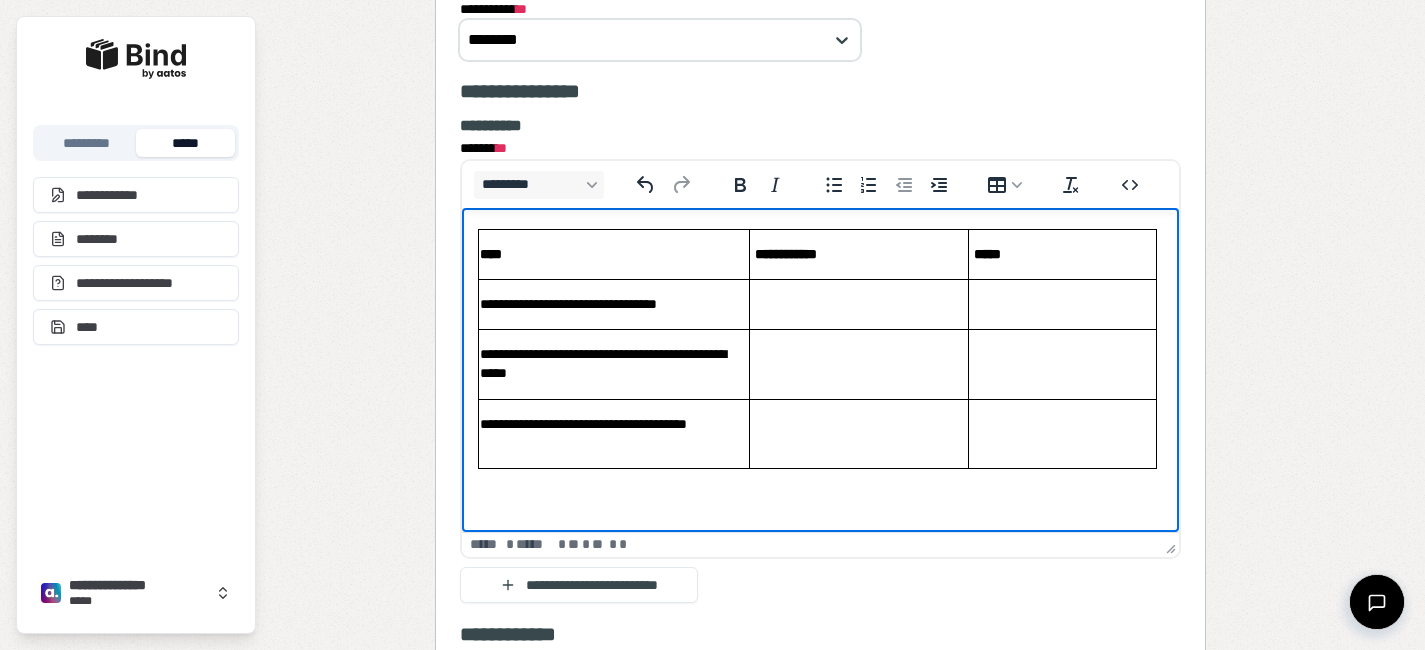 click on "**********" at bounding box center (614, 434) 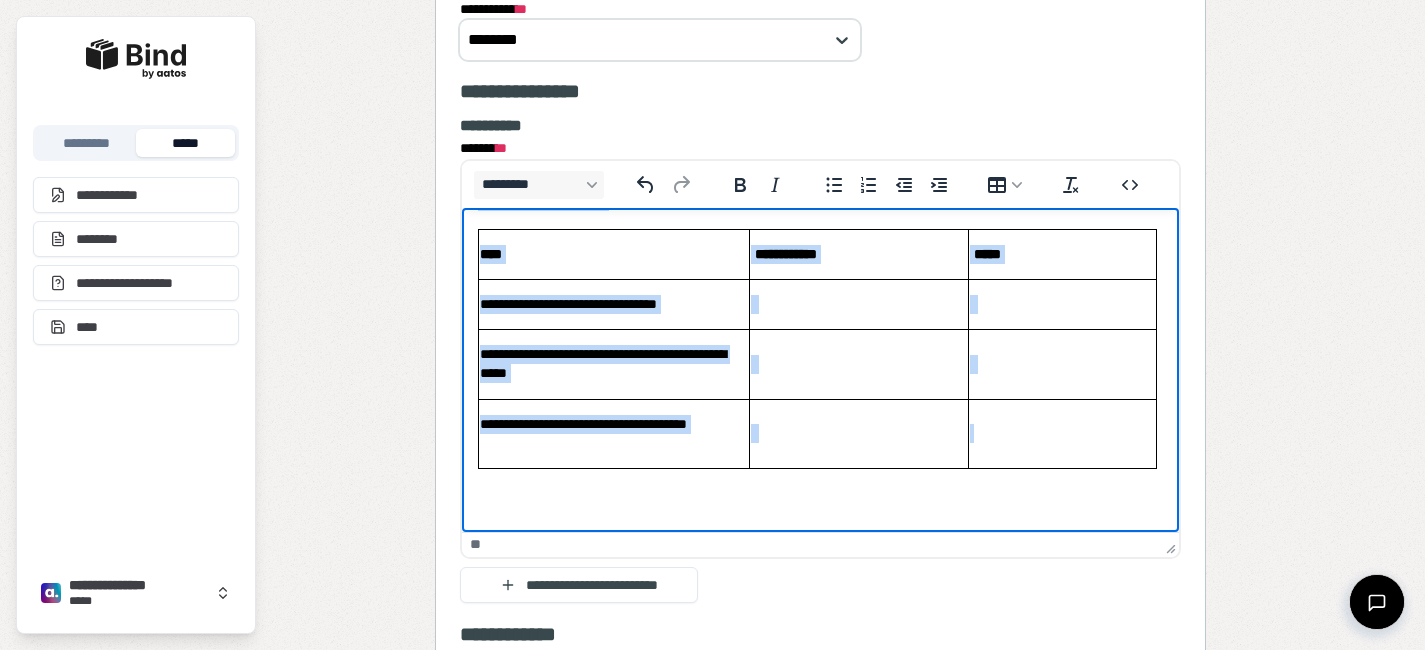 copy on "**********" 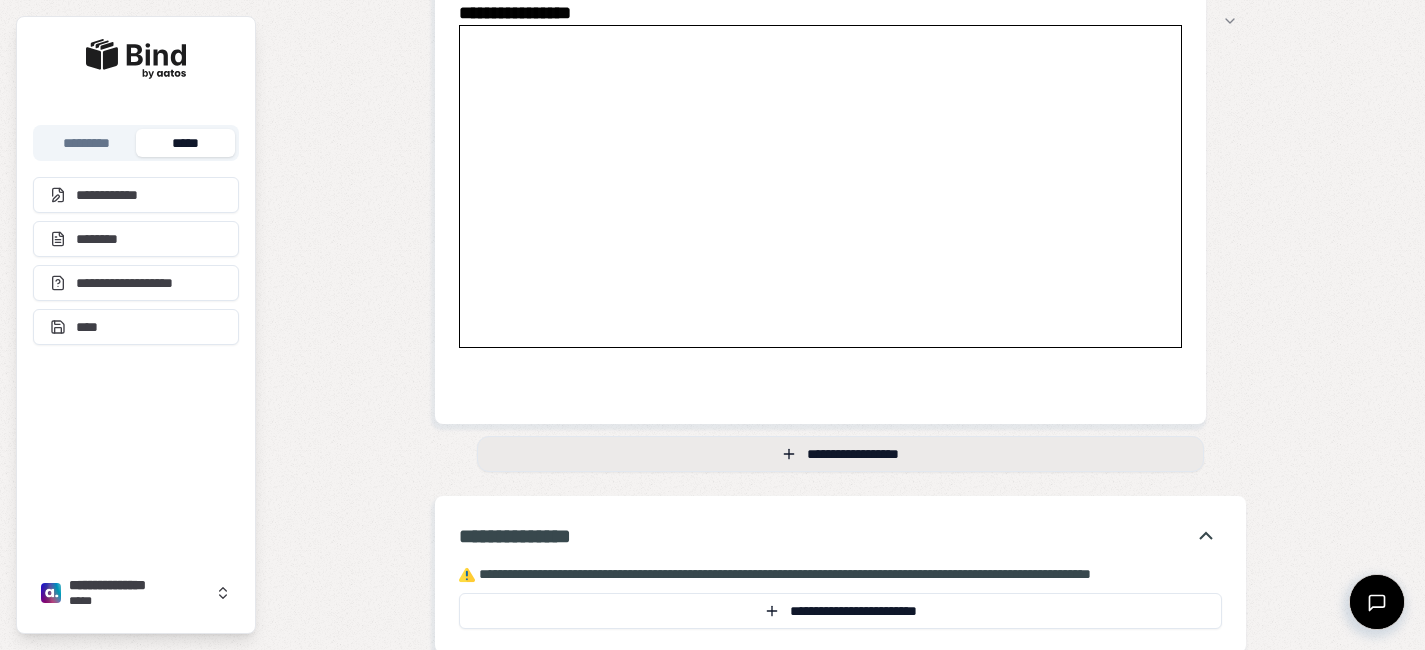 click on "**********" at bounding box center (840, 454) 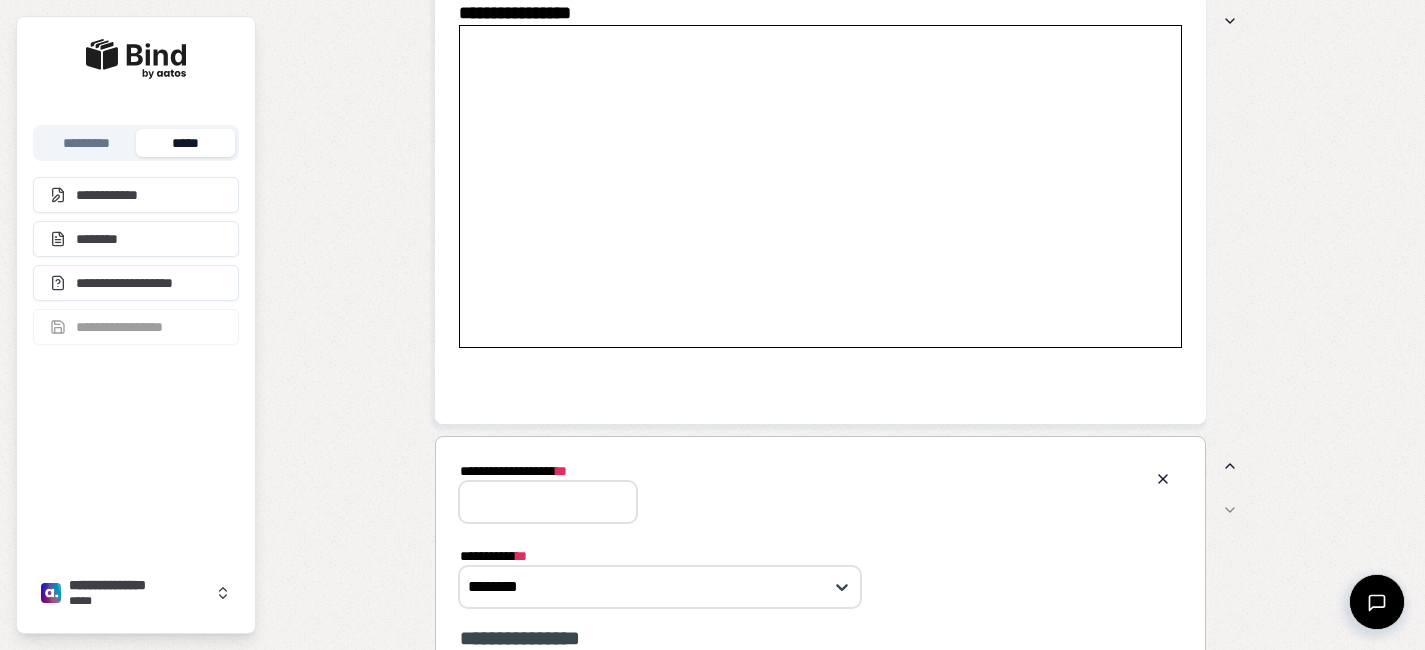 scroll, scrollTop: 0, scrollLeft: 0, axis: both 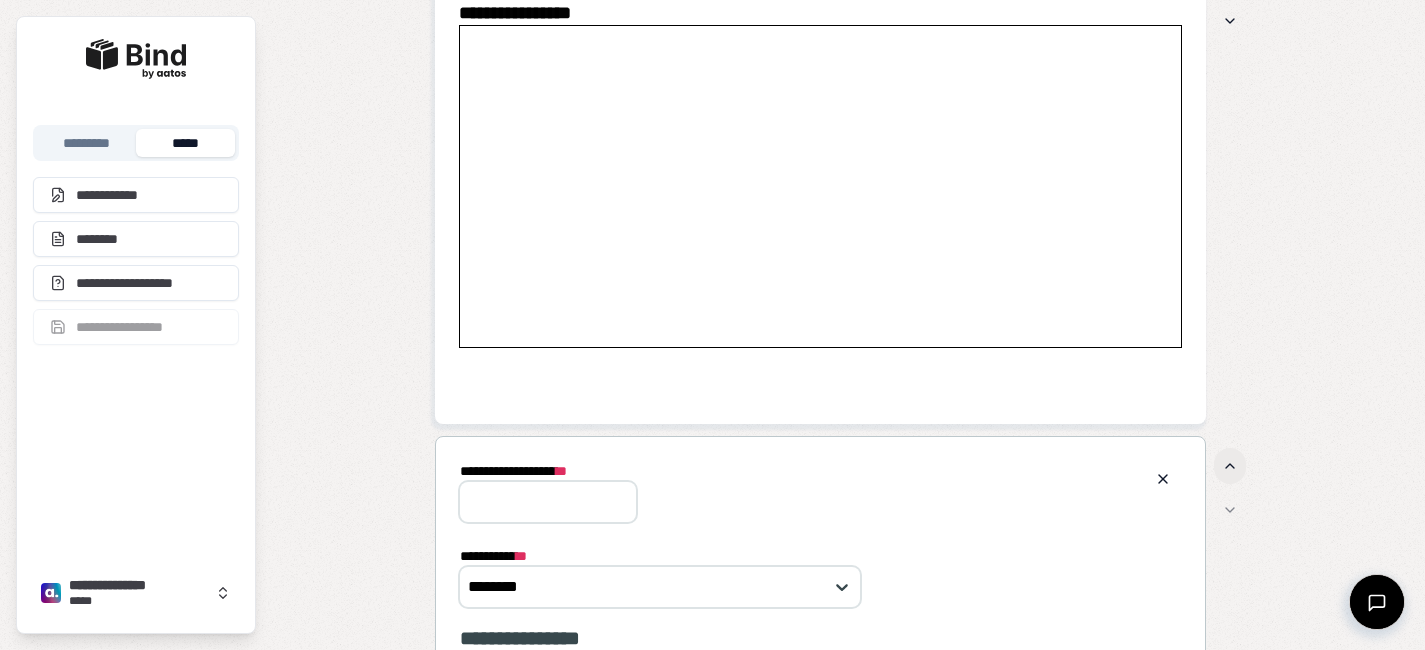 click at bounding box center [1230, 466] 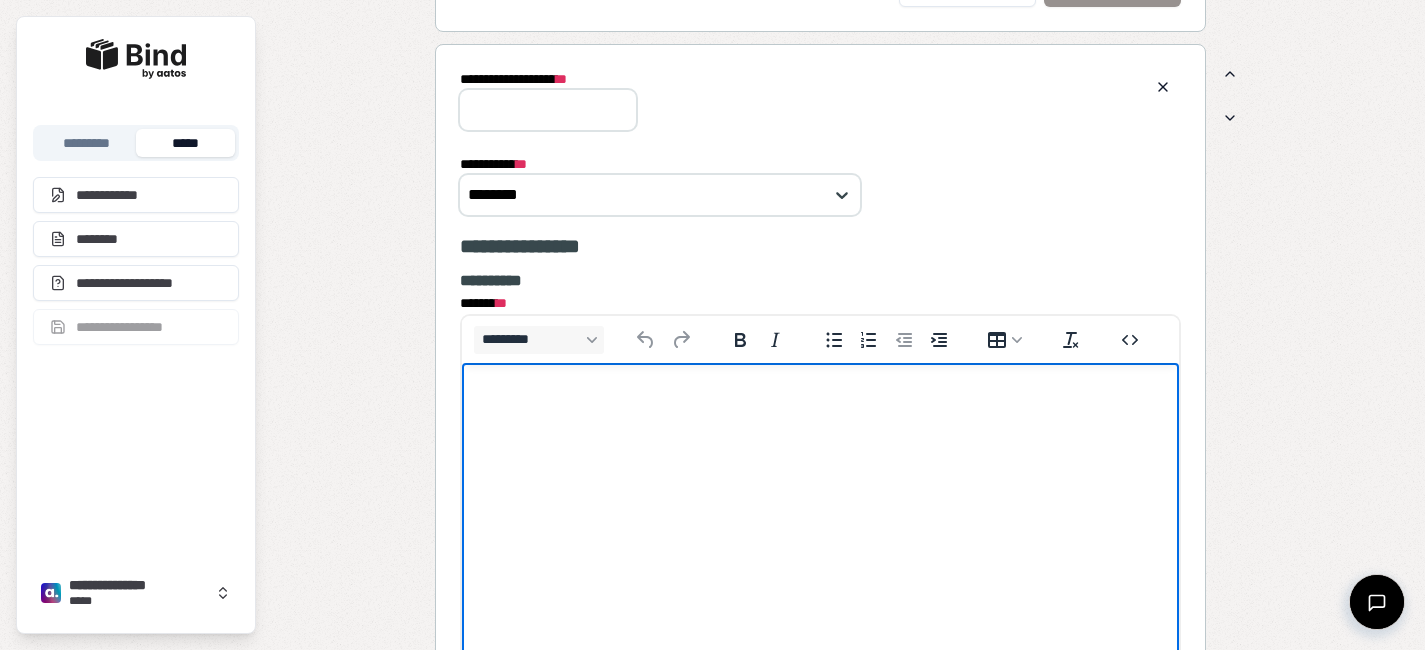click at bounding box center (820, 402) 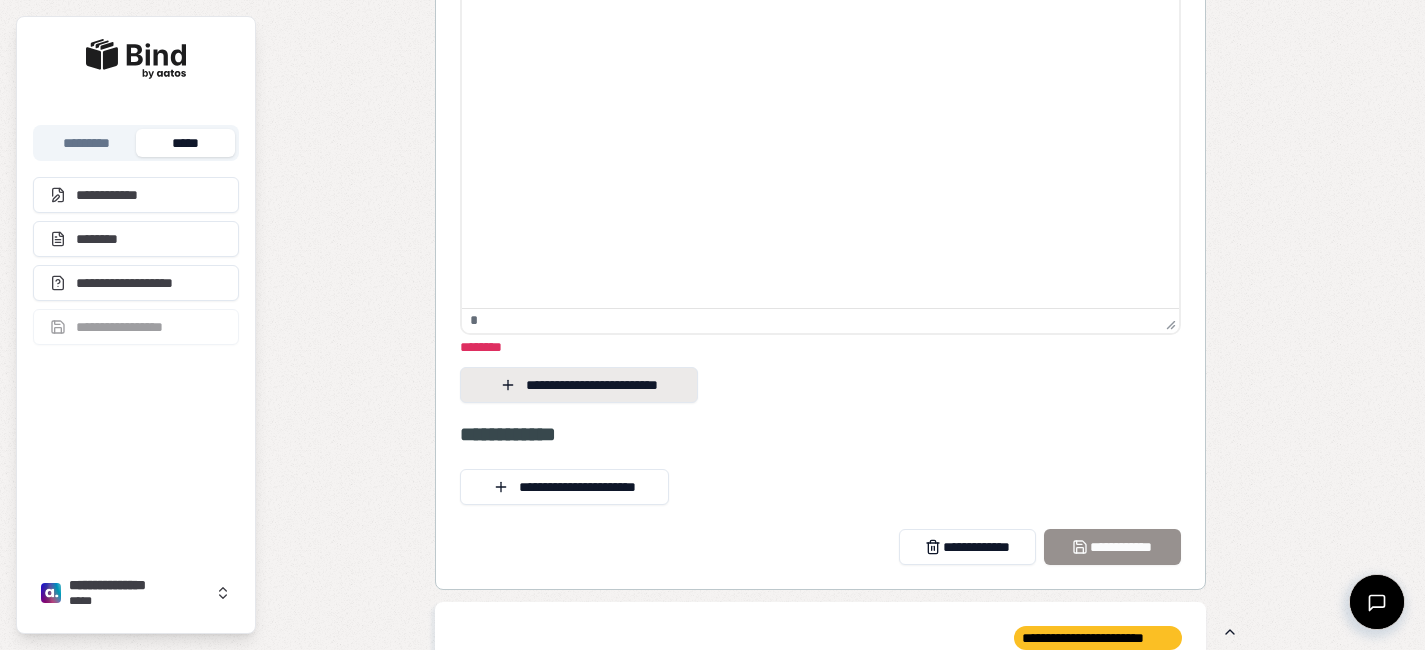 click on "**********" at bounding box center (579, 385) 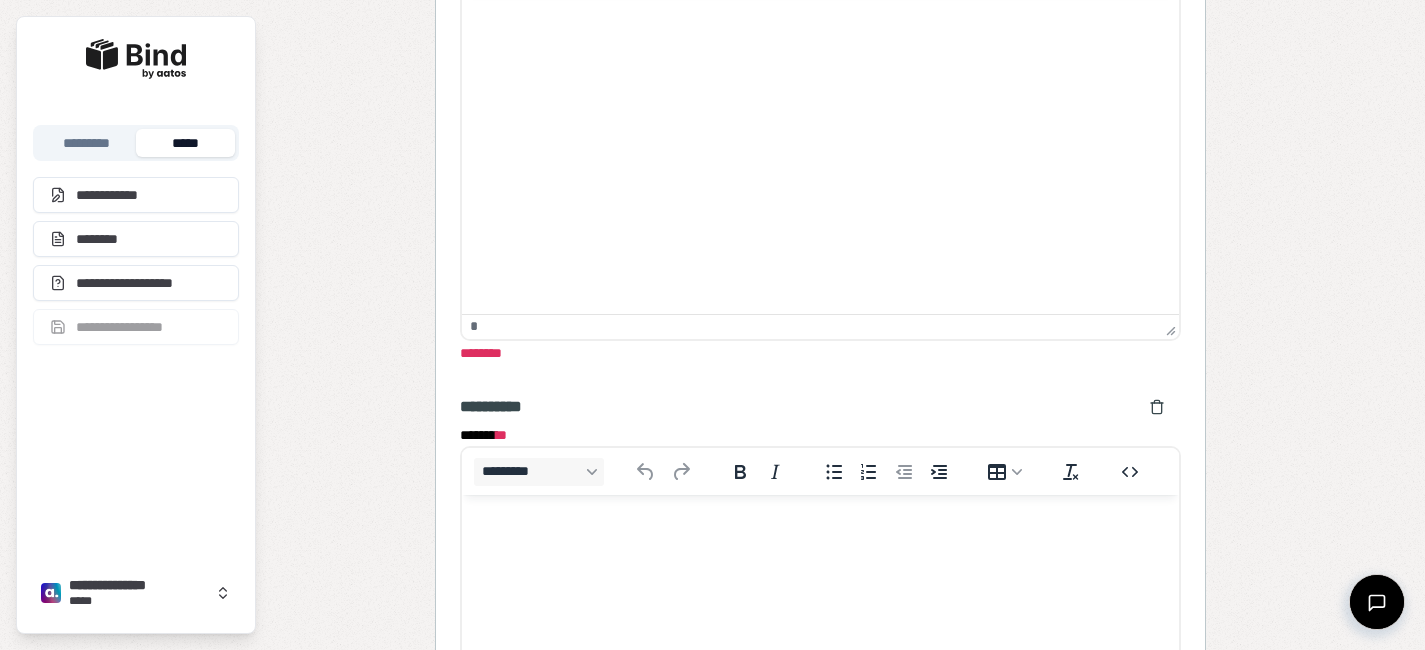 scroll, scrollTop: 4818, scrollLeft: 0, axis: vertical 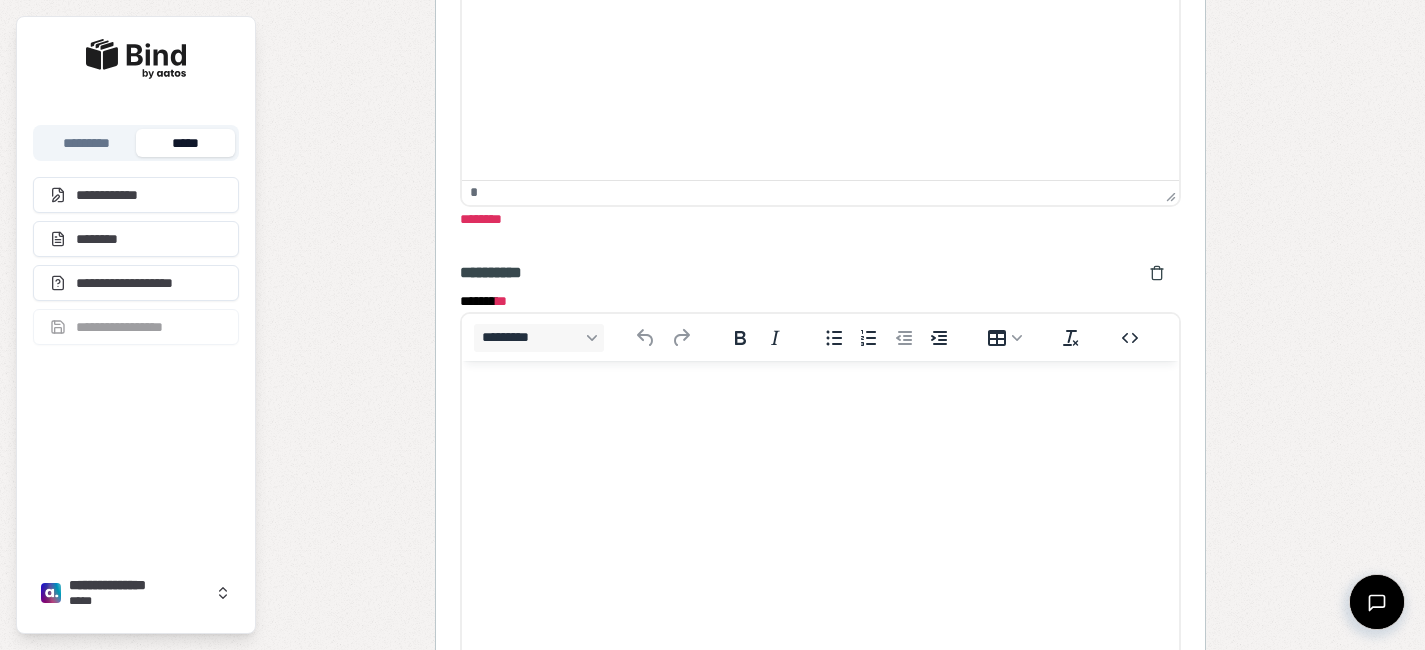 click at bounding box center [820, 400] 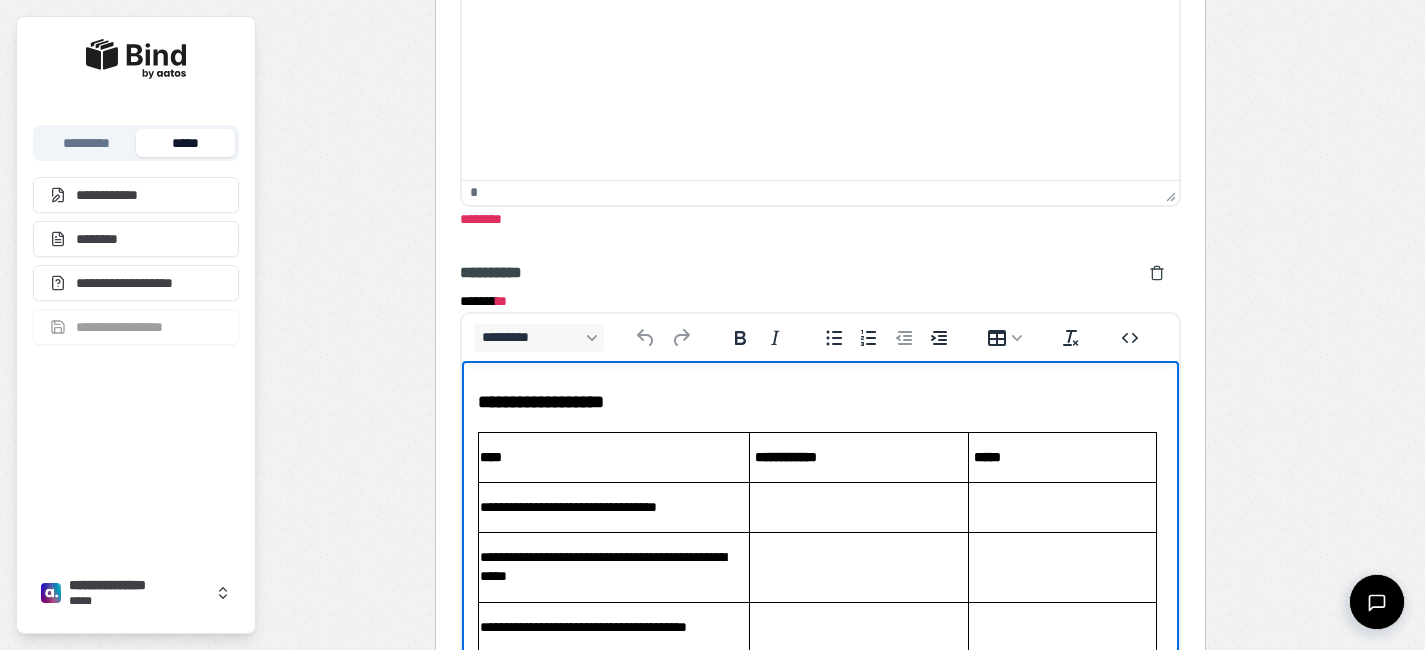scroll, scrollTop: 3, scrollLeft: 0, axis: vertical 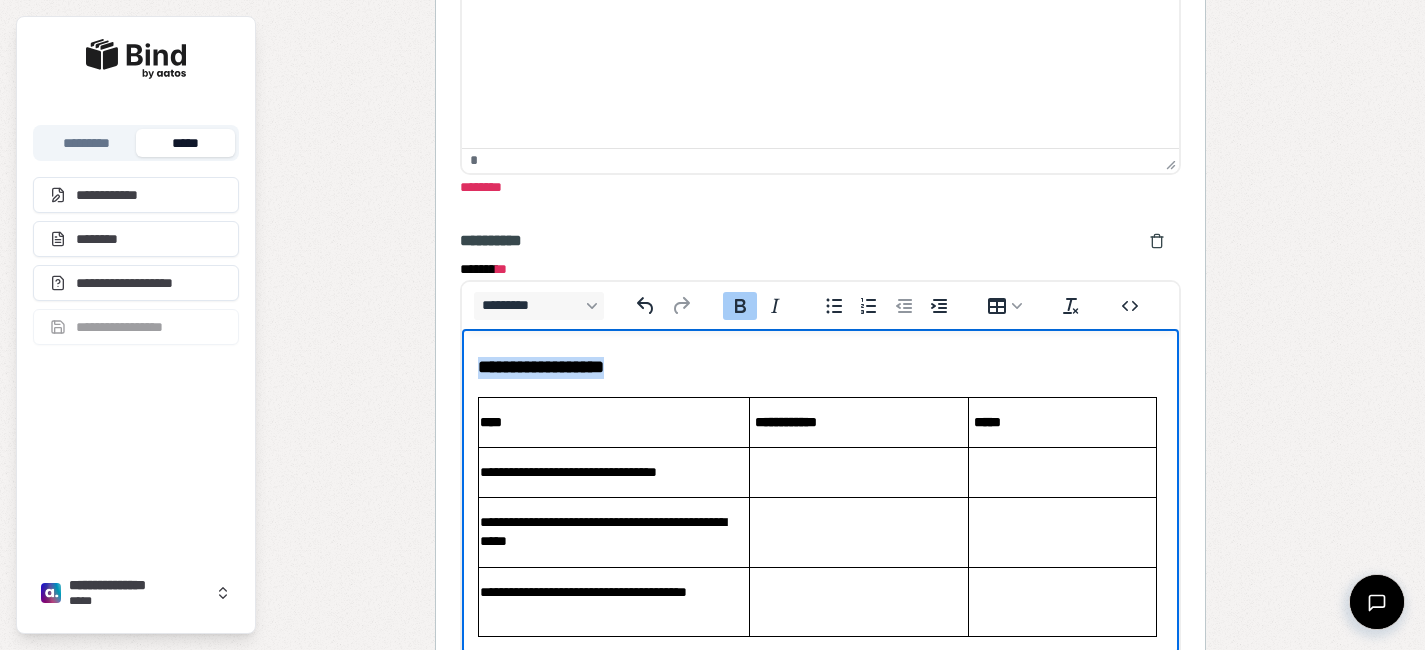 drag, startPoint x: 671, startPoint y: 370, endPoint x: 462, endPoint y: 355, distance: 209.53758 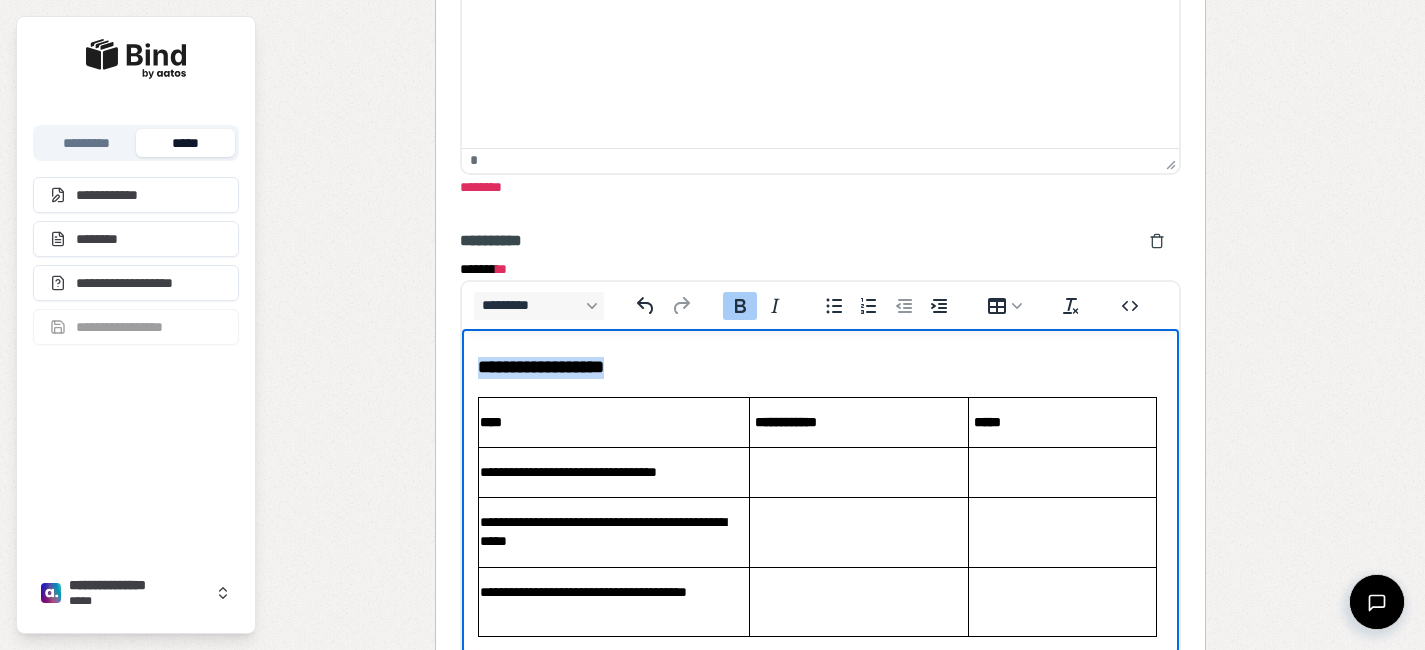 type 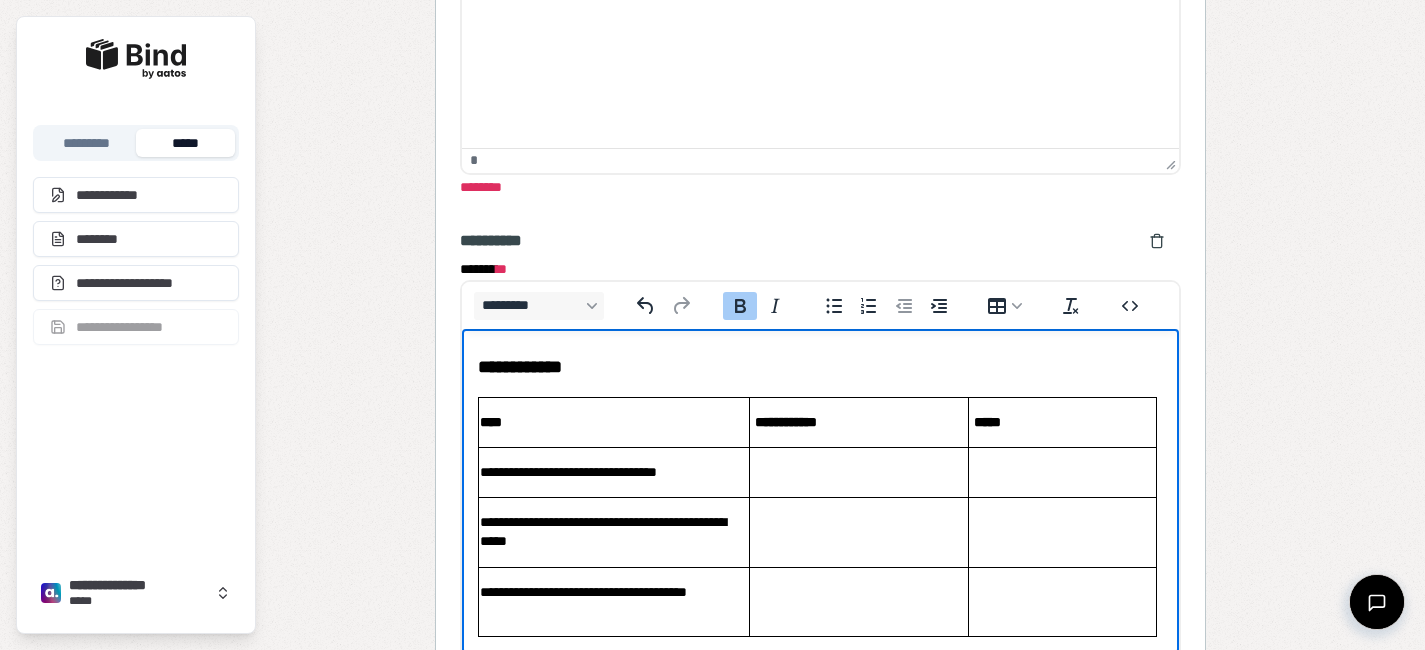 click on "**********" at bounding box center (520, 367) 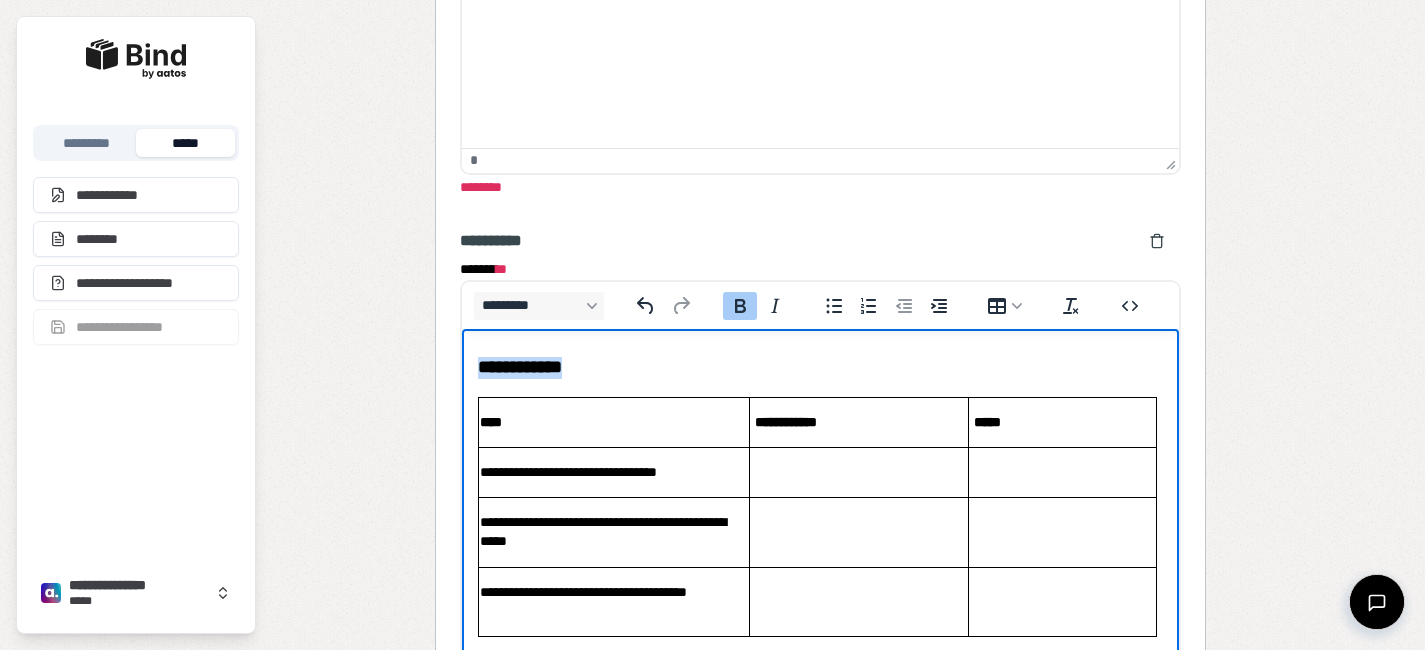 drag, startPoint x: 666, startPoint y: 366, endPoint x: 435, endPoint y: 345, distance: 231.95258 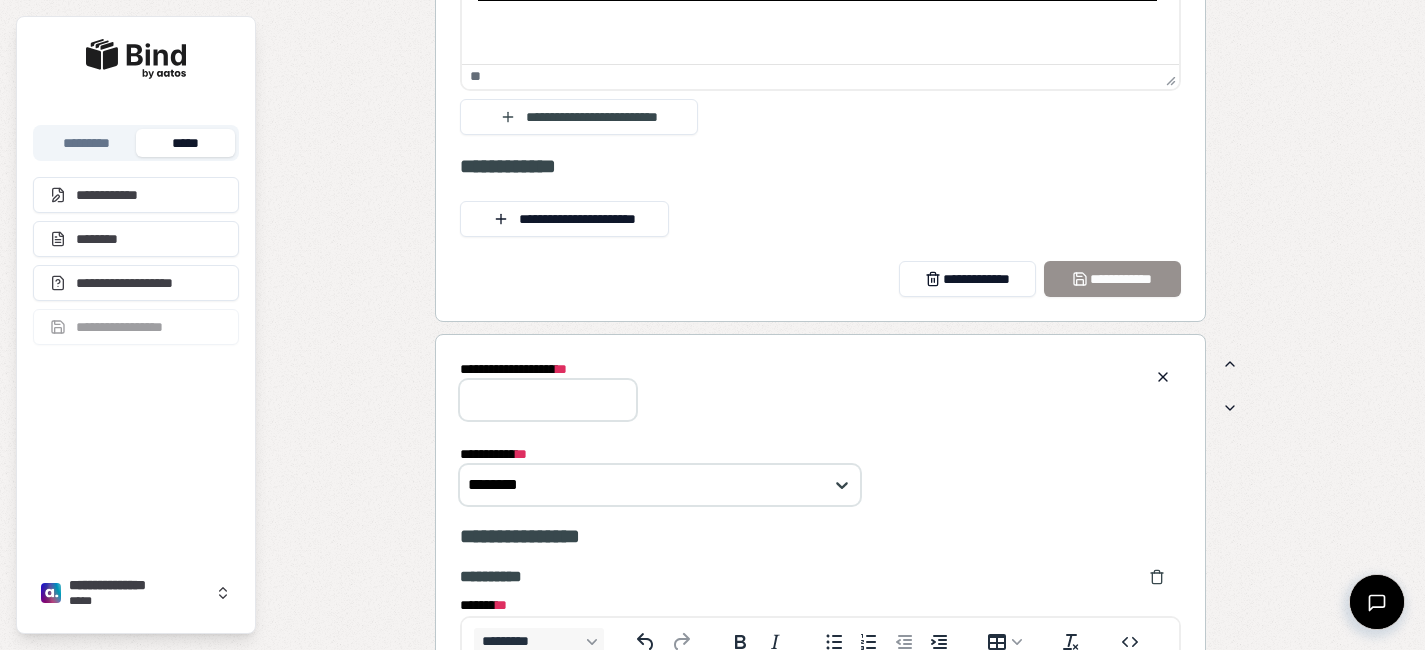 scroll, scrollTop: 4004, scrollLeft: 0, axis: vertical 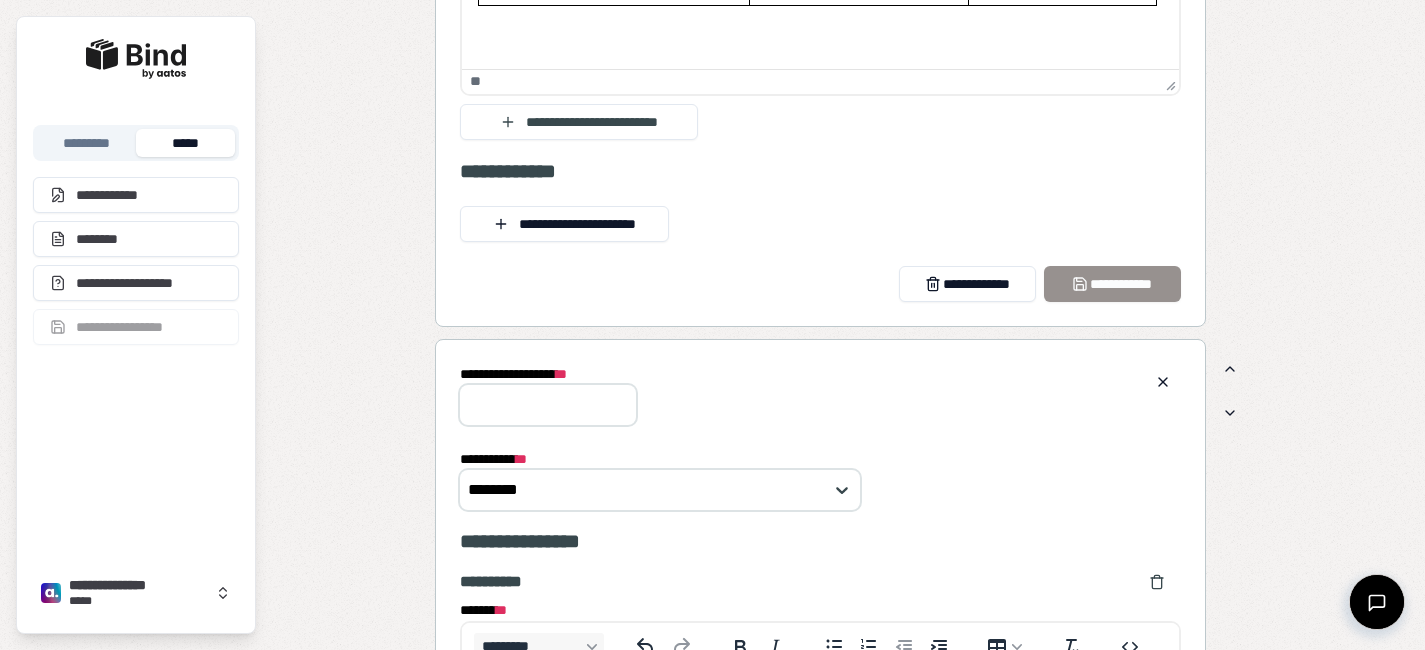 click on "**********" at bounding box center (548, 405) 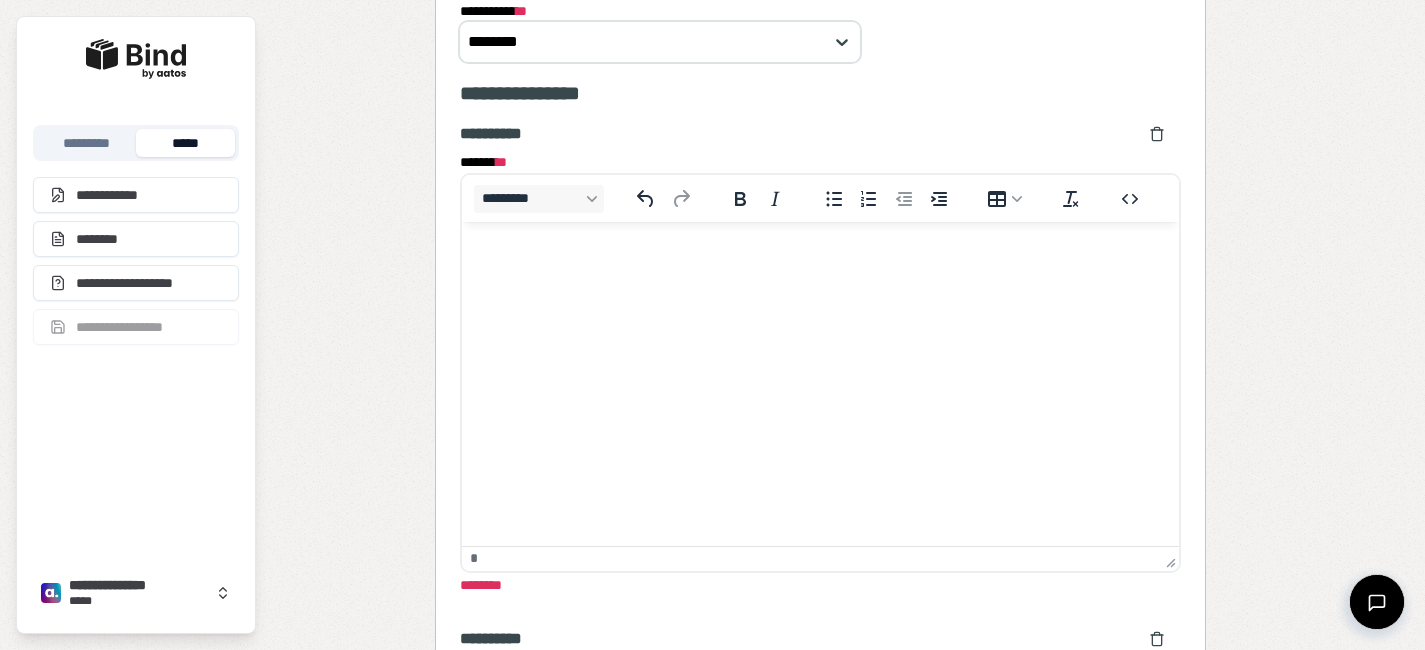 scroll, scrollTop: 4382, scrollLeft: 0, axis: vertical 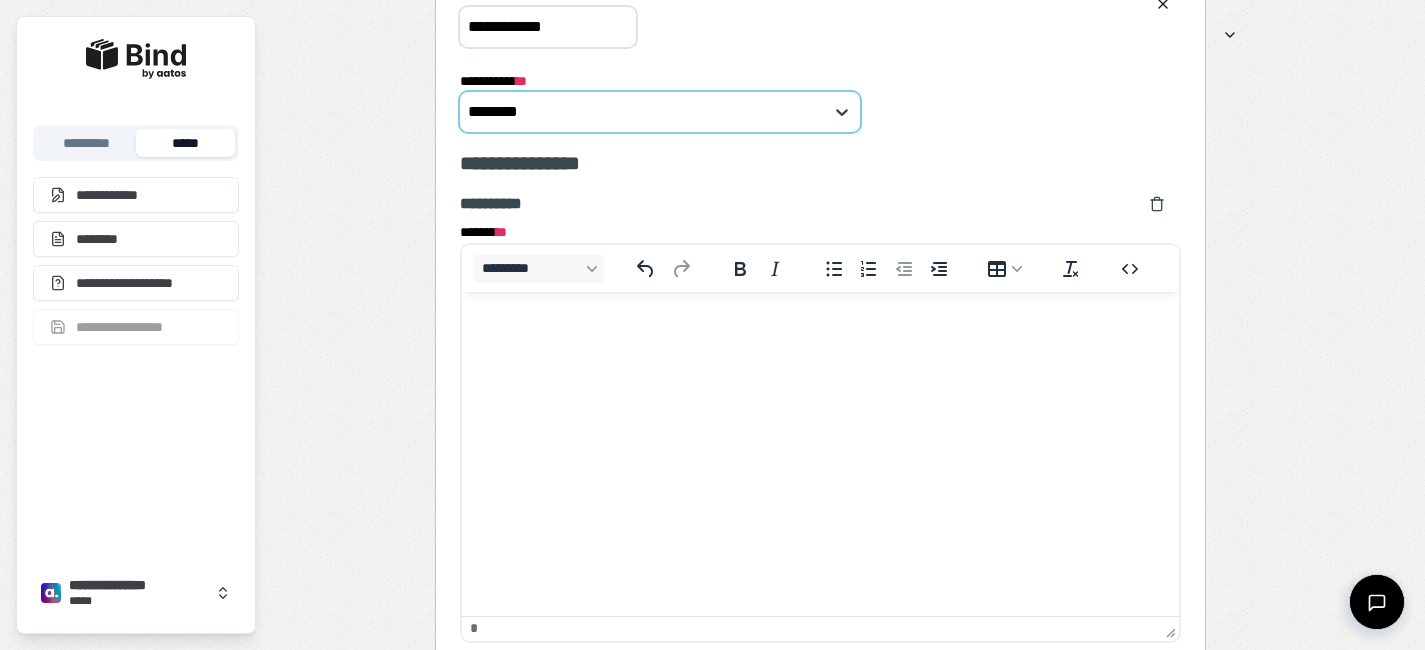 type on "**********" 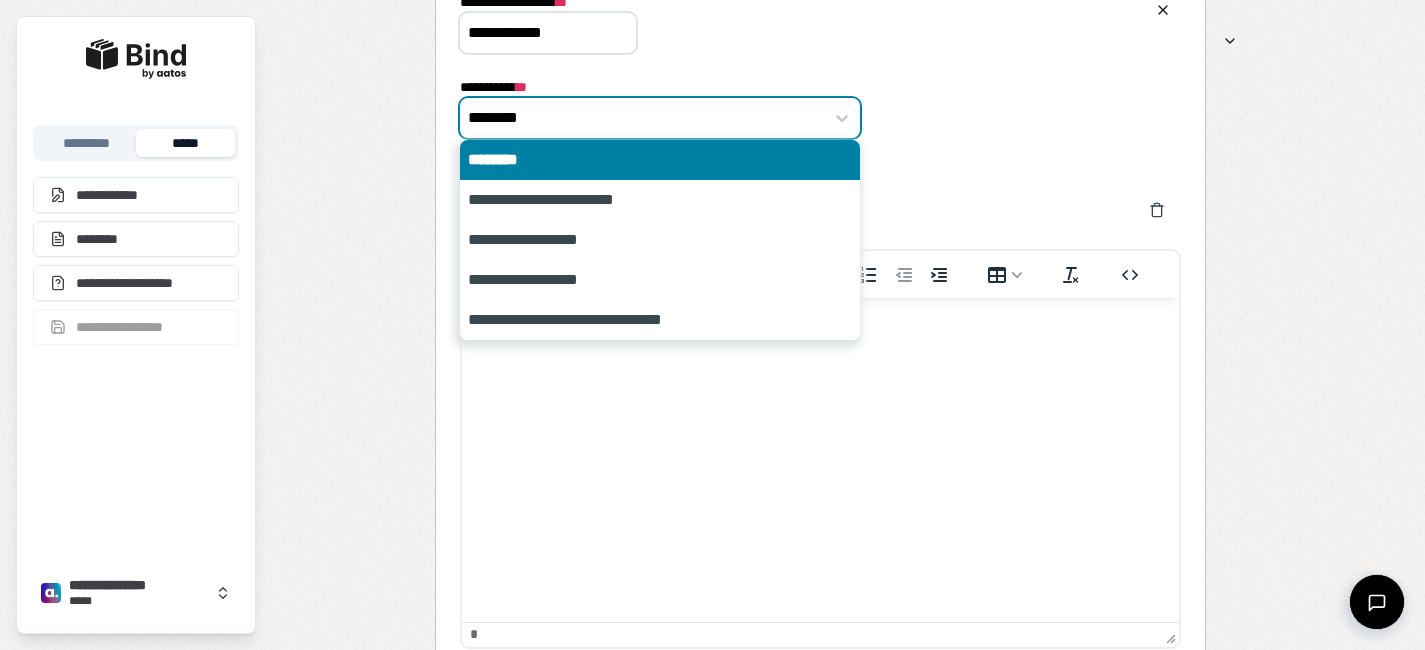 click at bounding box center (649, 118) 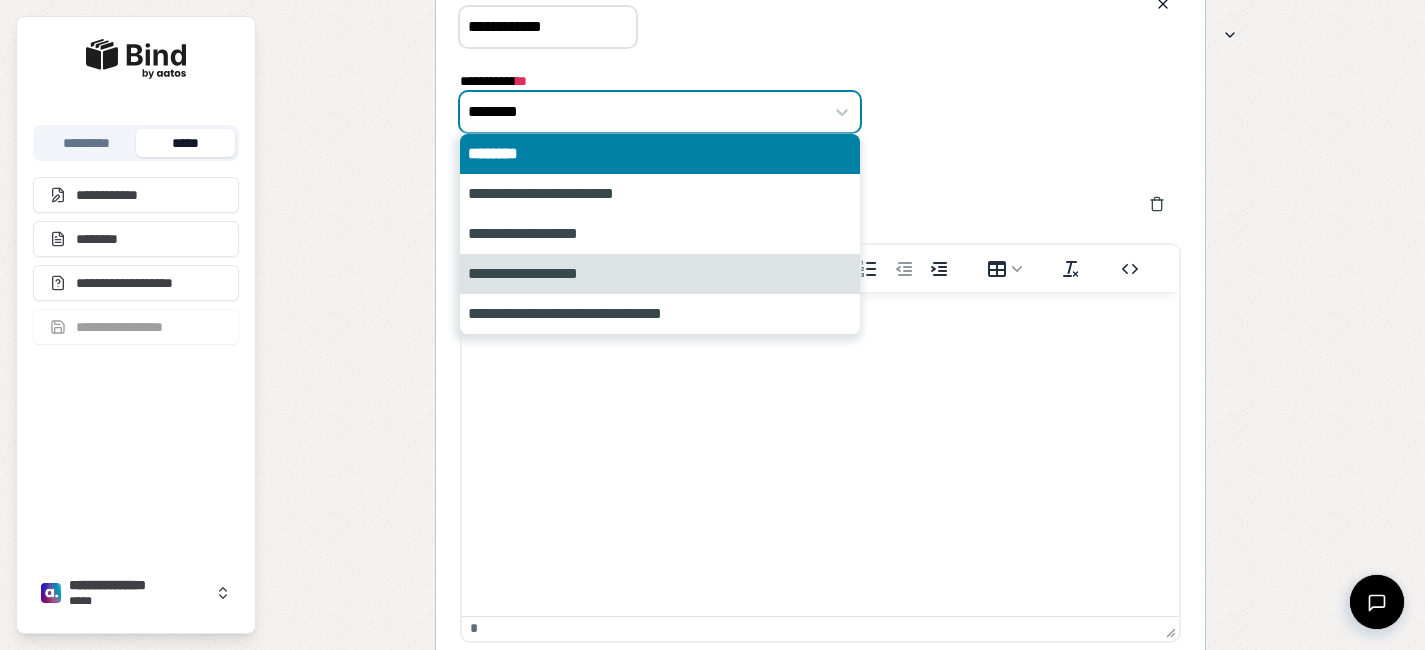 click on "**********" at bounding box center (660, 274) 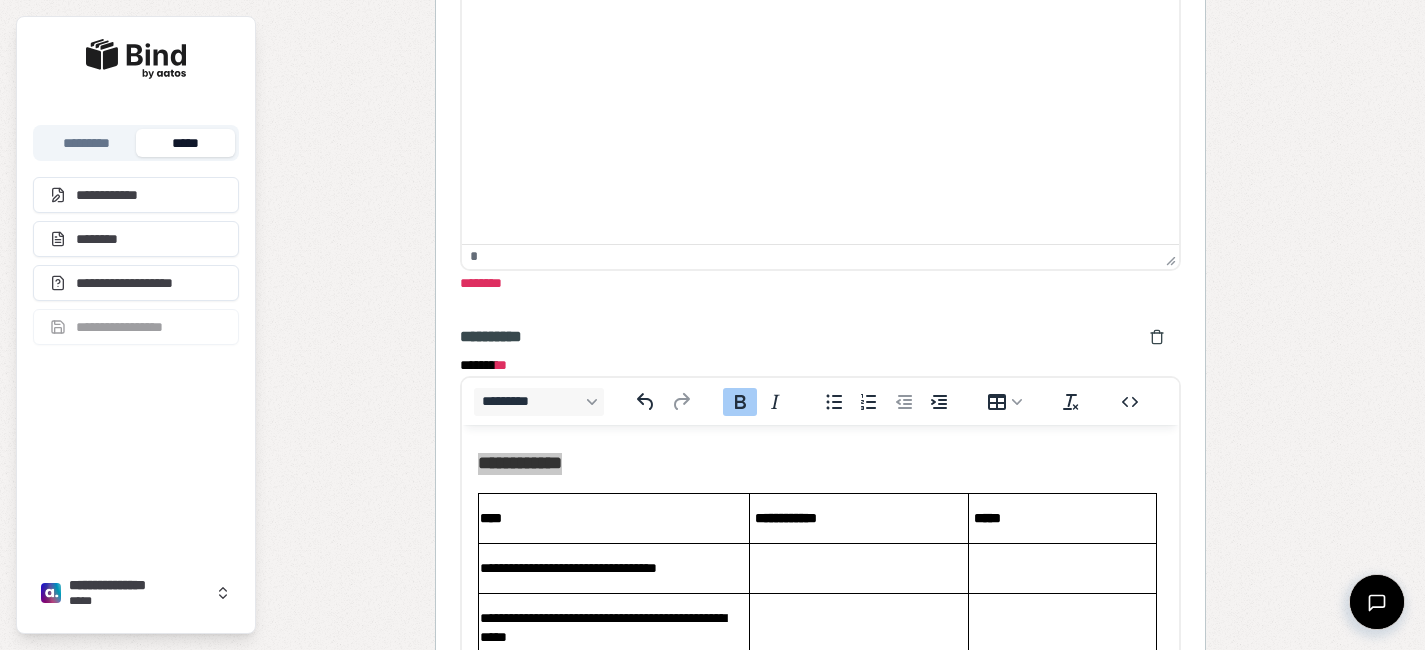 scroll, scrollTop: 5069, scrollLeft: 0, axis: vertical 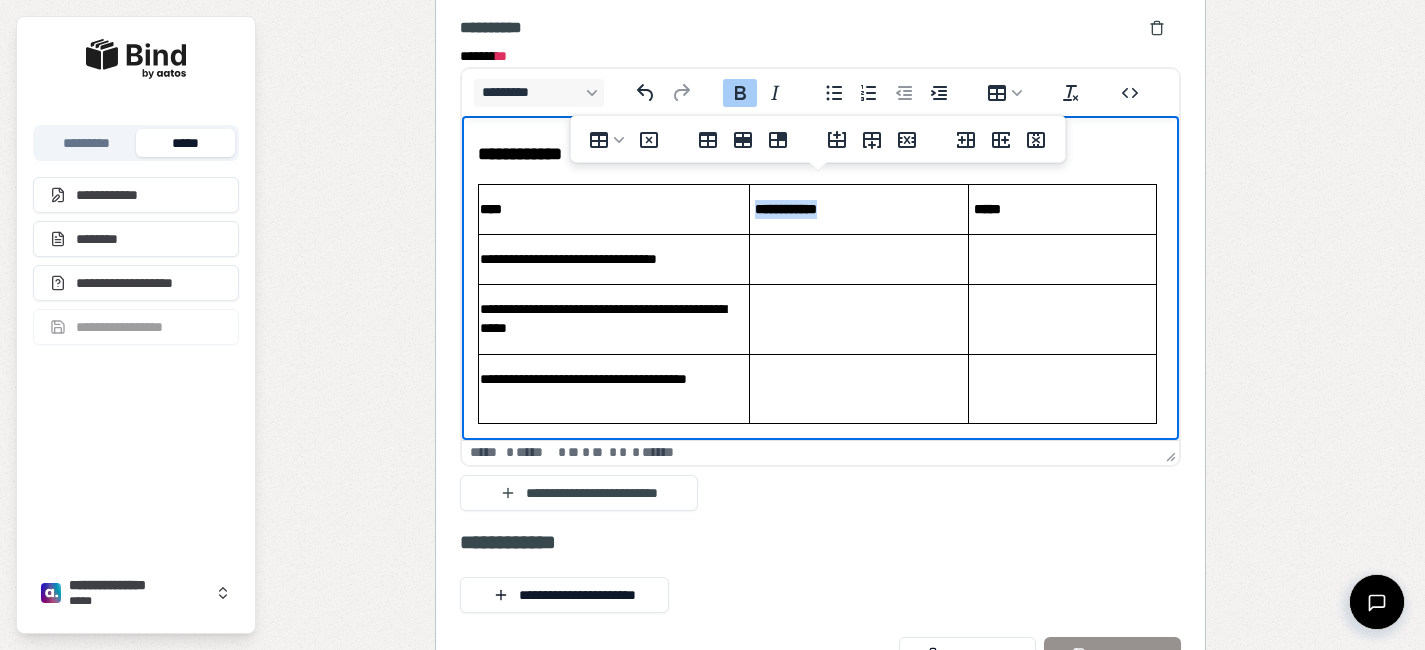 drag, startPoint x: 871, startPoint y: 205, endPoint x: 758, endPoint y: 205, distance: 113 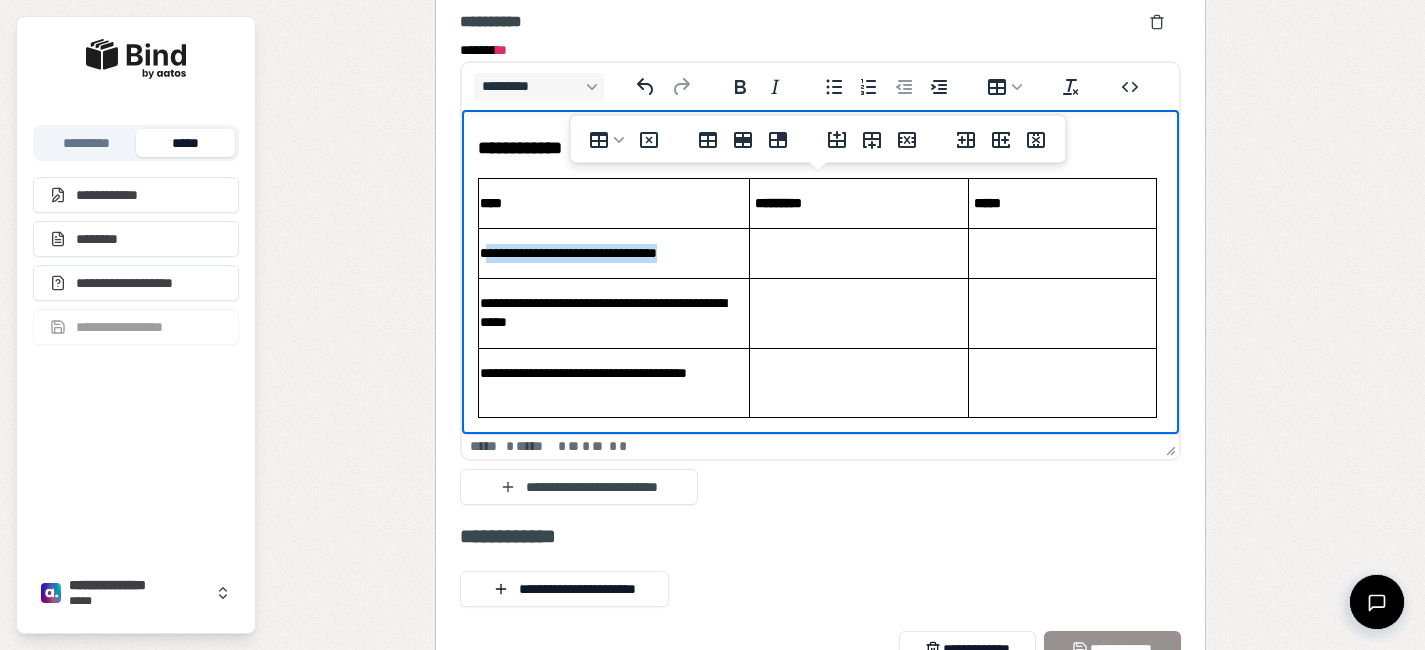 drag, startPoint x: 712, startPoint y: 257, endPoint x: 486, endPoint y: 252, distance: 226.0553 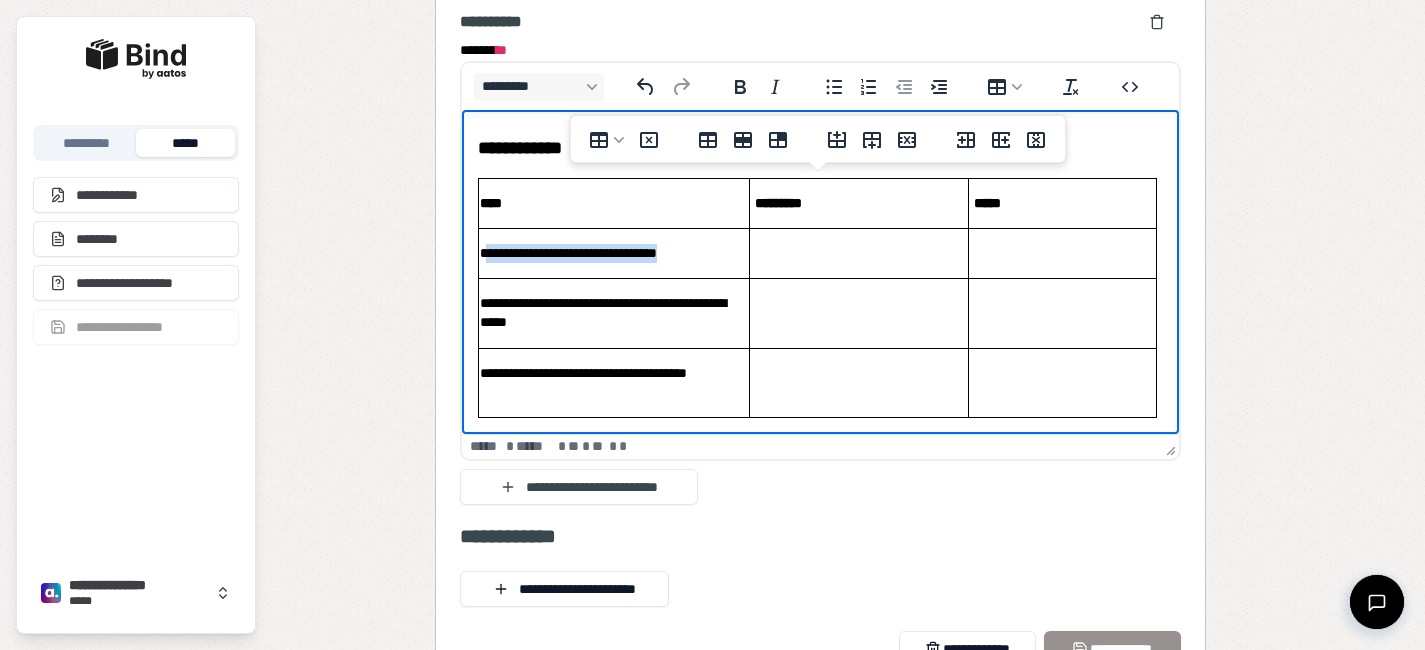 click on "**********" at bounding box center [614, 253] 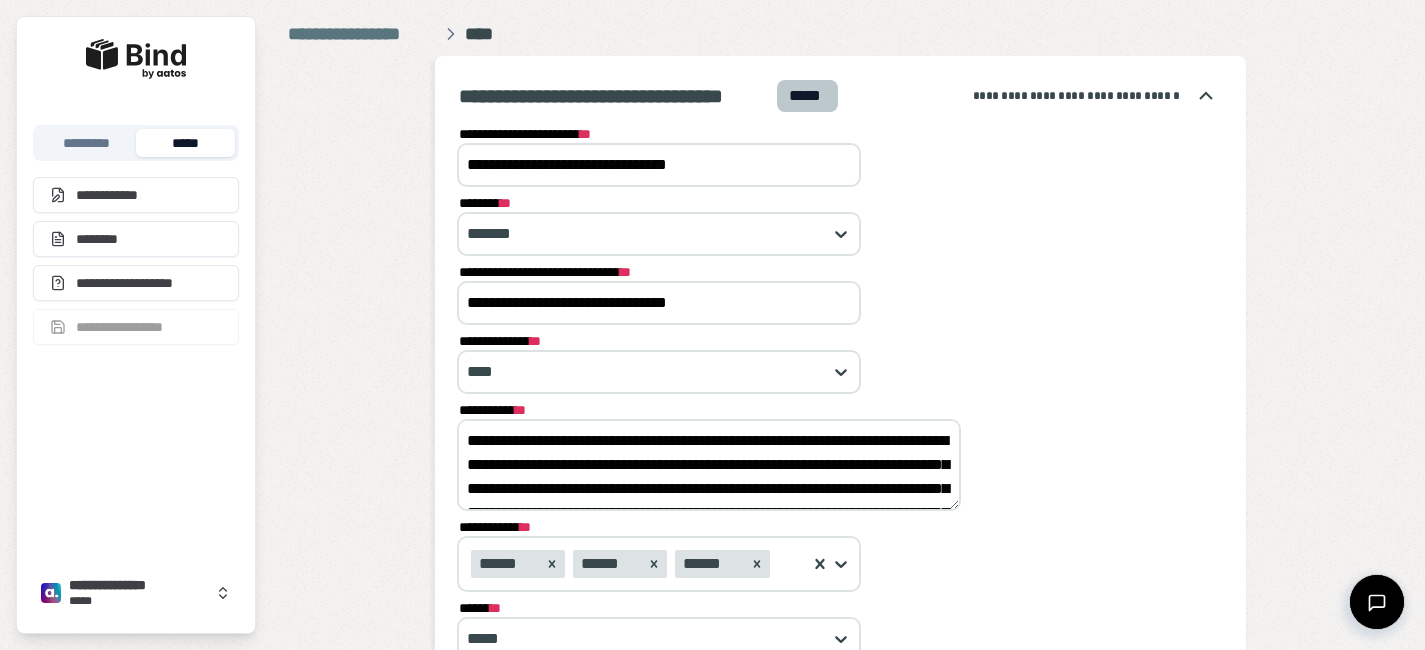 scroll, scrollTop: 0, scrollLeft: 0, axis: both 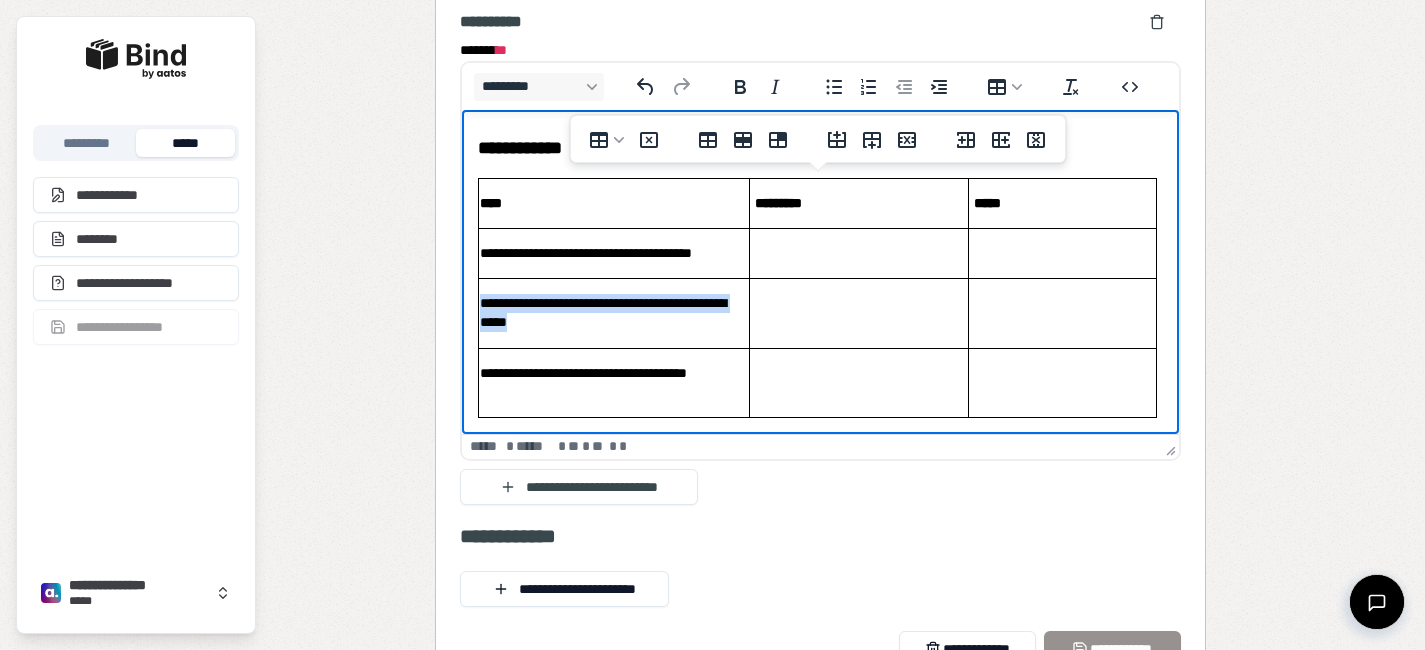 drag, startPoint x: 547, startPoint y: 324, endPoint x: 483, endPoint y: 307, distance: 66.21933 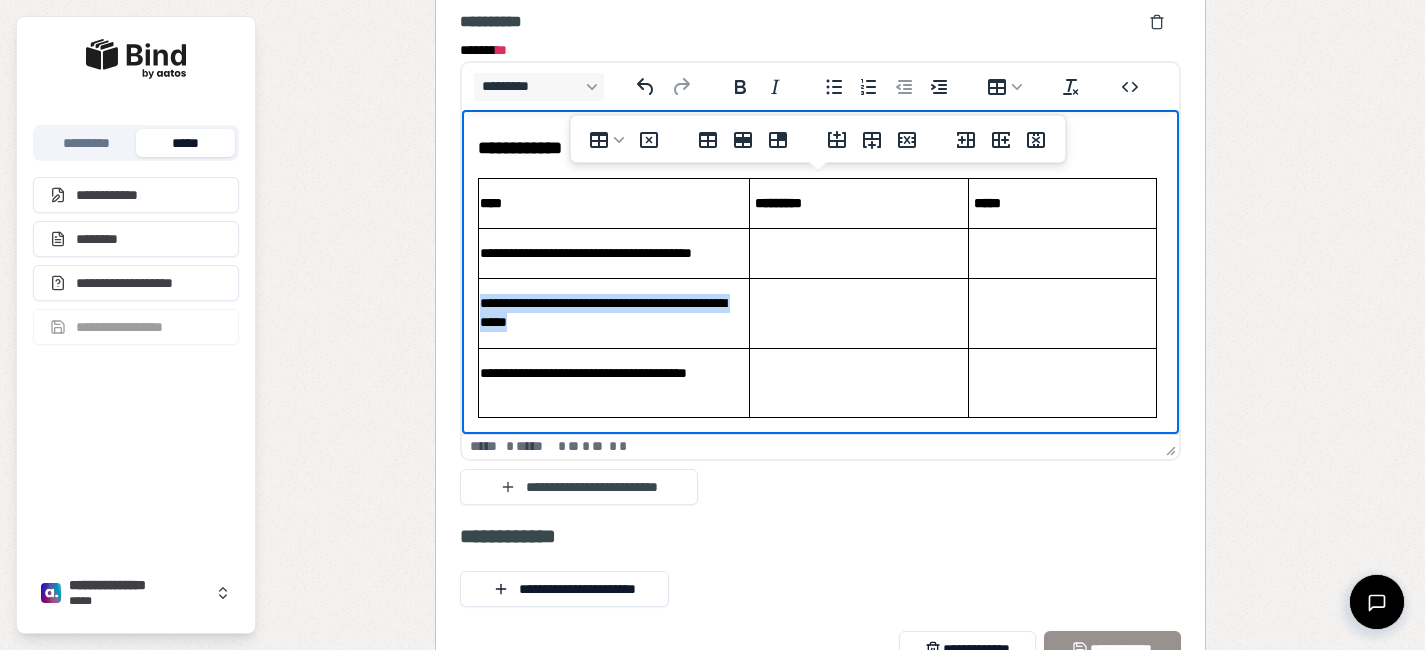 click on "**********" at bounding box center (614, 313) 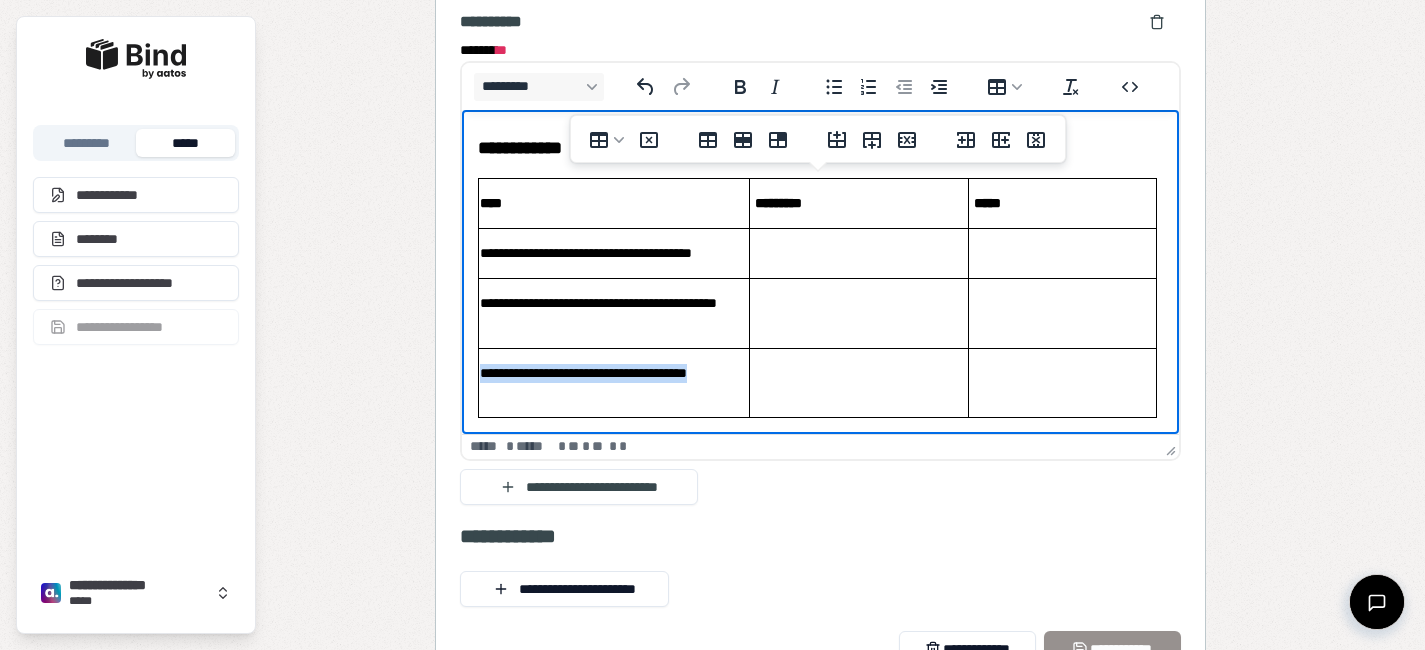 drag, startPoint x: 570, startPoint y: 388, endPoint x: 484, endPoint y: 372, distance: 87.47571 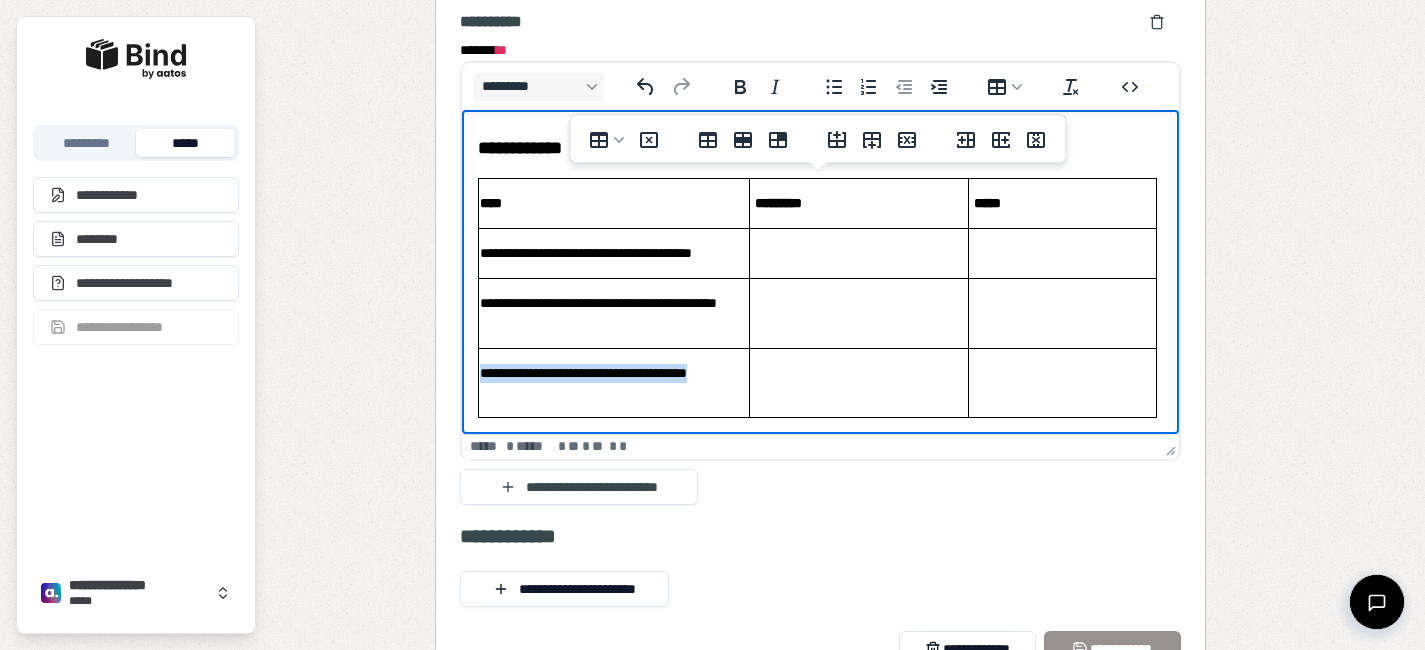 click on "**********" at bounding box center [614, 383] 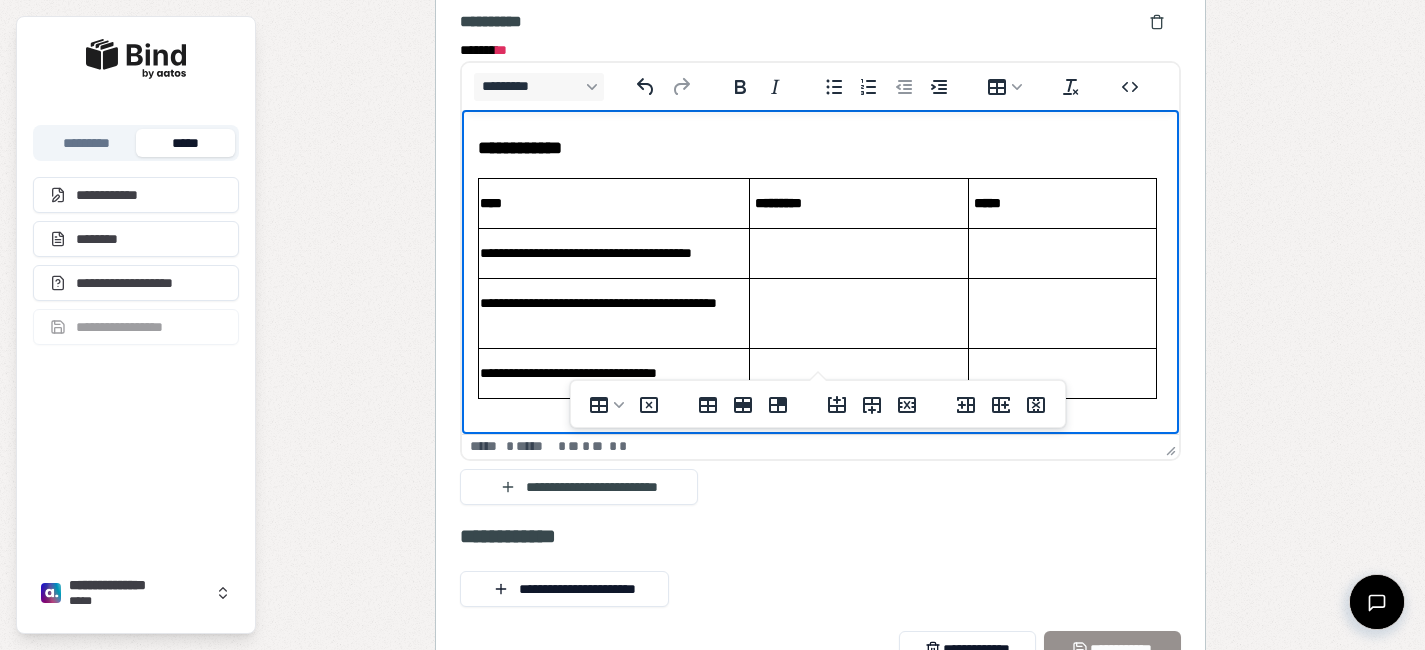 scroll, scrollTop: 31, scrollLeft: 0, axis: vertical 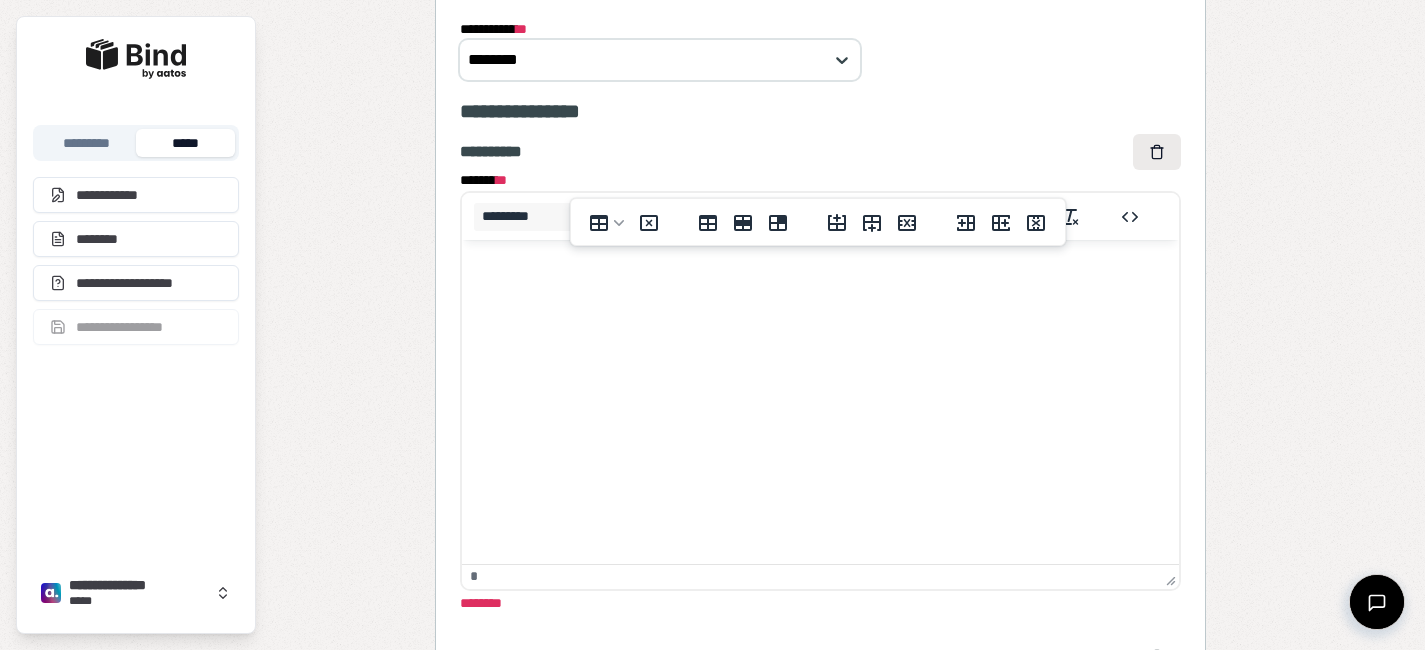 click at bounding box center [1157, 152] 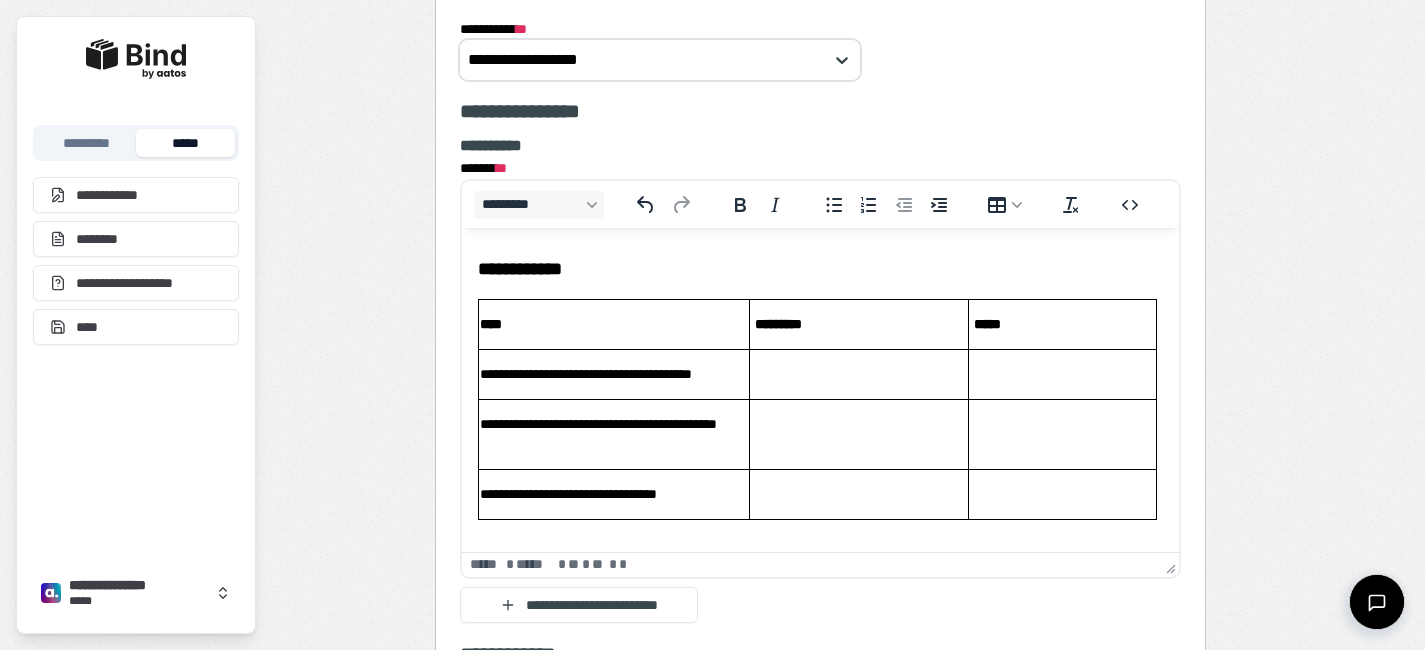 scroll, scrollTop: 31, scrollLeft: 0, axis: vertical 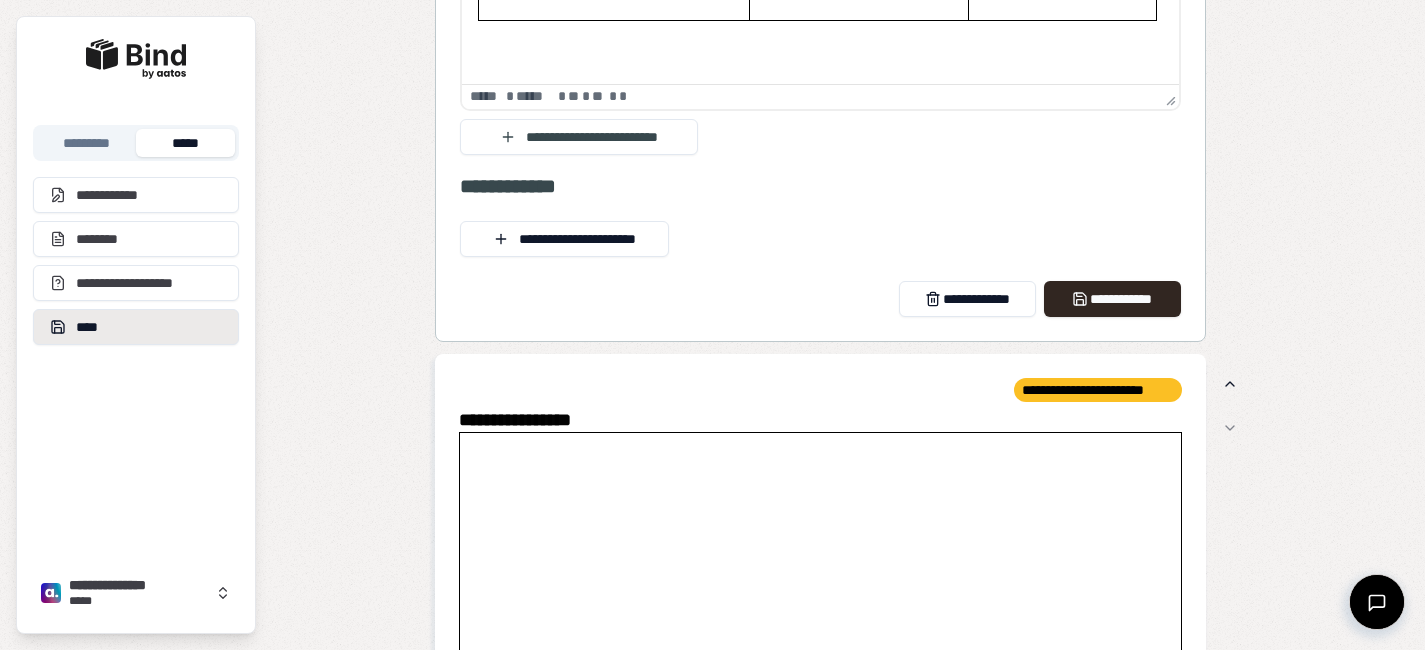 click on "****" at bounding box center [136, 327] 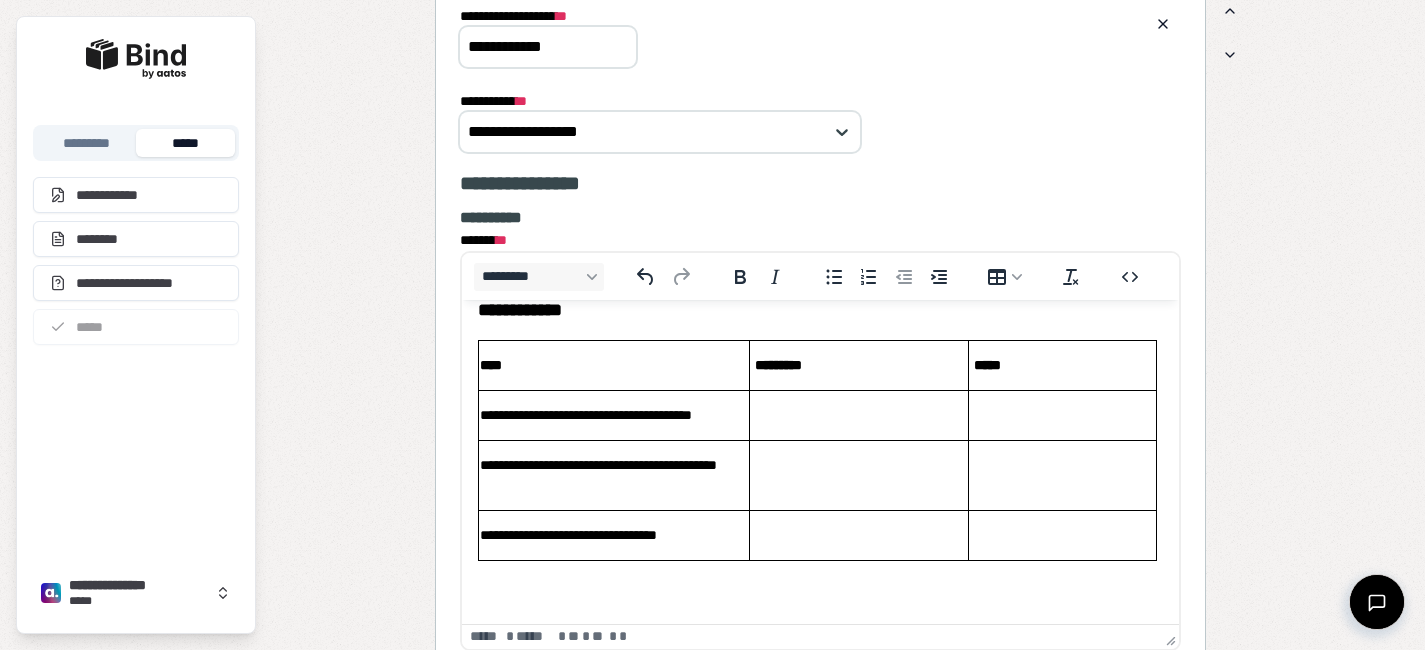 scroll, scrollTop: 4359, scrollLeft: 0, axis: vertical 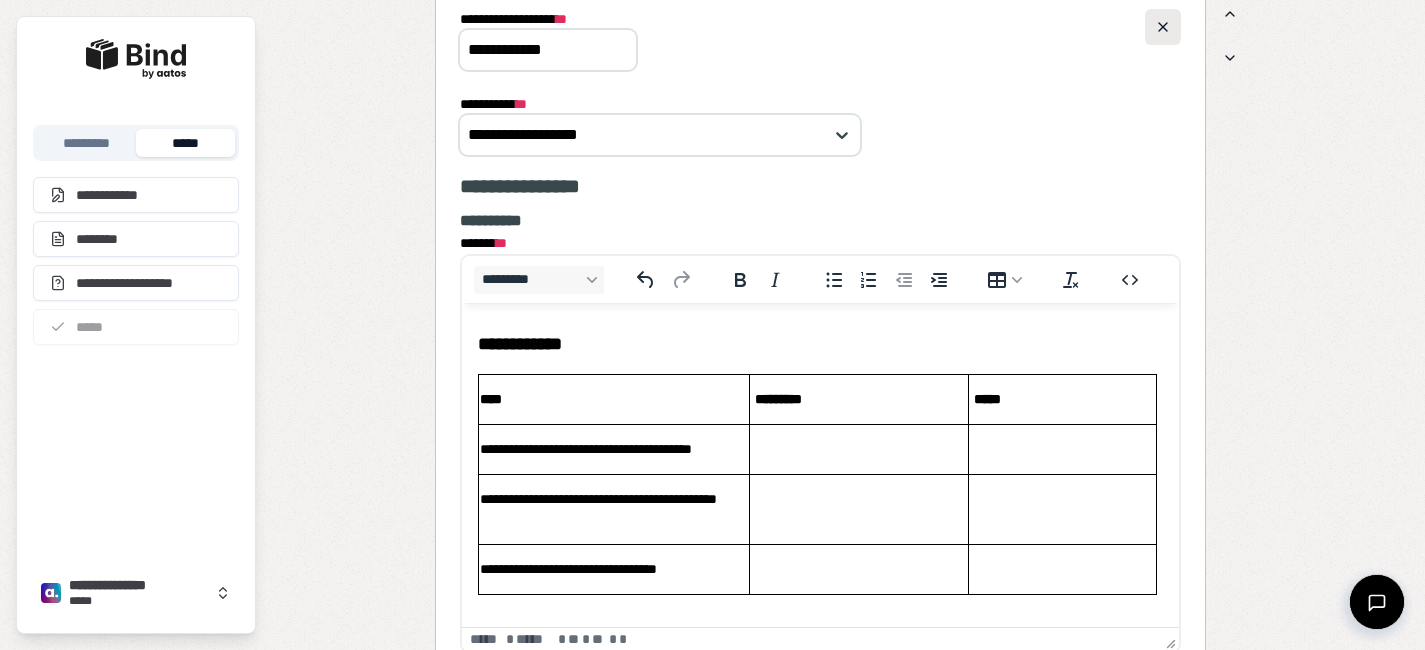 click at bounding box center (1163, 27) 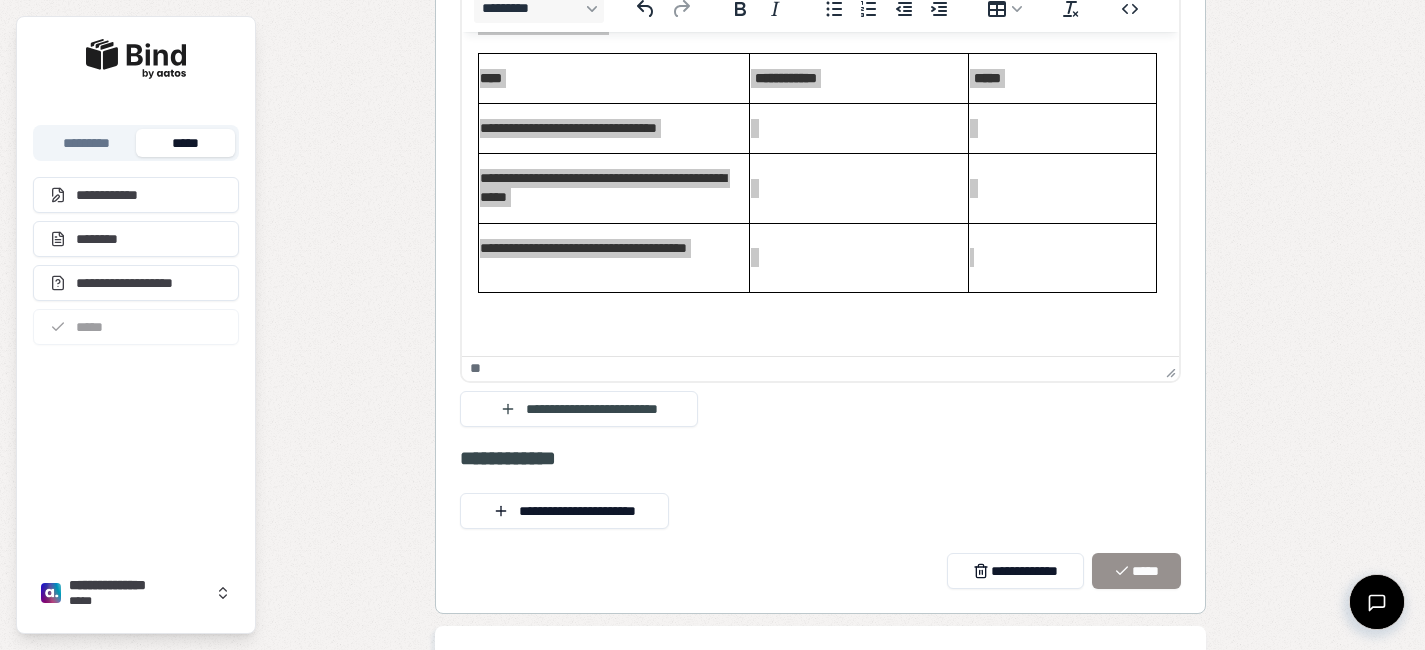 scroll, scrollTop: 3715, scrollLeft: 0, axis: vertical 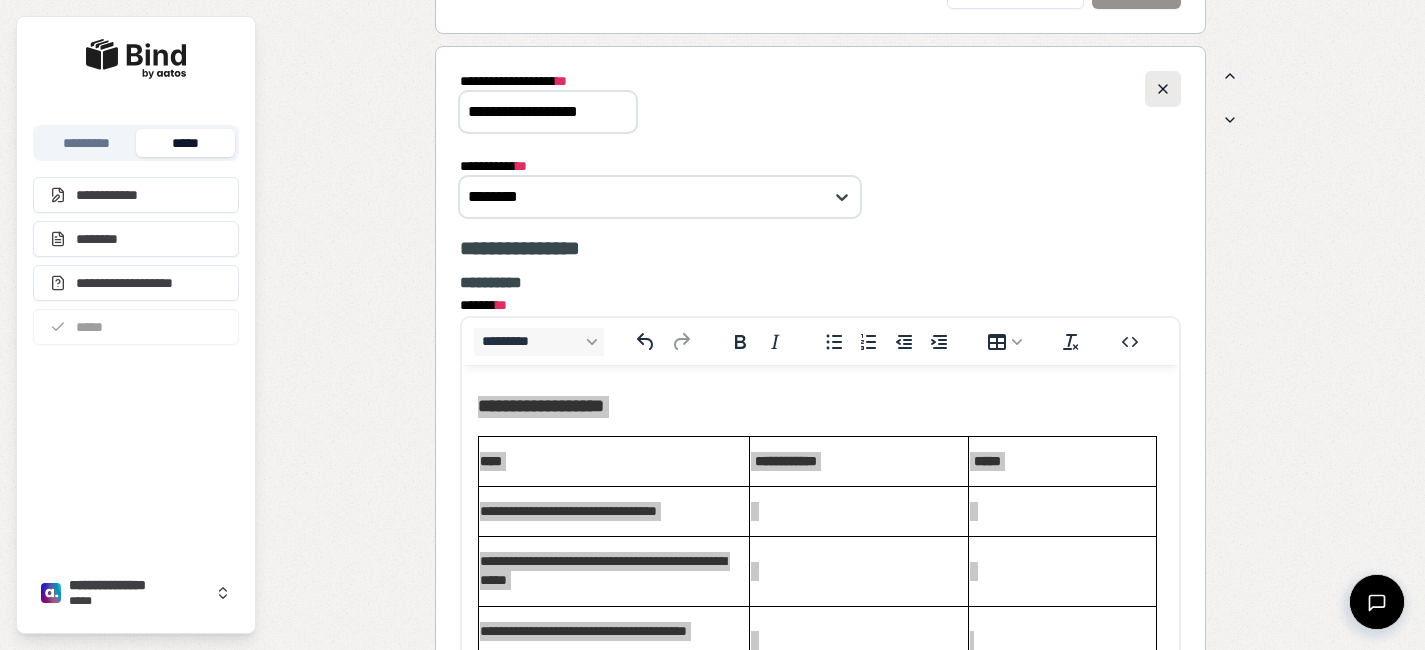 click at bounding box center [1163, 89] 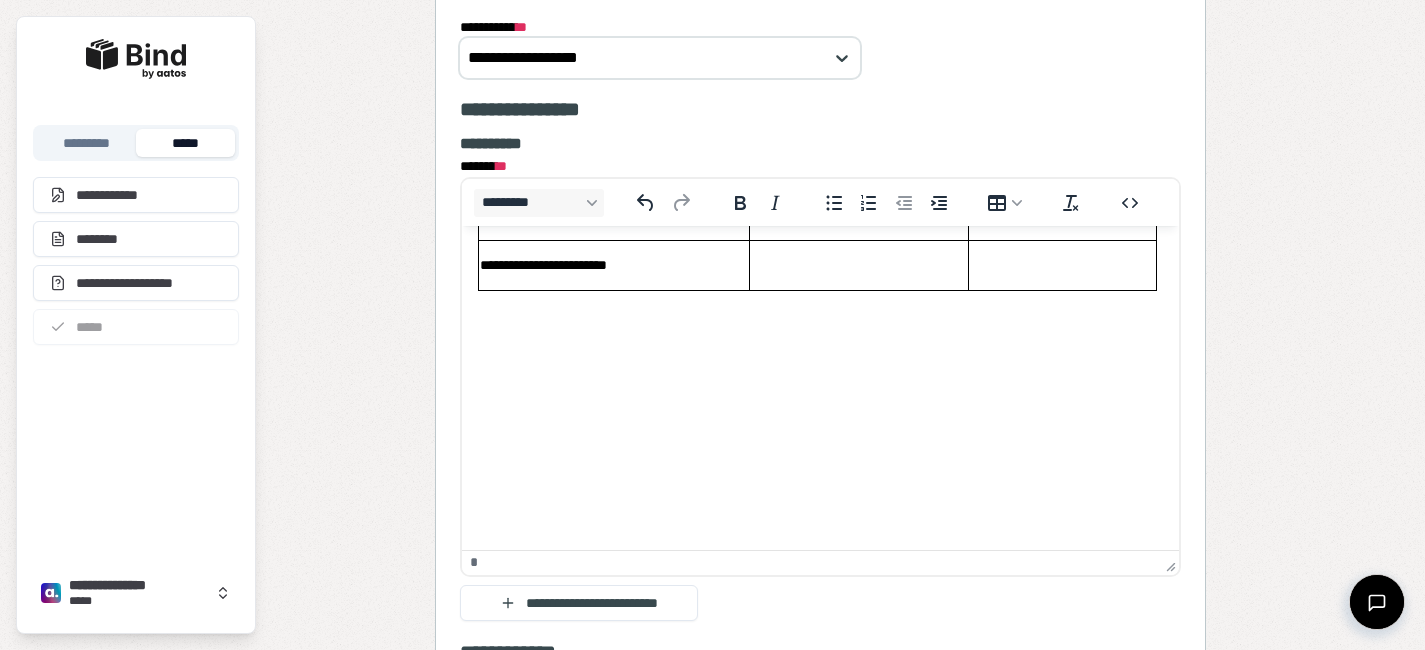 scroll, scrollTop: 2606, scrollLeft: 0, axis: vertical 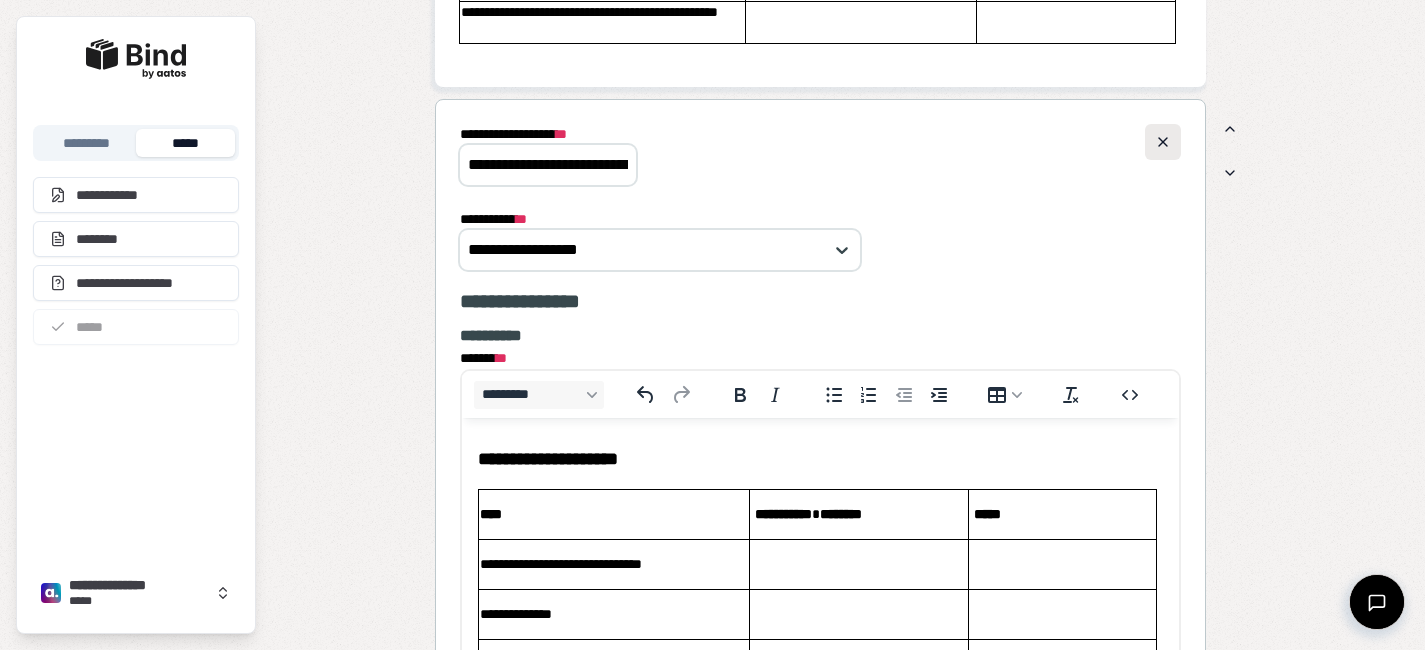 click at bounding box center (1163, 142) 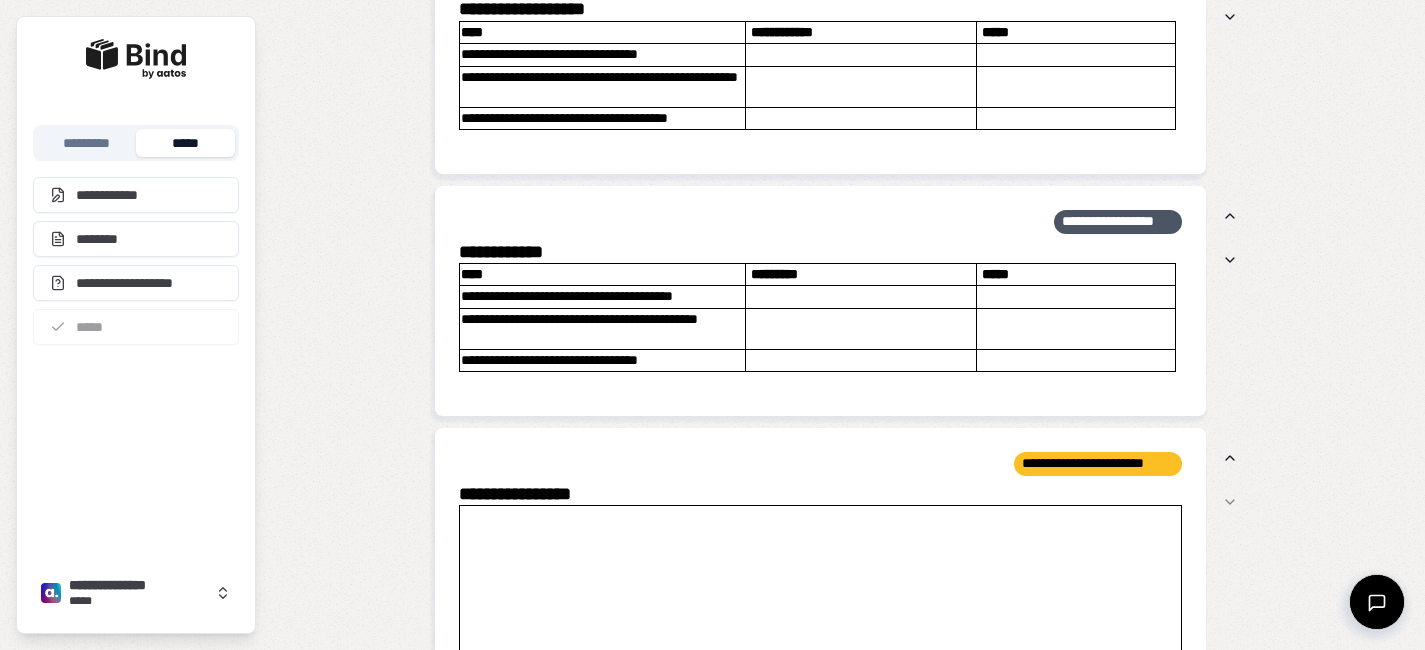 scroll, scrollTop: 2880, scrollLeft: 0, axis: vertical 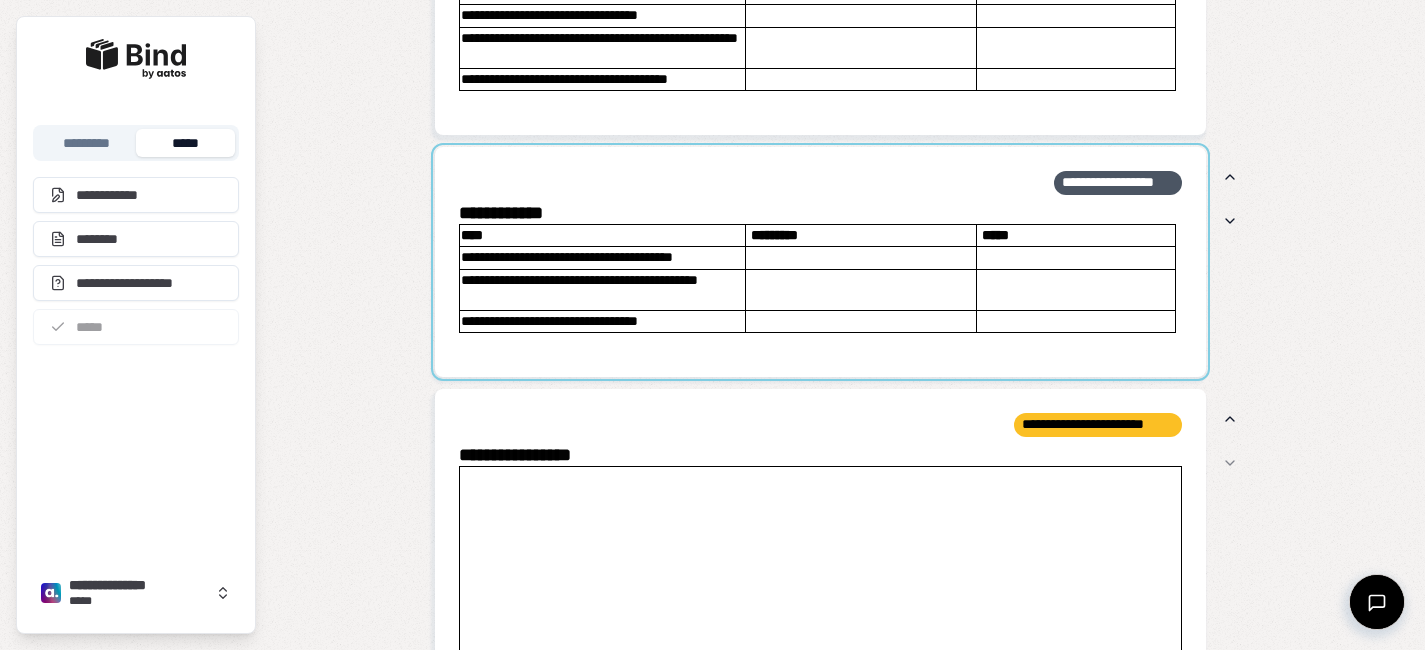 click at bounding box center [820, 262] 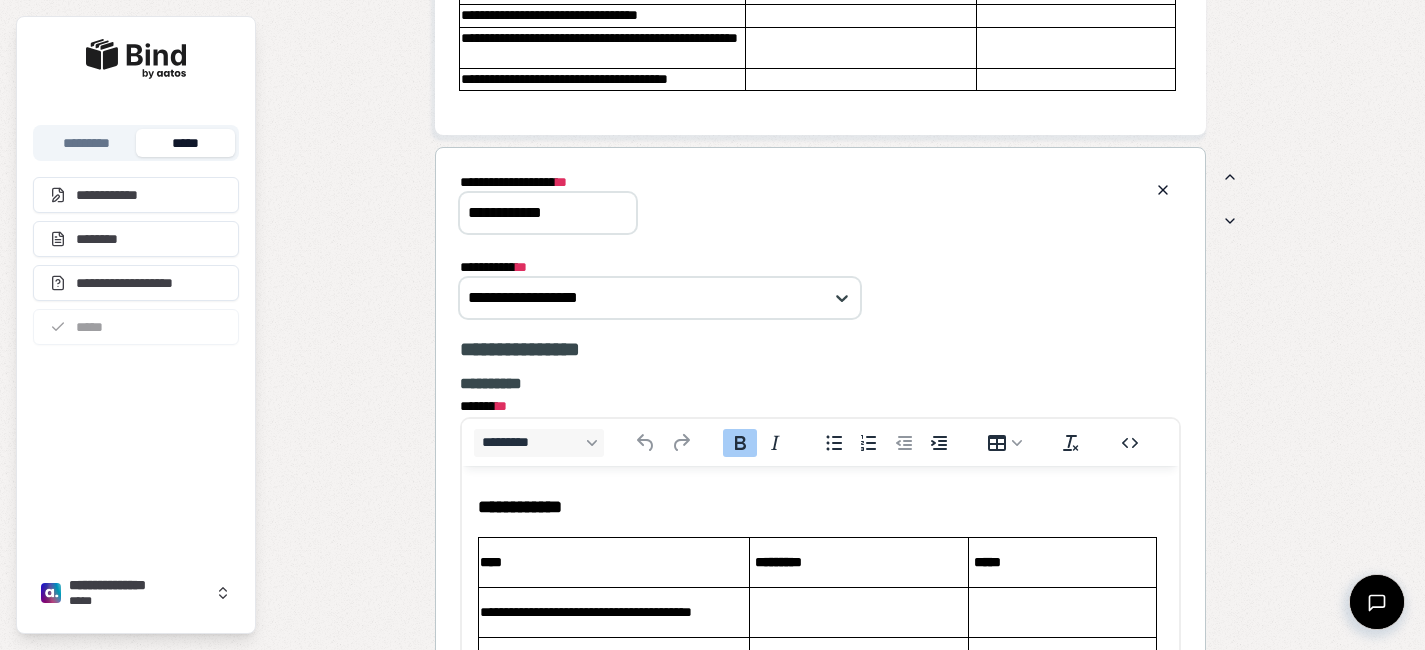 scroll 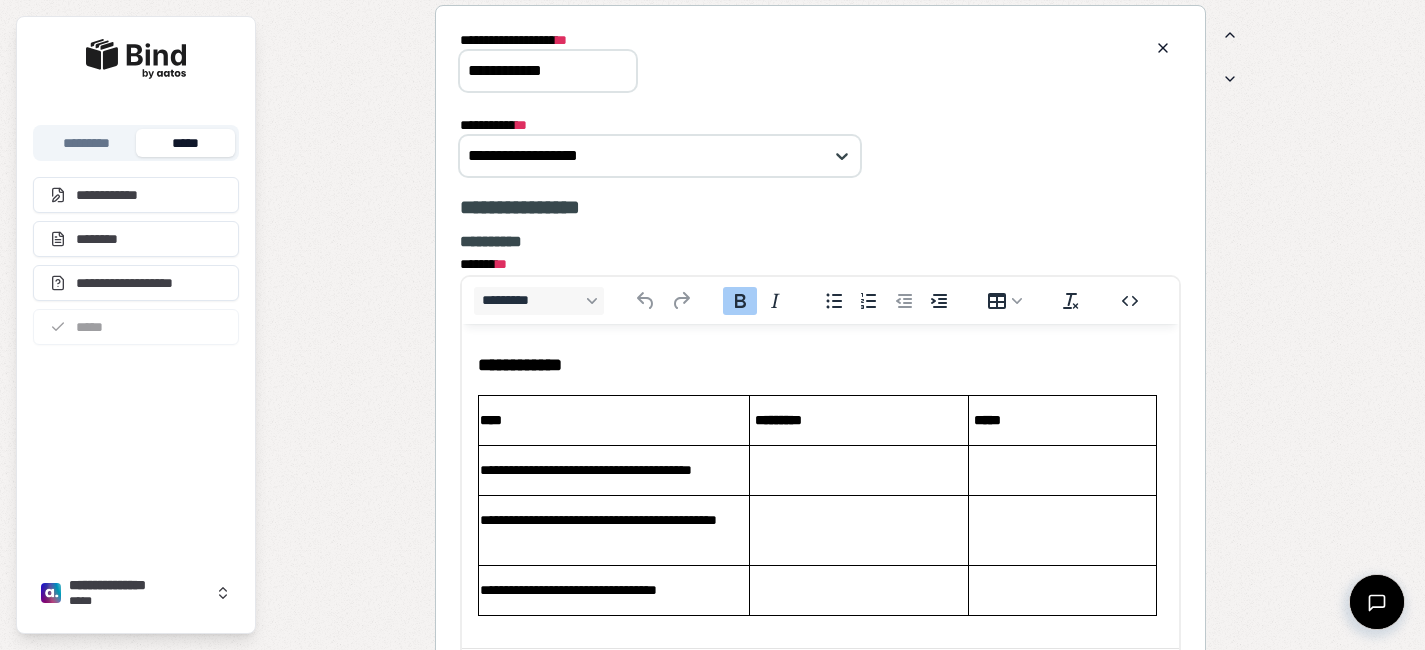 click on "*********" at bounding box center (859, 419) 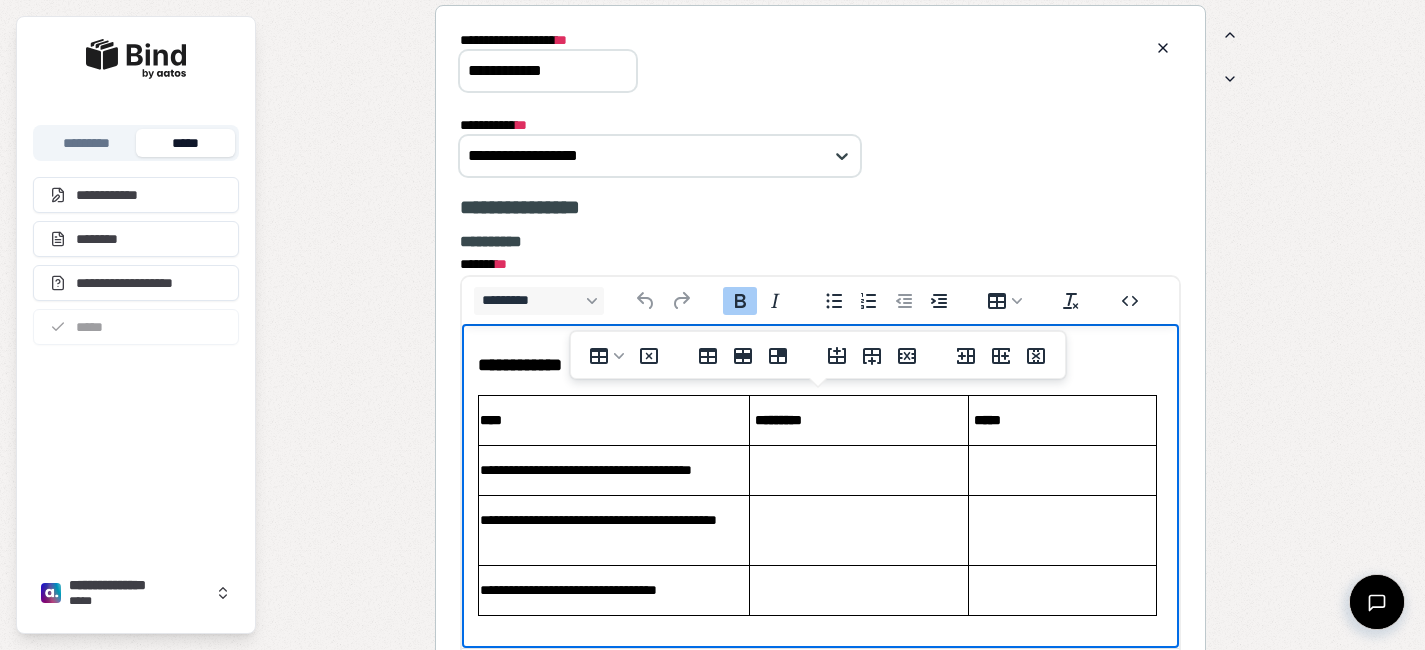 type 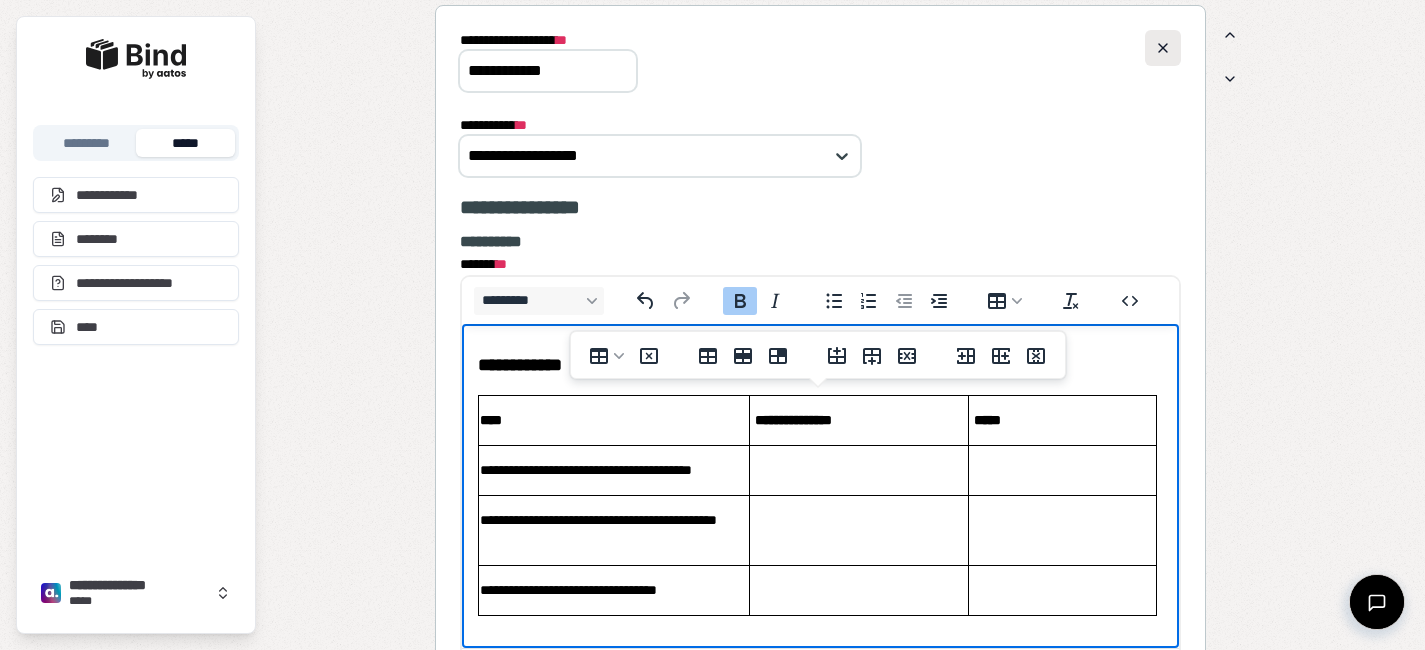 click at bounding box center [1163, 48] 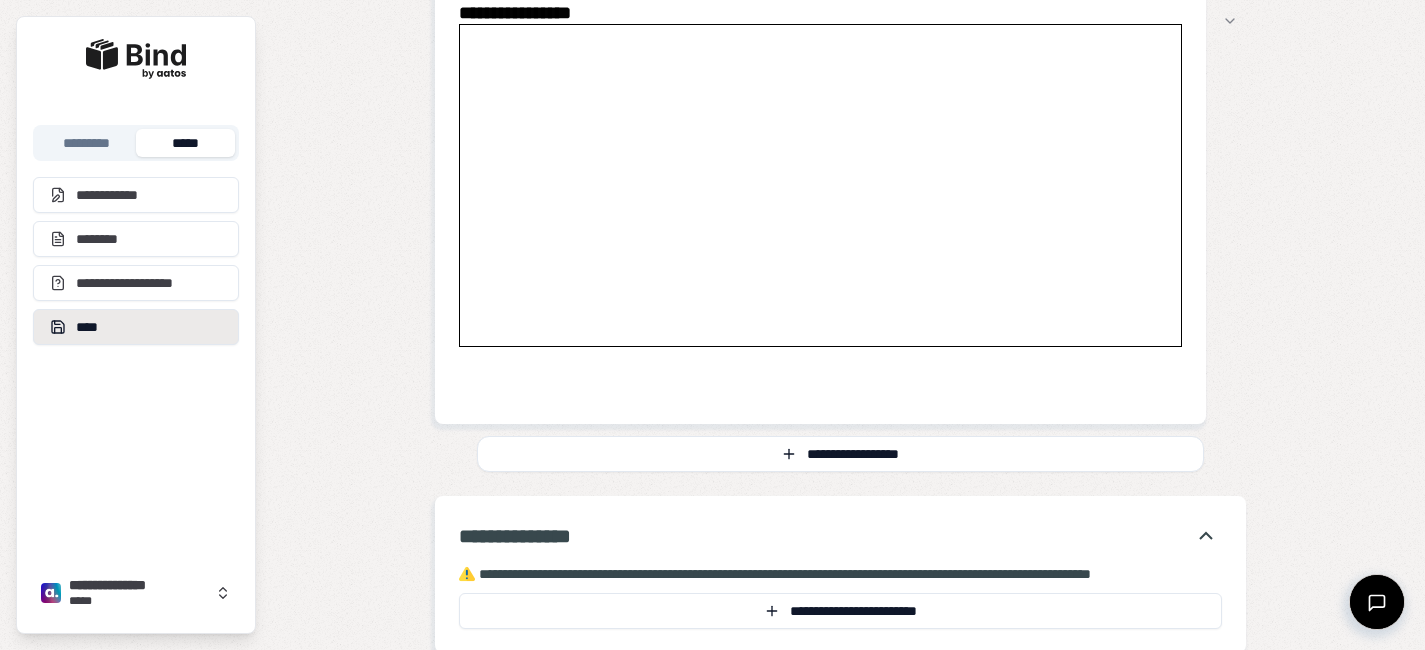 click on "****" at bounding box center (136, 327) 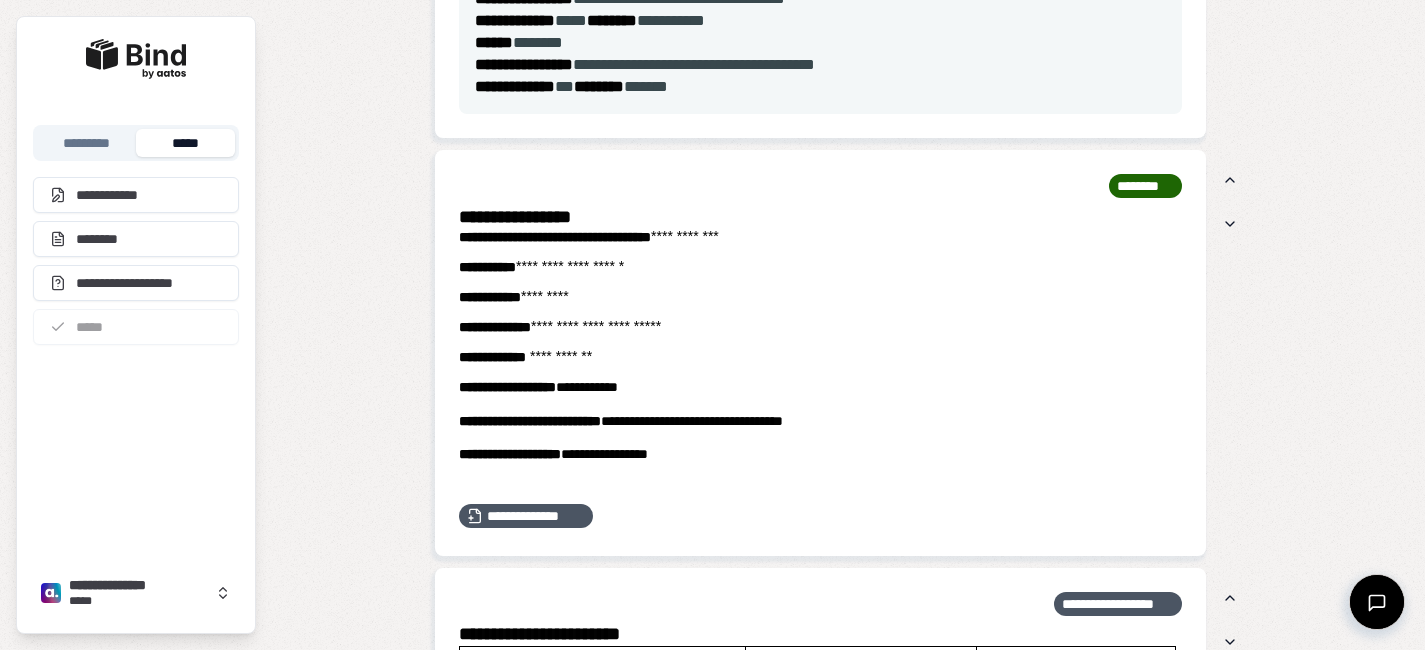 scroll, scrollTop: 0, scrollLeft: 0, axis: both 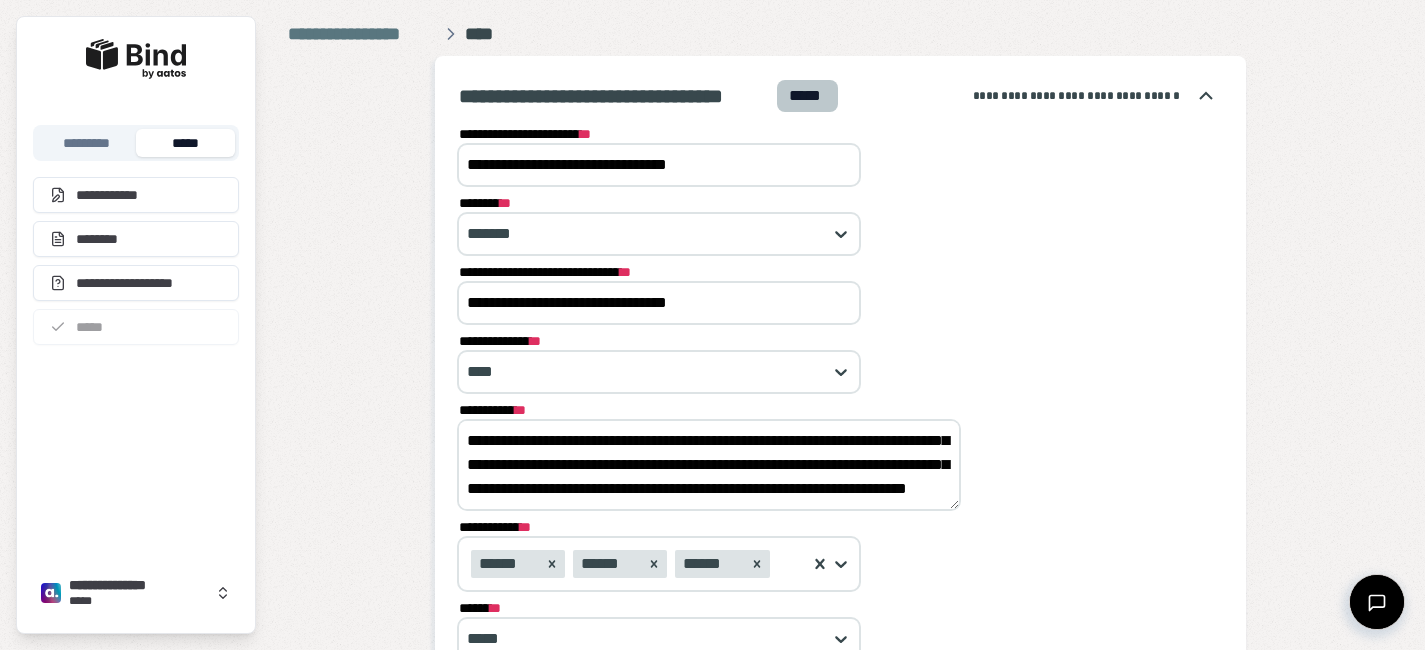 click on "*****" at bounding box center (185, 143) 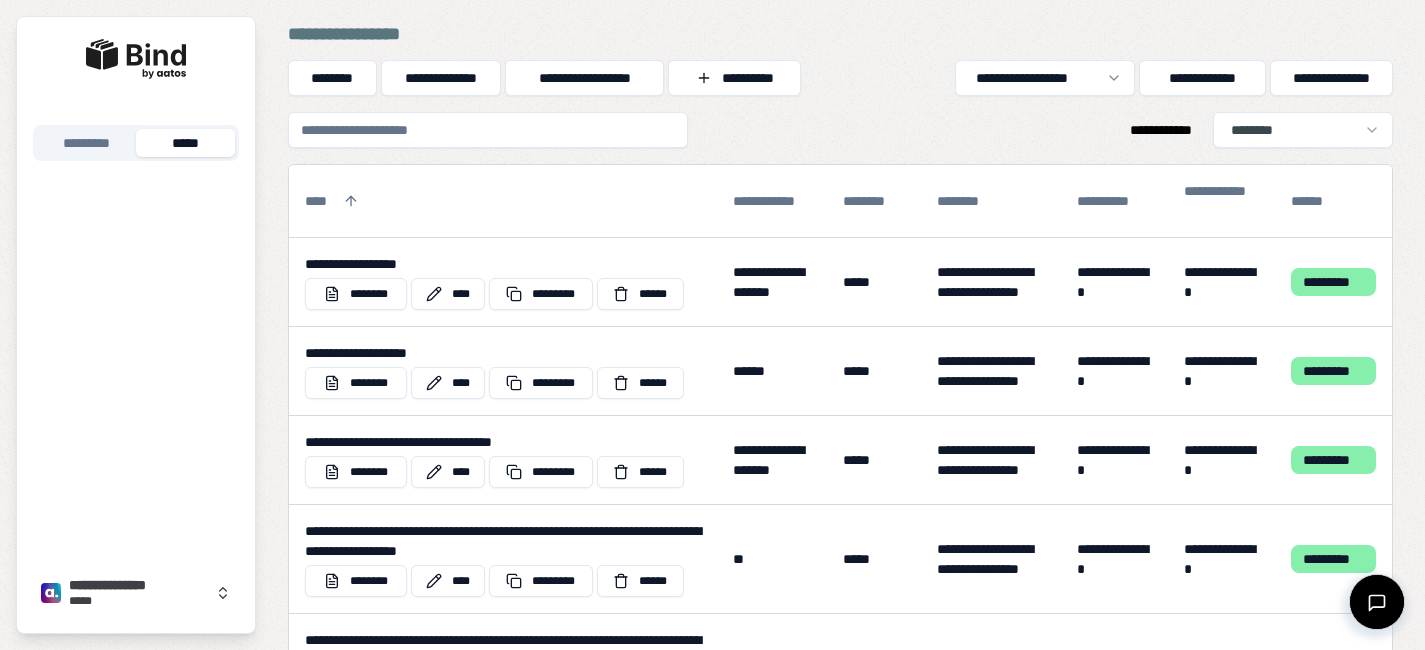 click at bounding box center [488, 130] 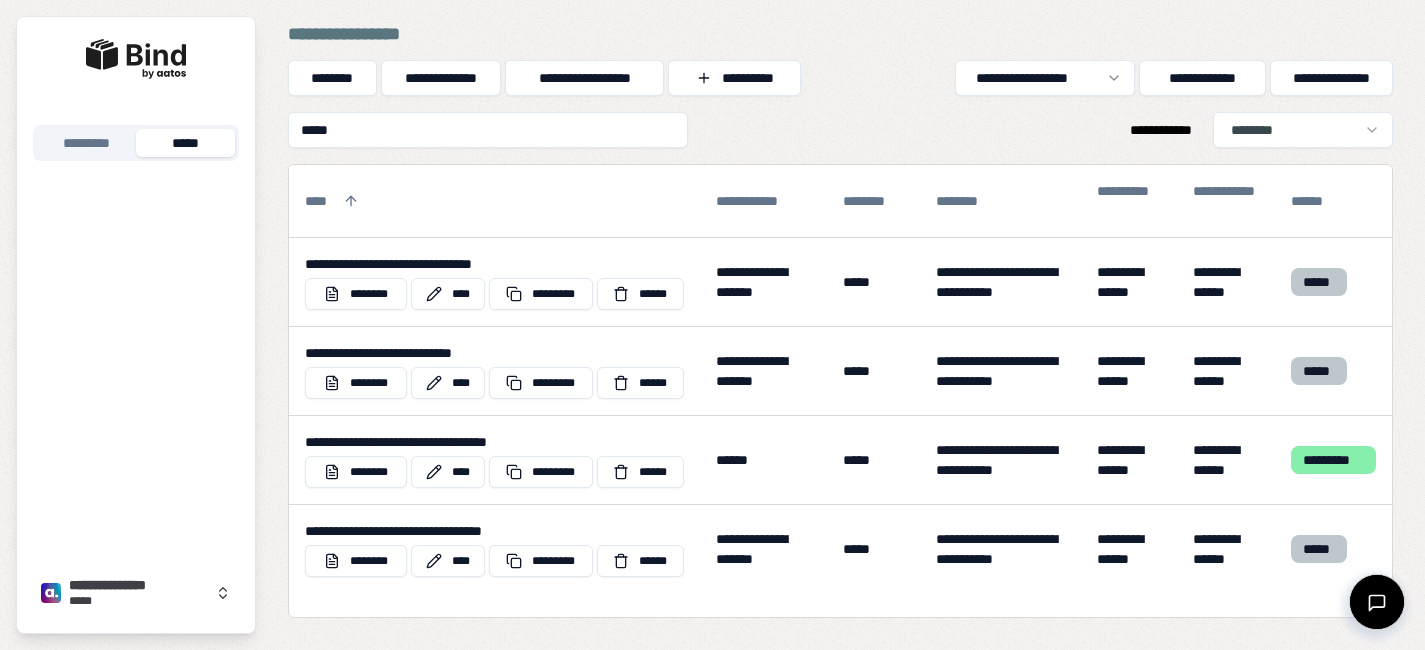 type on "*****" 